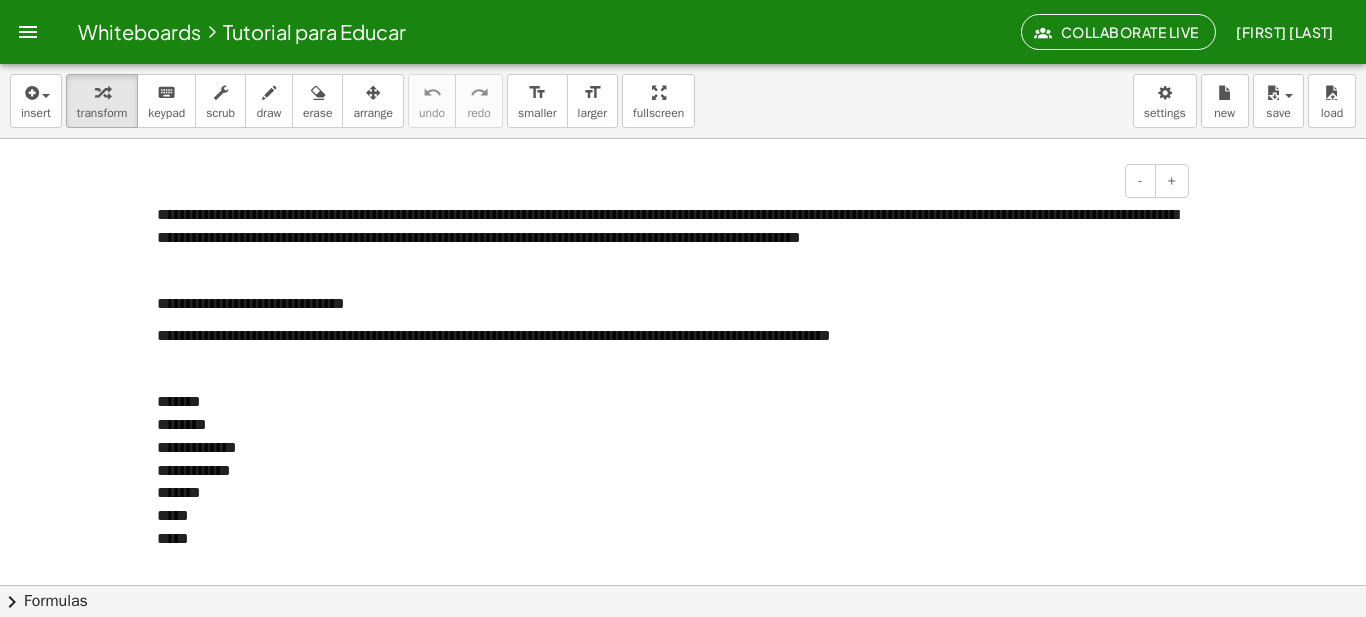 scroll, scrollTop: 0, scrollLeft: 0, axis: both 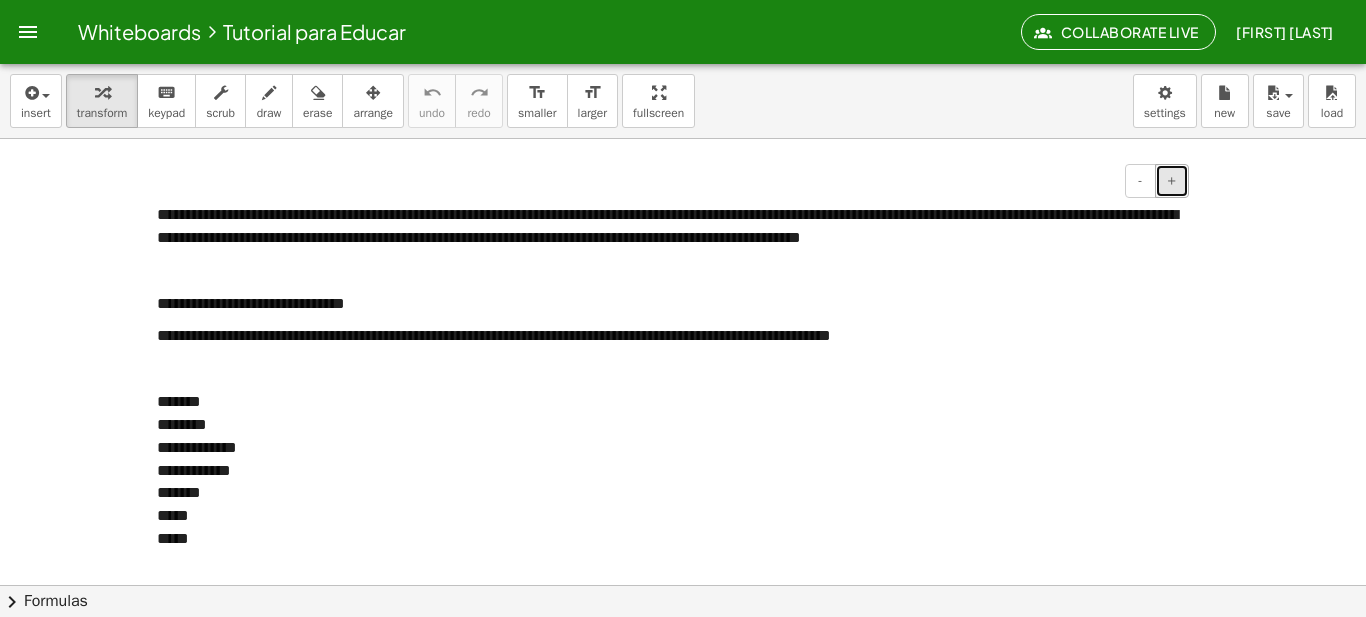 click on "+" at bounding box center (1172, 181) 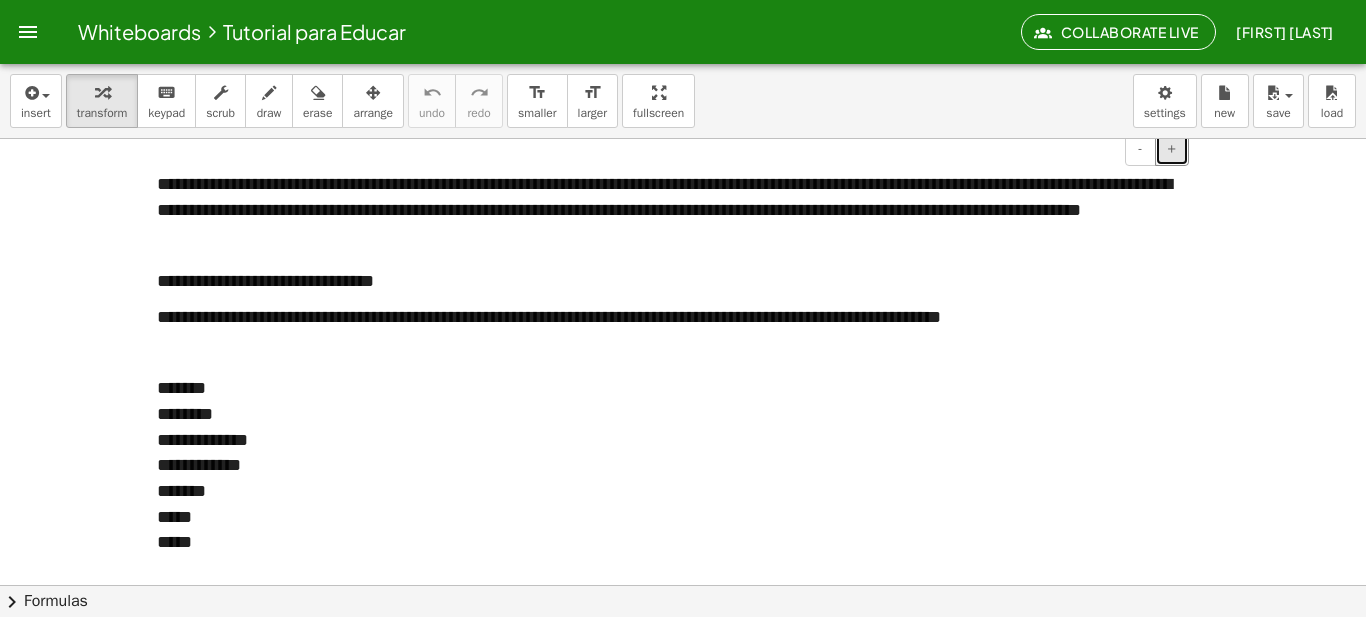 scroll, scrollTop: 8, scrollLeft: 0, axis: vertical 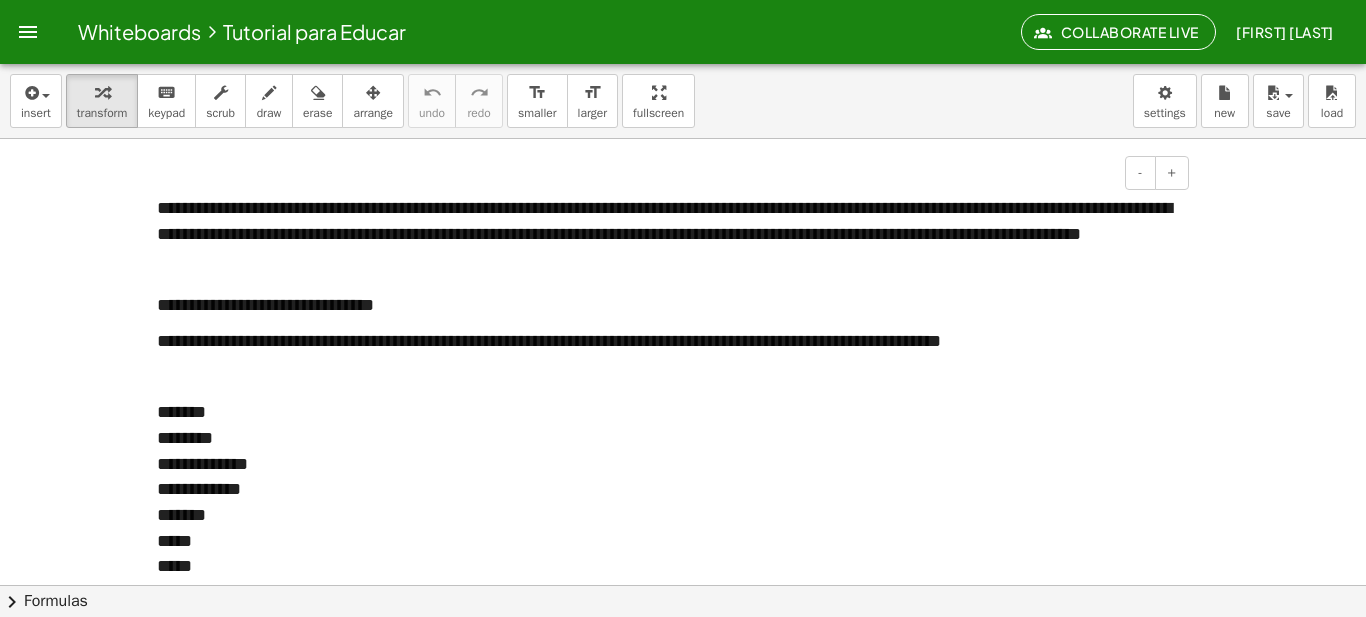click on "**********" at bounding box center [664, 221] 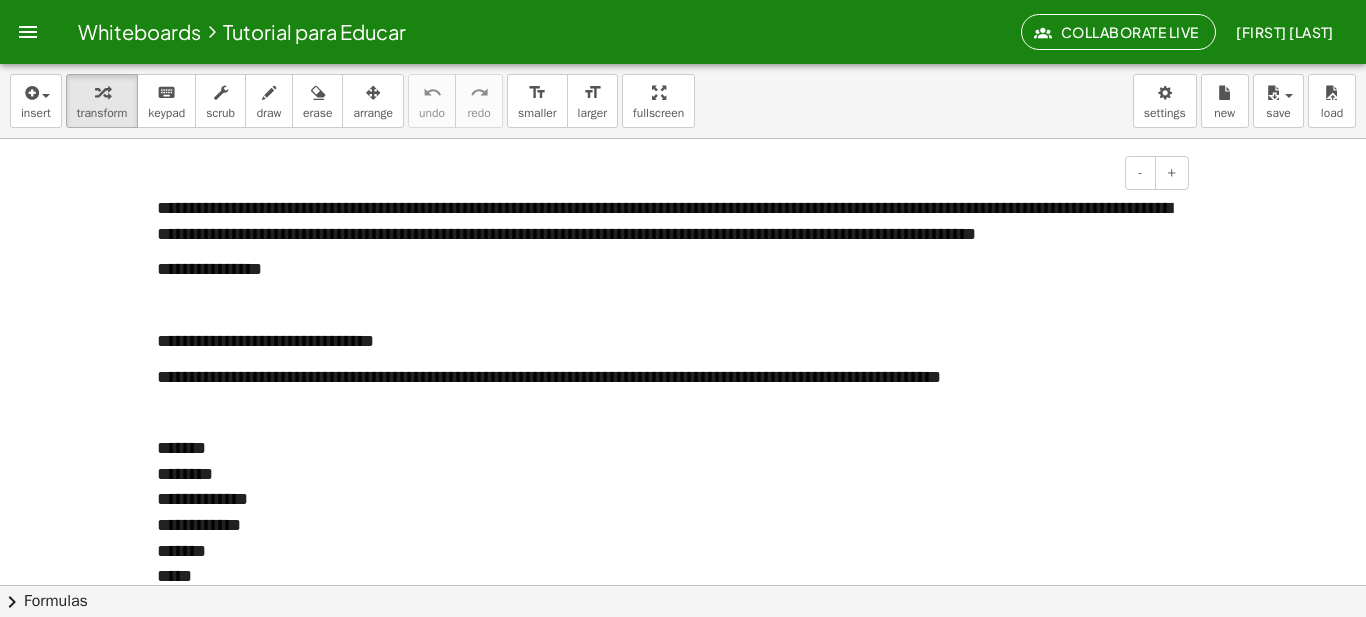 type 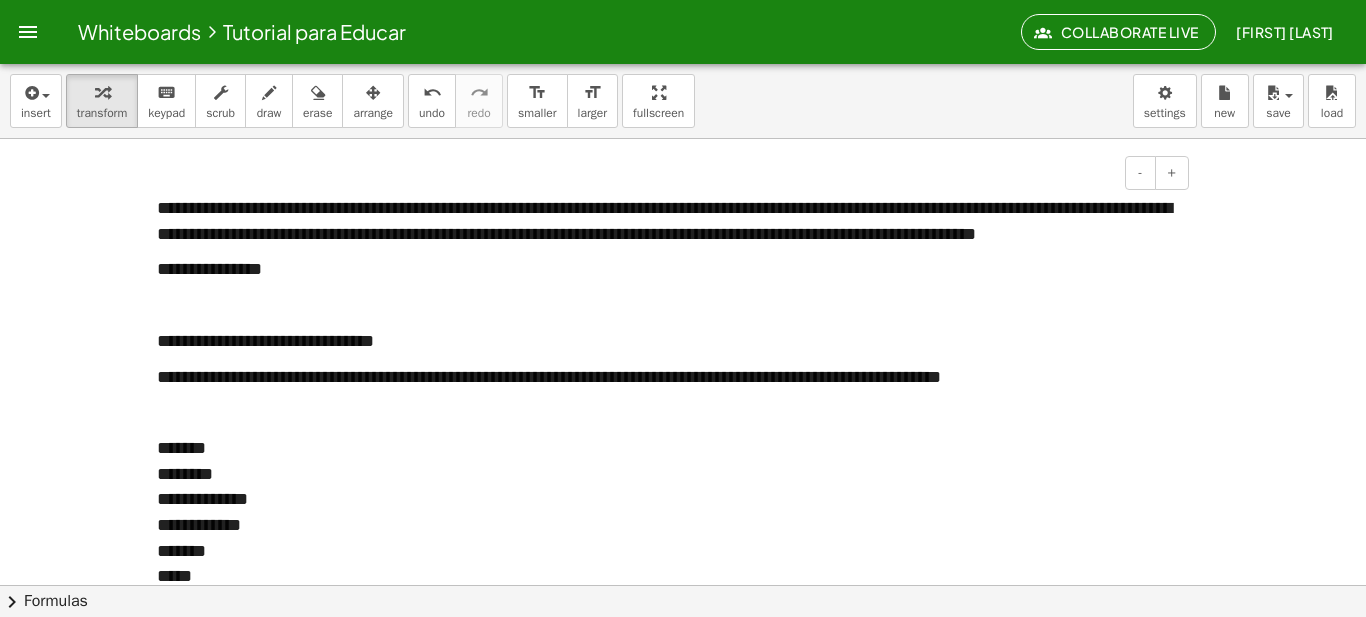 click at bounding box center [147, 424] 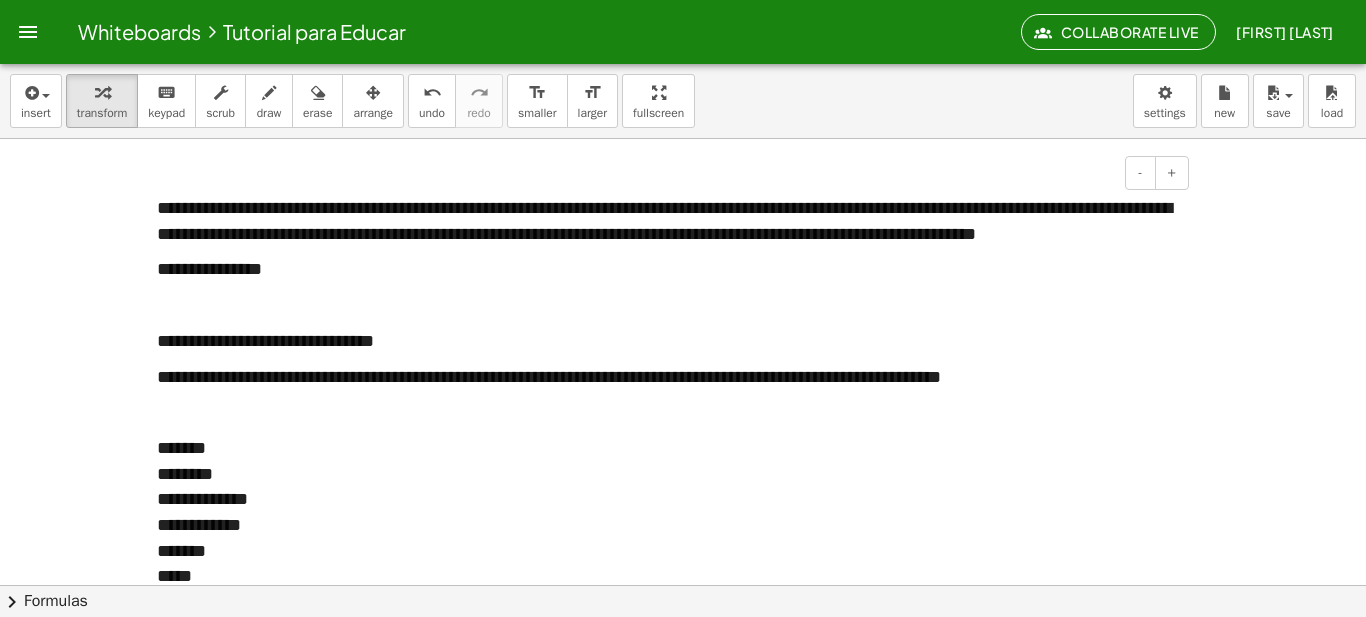 click on "**********" at bounding box center [265, 341] 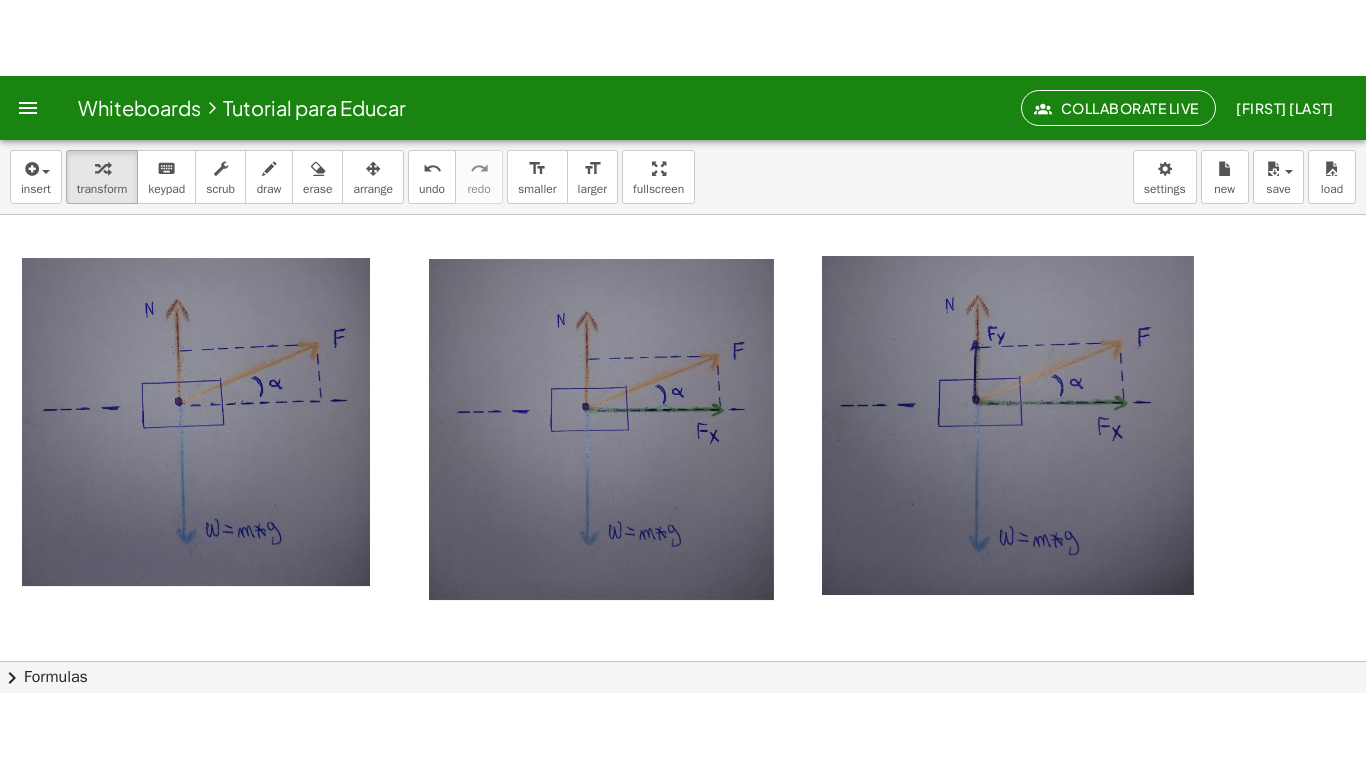 scroll, scrollTop: 457, scrollLeft: 0, axis: vertical 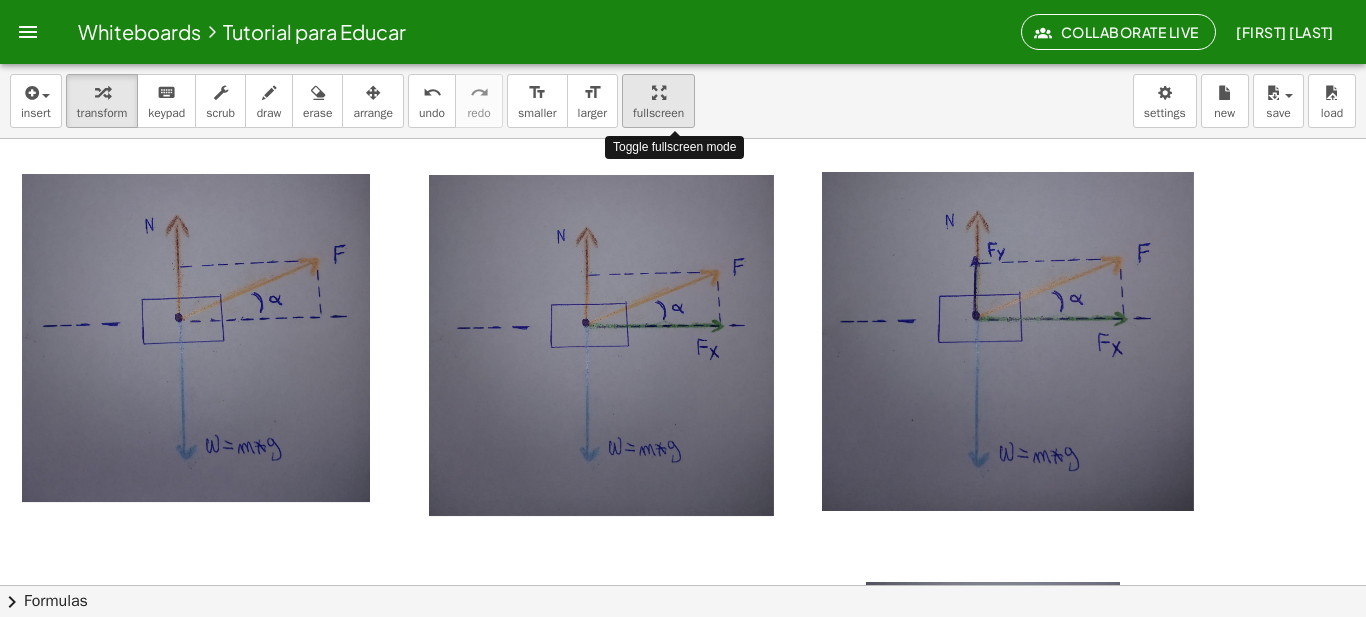 click on "fullscreen" at bounding box center [658, 101] 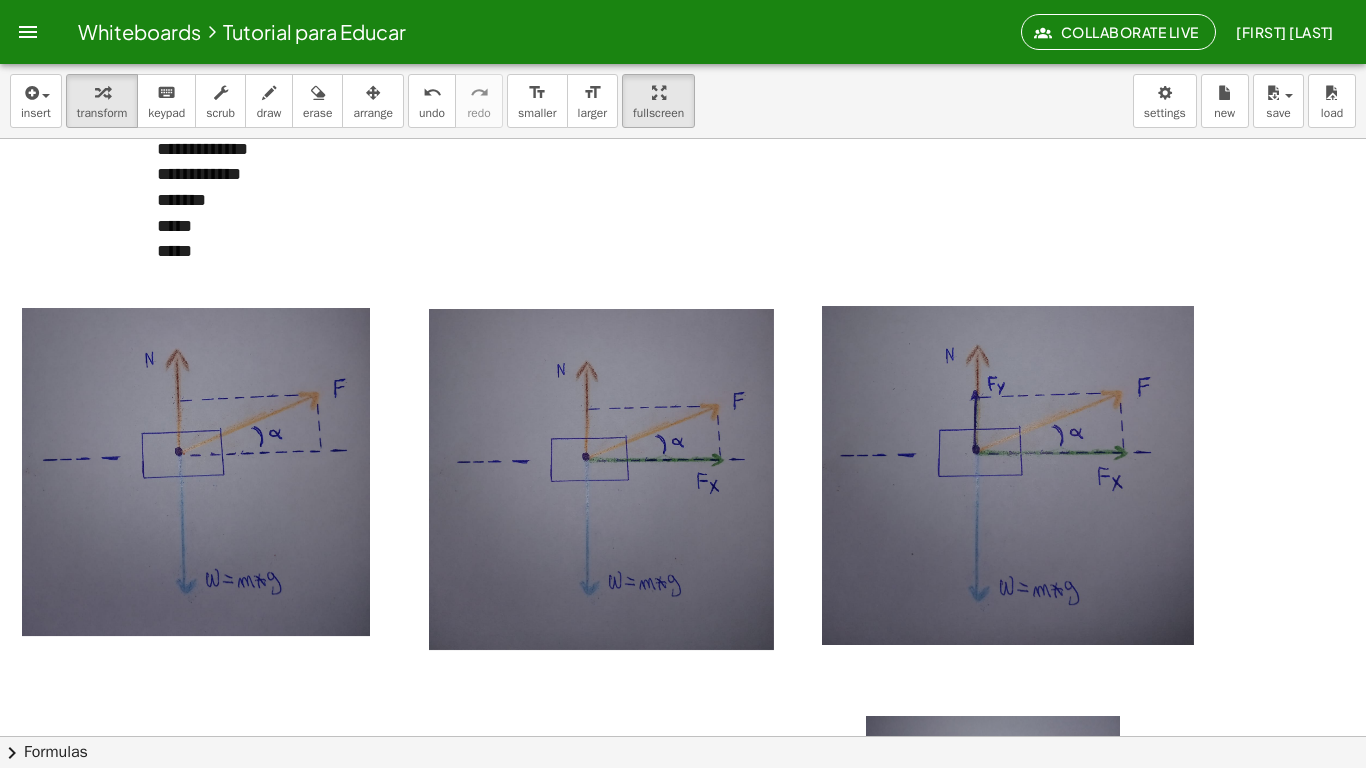scroll, scrollTop: 325, scrollLeft: 0, axis: vertical 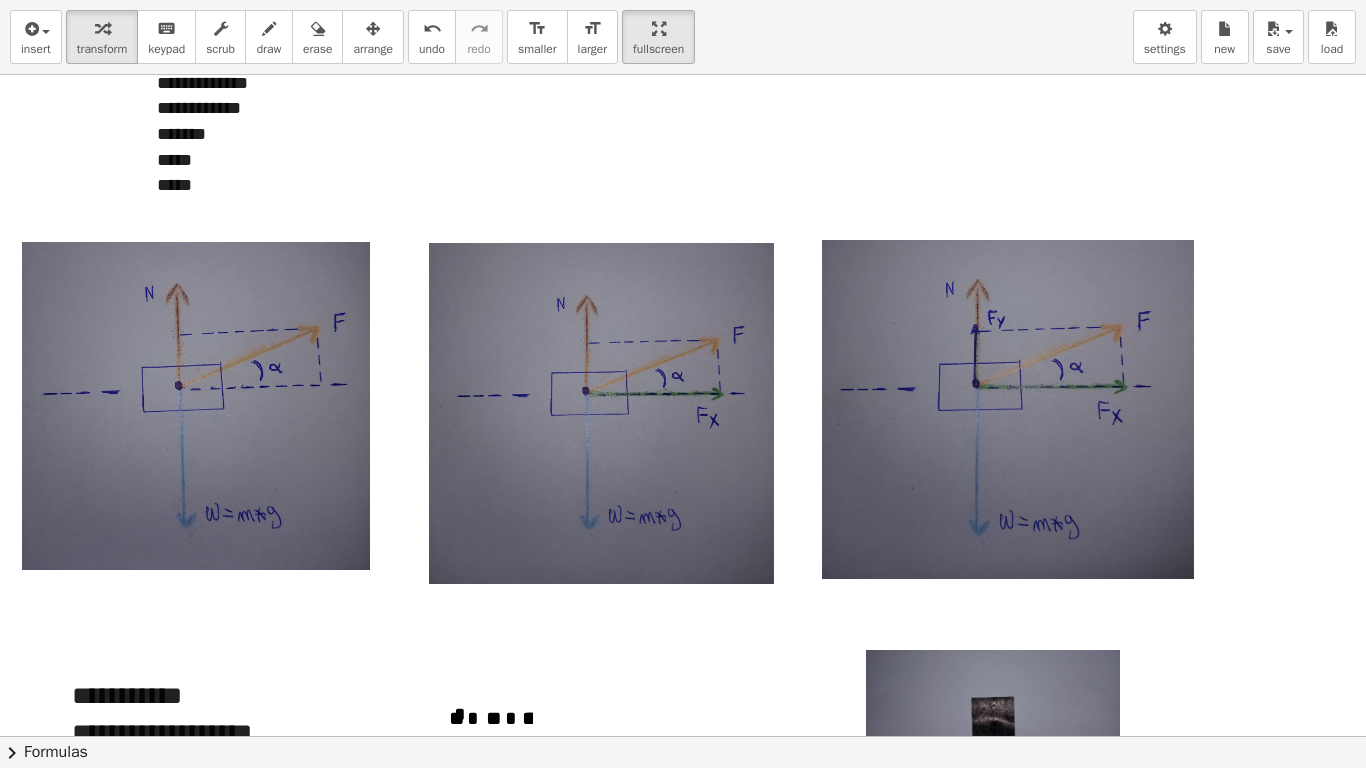 drag, startPoint x: 939, startPoint y: 386, endPoint x: 945, endPoint y: 429, distance: 43.416588 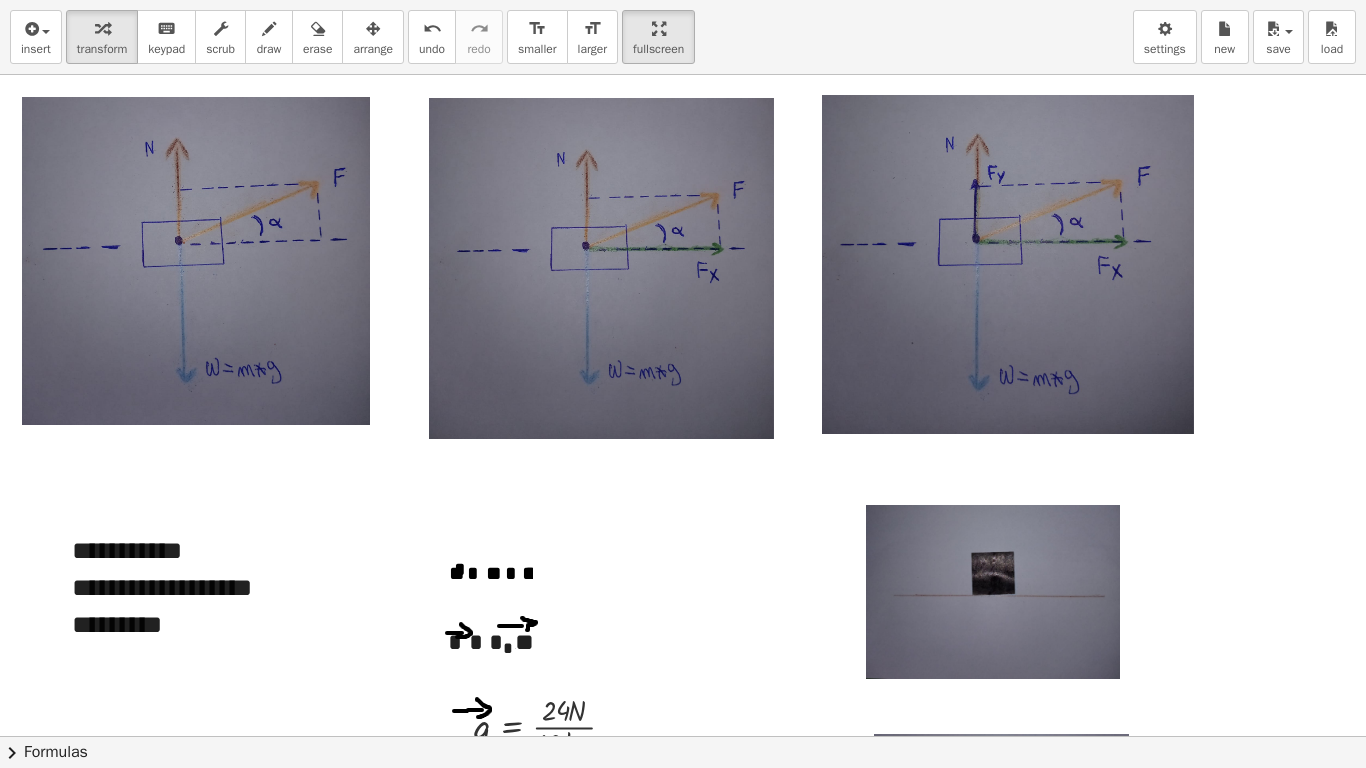 scroll, scrollTop: 471, scrollLeft: 0, axis: vertical 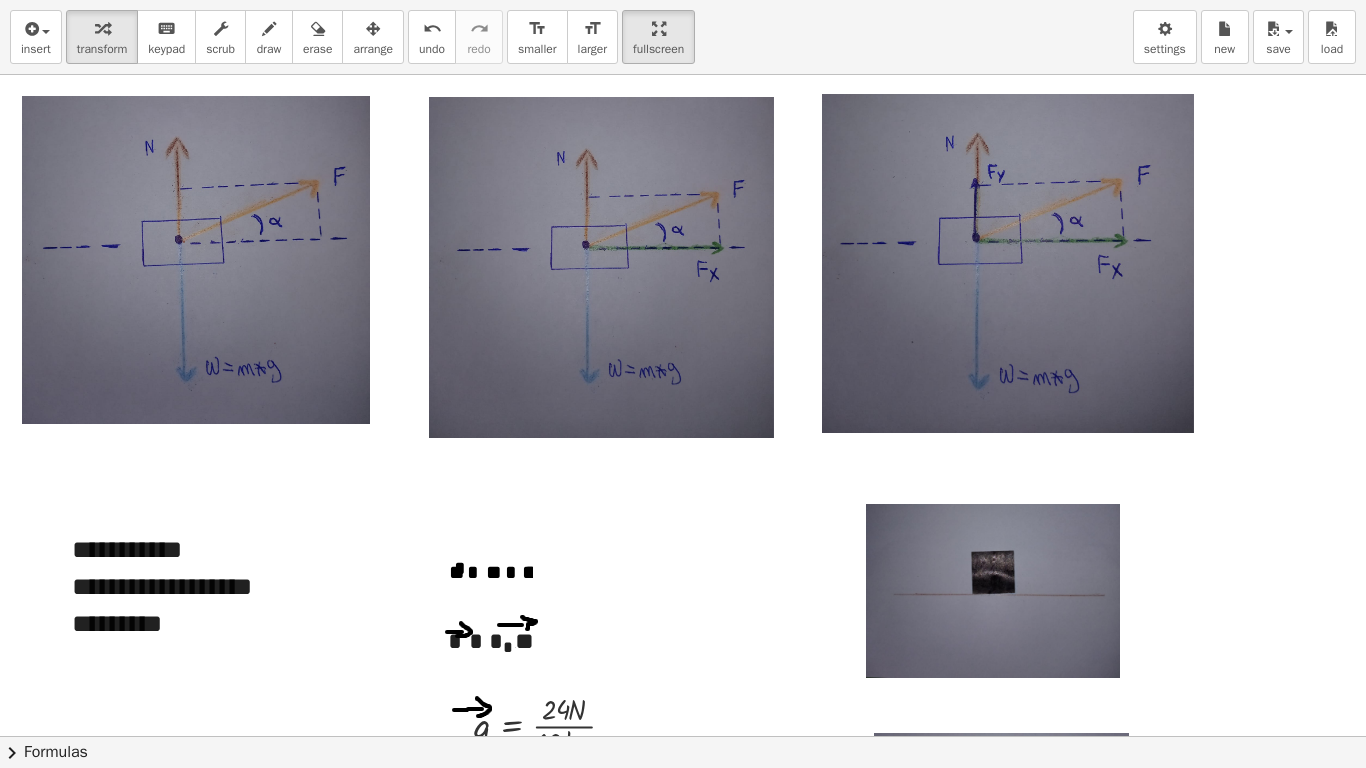 click at bounding box center [1010, 265] 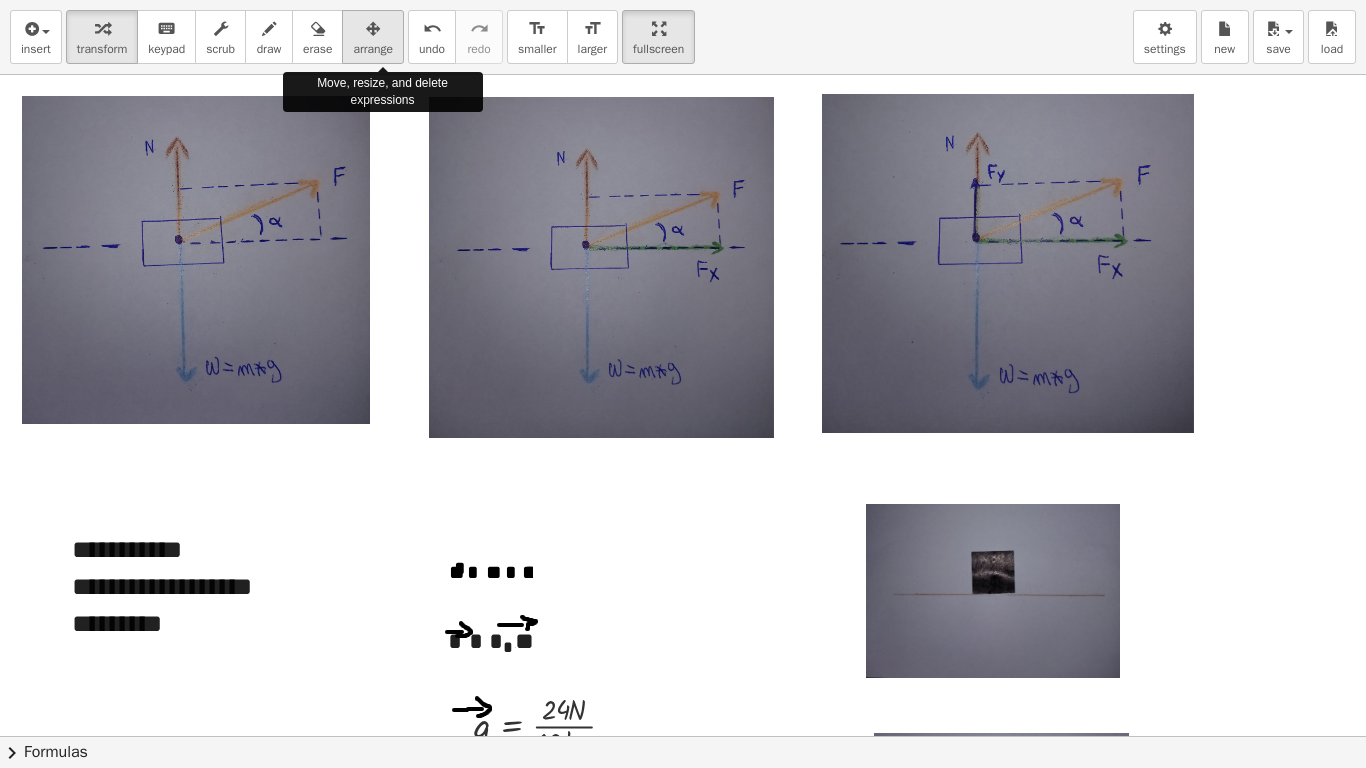 click at bounding box center (373, 29) 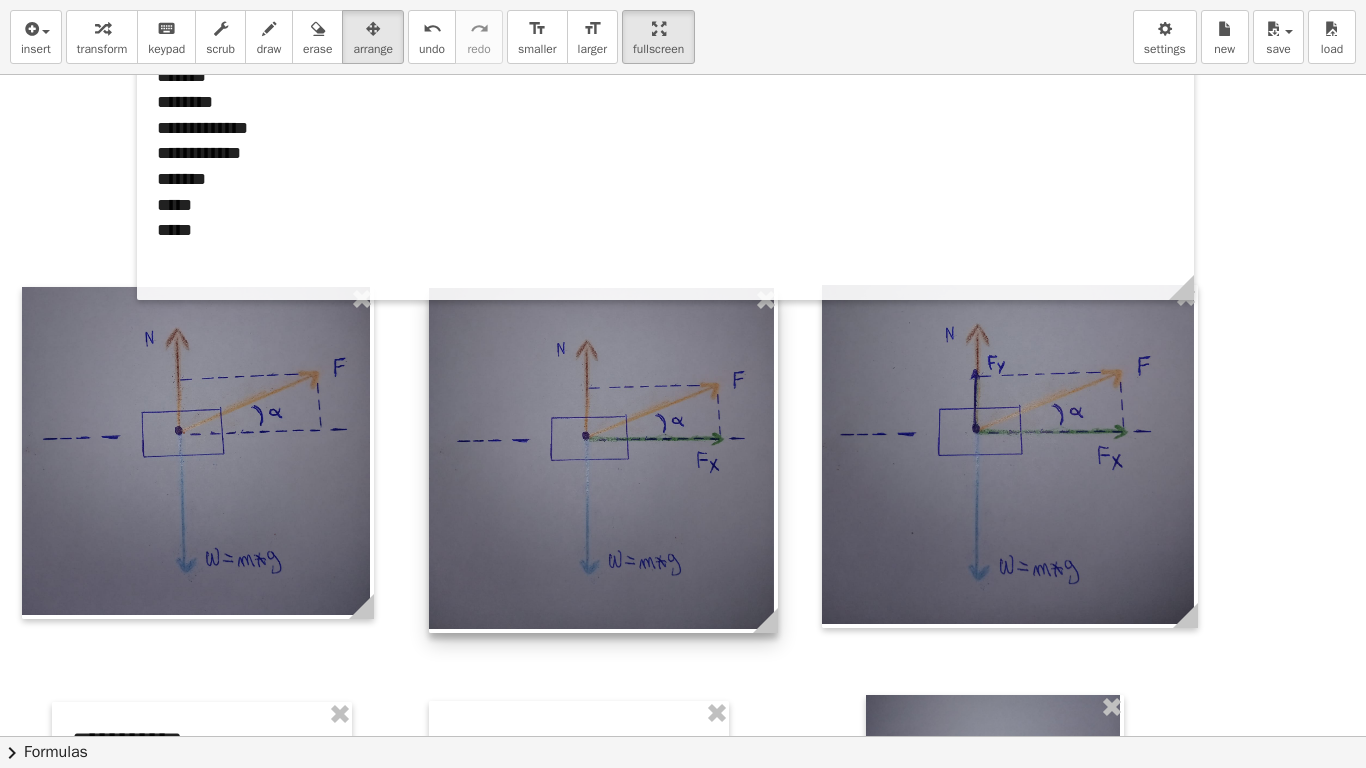 scroll, scrollTop: 283, scrollLeft: 0, axis: vertical 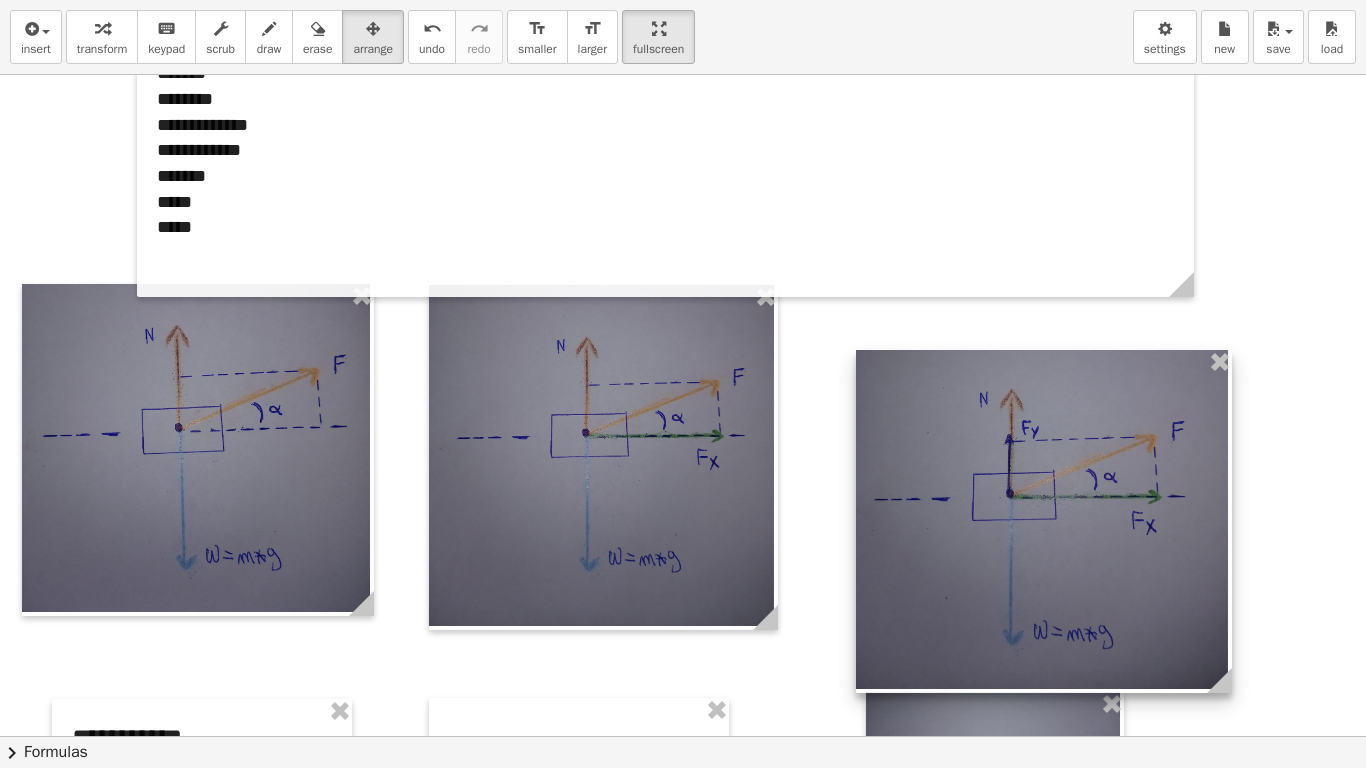 drag, startPoint x: 922, startPoint y: 416, endPoint x: 956, endPoint y: 484, distance: 76.02631 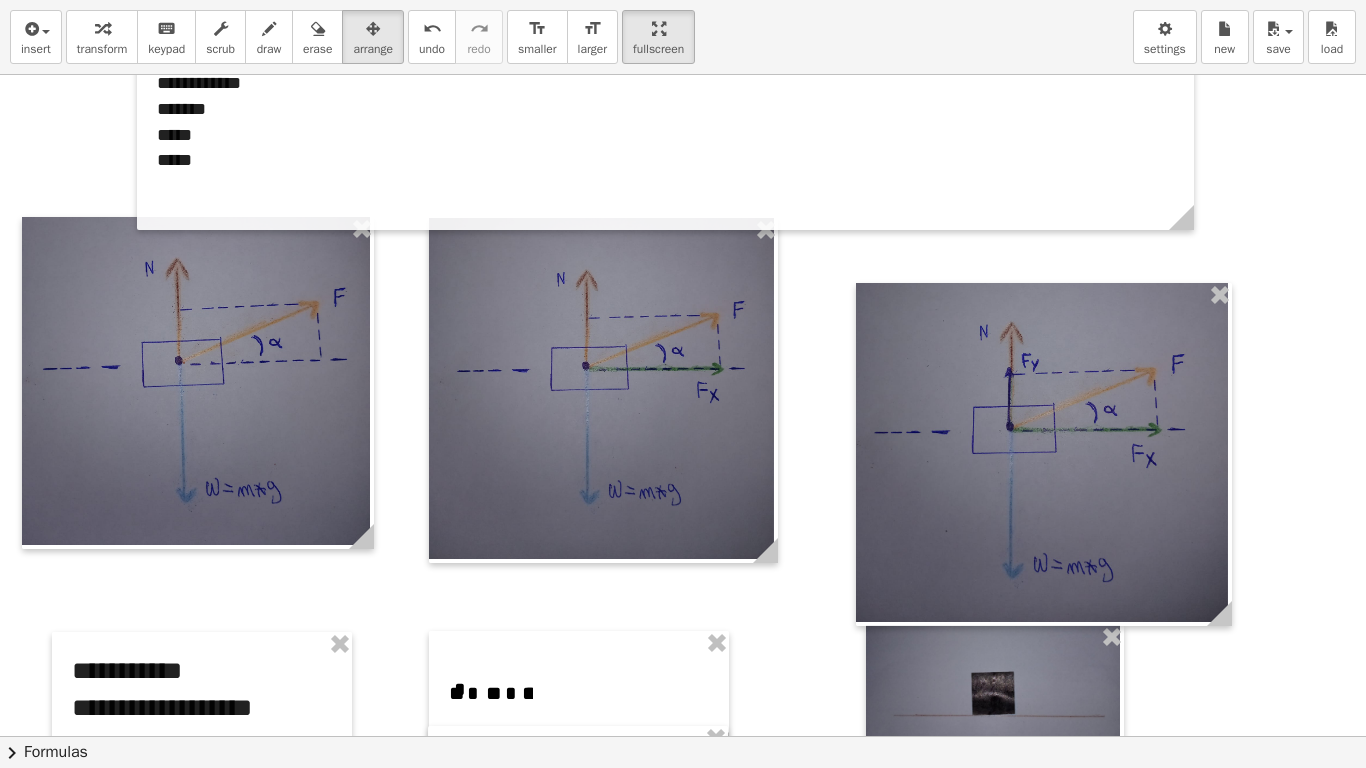 scroll, scrollTop: 356, scrollLeft: 0, axis: vertical 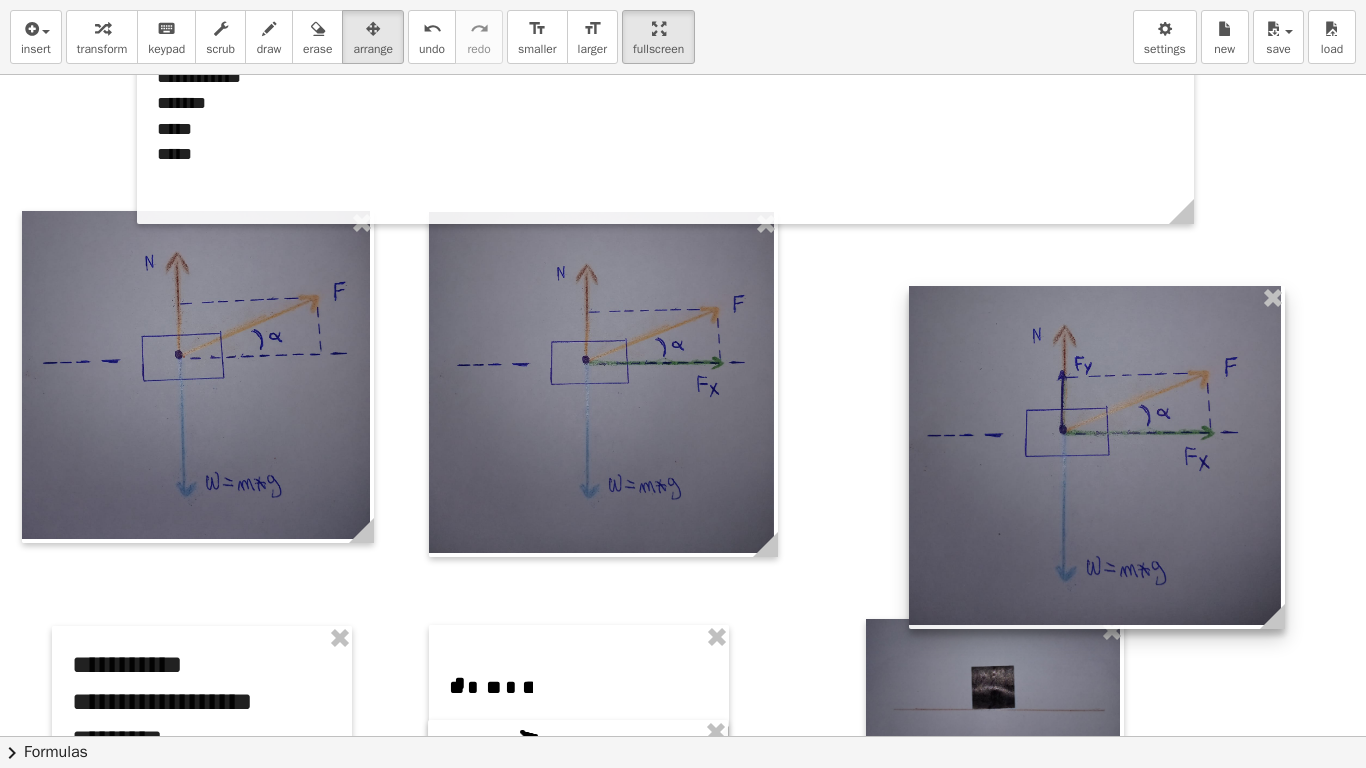 drag, startPoint x: 953, startPoint y: 451, endPoint x: 1006, endPoint y: 460, distance: 53.75872 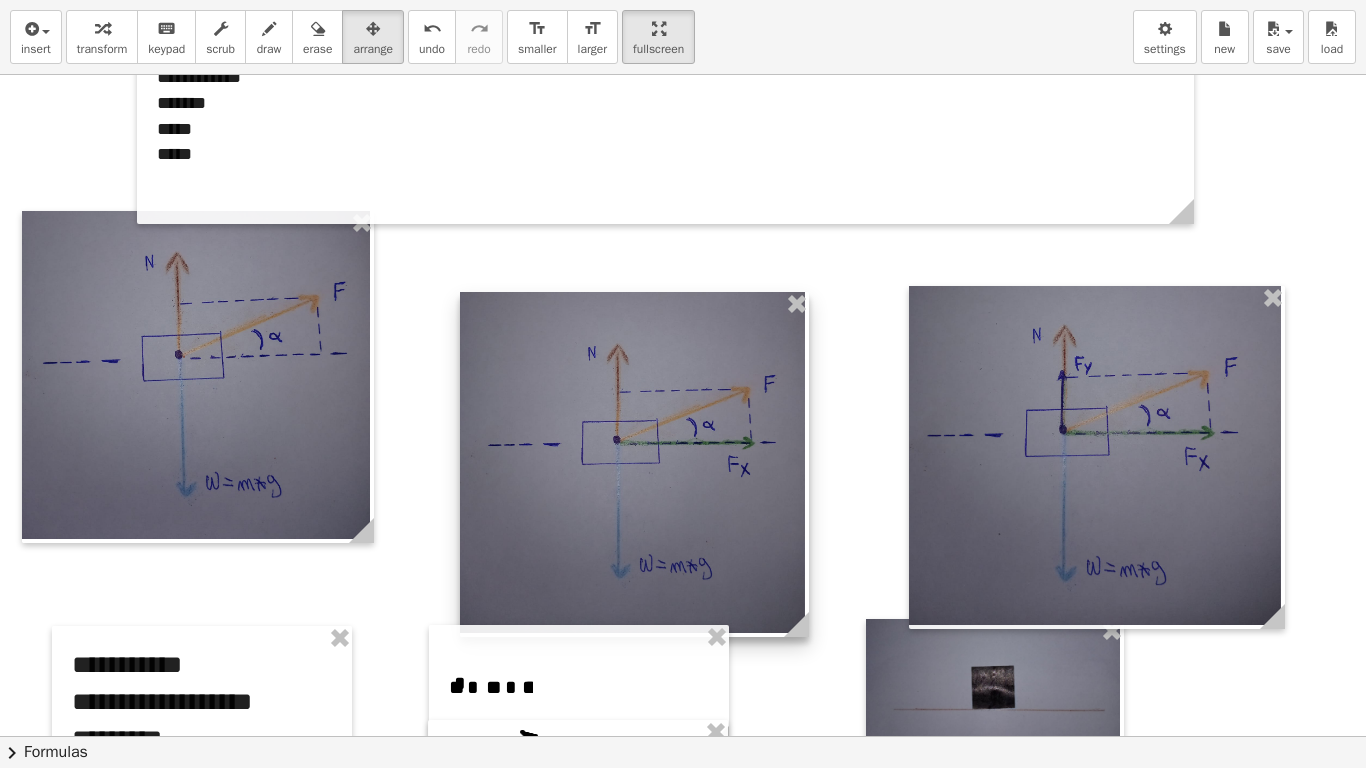 drag, startPoint x: 720, startPoint y: 331, endPoint x: 751, endPoint y: 411, distance: 85.79627 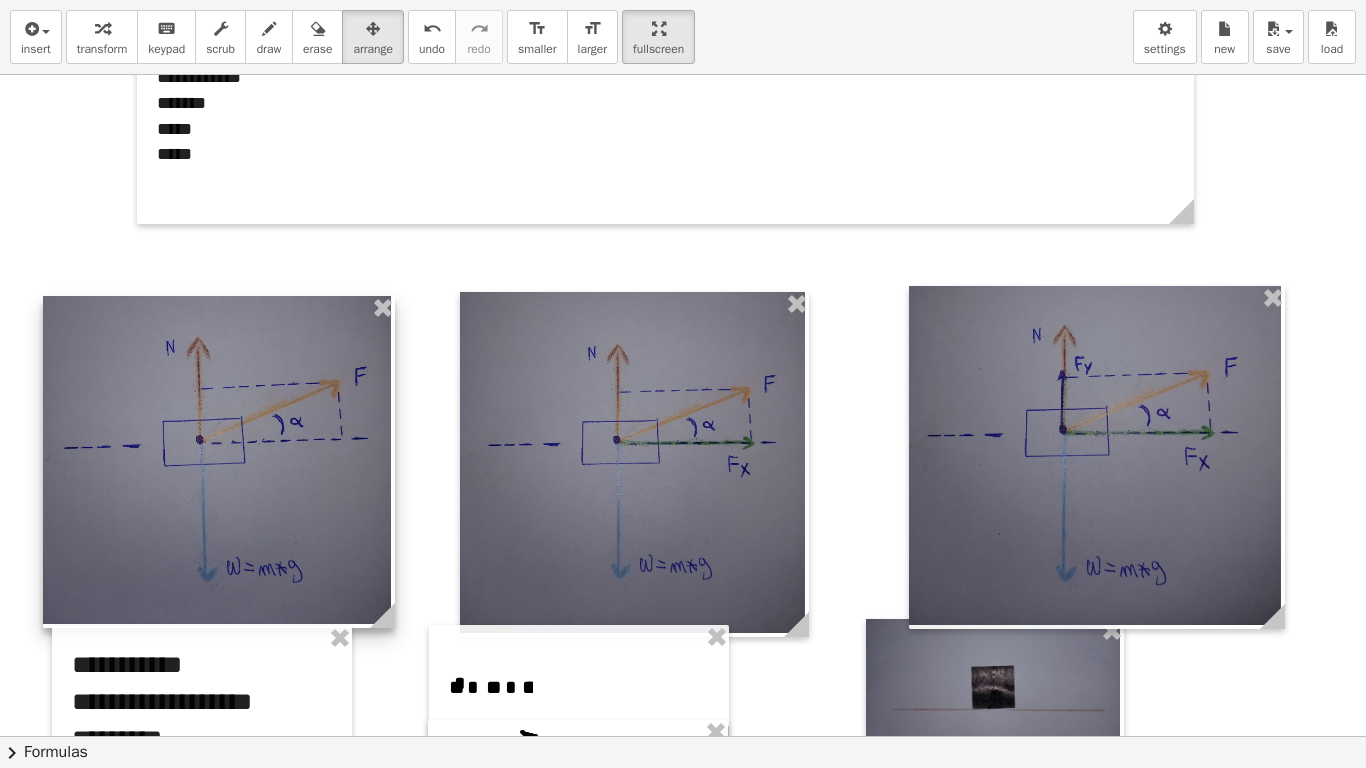 drag, startPoint x: 334, startPoint y: 357, endPoint x: 355, endPoint y: 442, distance: 87.555695 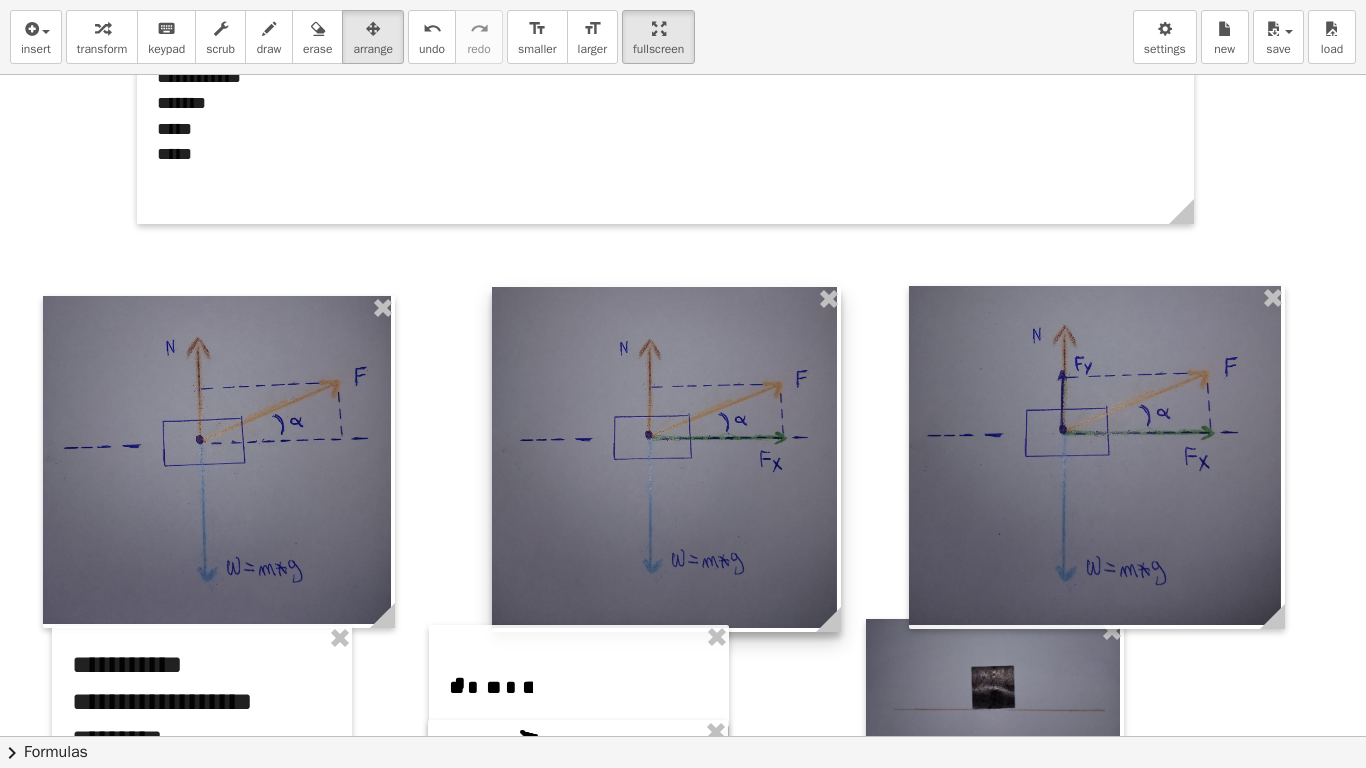 drag, startPoint x: 679, startPoint y: 392, endPoint x: 711, endPoint y: 387, distance: 32.38827 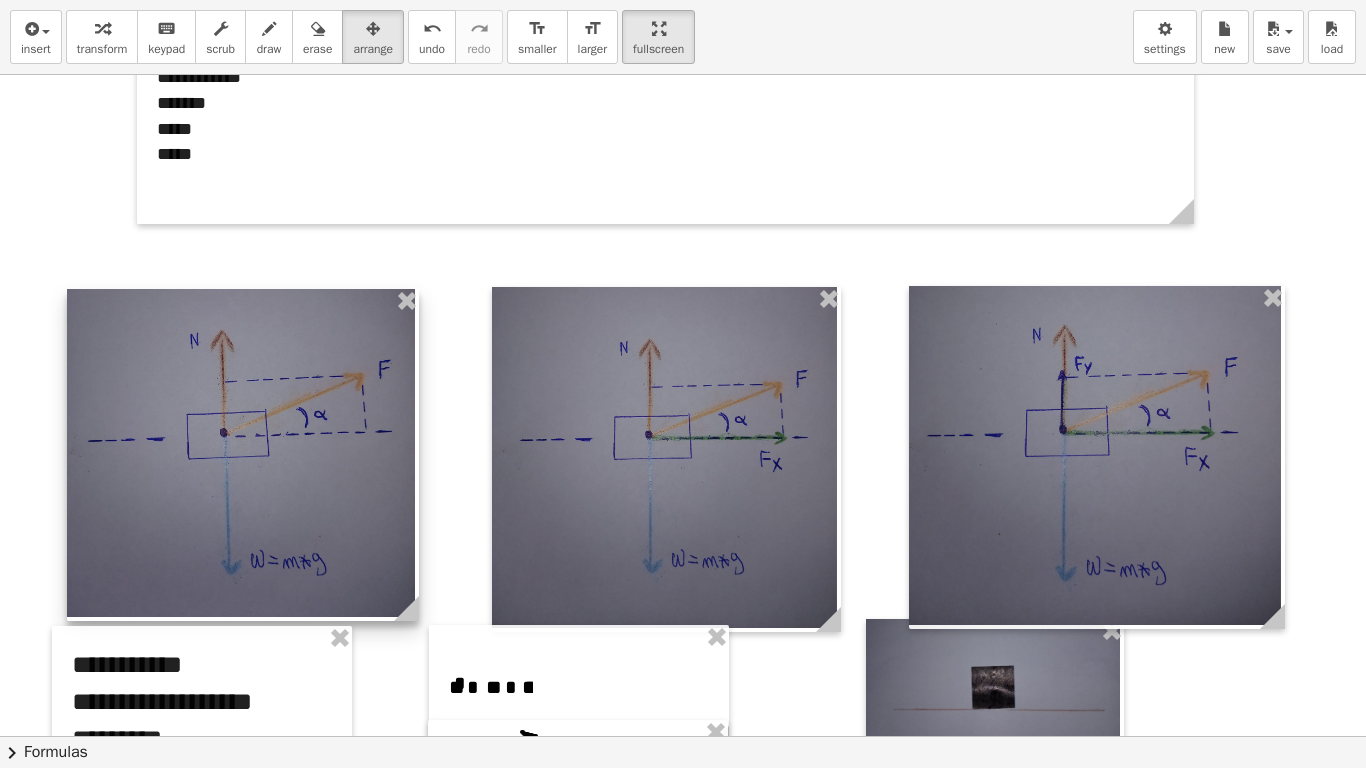 drag, startPoint x: 289, startPoint y: 502, endPoint x: 313, endPoint y: 495, distance: 25 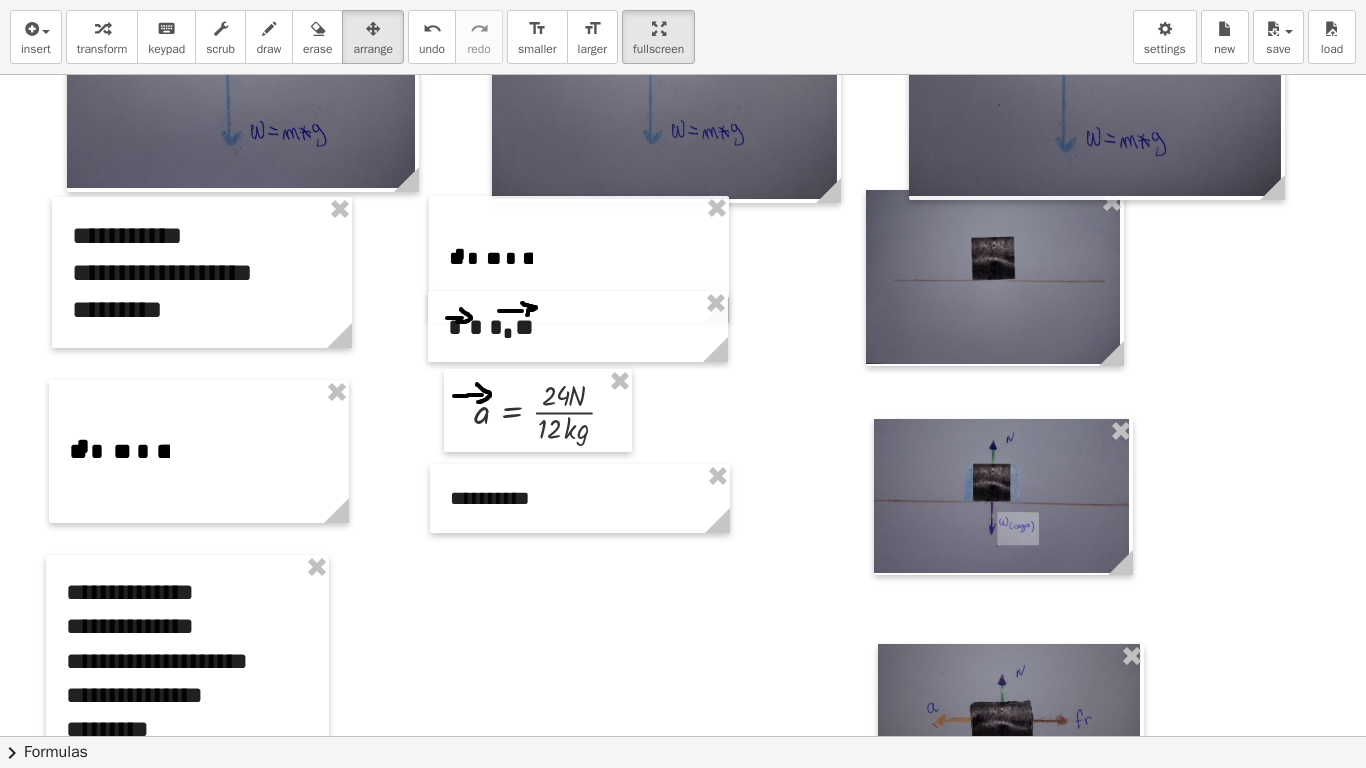 scroll, scrollTop: 787, scrollLeft: 0, axis: vertical 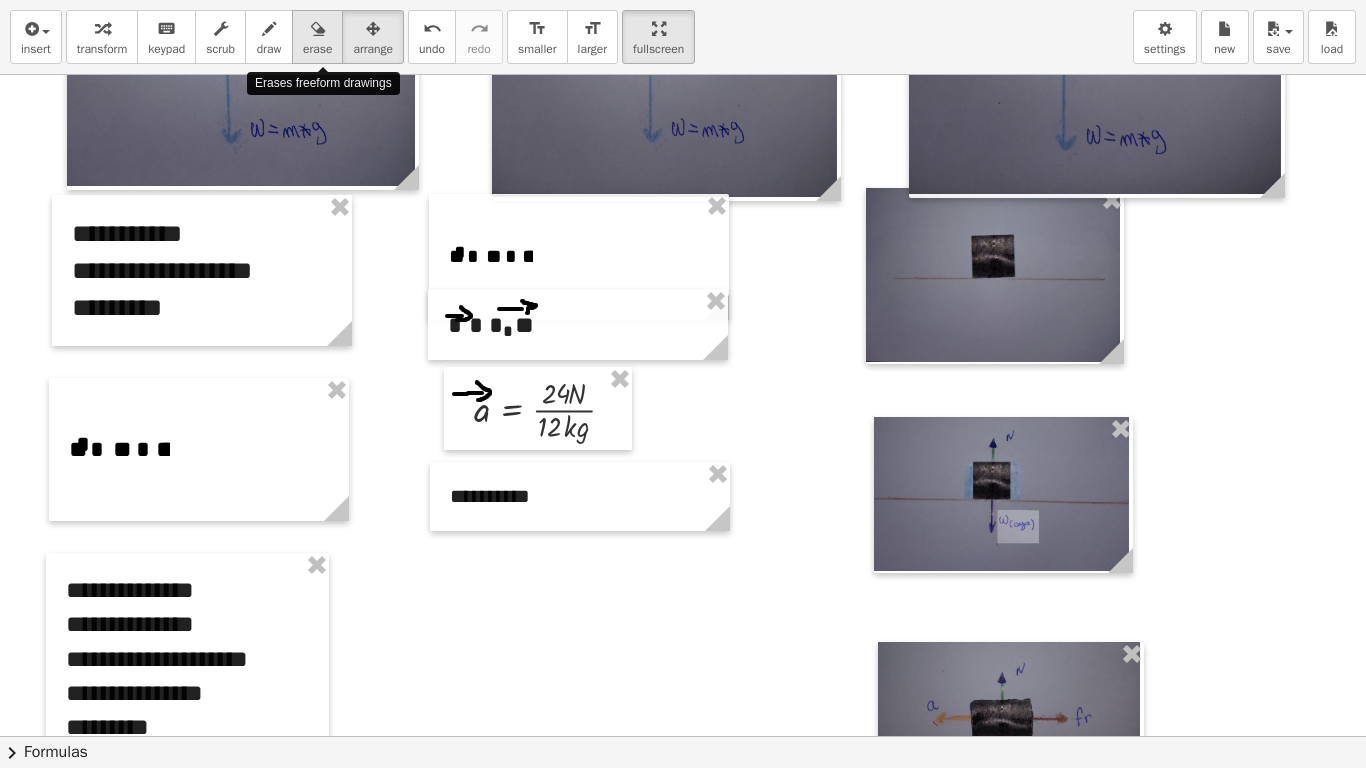 click at bounding box center [318, 29] 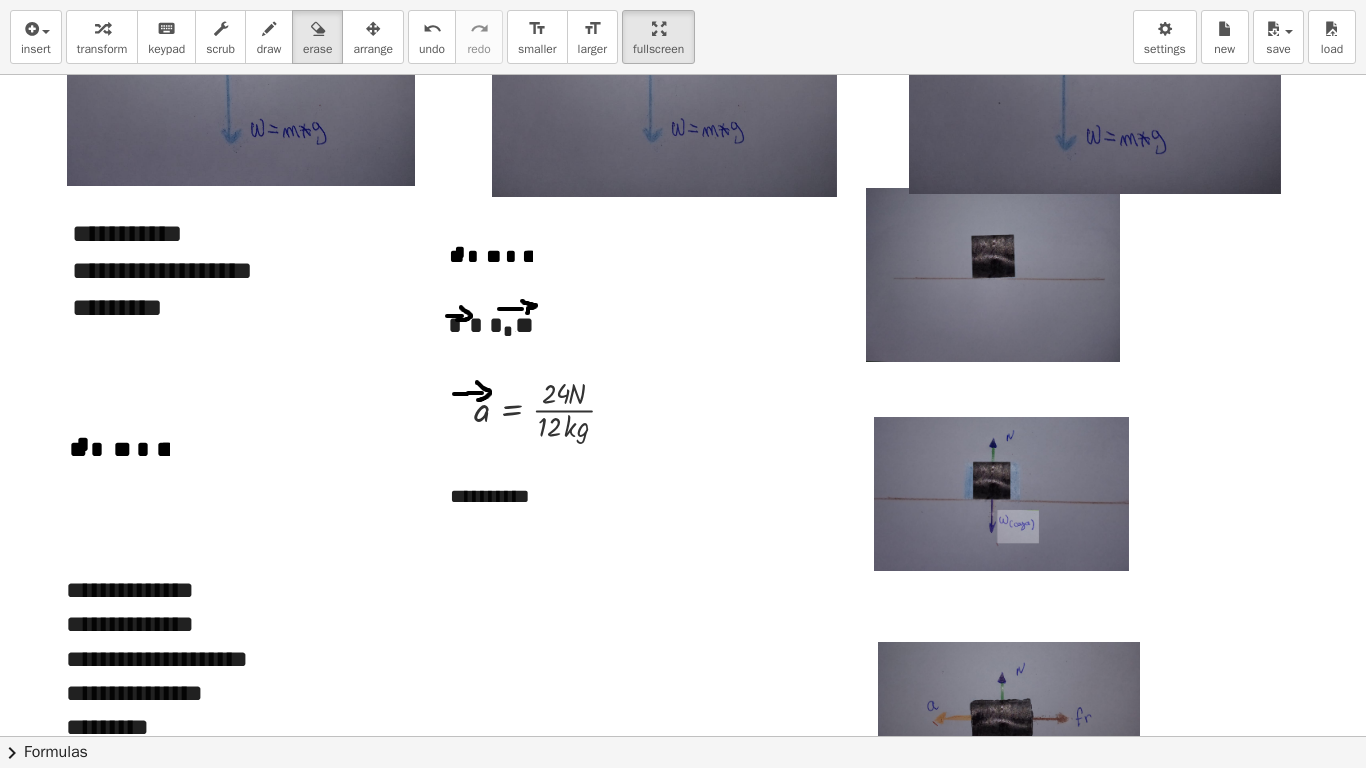 drag, startPoint x: 318, startPoint y: 28, endPoint x: 593, endPoint y: 264, distance: 362.3824 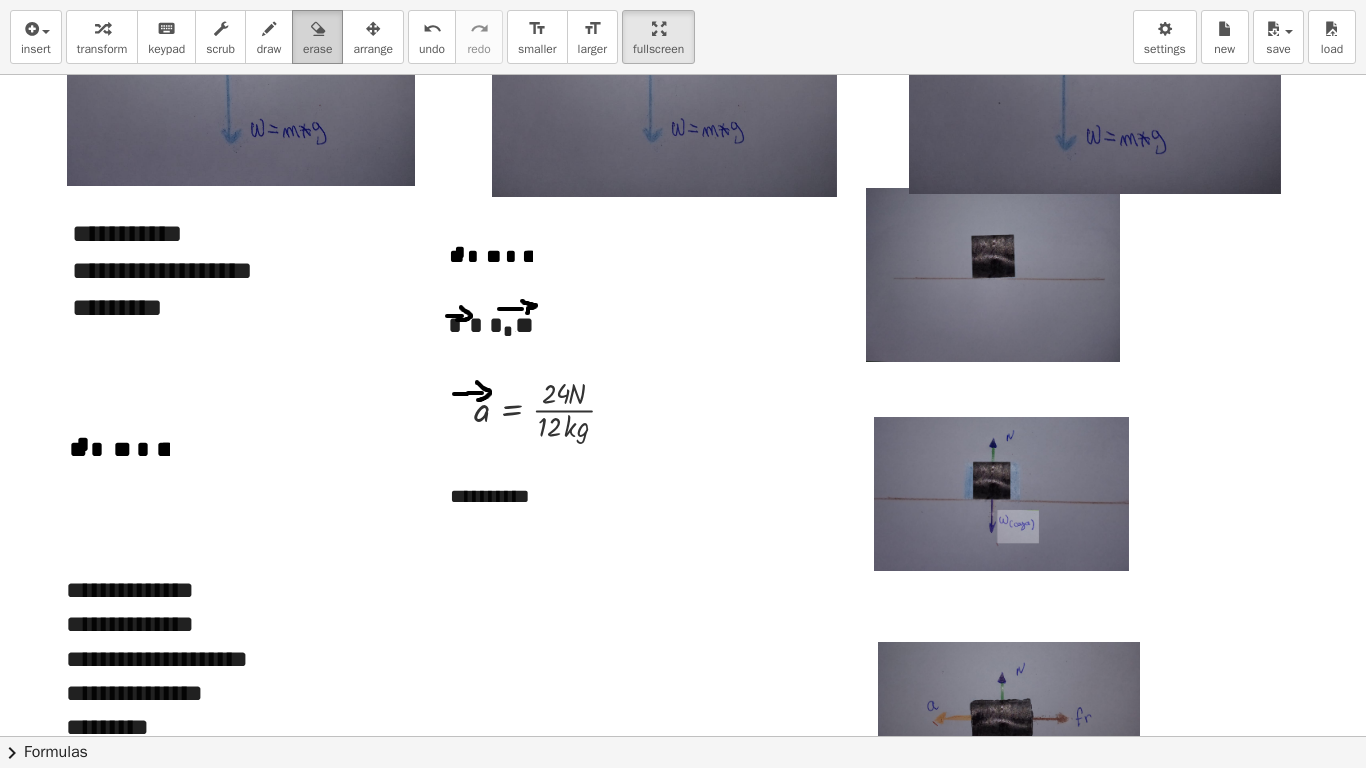 click at bounding box center [318, 29] 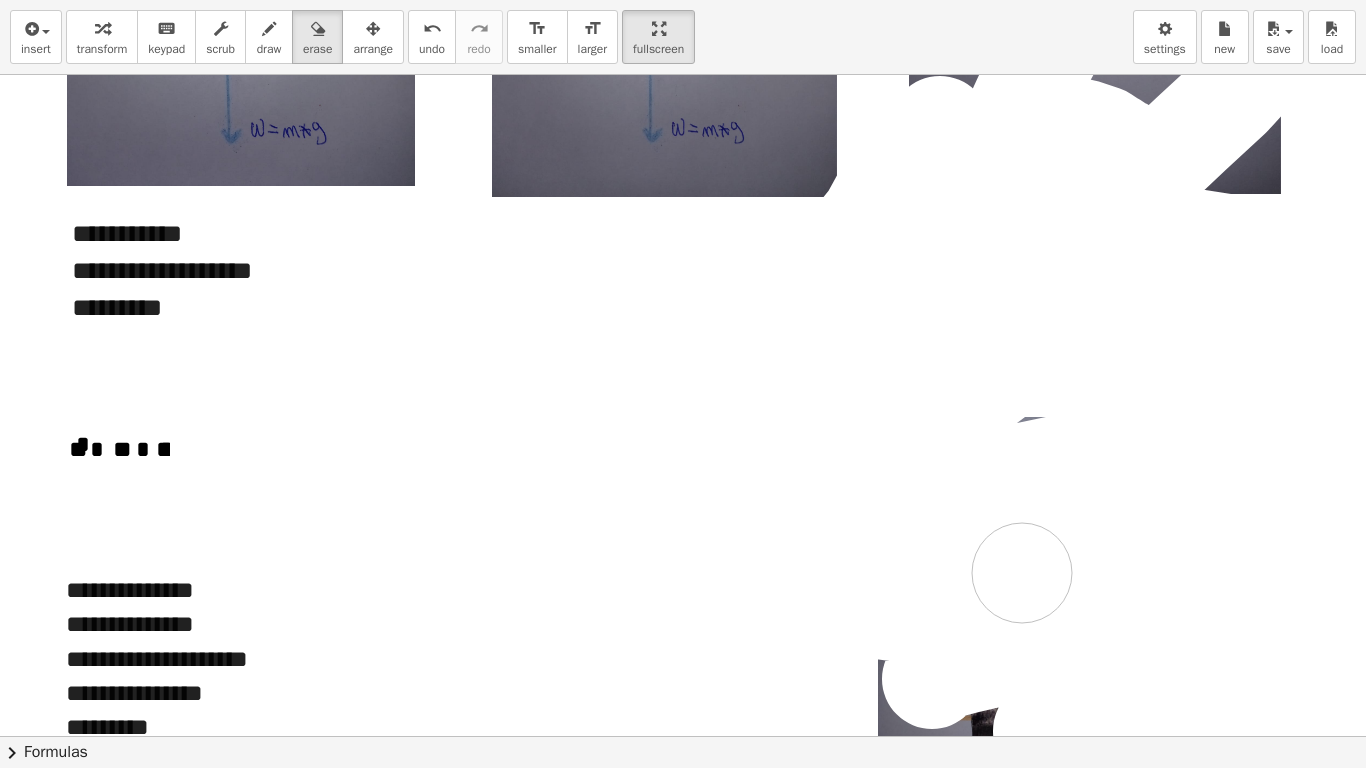 drag, startPoint x: 565, startPoint y: 320, endPoint x: 1021, endPoint y: 574, distance: 521.96936 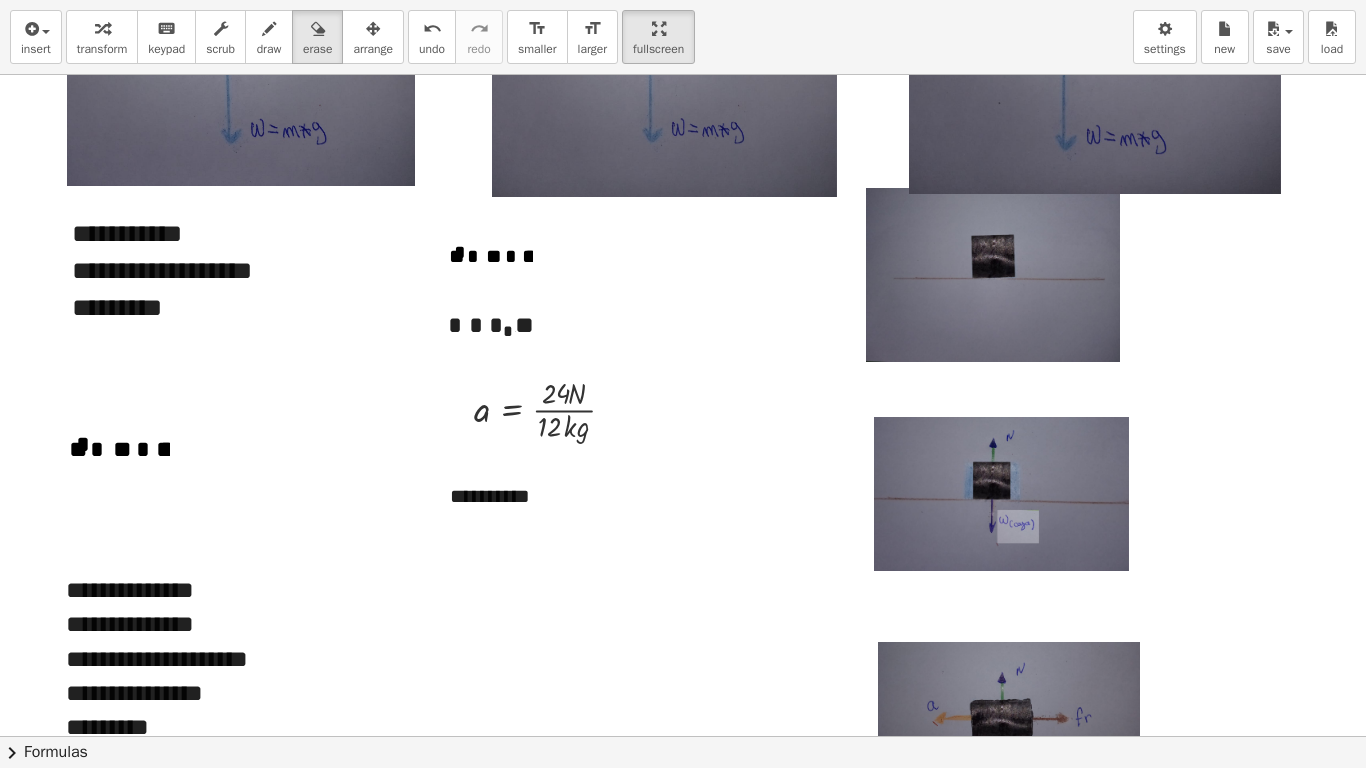 drag, startPoint x: 304, startPoint y: 51, endPoint x: 588, endPoint y: 227, distance: 334.11374 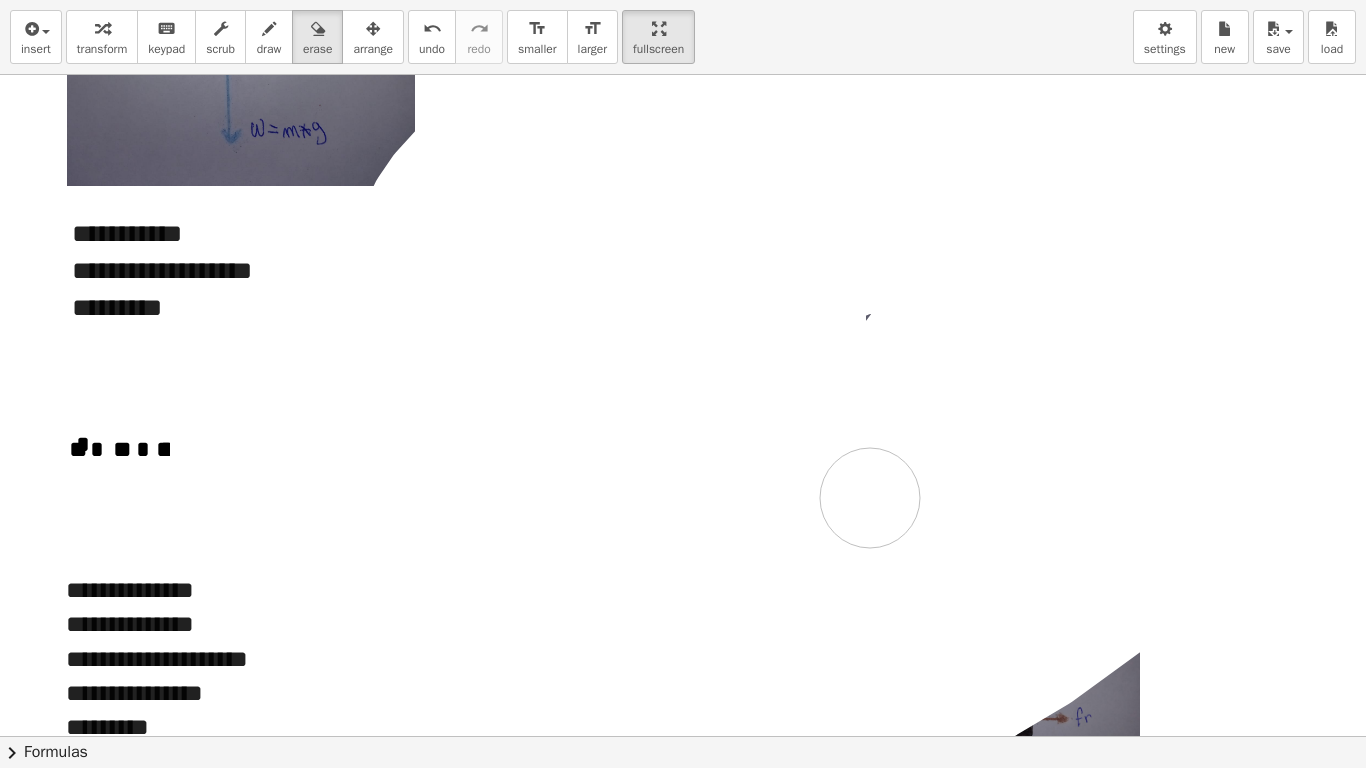drag, startPoint x: 594, startPoint y: 210, endPoint x: 919, endPoint y: 444, distance: 400.47595 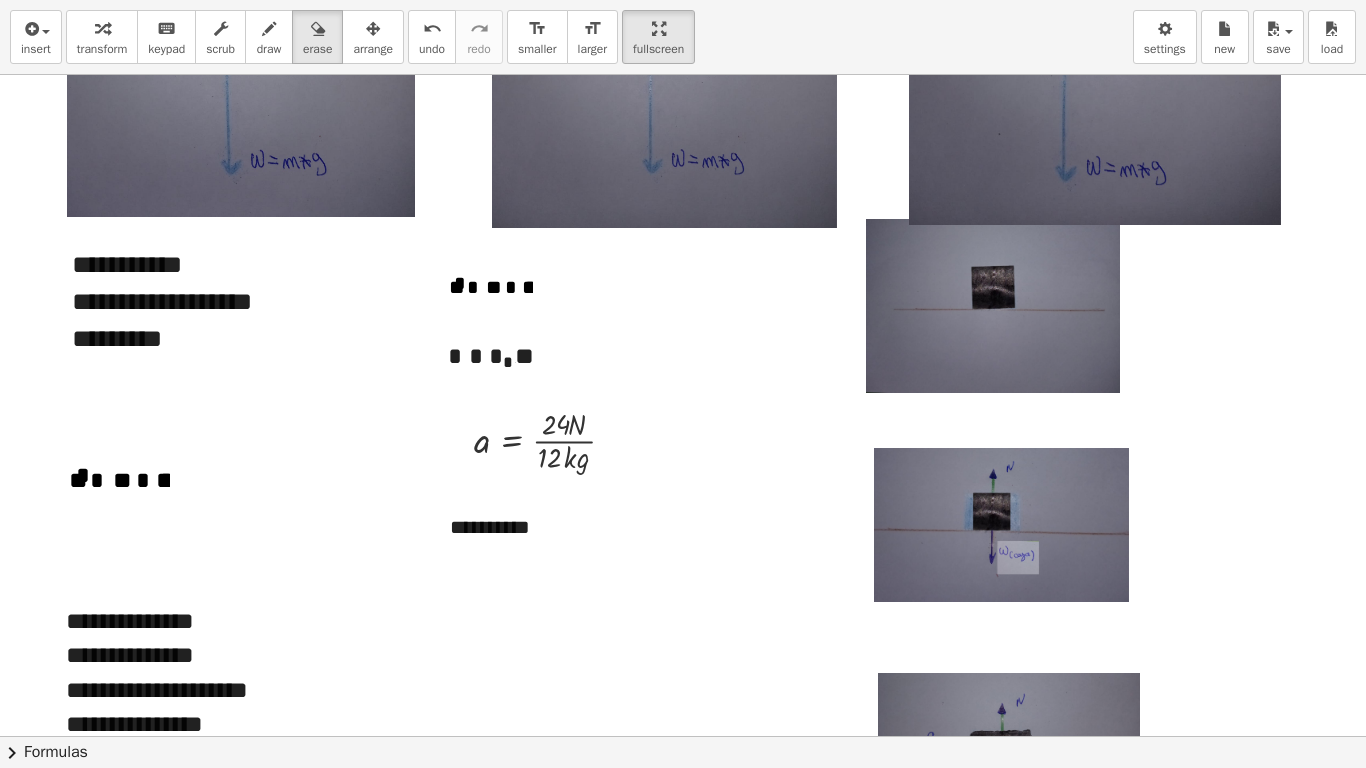 scroll, scrollTop: 746, scrollLeft: 0, axis: vertical 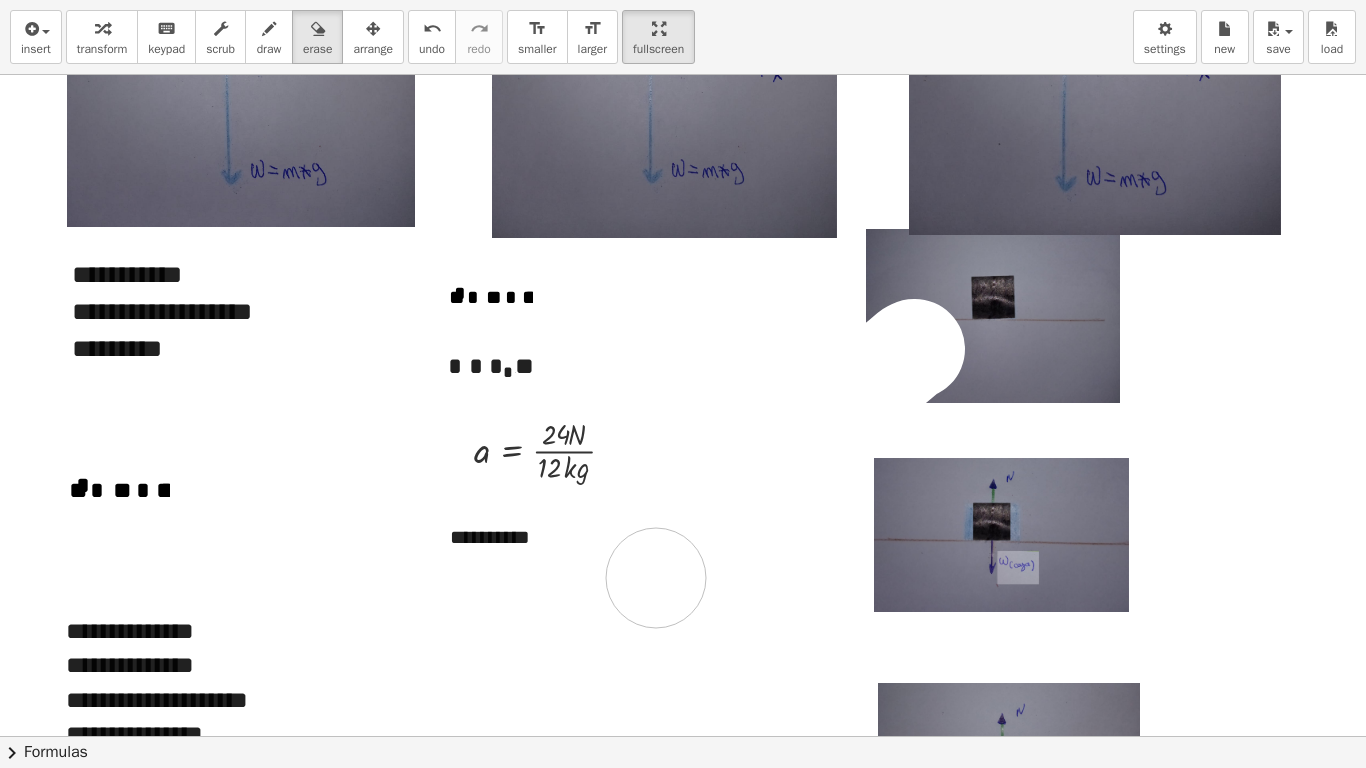 drag, startPoint x: 915, startPoint y: 349, endPoint x: 656, endPoint y: 578, distance: 345.71954 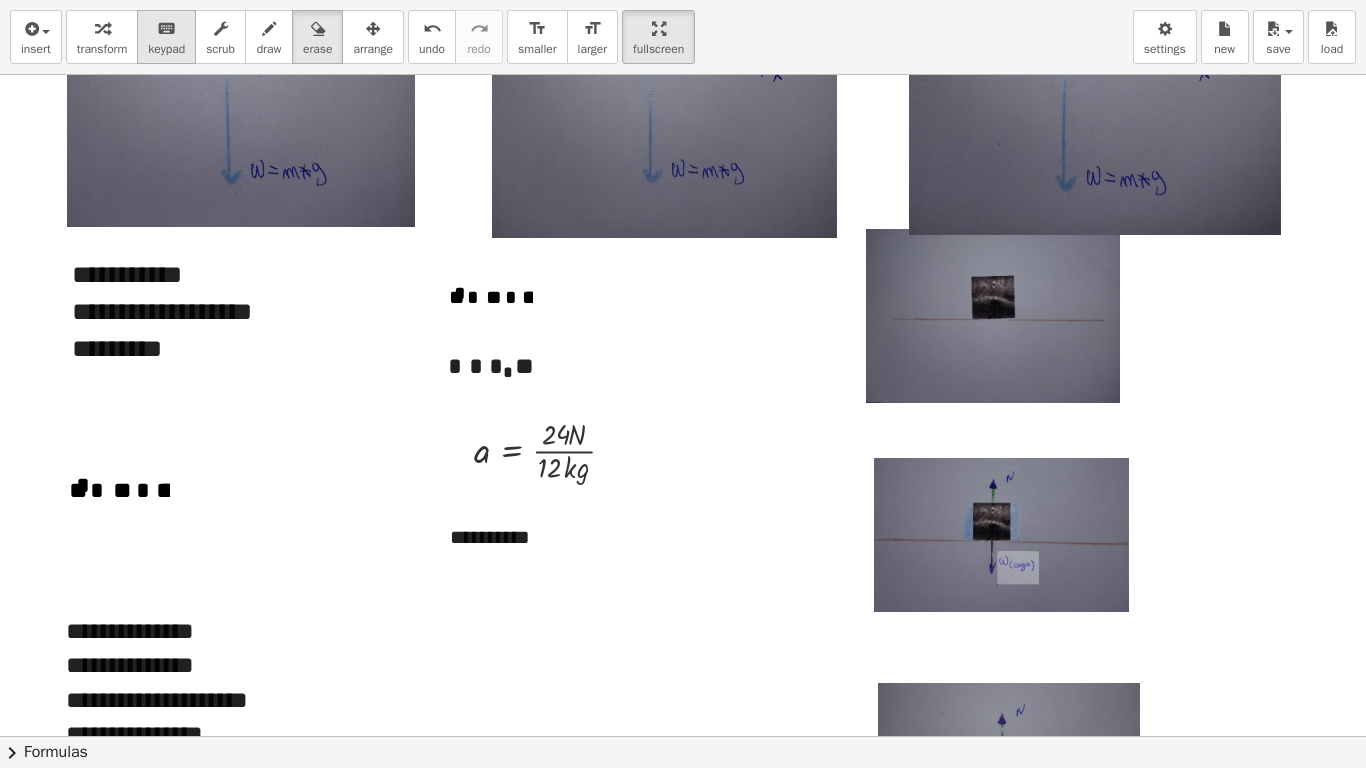 click on "keypad" at bounding box center [166, 49] 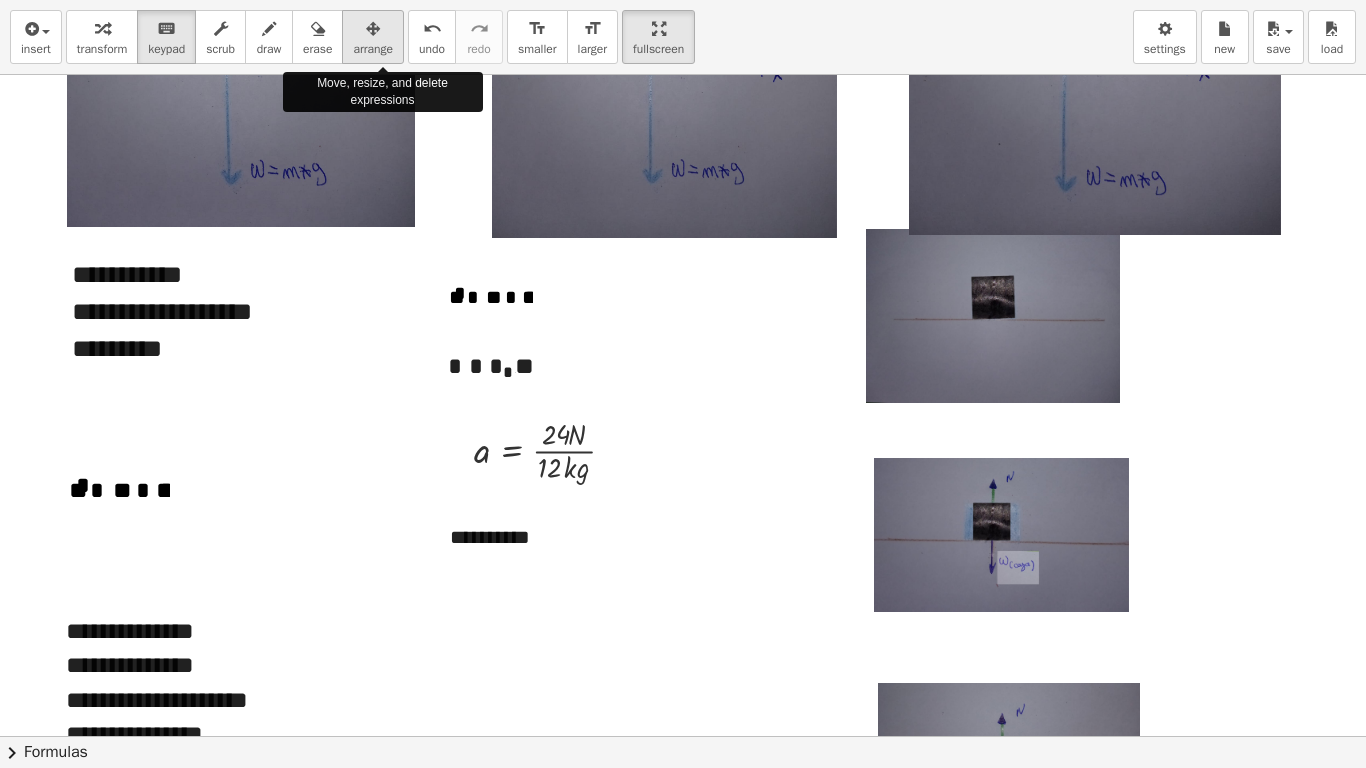 click on "arrange" at bounding box center [373, 49] 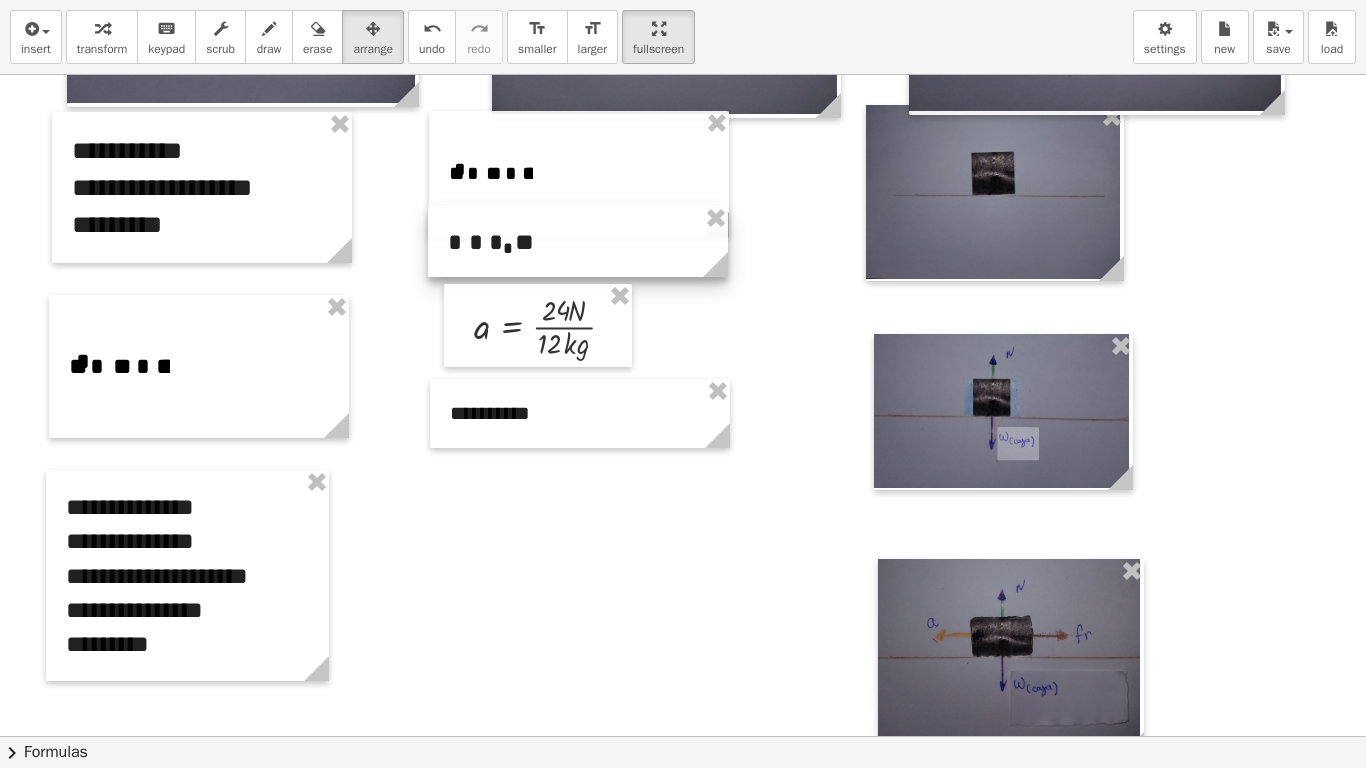 scroll, scrollTop: 875, scrollLeft: 0, axis: vertical 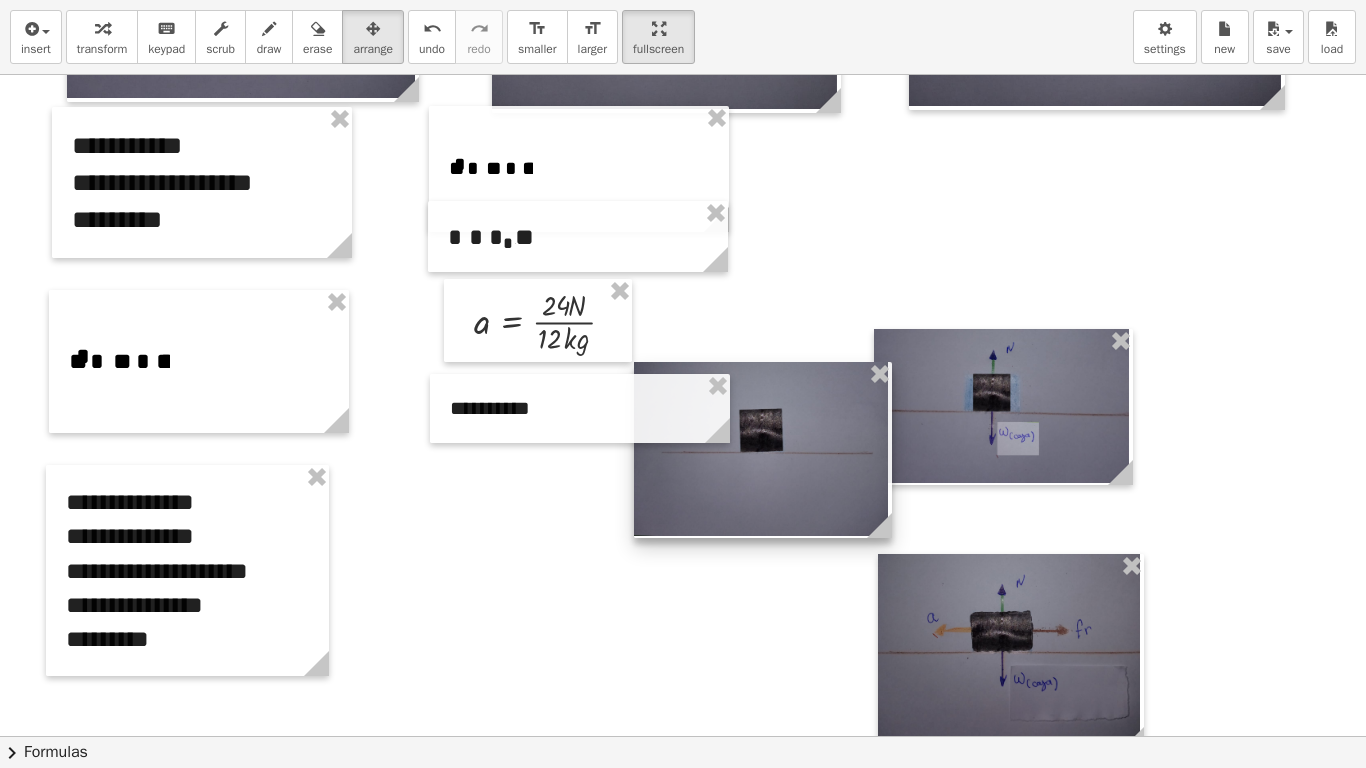 drag, startPoint x: 899, startPoint y: 245, endPoint x: 679, endPoint y: 294, distance: 225.39078 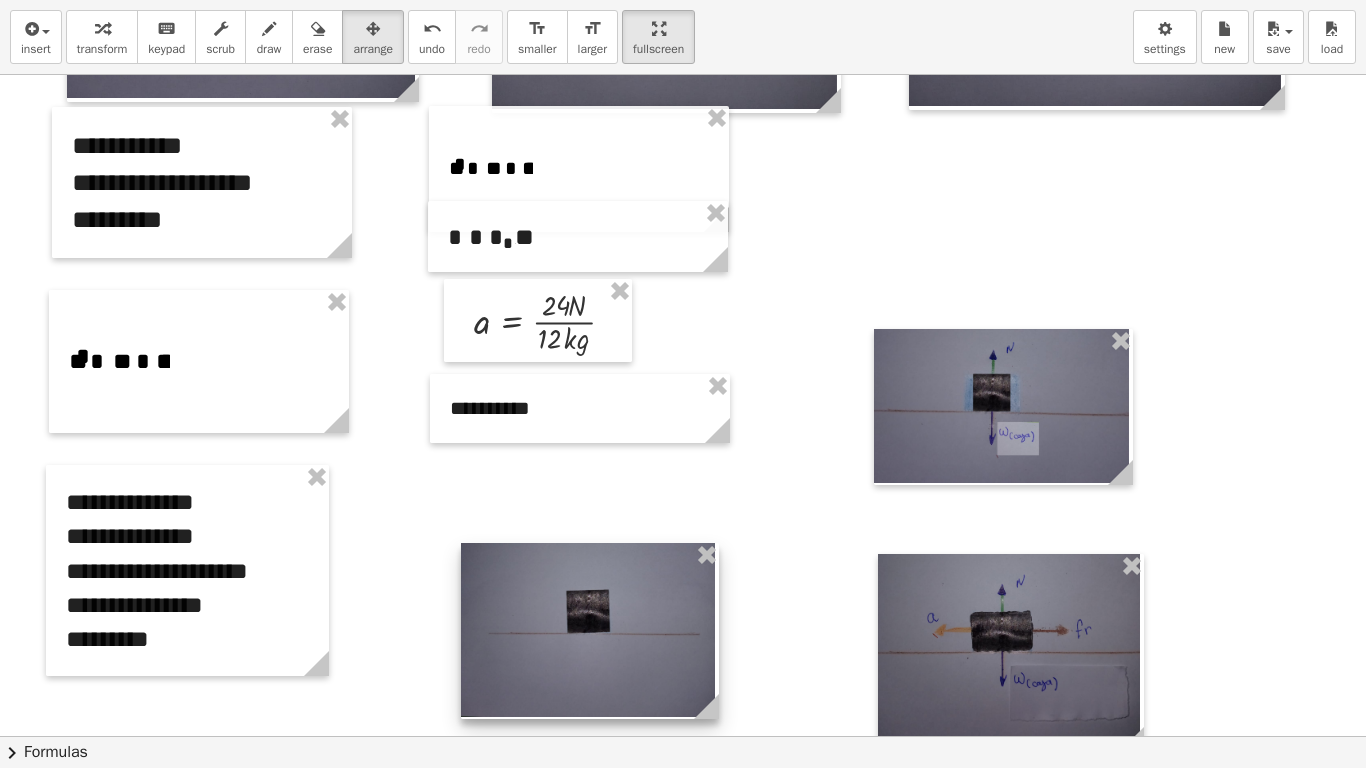 scroll, scrollTop: 1173, scrollLeft: 0, axis: vertical 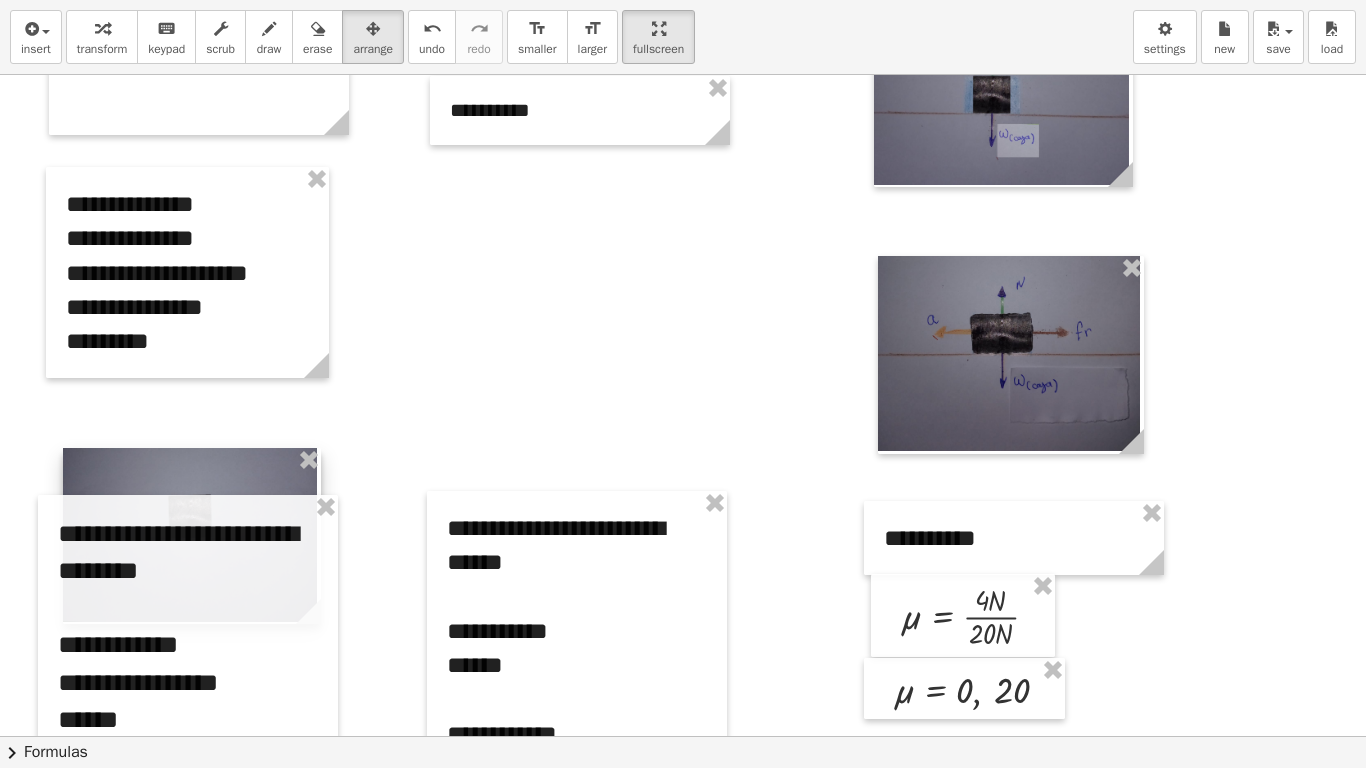drag, startPoint x: 571, startPoint y: 364, endPoint x: 170, endPoint y: 569, distance: 450.3621 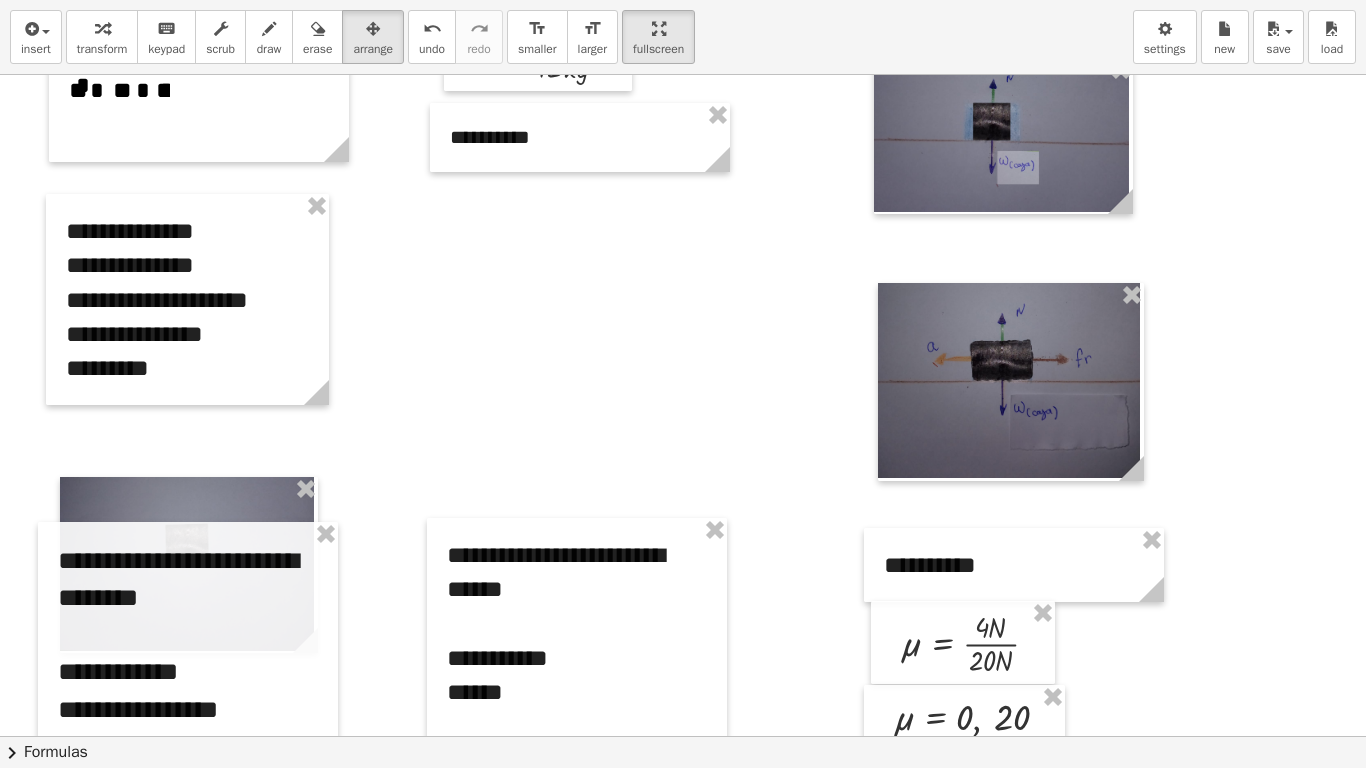 scroll, scrollTop: 1083, scrollLeft: 0, axis: vertical 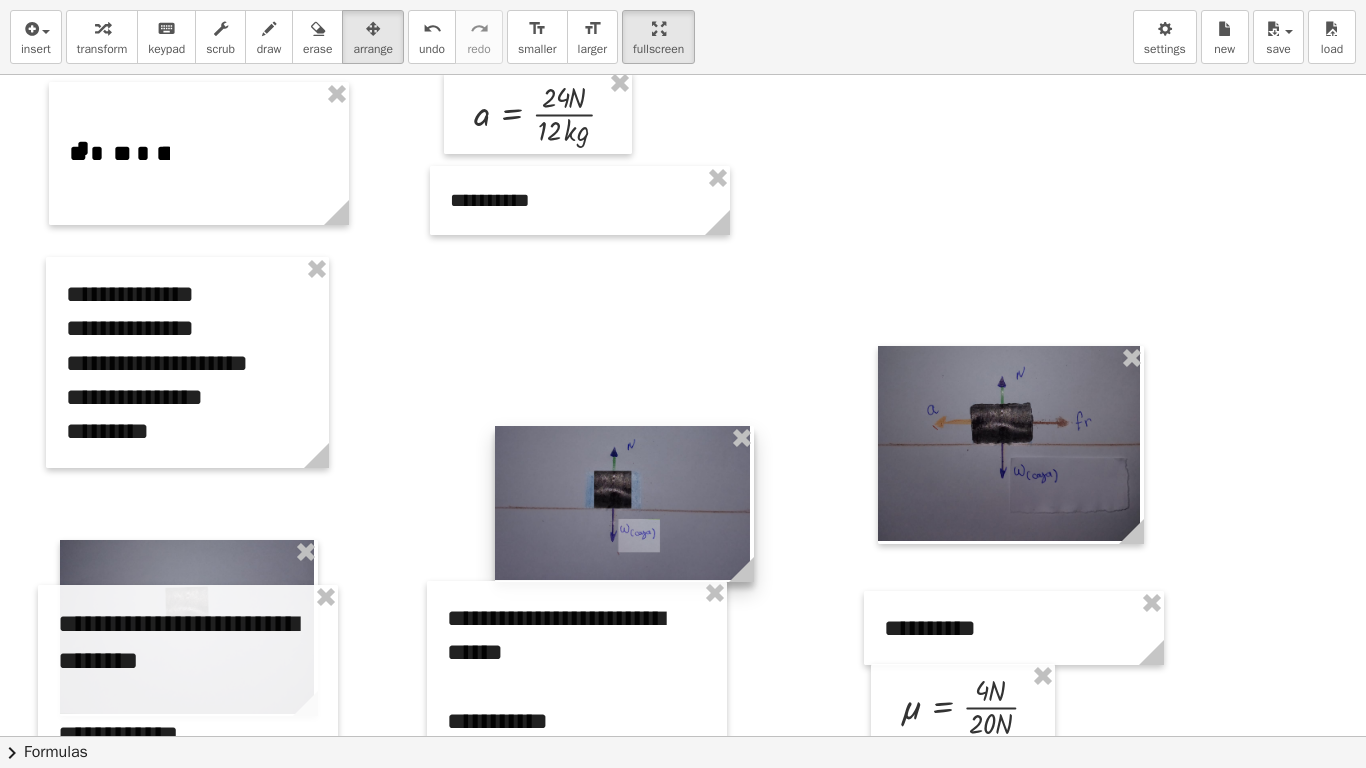 drag, startPoint x: 997, startPoint y: 229, endPoint x: 617, endPoint y: 535, distance: 487.88934 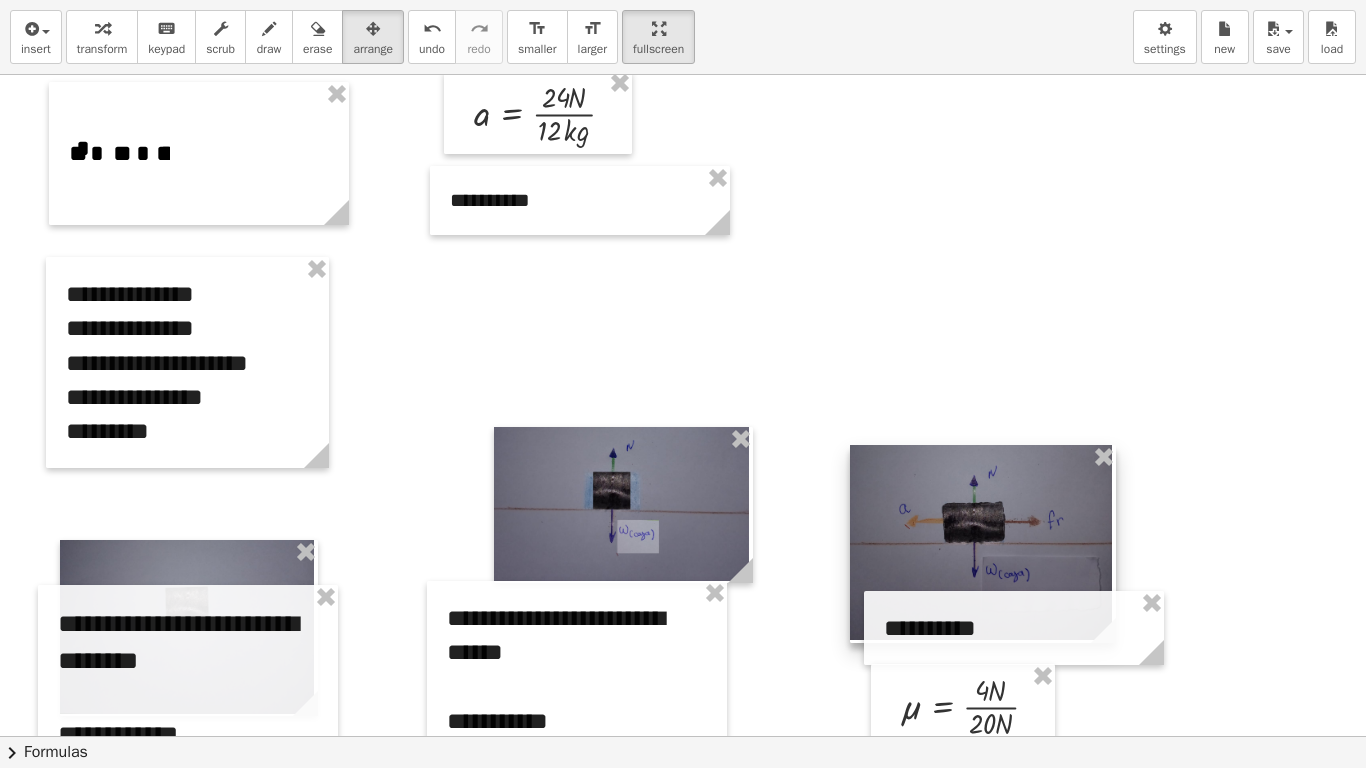 drag, startPoint x: 1022, startPoint y: 431, endPoint x: 1002, endPoint y: 542, distance: 112.78741 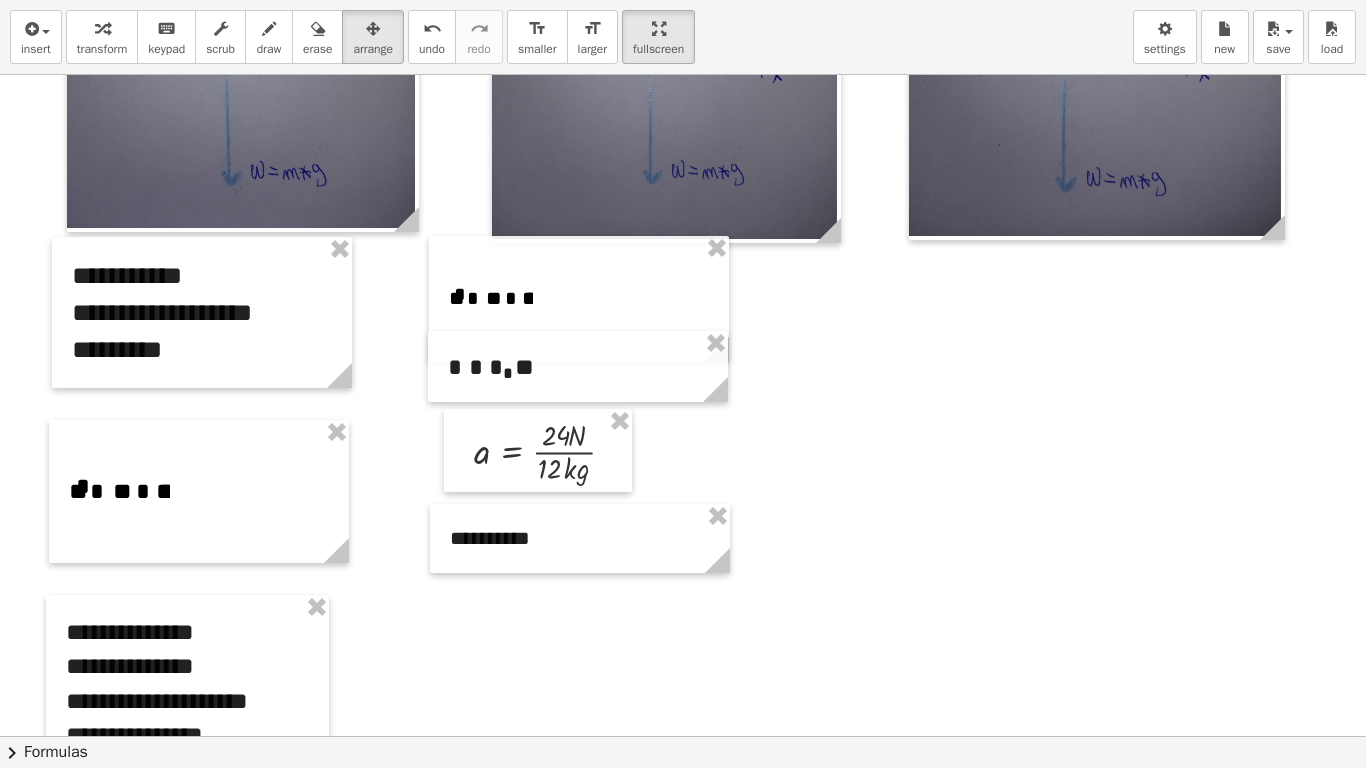 scroll, scrollTop: 729, scrollLeft: 0, axis: vertical 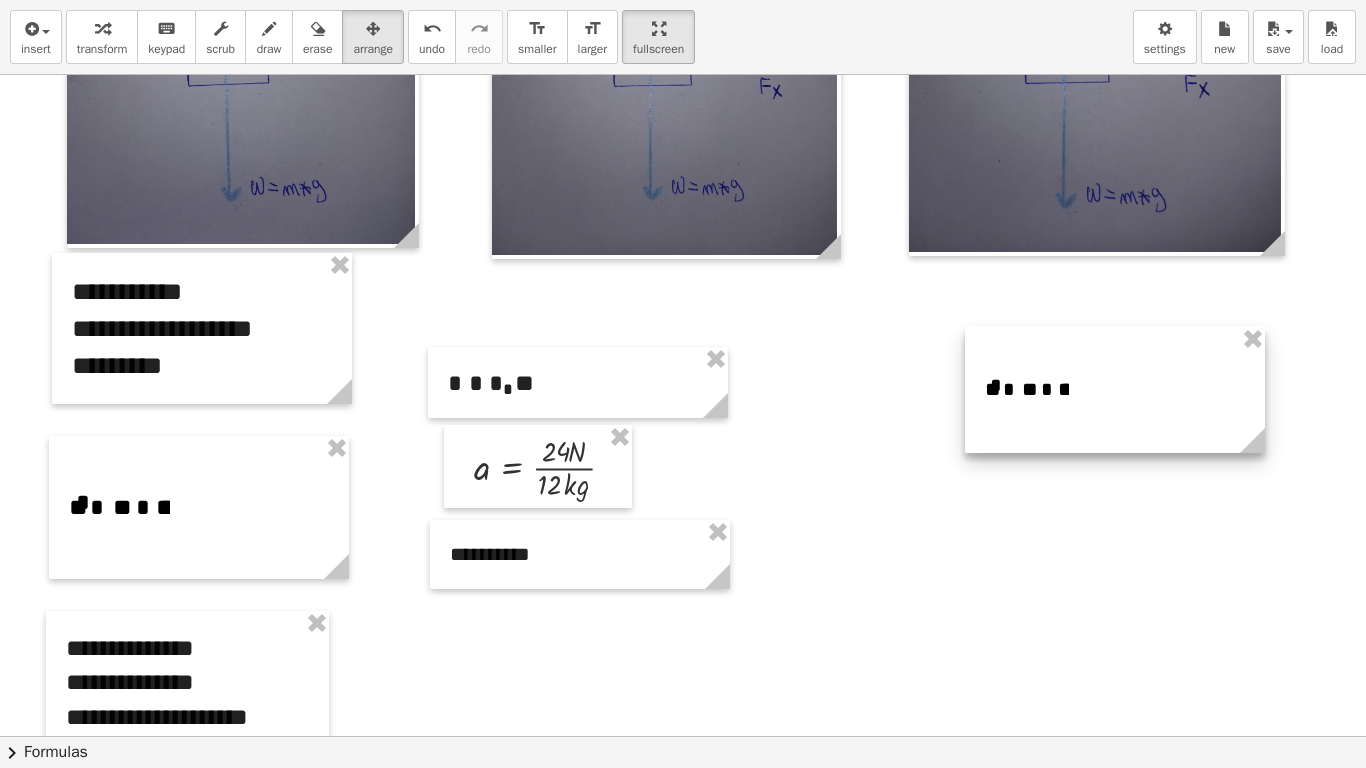 drag, startPoint x: 619, startPoint y: 291, endPoint x: 1155, endPoint y: 366, distance: 541.22174 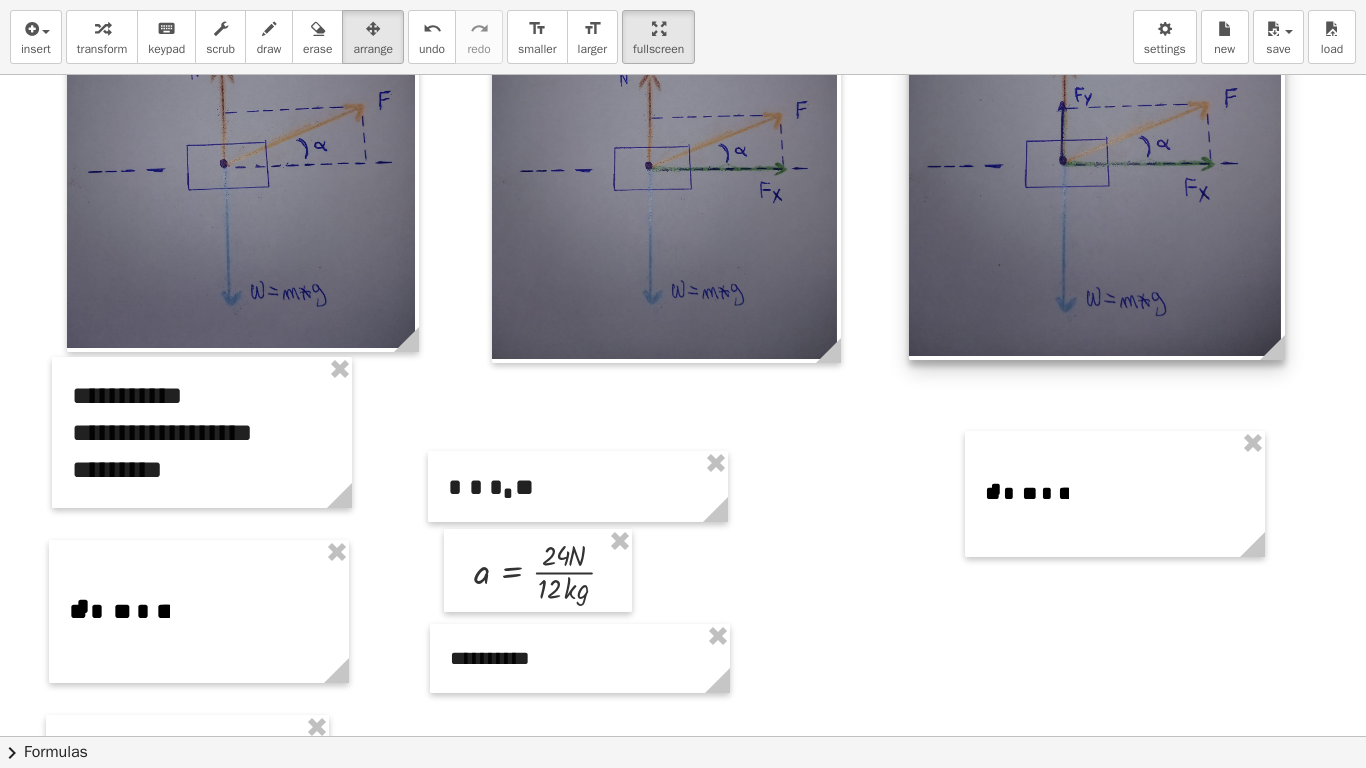 scroll, scrollTop: 632, scrollLeft: 0, axis: vertical 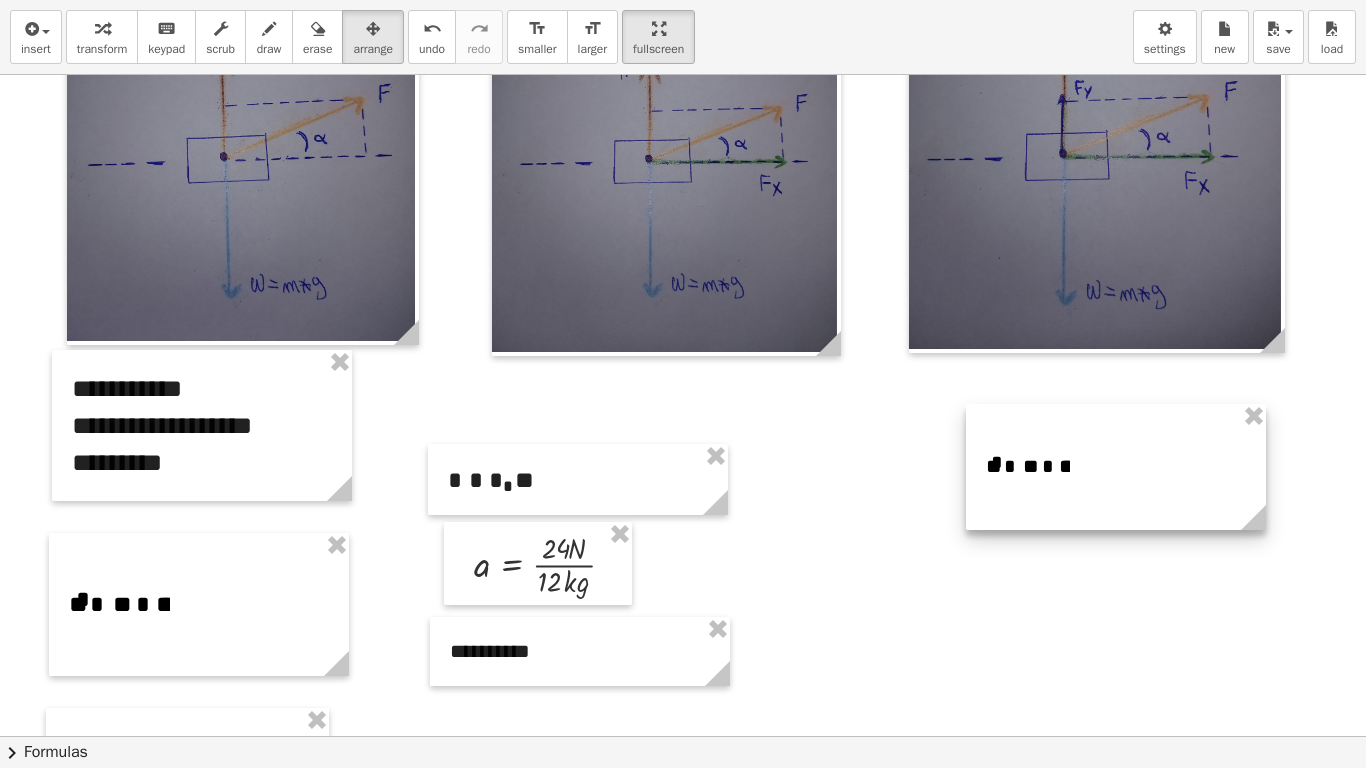 drag, startPoint x: 1090, startPoint y: 471, endPoint x: 1091, endPoint y: 451, distance: 20.024984 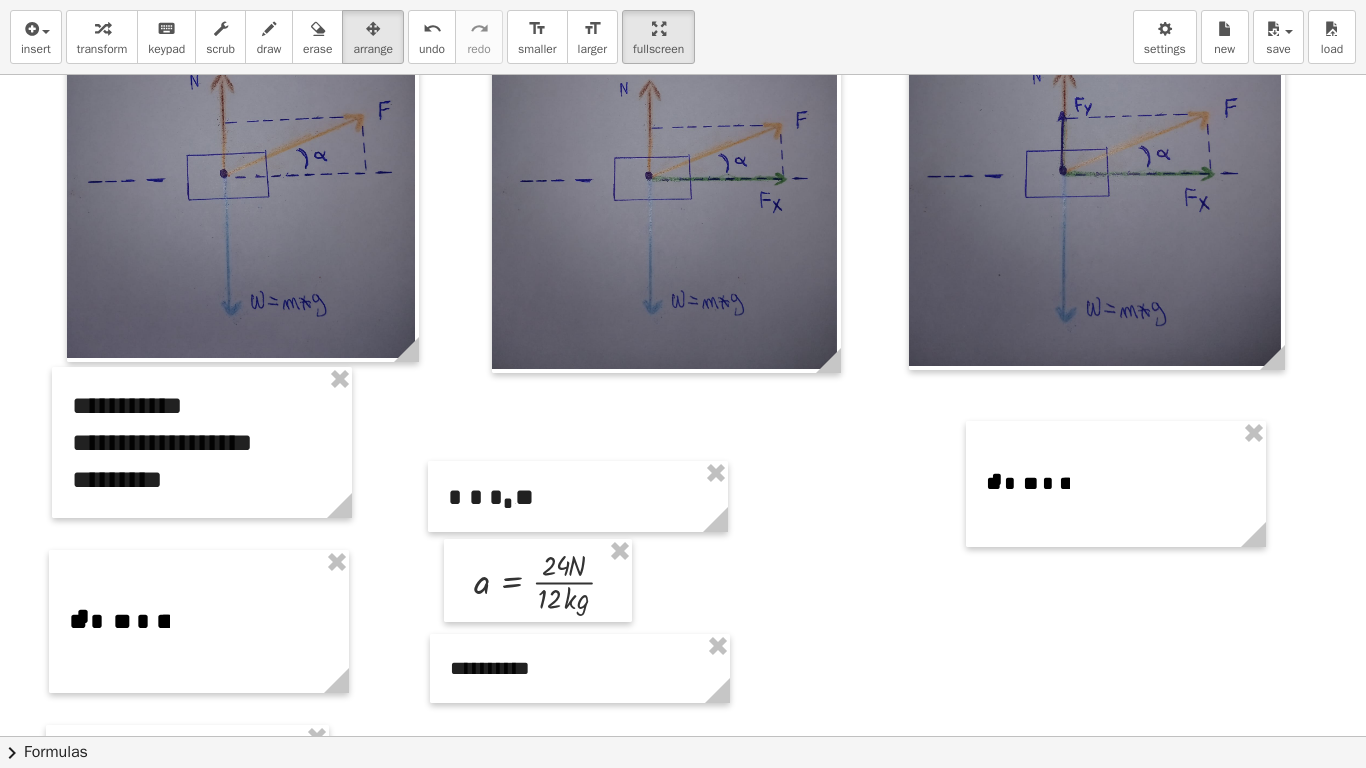 scroll, scrollTop: 616, scrollLeft: 0, axis: vertical 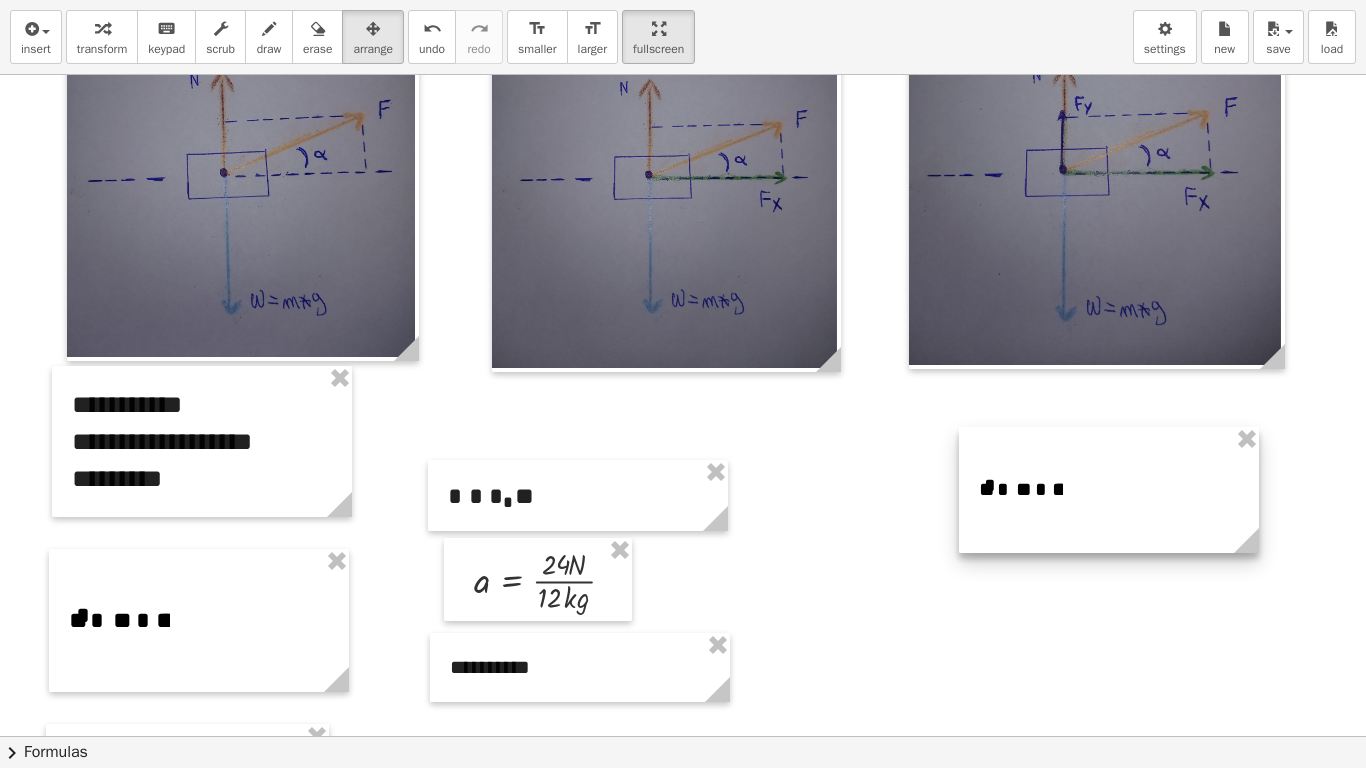 click at bounding box center [1109, 490] 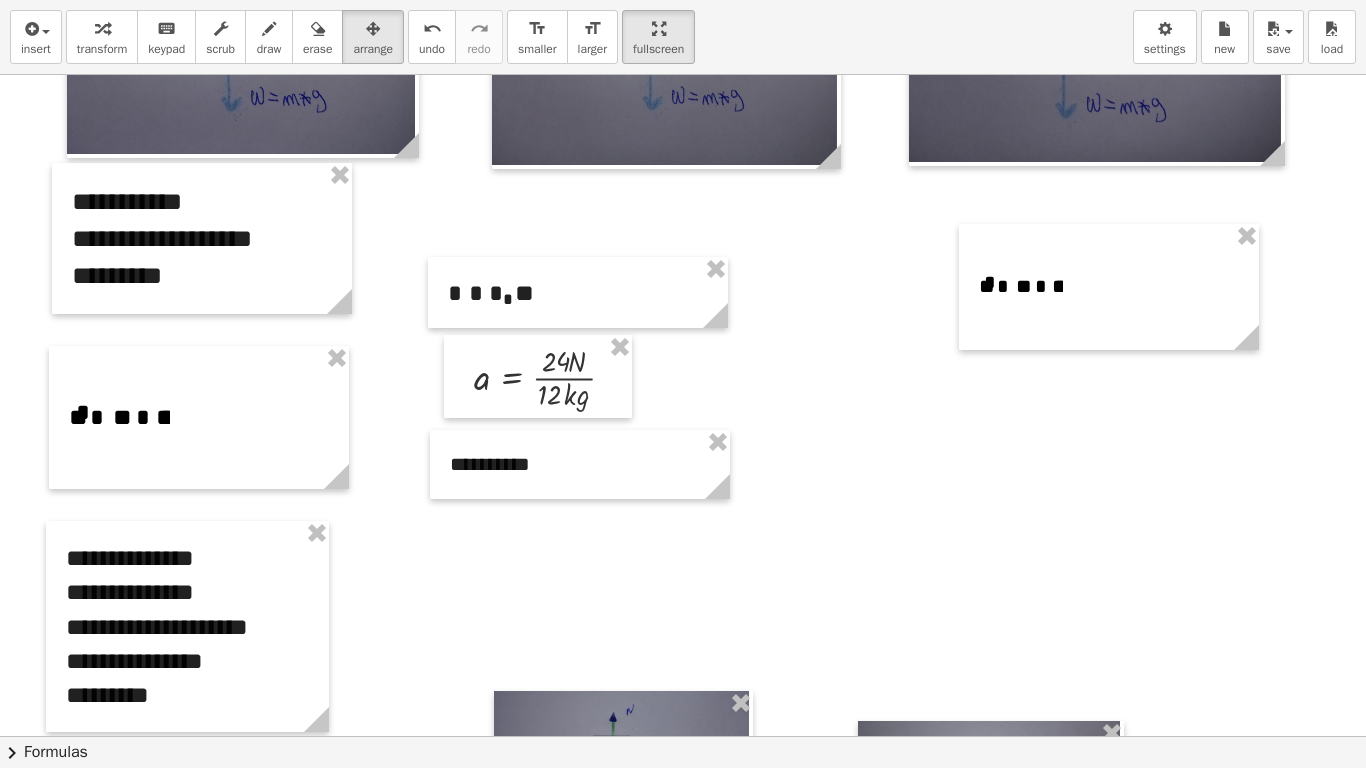 scroll, scrollTop: 827, scrollLeft: 0, axis: vertical 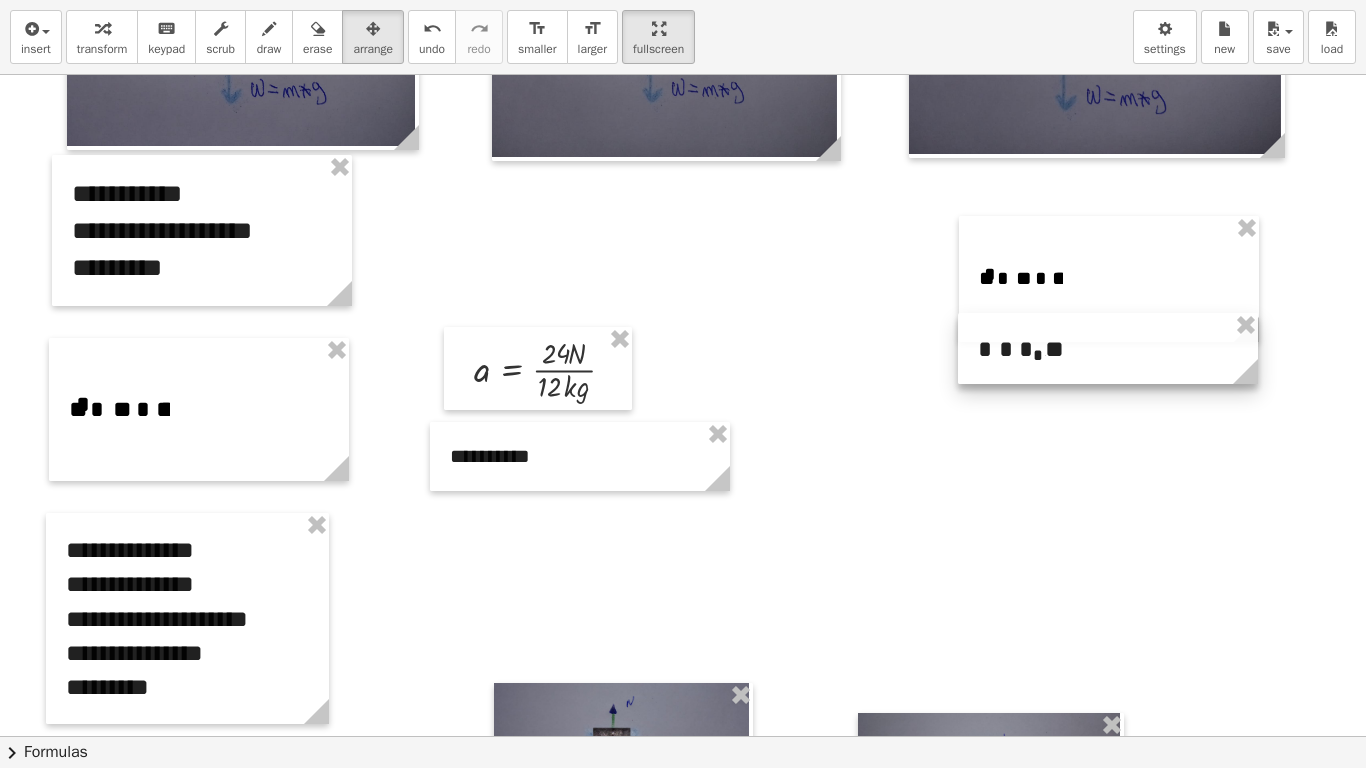 drag, startPoint x: 566, startPoint y: 301, endPoint x: 643, endPoint y: 335, distance: 84.17244 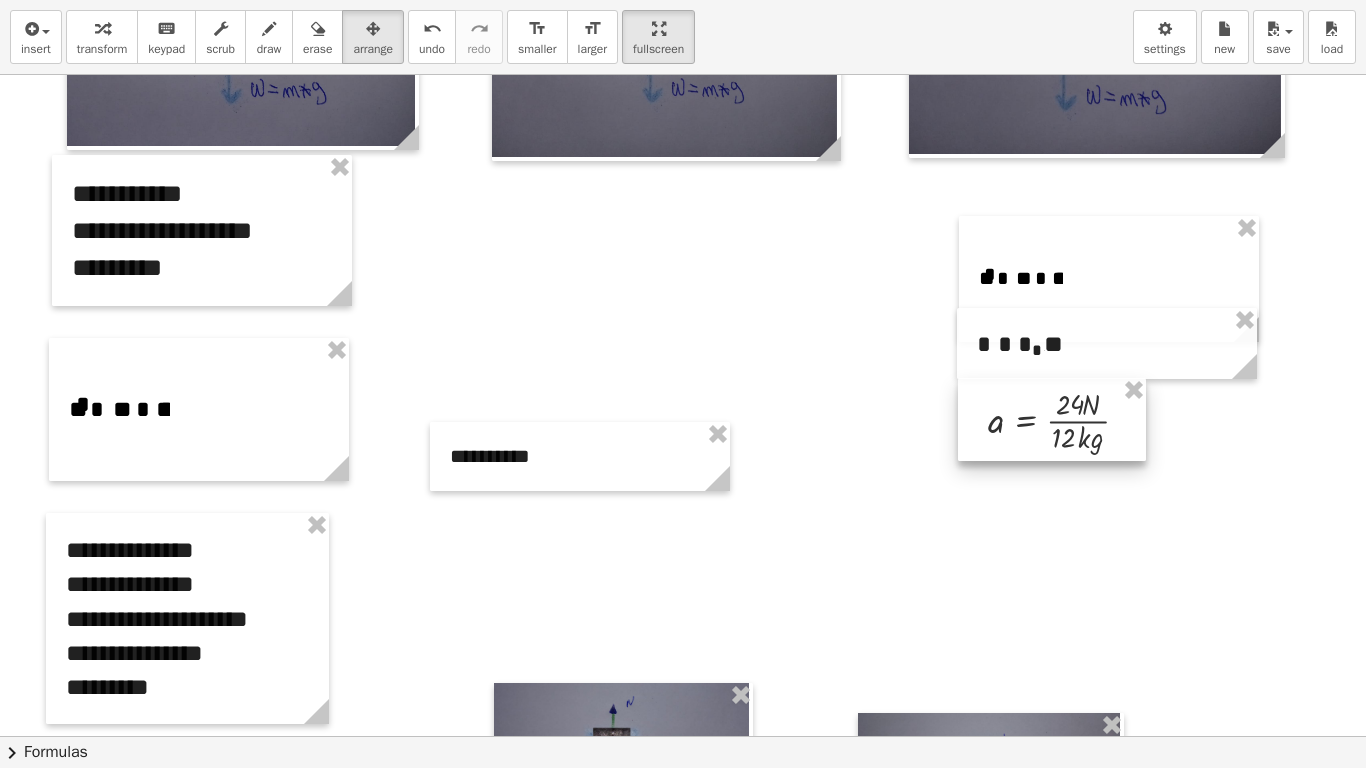 drag, startPoint x: 560, startPoint y: 382, endPoint x: 1074, endPoint y: 433, distance: 516.524 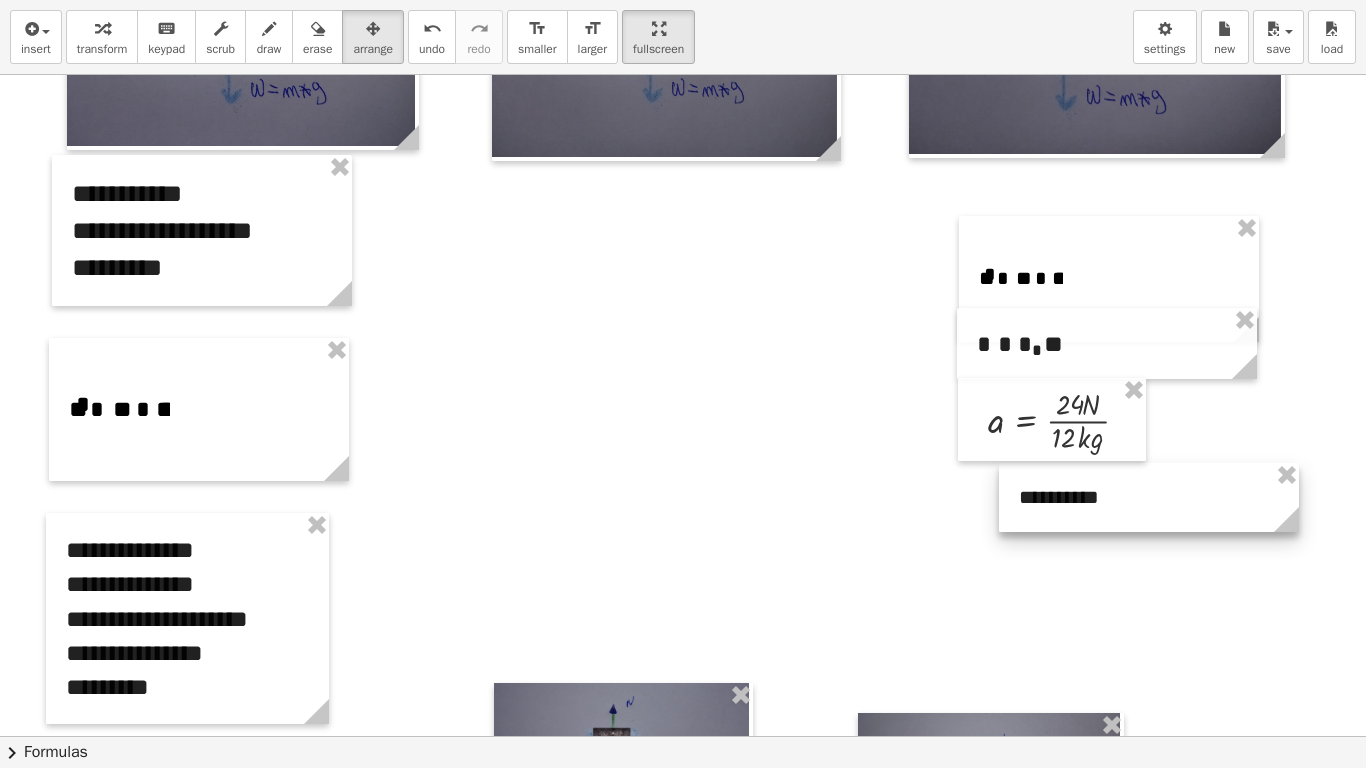 drag, startPoint x: 618, startPoint y: 442, endPoint x: 1189, endPoint y: 483, distance: 572.4701 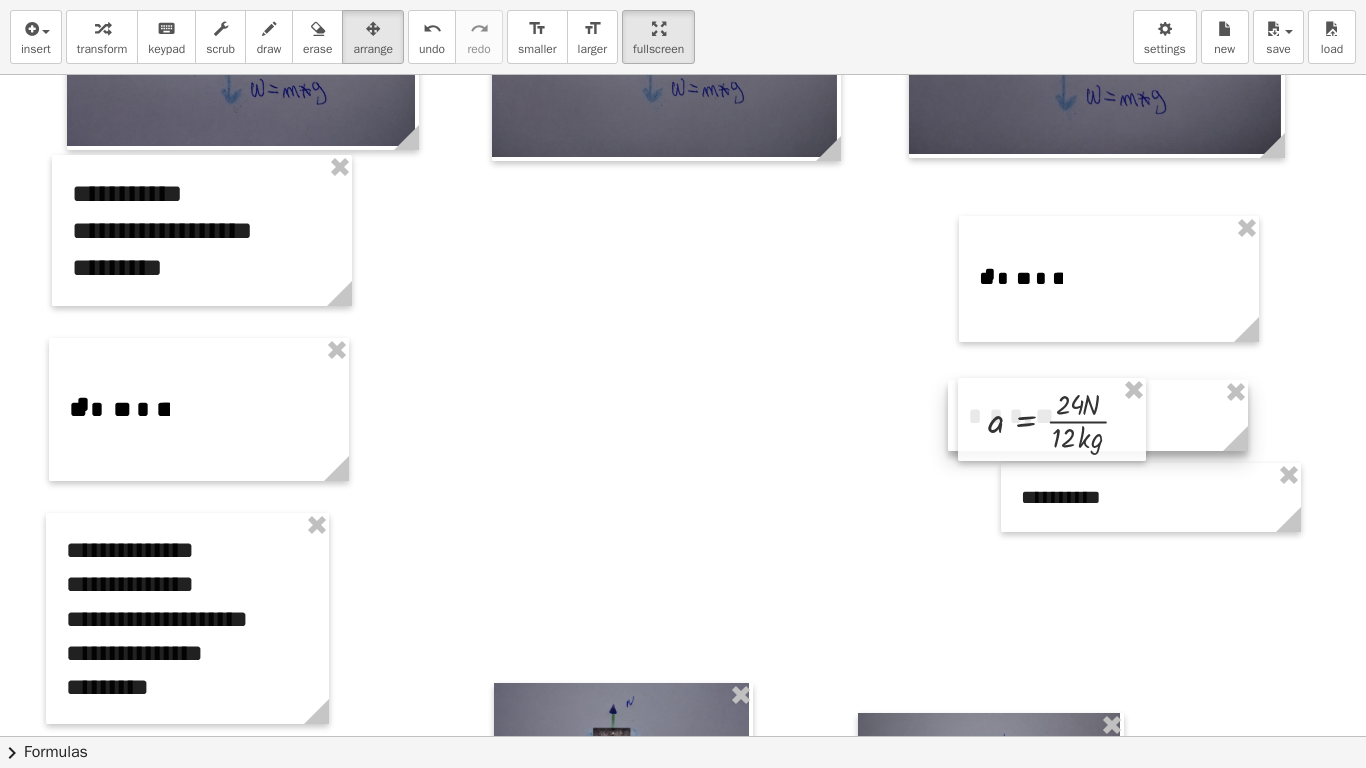 drag, startPoint x: 1179, startPoint y: 355, endPoint x: 1170, endPoint y: 427, distance: 72.56032 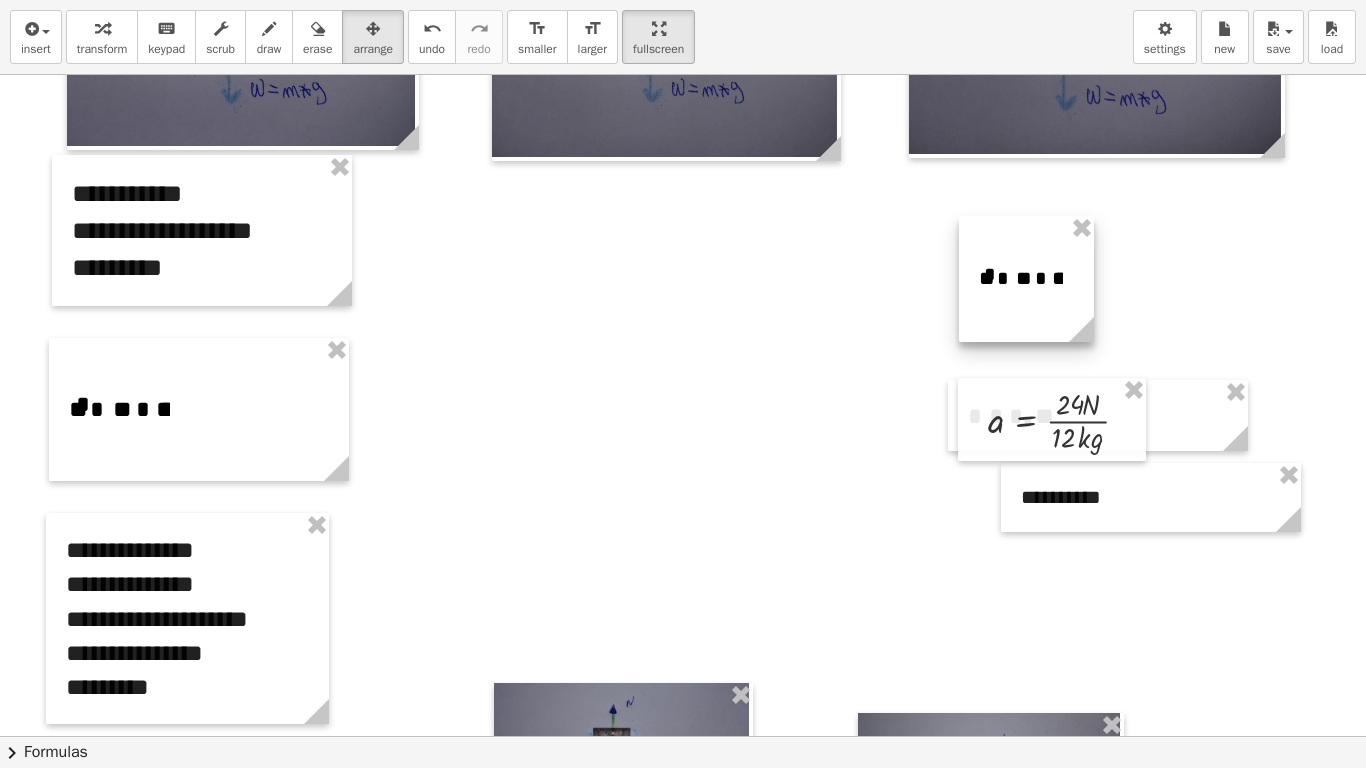 drag, startPoint x: 1253, startPoint y: 336, endPoint x: 1087, endPoint y: 302, distance: 169.44615 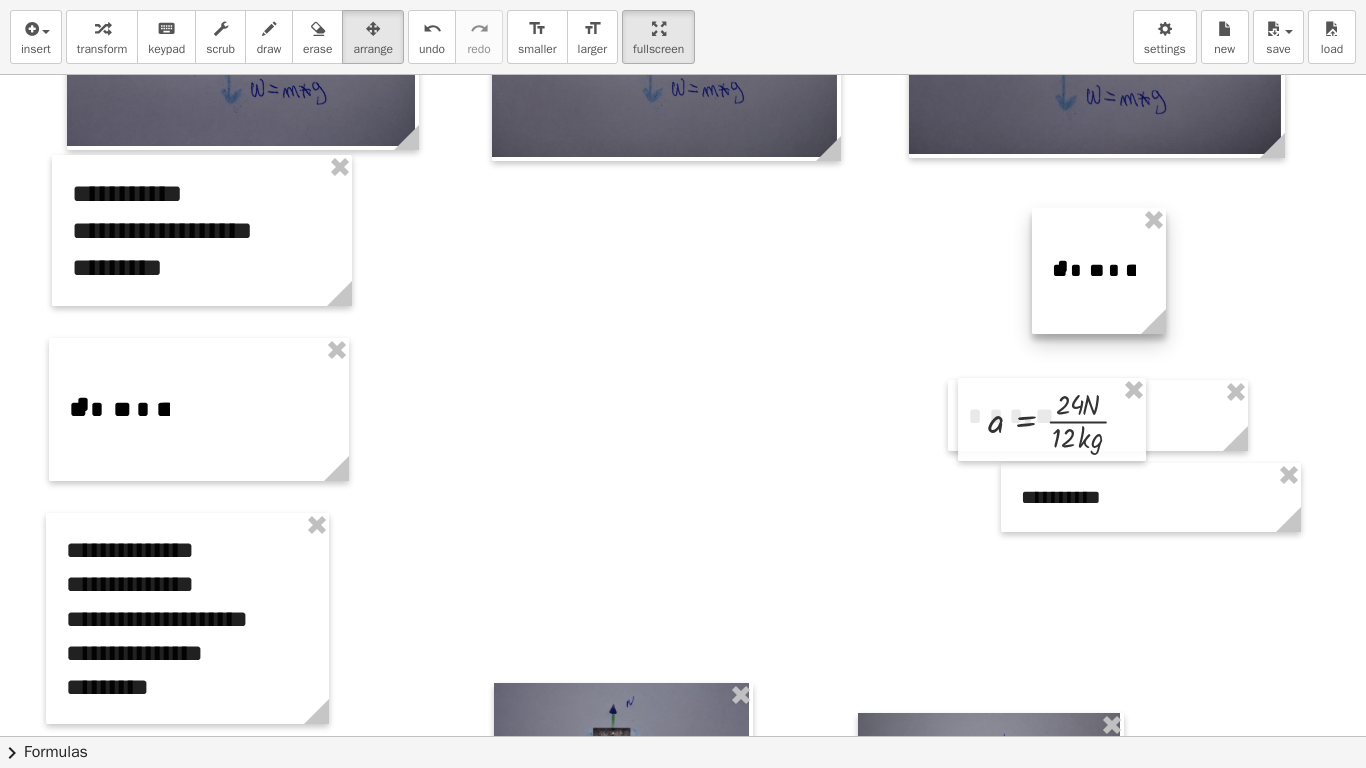 drag, startPoint x: 1039, startPoint y: 292, endPoint x: 1112, endPoint y: 284, distance: 73.43705 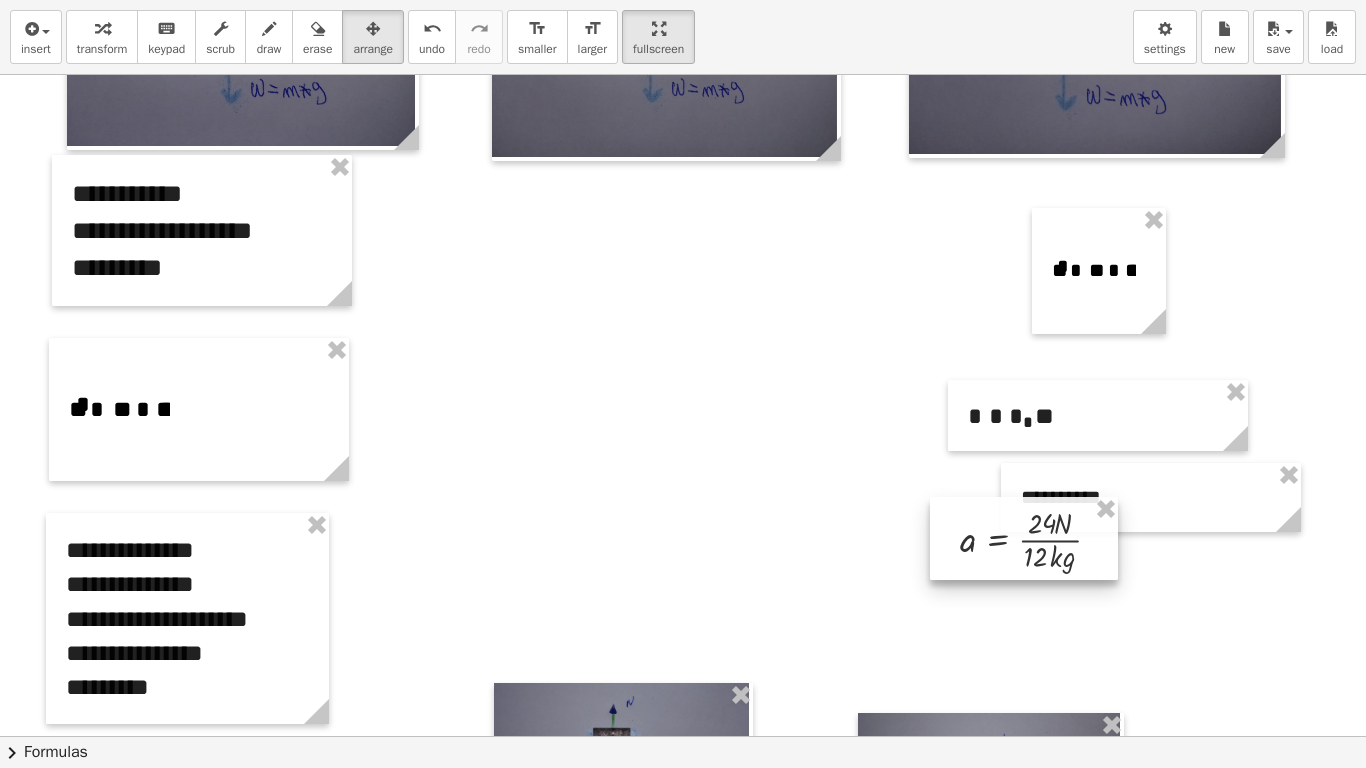 drag, startPoint x: 1128, startPoint y: 428, endPoint x: 1100, endPoint y: 558, distance: 132.9812 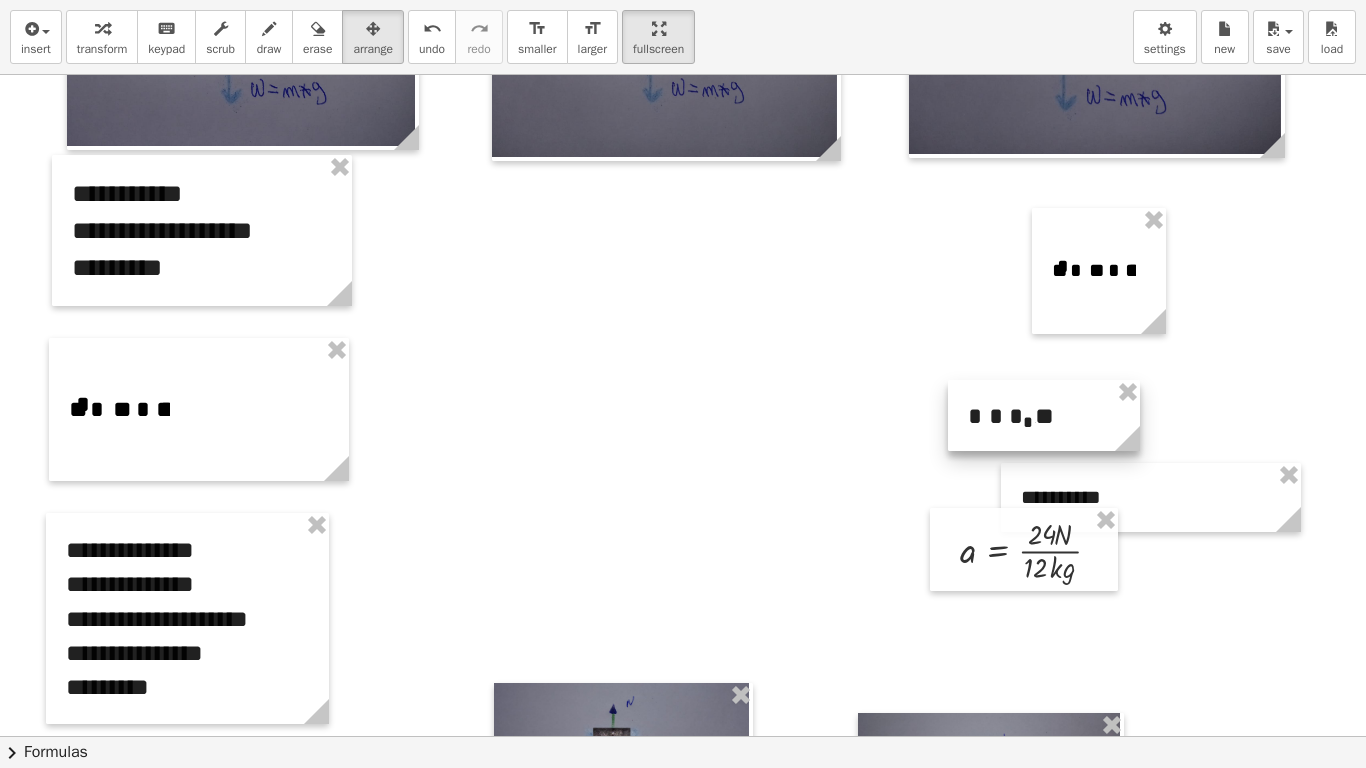 drag, startPoint x: 1235, startPoint y: 448, endPoint x: 1125, endPoint y: 458, distance: 110.45361 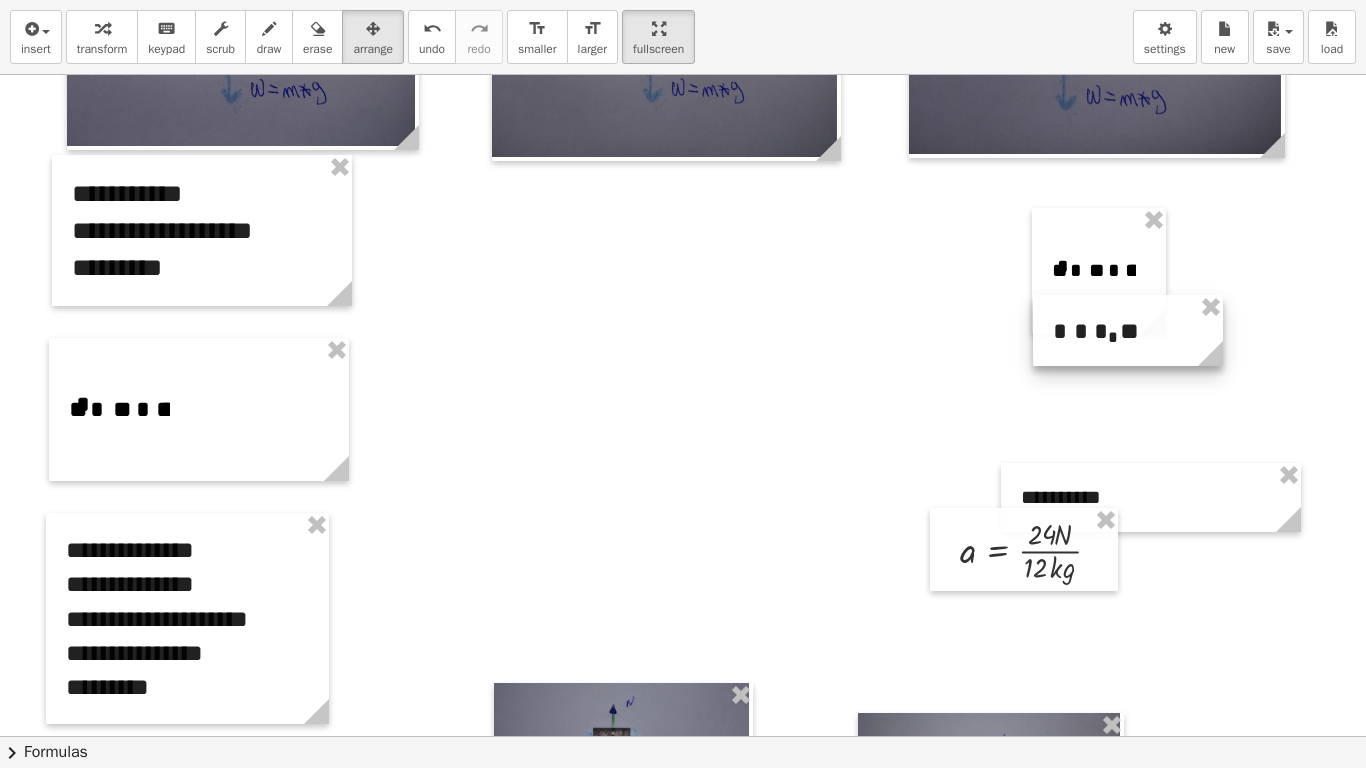 drag, startPoint x: 1003, startPoint y: 428, endPoint x: 1088, endPoint y: 343, distance: 120.20815 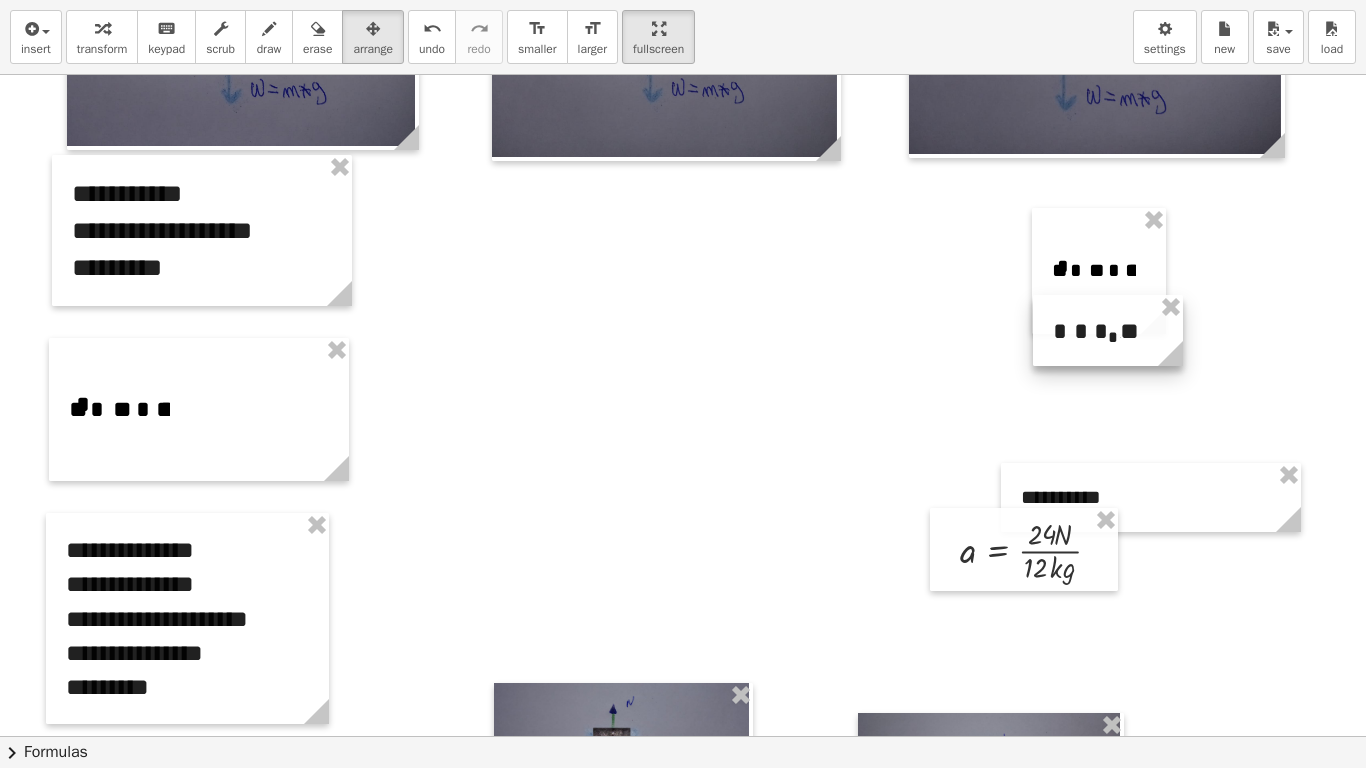 drag, startPoint x: 1219, startPoint y: 353, endPoint x: 1179, endPoint y: 347, distance: 40.4475 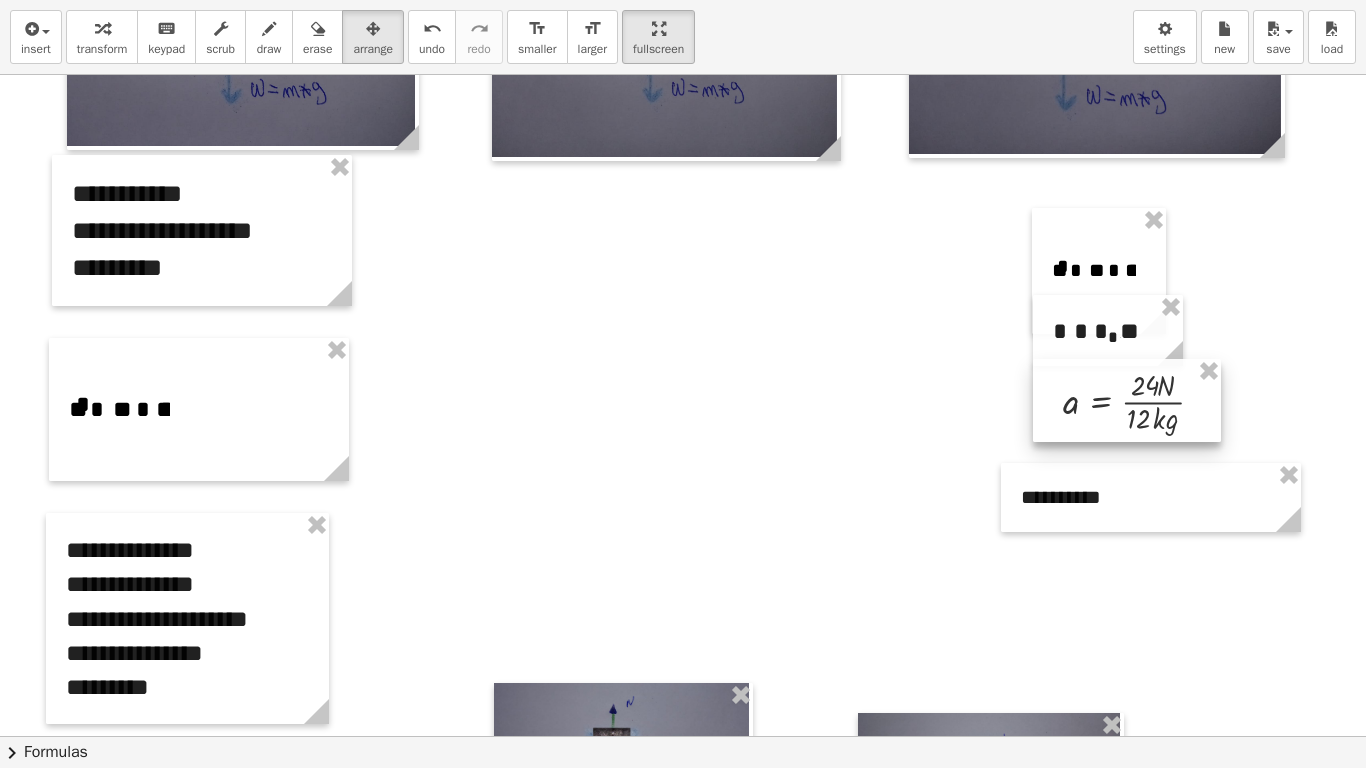 drag, startPoint x: 1015, startPoint y: 552, endPoint x: 1118, endPoint y: 403, distance: 181.13531 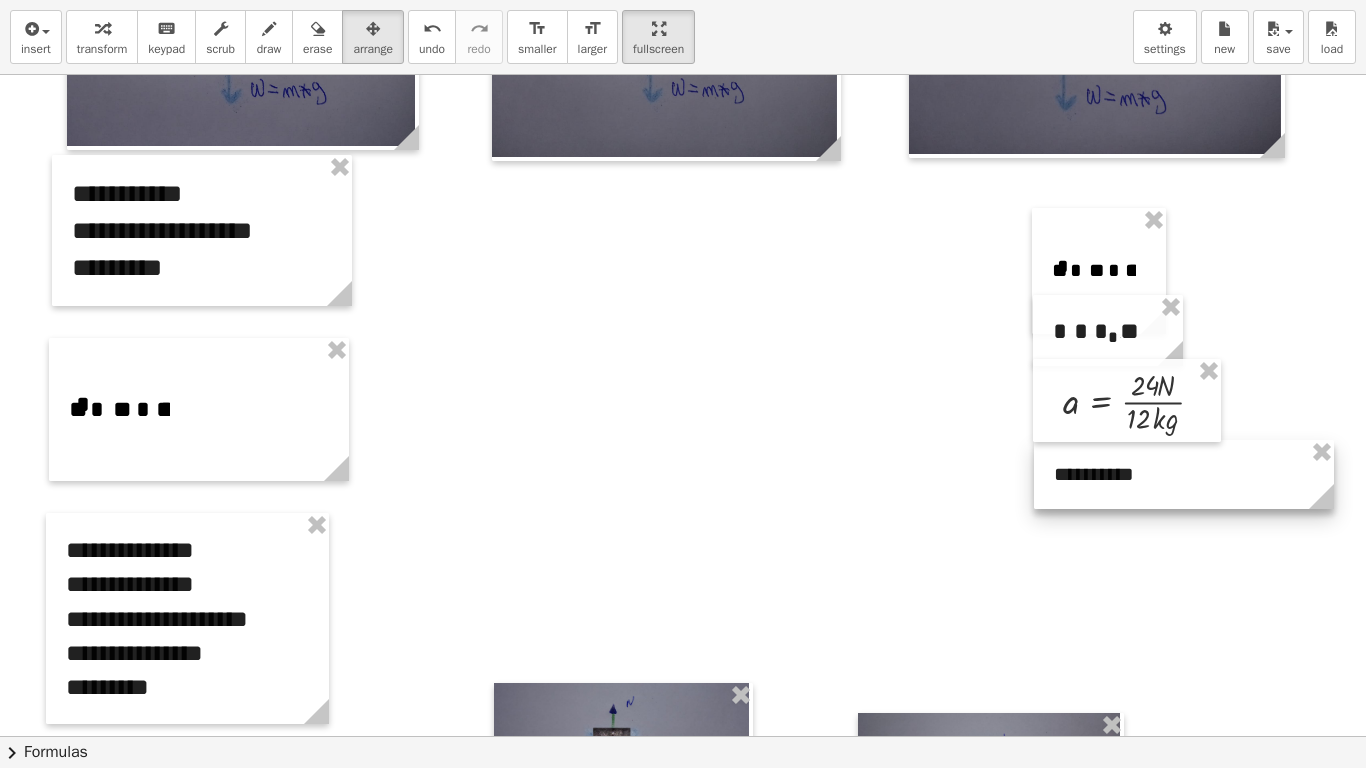 drag, startPoint x: 1101, startPoint y: 498, endPoint x: 1134, endPoint y: 475, distance: 40.22437 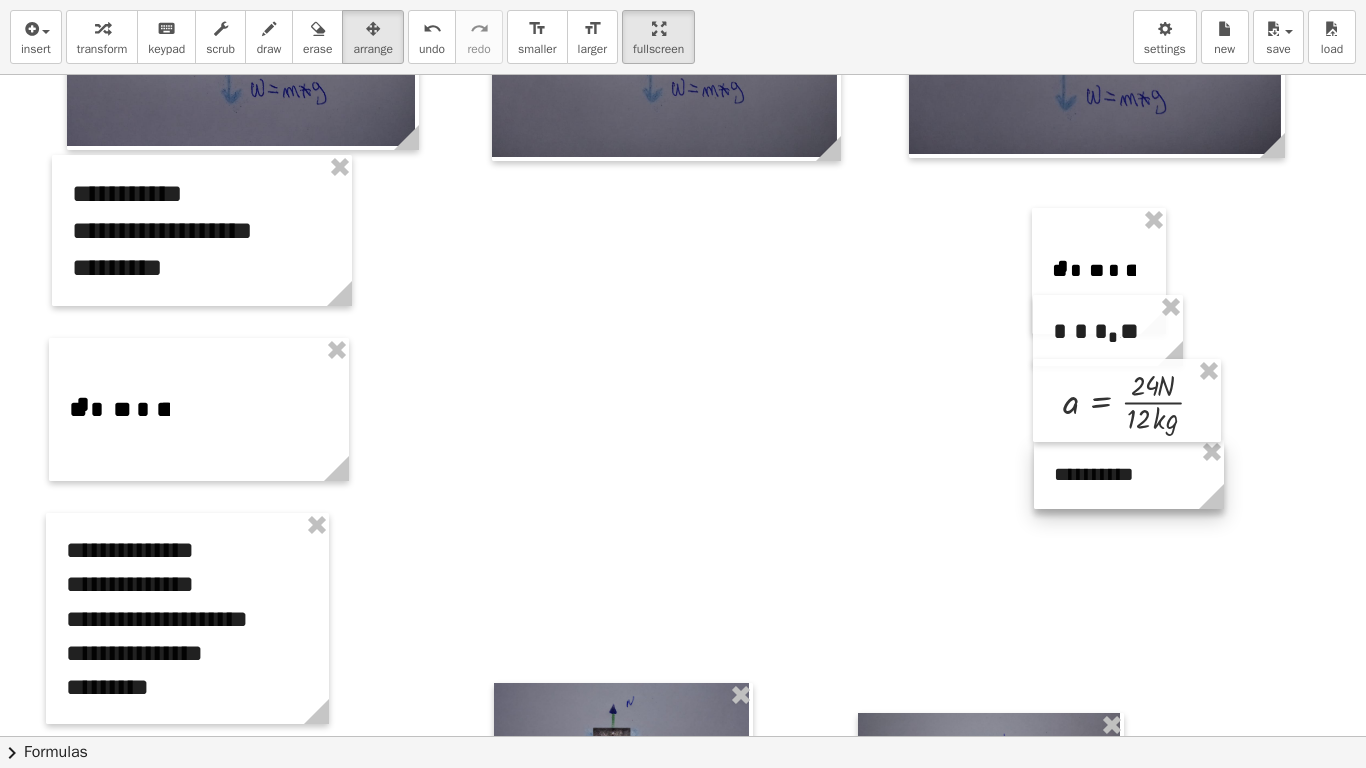 drag, startPoint x: 1325, startPoint y: 498, endPoint x: 1215, endPoint y: 490, distance: 110.29053 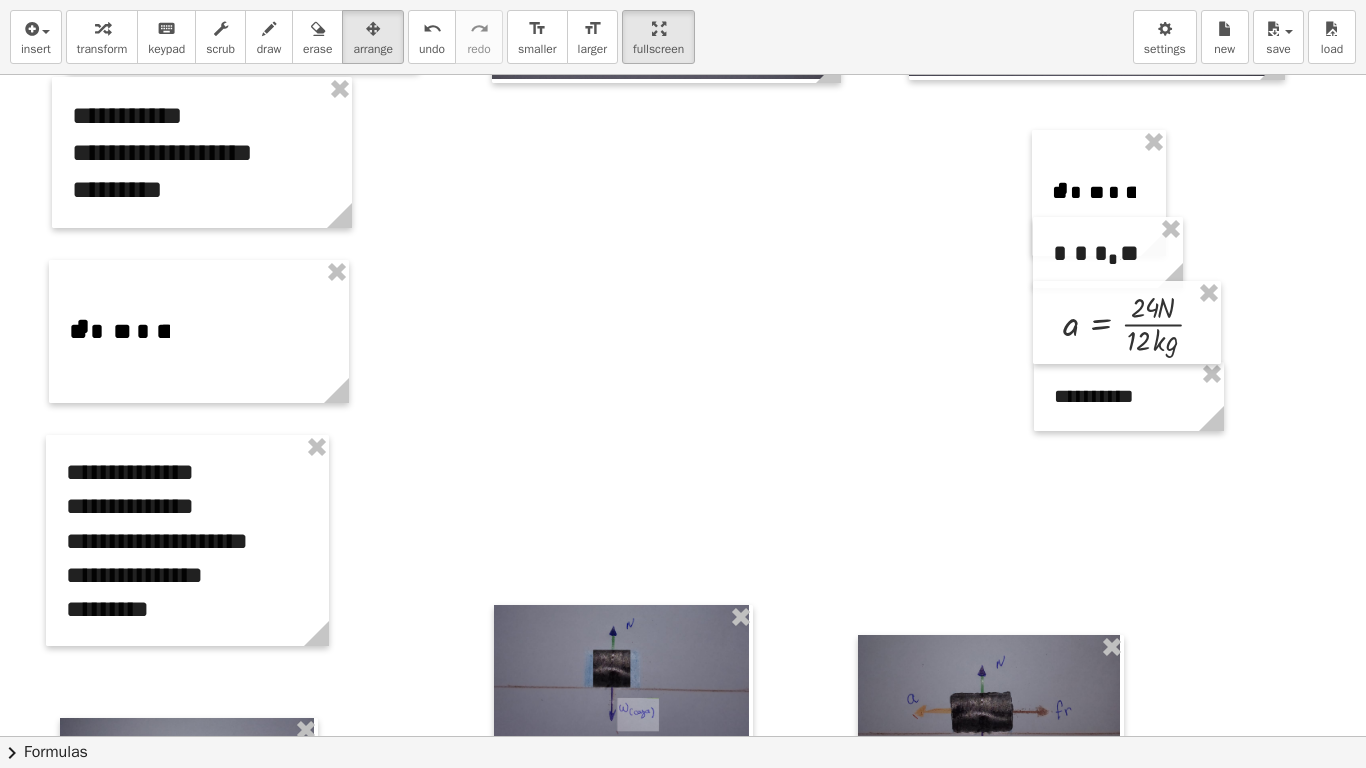 scroll, scrollTop: 754, scrollLeft: 0, axis: vertical 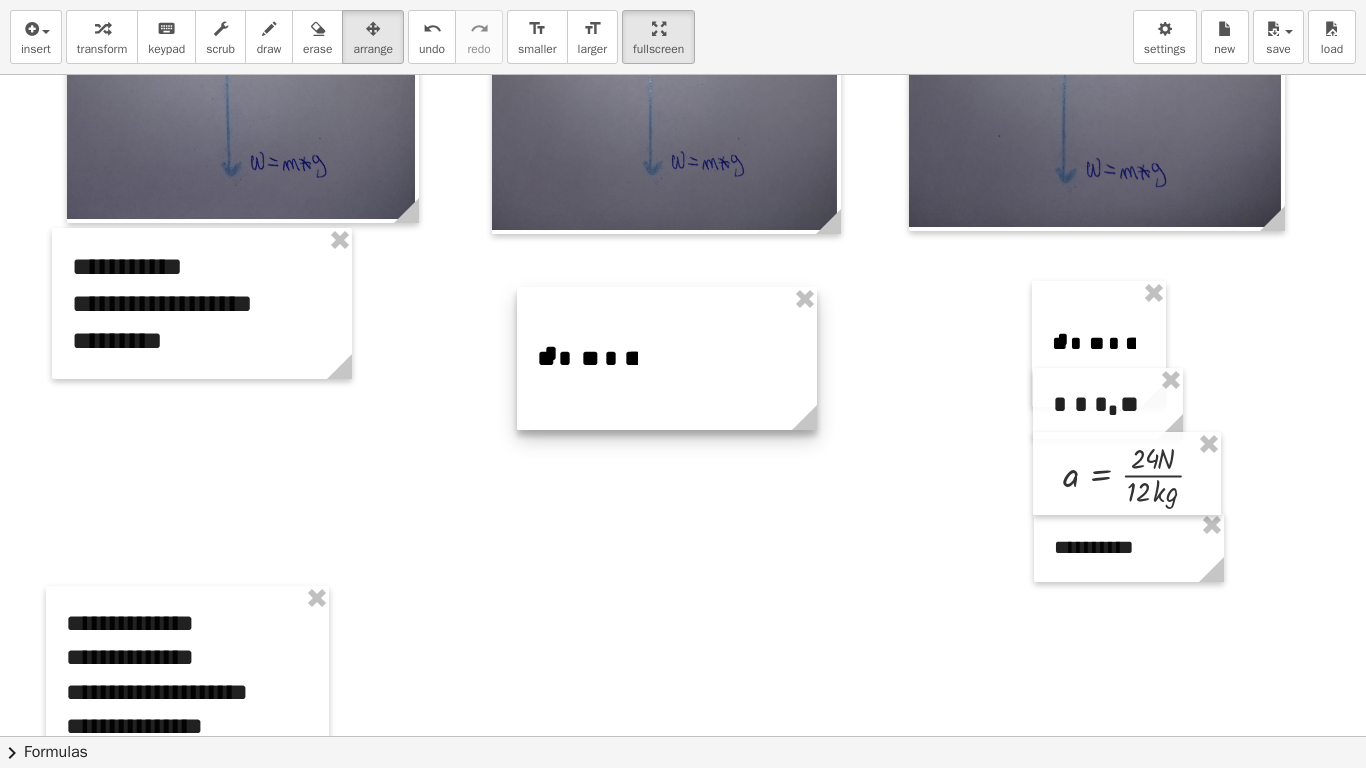 drag, startPoint x: 300, startPoint y: 489, endPoint x: 768, endPoint y: 365, distance: 484.14874 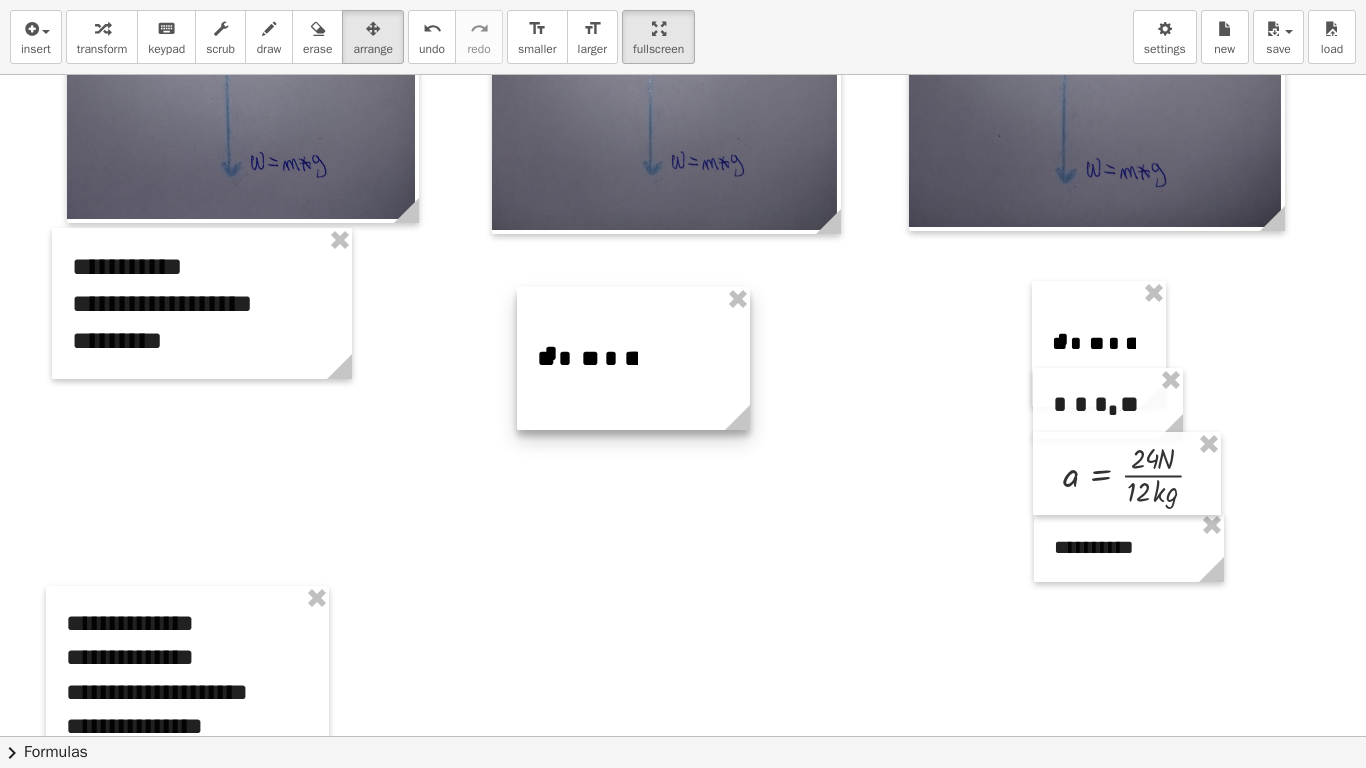 drag, startPoint x: 808, startPoint y: 419, endPoint x: 734, endPoint y: 416, distance: 74.06078 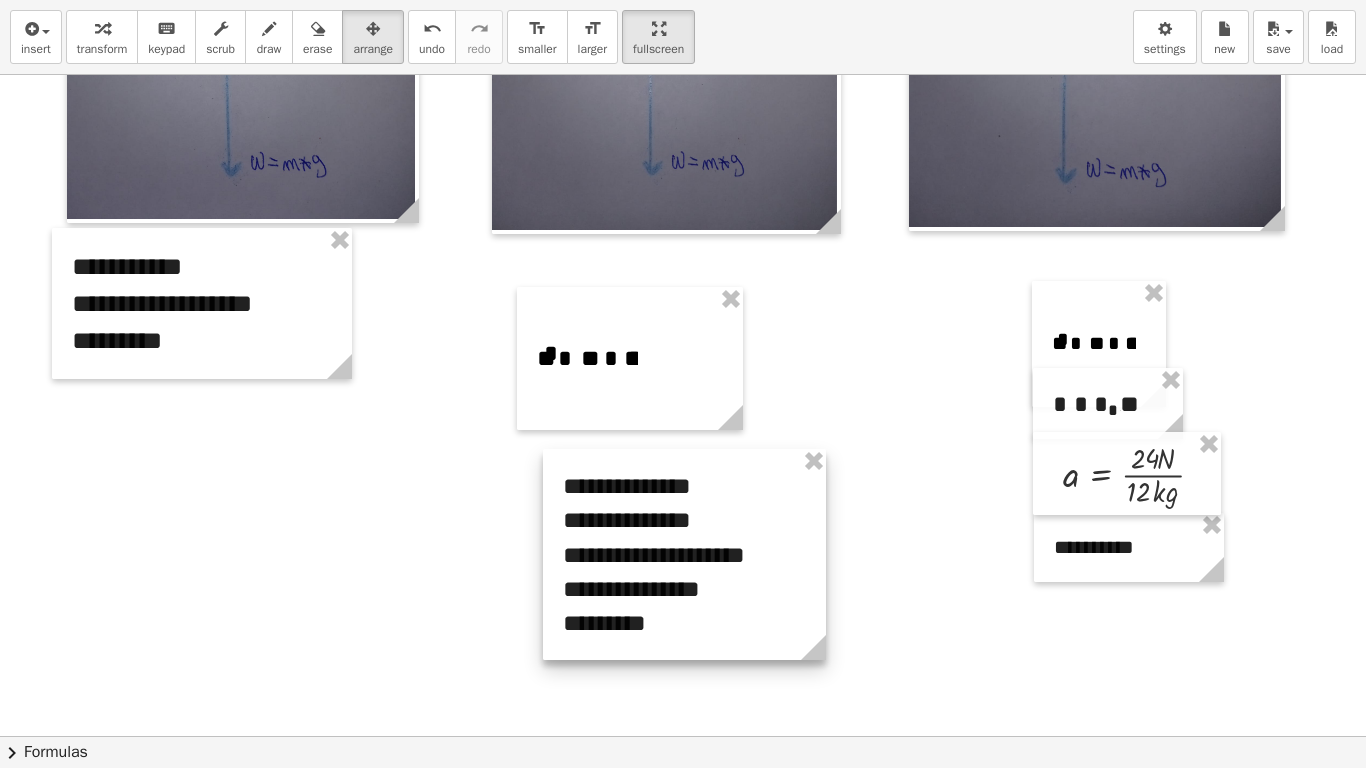 drag, startPoint x: 273, startPoint y: 614, endPoint x: 753, endPoint y: 486, distance: 496.7736 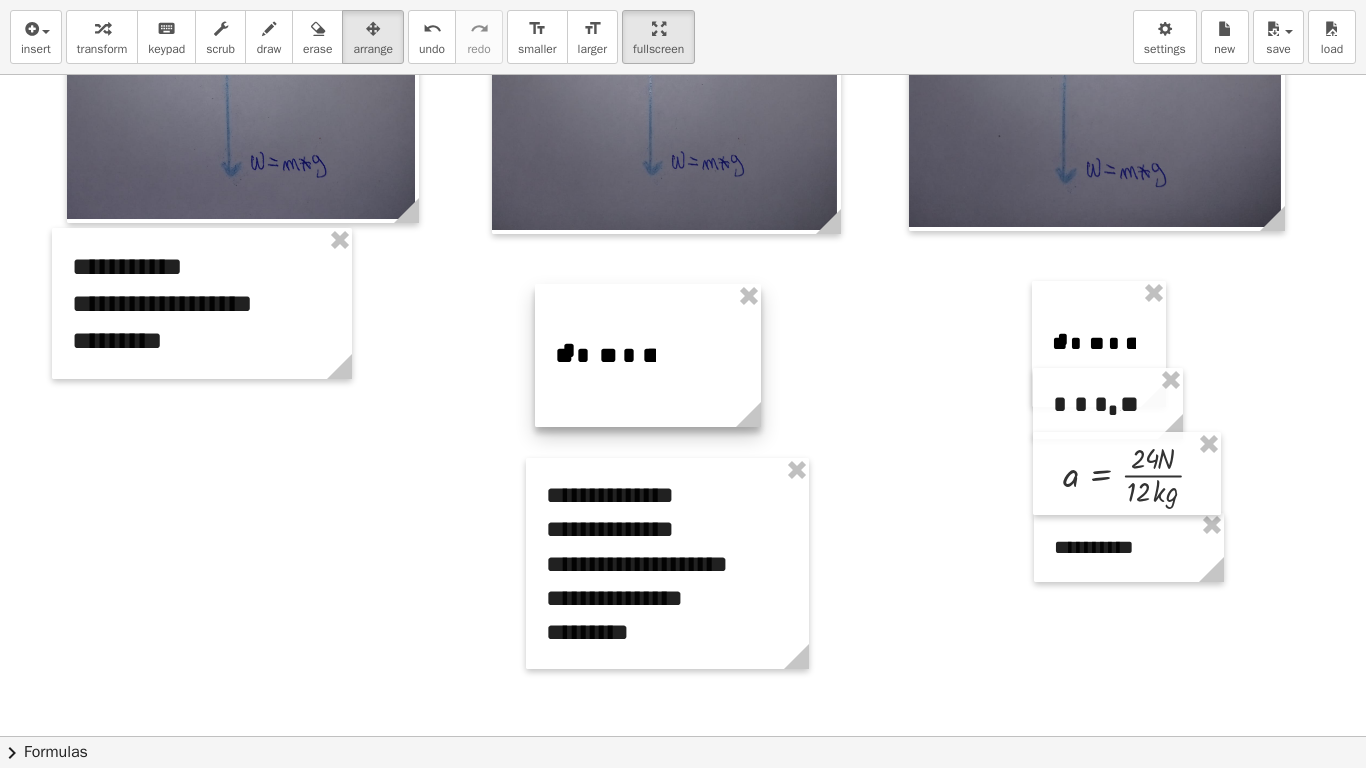 drag, startPoint x: 654, startPoint y: 413, endPoint x: 674, endPoint y: 409, distance: 20.396078 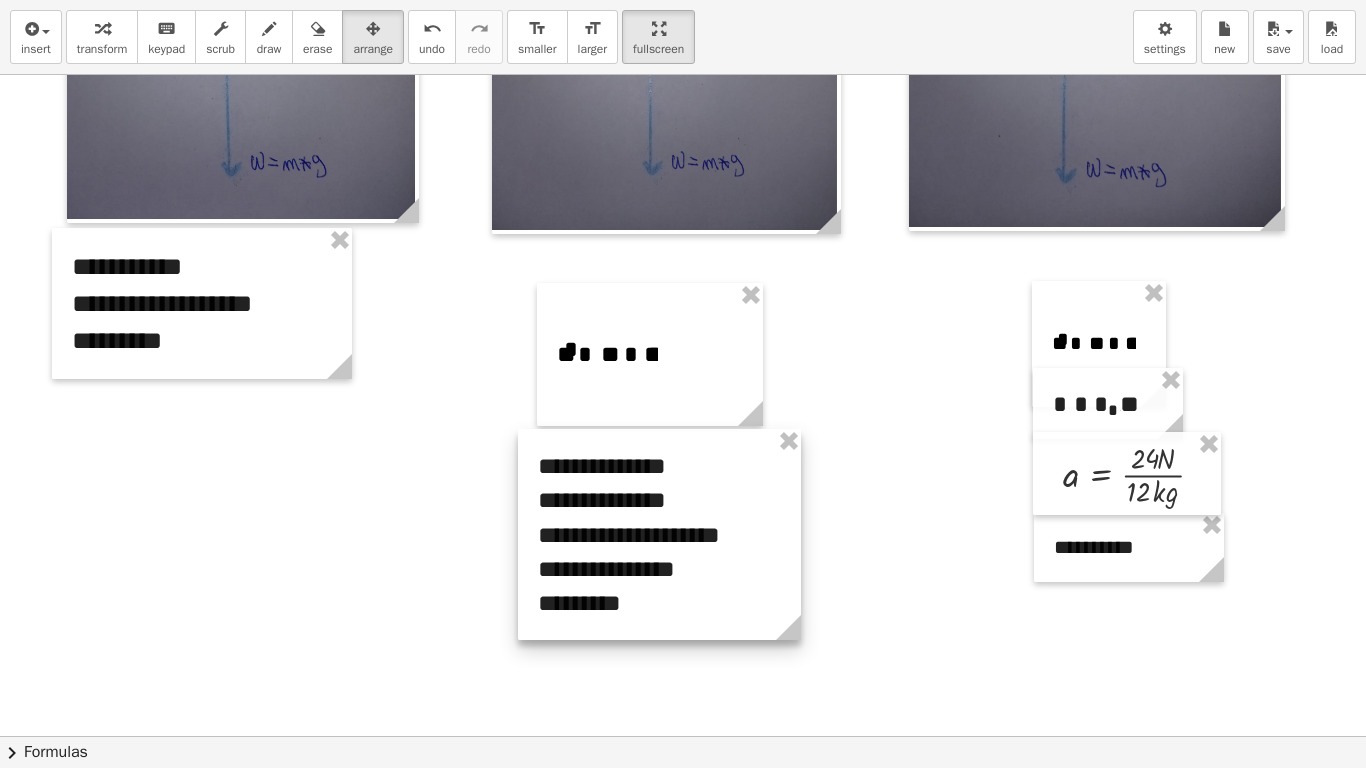 drag, startPoint x: 690, startPoint y: 524, endPoint x: 682, endPoint y: 495, distance: 30.083218 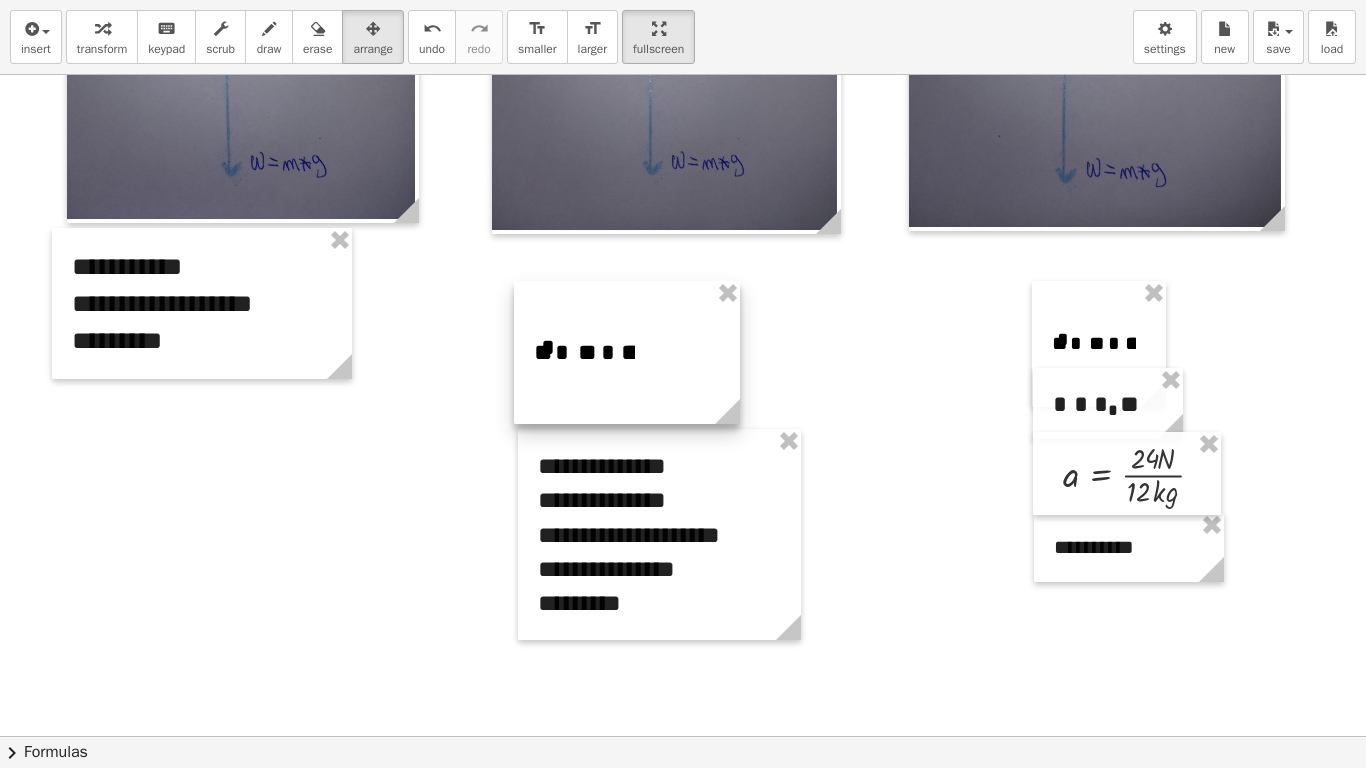 drag, startPoint x: 654, startPoint y: 412, endPoint x: 631, endPoint y: 410, distance: 23.086792 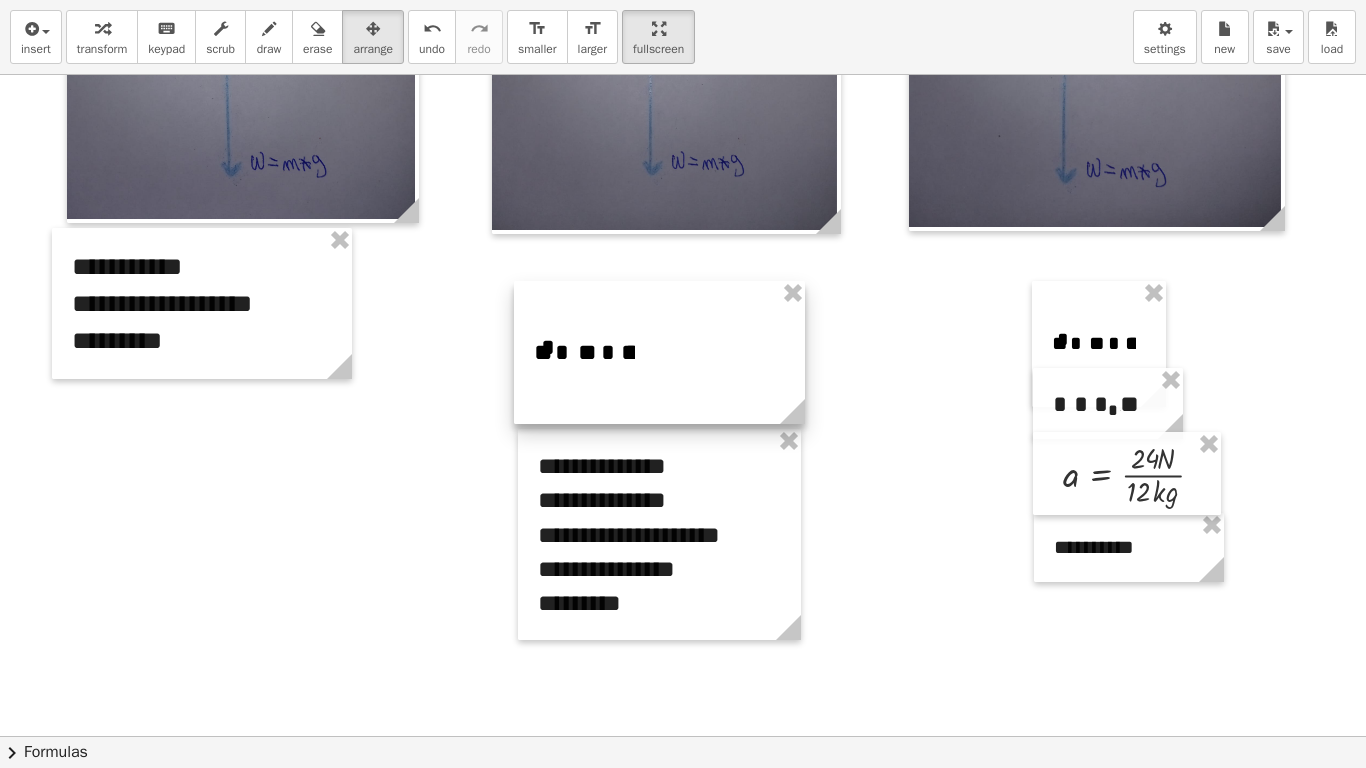 drag, startPoint x: 731, startPoint y: 411, endPoint x: 796, endPoint y: 418, distance: 65.37584 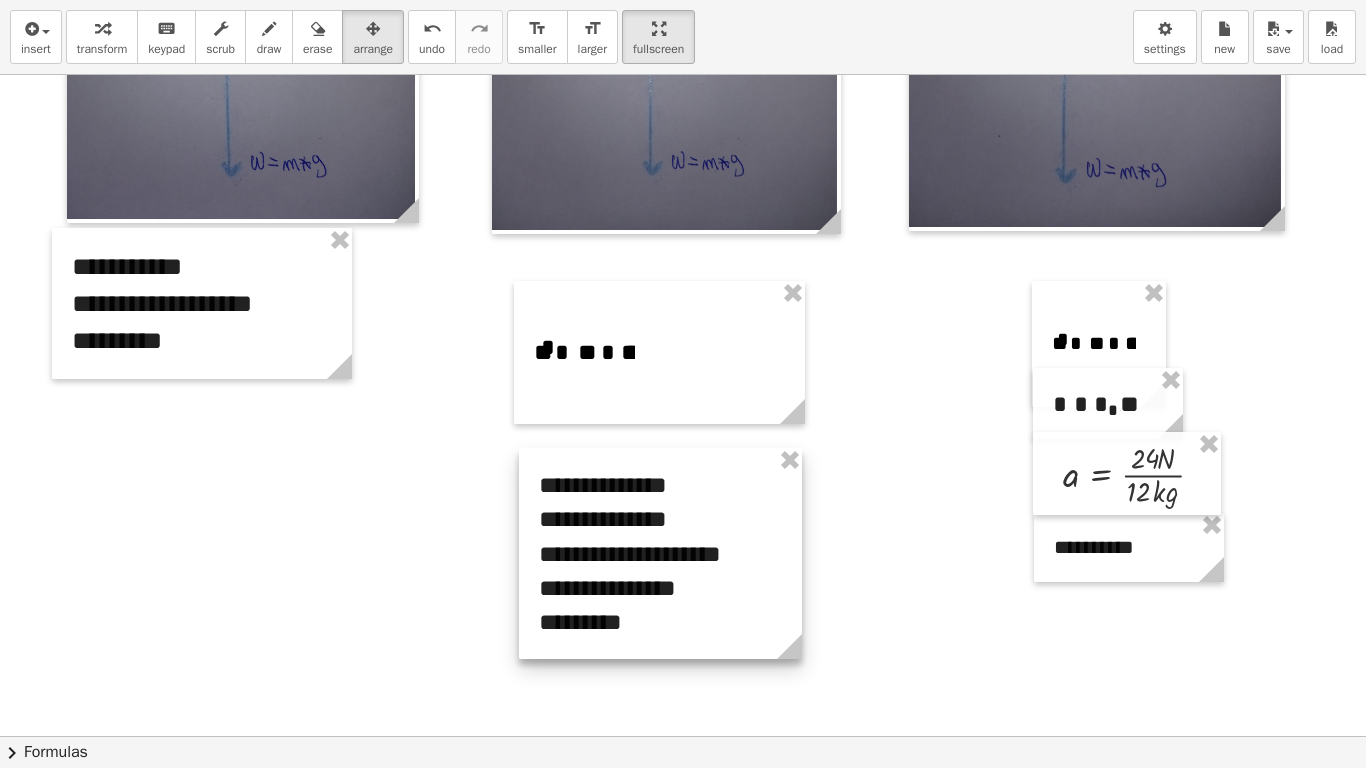 drag, startPoint x: 670, startPoint y: 534, endPoint x: 671, endPoint y: 555, distance: 21.023796 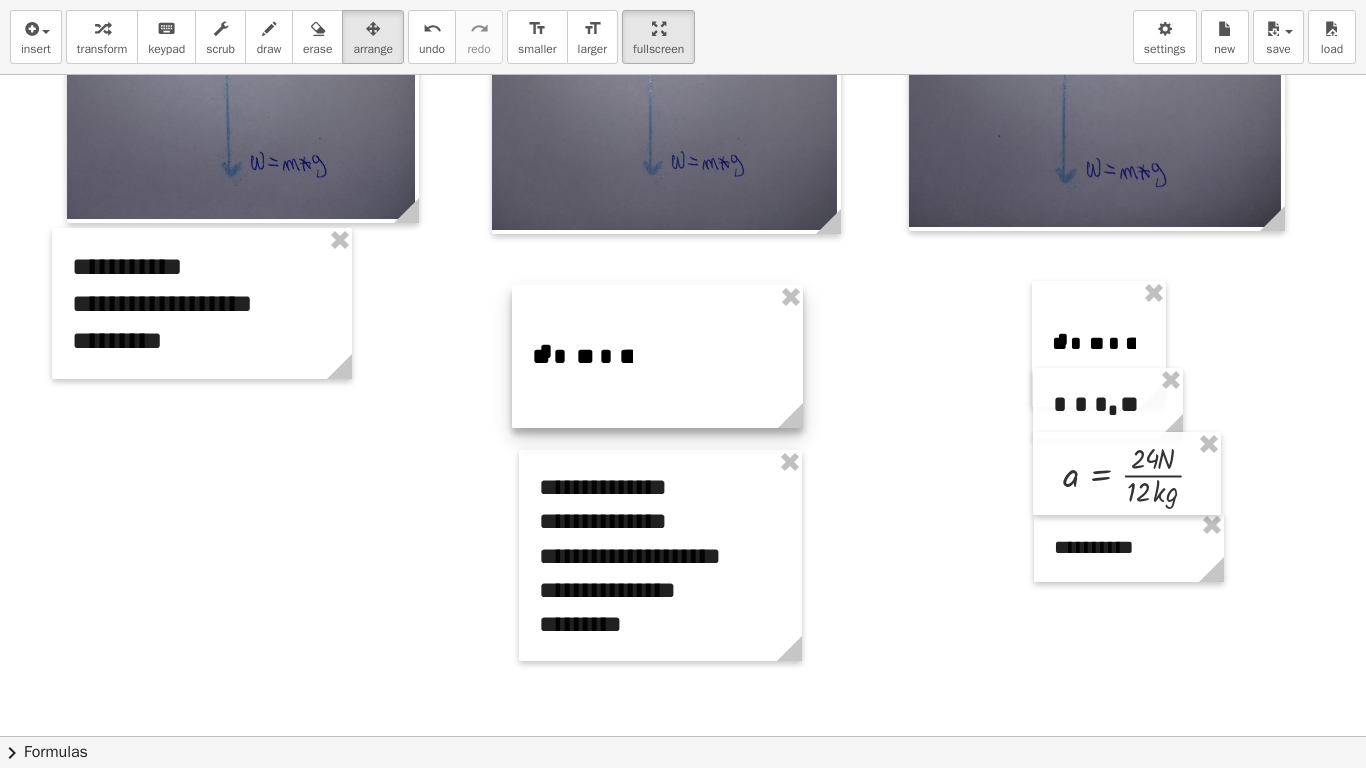 click at bounding box center (657, 356) 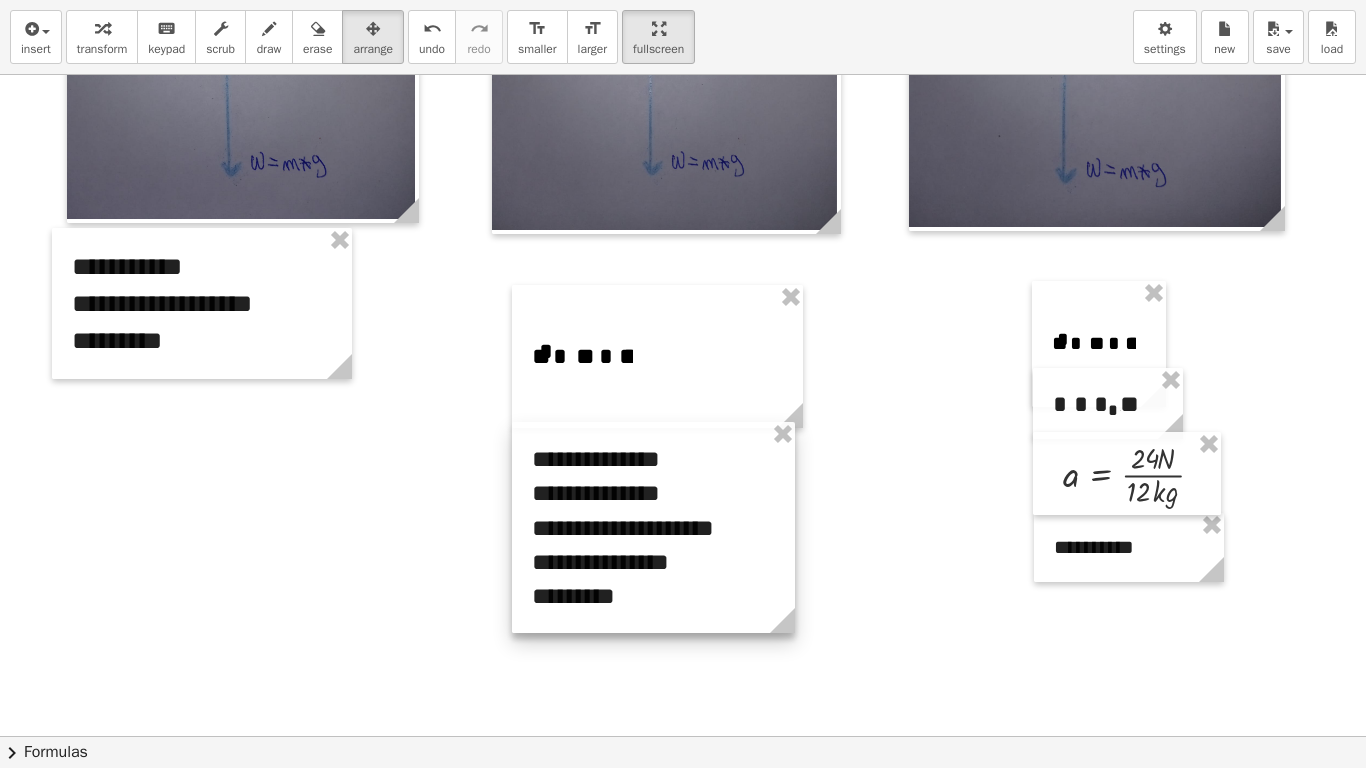 drag, startPoint x: 636, startPoint y: 572, endPoint x: 629, endPoint y: 544, distance: 28.86174 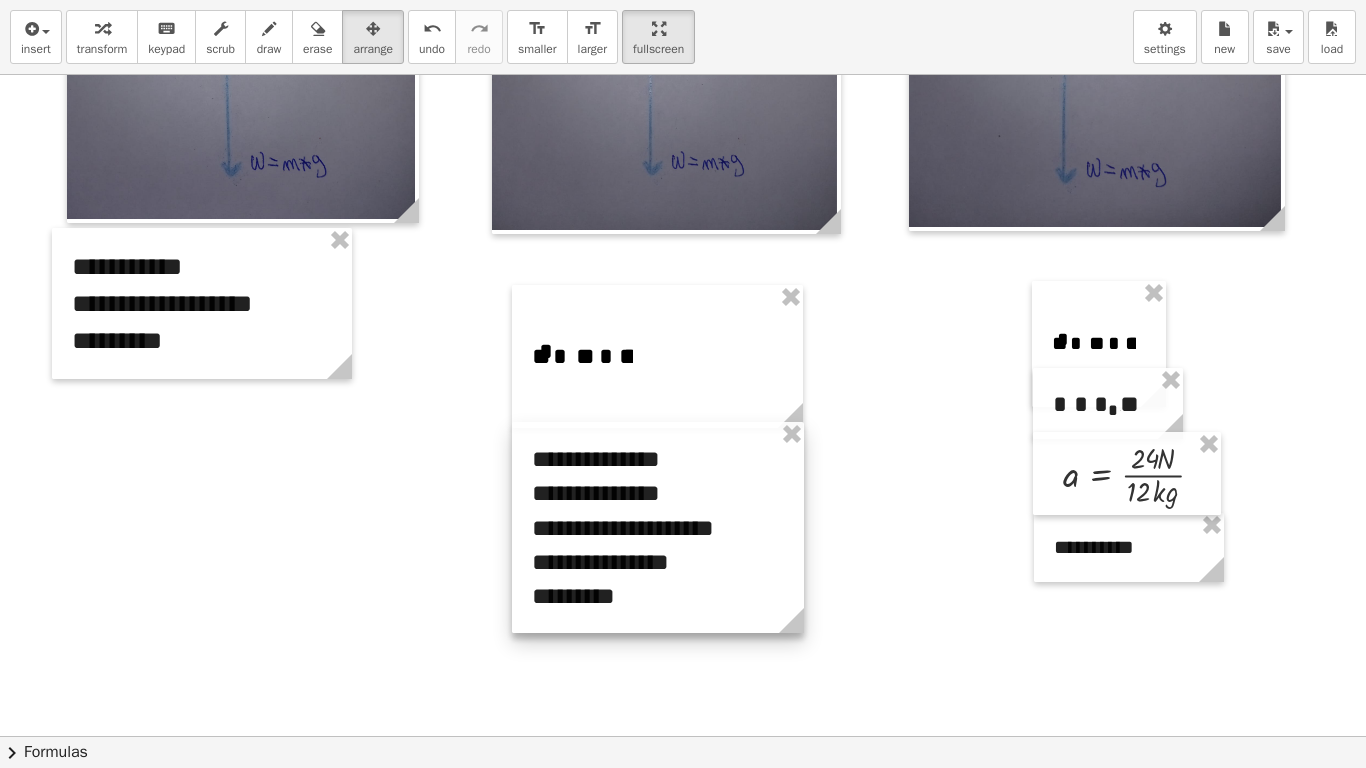 click 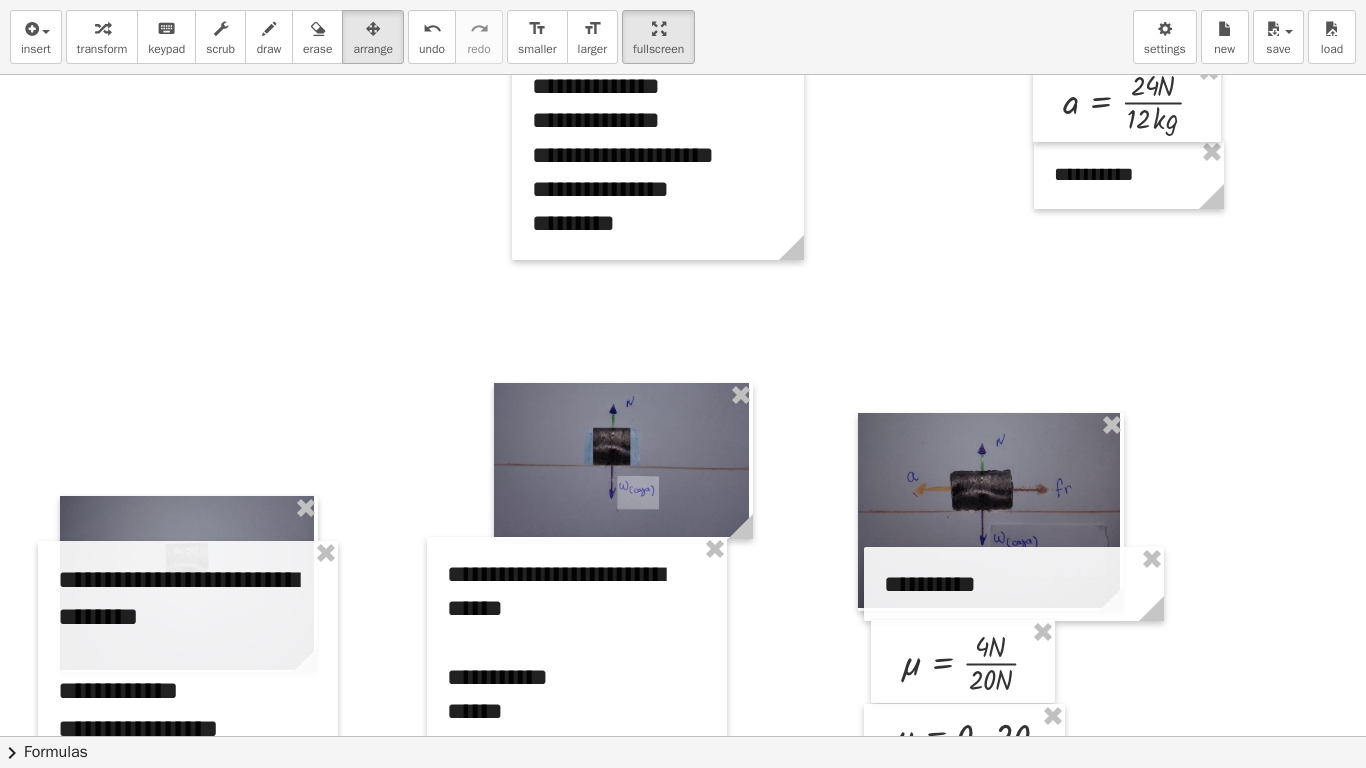 scroll, scrollTop: 1137, scrollLeft: 0, axis: vertical 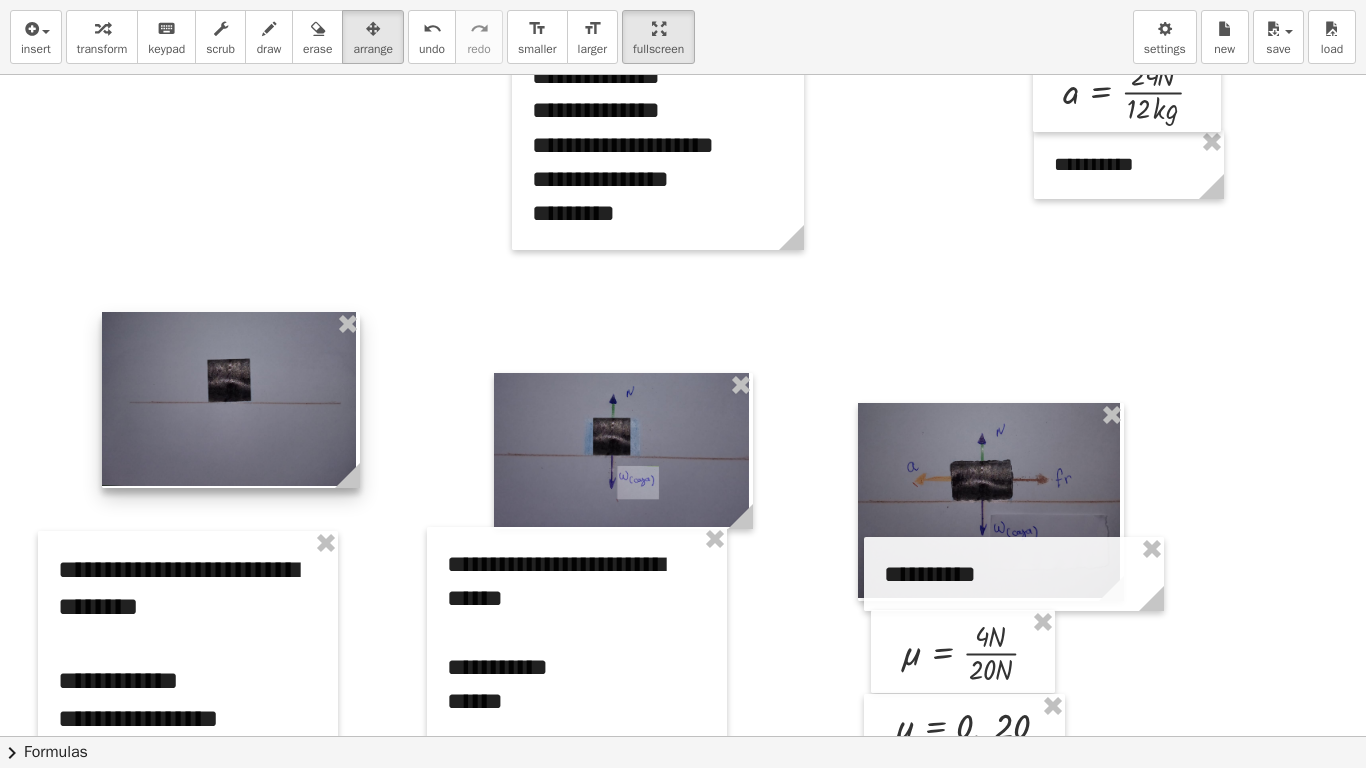 drag, startPoint x: 219, startPoint y: 505, endPoint x: 261, endPoint y: 331, distance: 178.99721 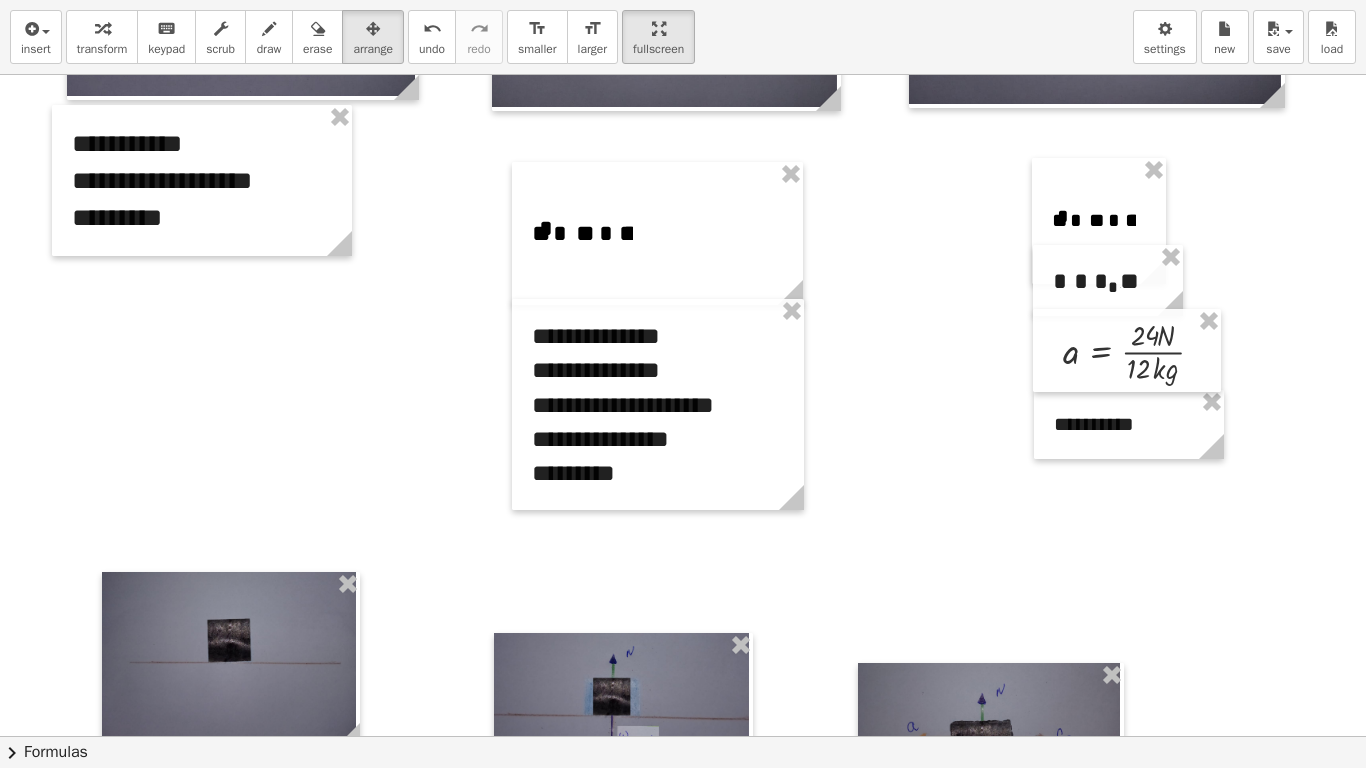 scroll, scrollTop: 871, scrollLeft: 0, axis: vertical 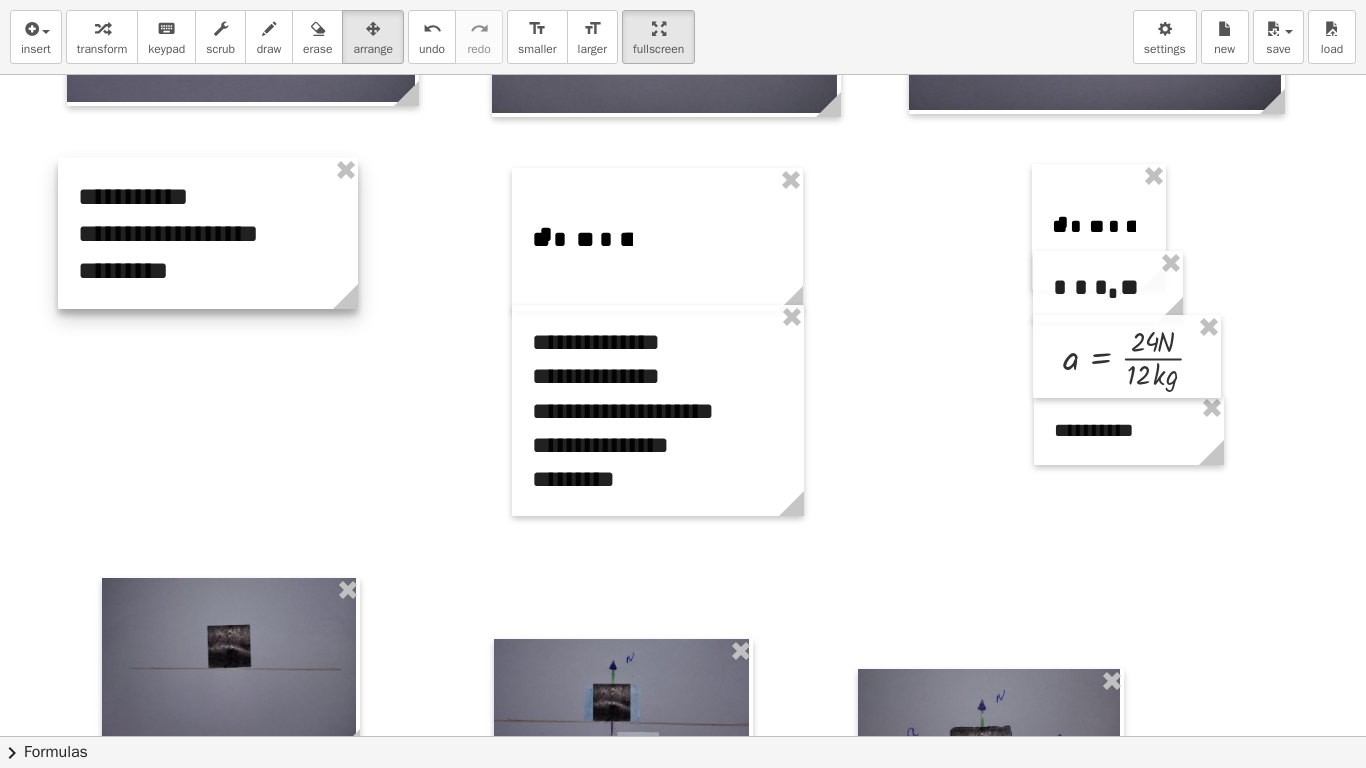 drag, startPoint x: 274, startPoint y: 194, endPoint x: 280, endPoint y: 241, distance: 47.38143 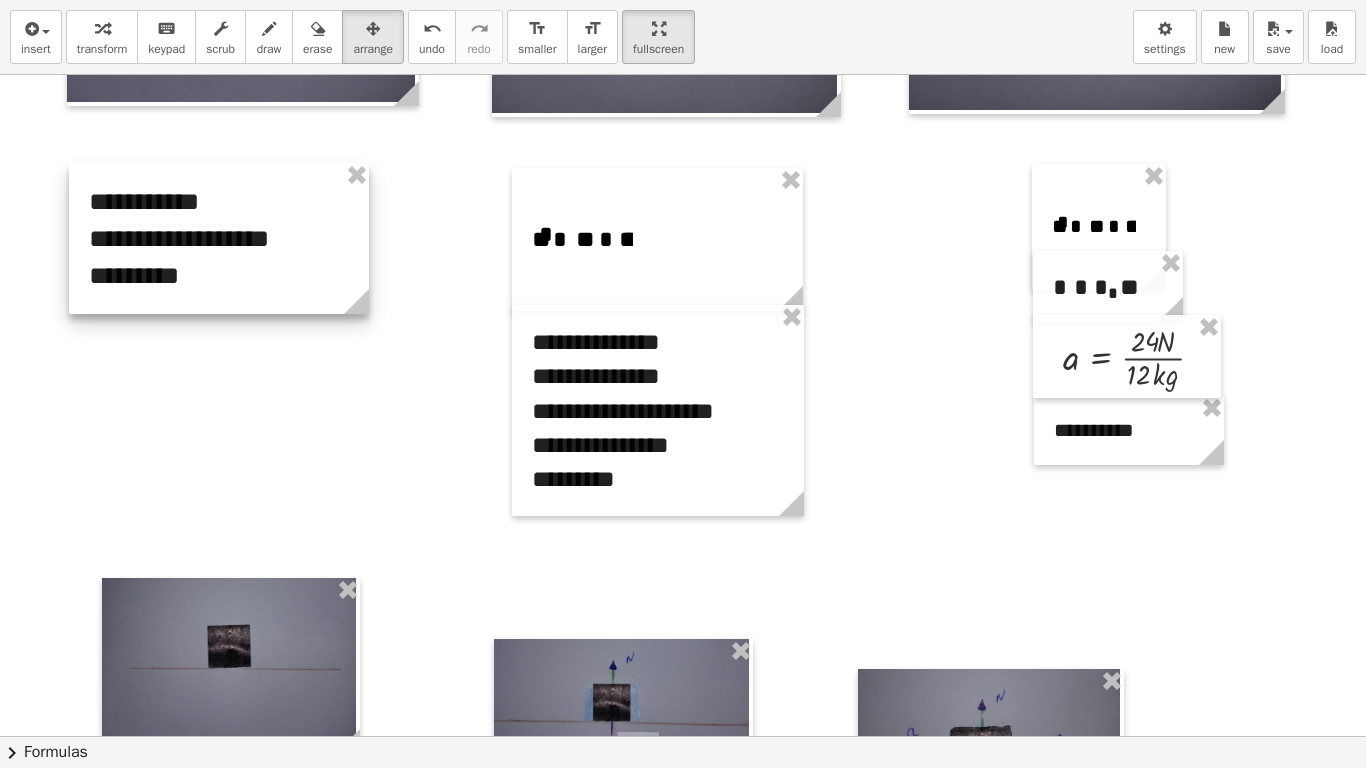 drag, startPoint x: 280, startPoint y: 241, endPoint x: 292, endPoint y: 246, distance: 13 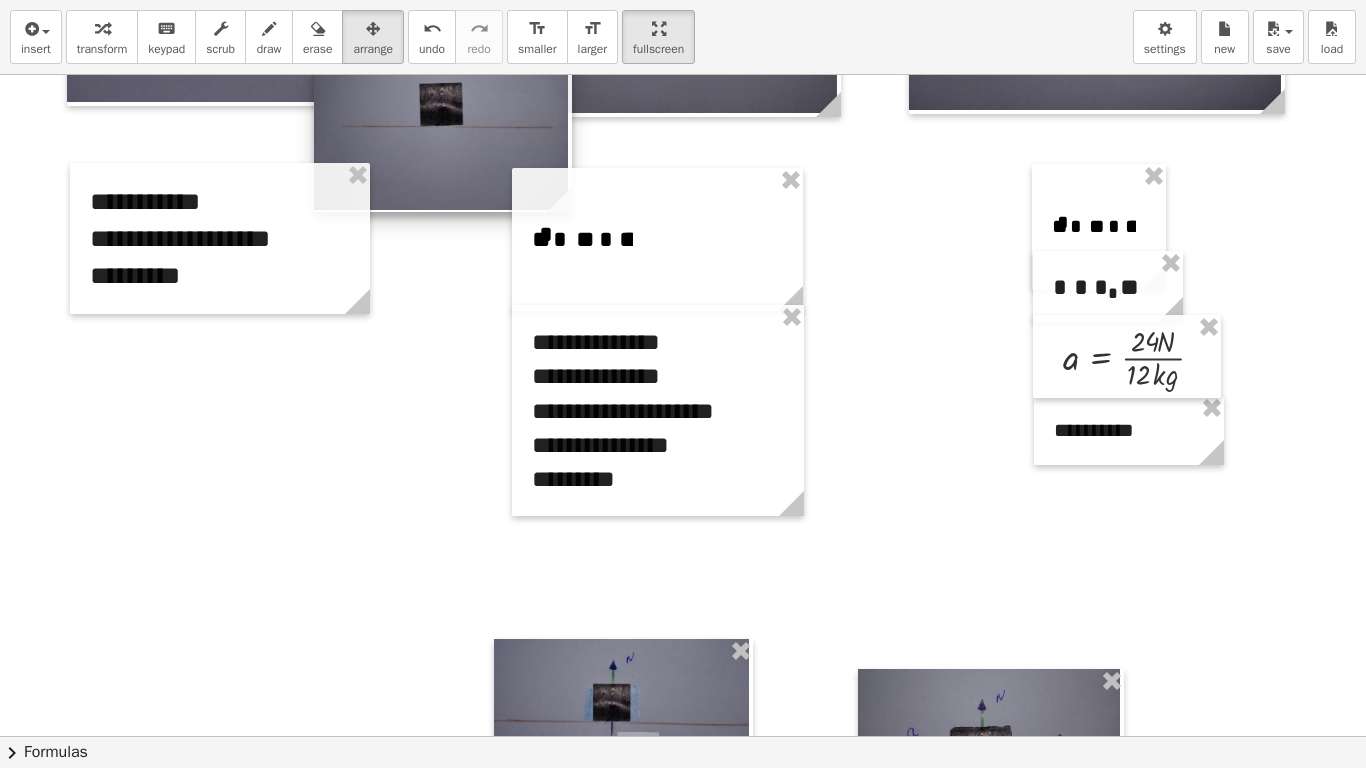 drag, startPoint x: 274, startPoint y: 642, endPoint x: 486, endPoint y: 100, distance: 581.98627 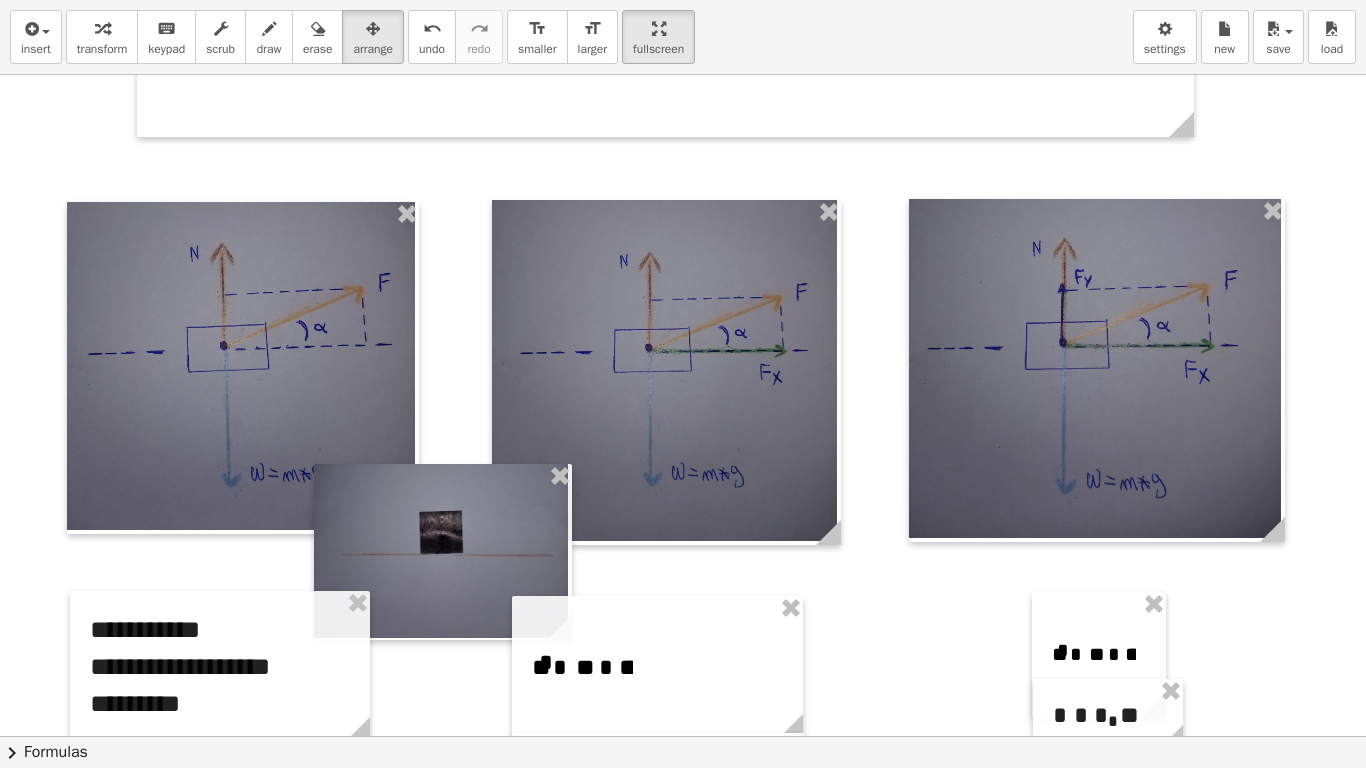 scroll, scrollTop: 437, scrollLeft: 0, axis: vertical 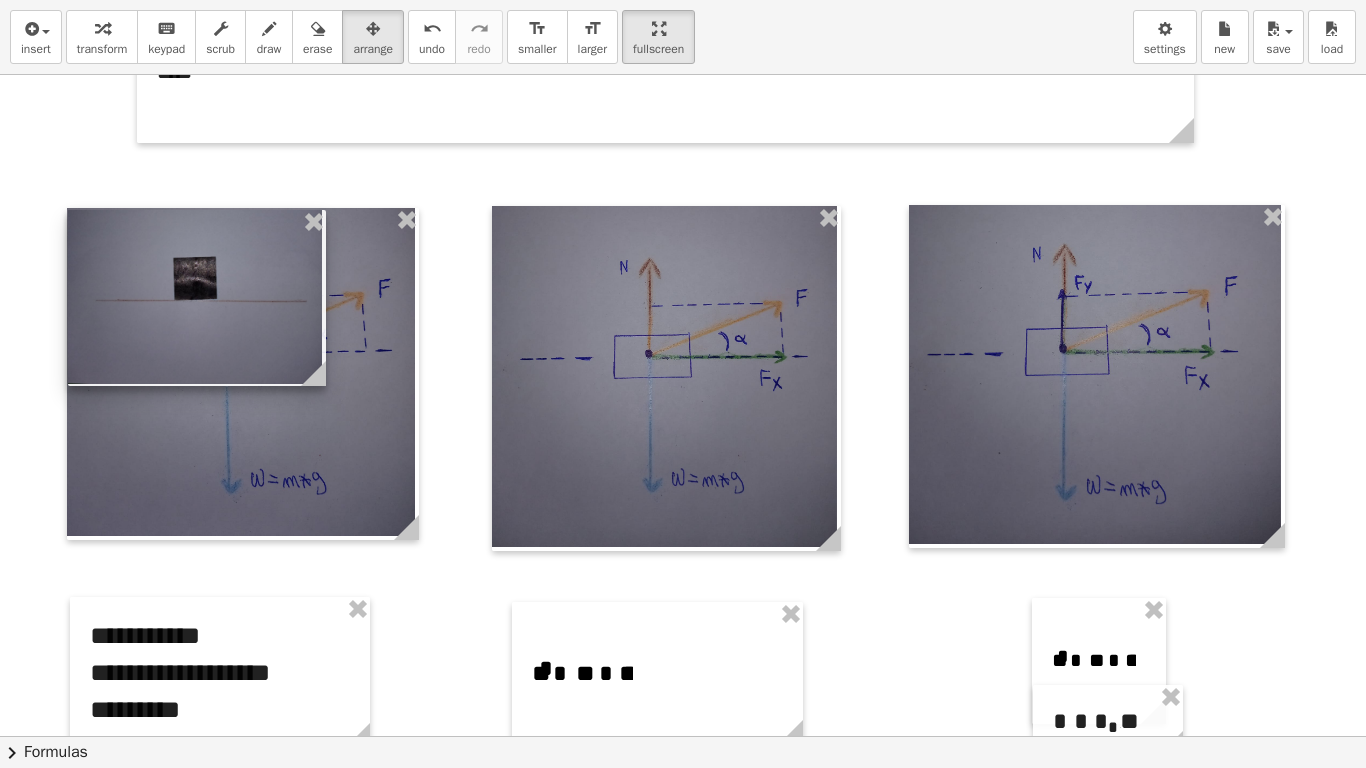 drag, startPoint x: 485, startPoint y: 536, endPoint x: 239, endPoint y: 276, distance: 357.93295 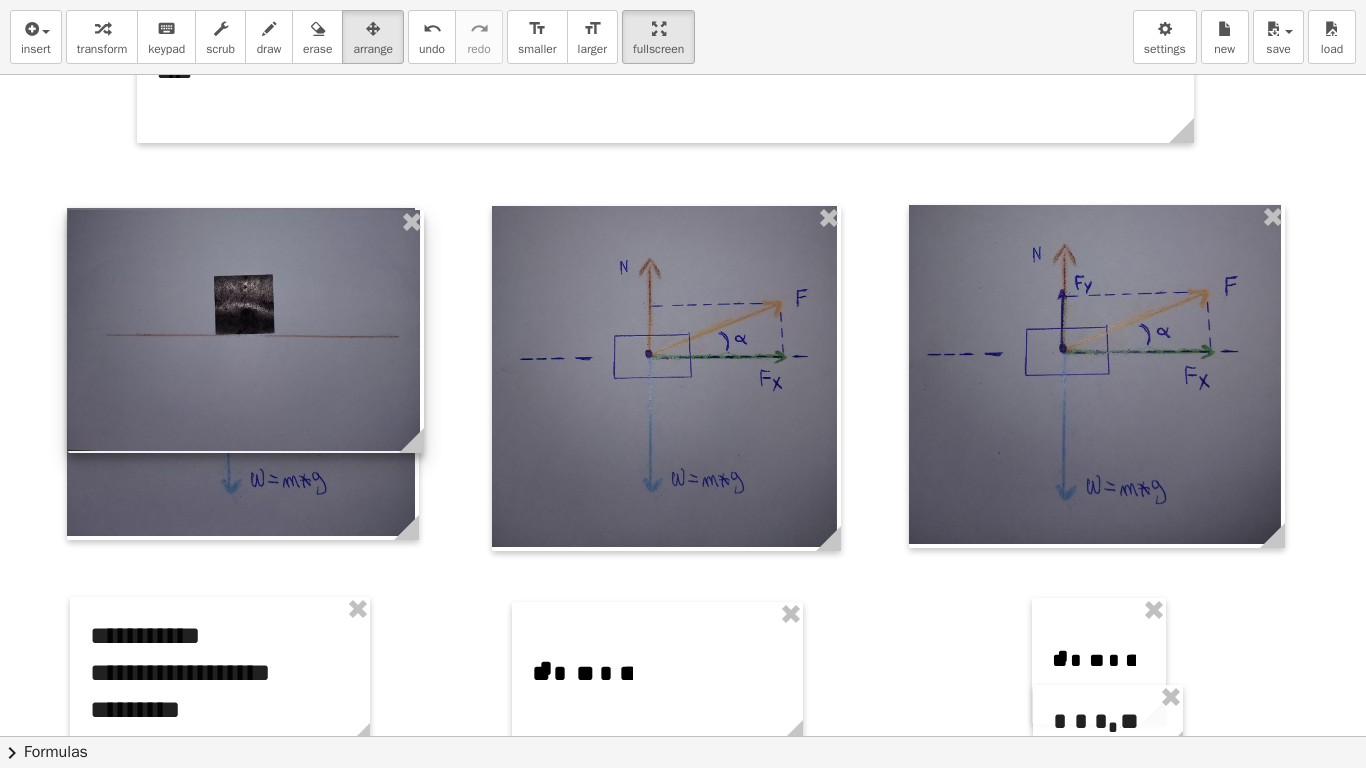 drag, startPoint x: 317, startPoint y: 380, endPoint x: 415, endPoint y: 545, distance: 191.90883 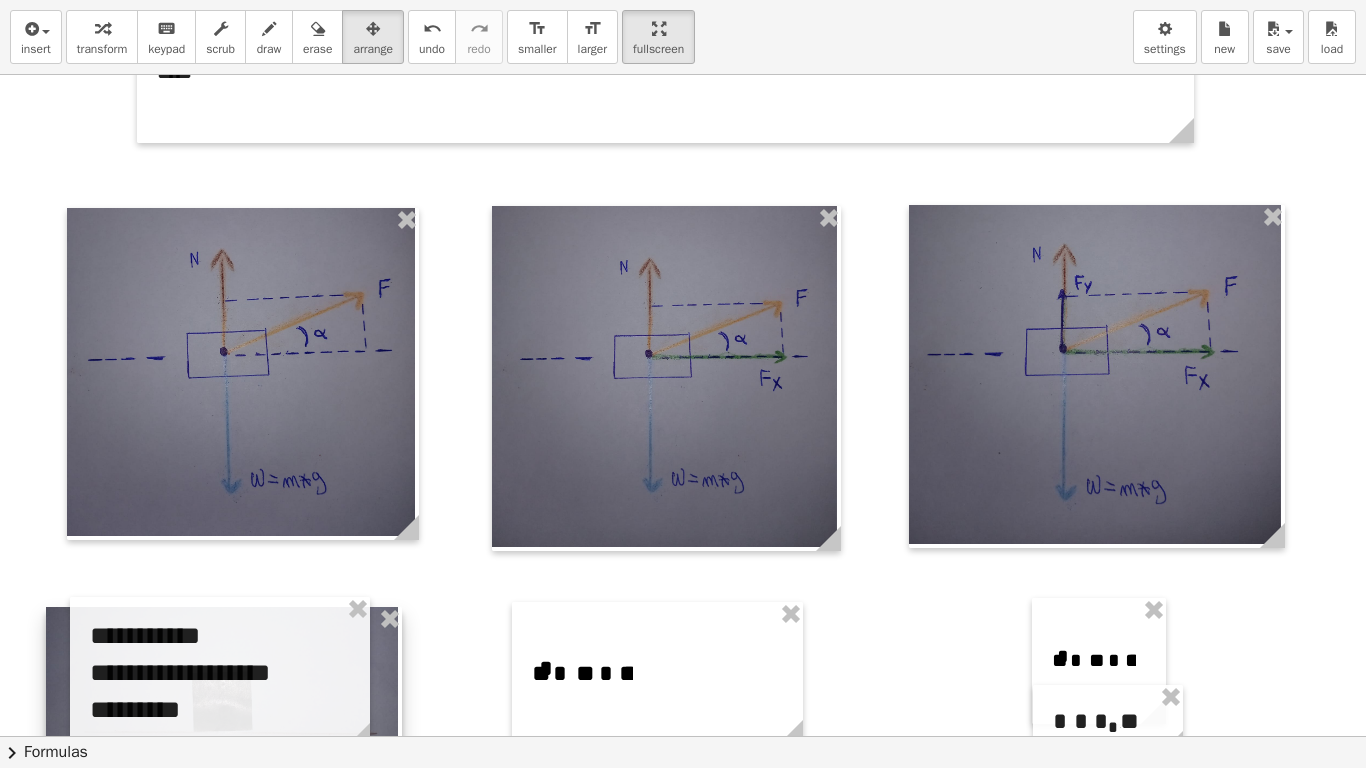 drag, startPoint x: 312, startPoint y: 370, endPoint x: 290, endPoint y: 767, distance: 397.6091 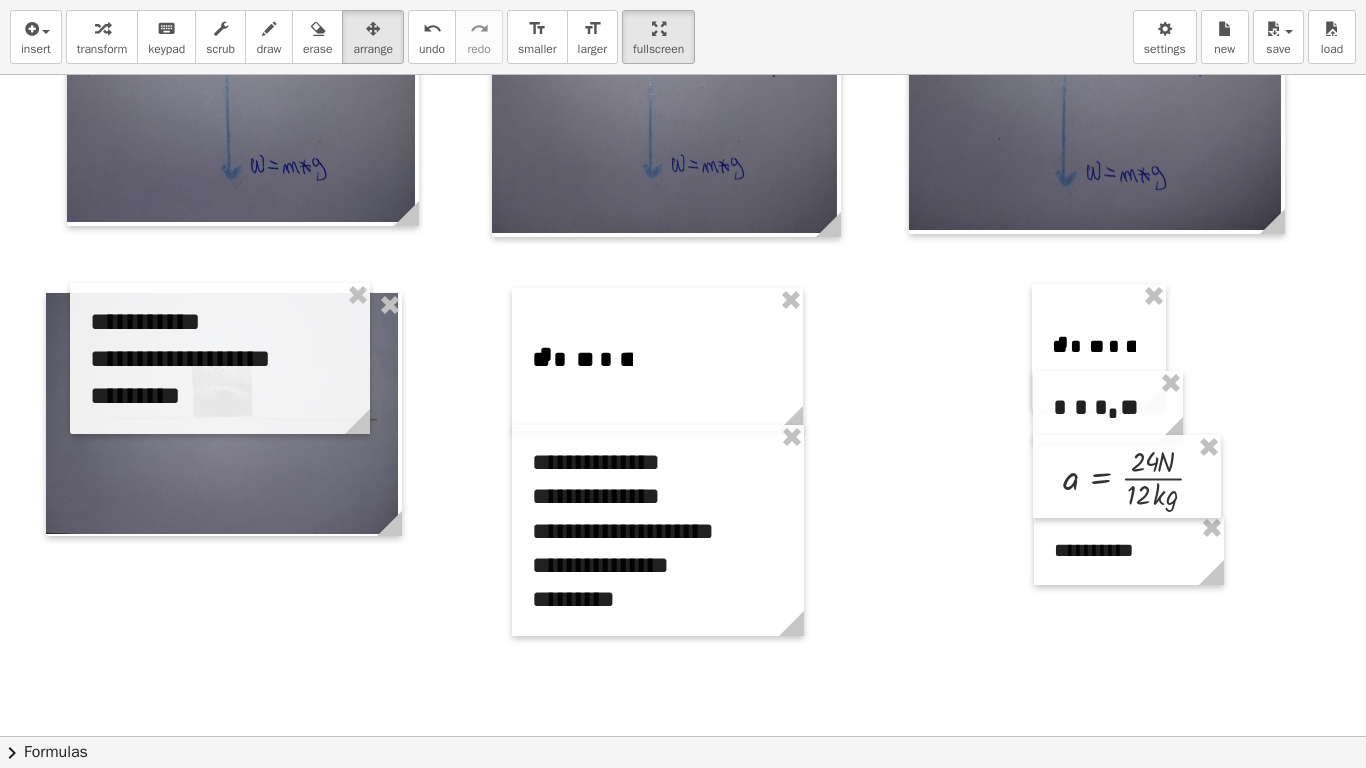 scroll, scrollTop: 758, scrollLeft: 0, axis: vertical 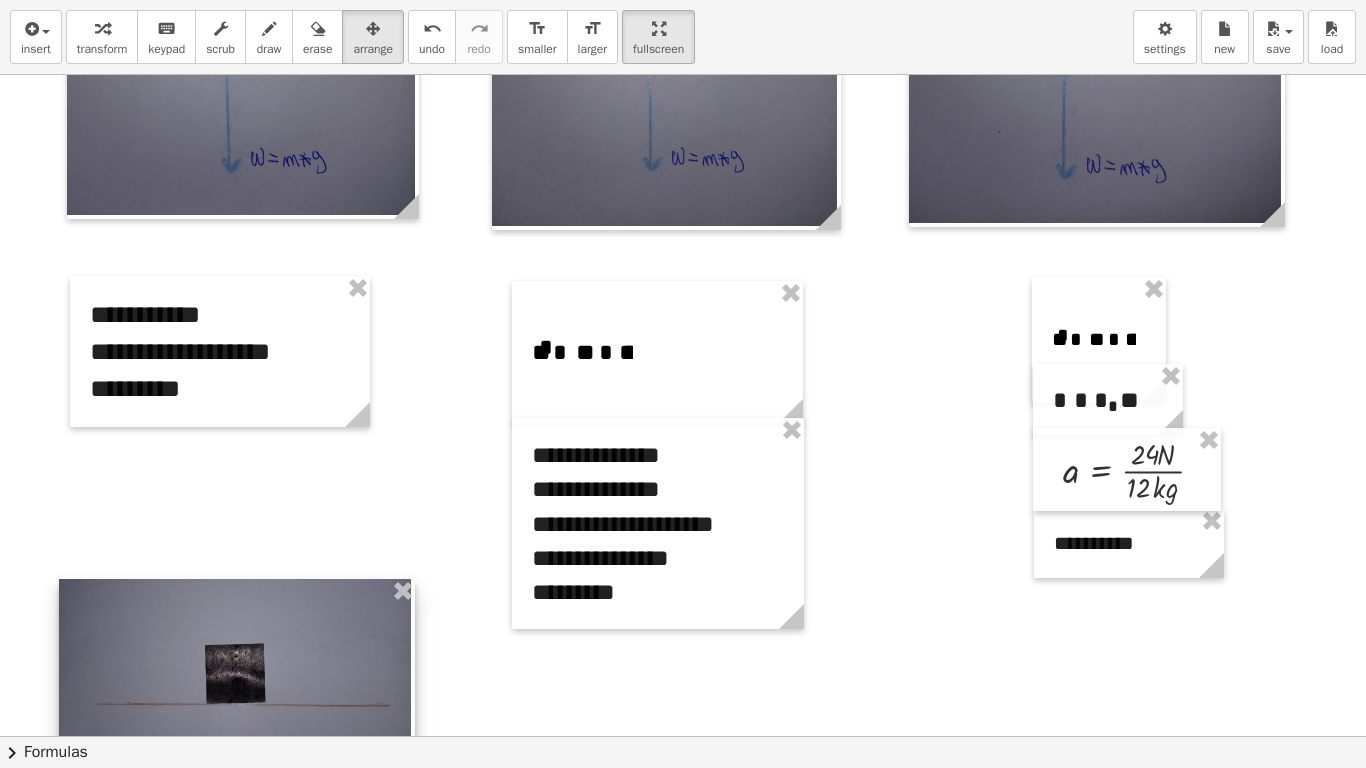 drag, startPoint x: 267, startPoint y: 474, endPoint x: 280, endPoint y: 767, distance: 293.28827 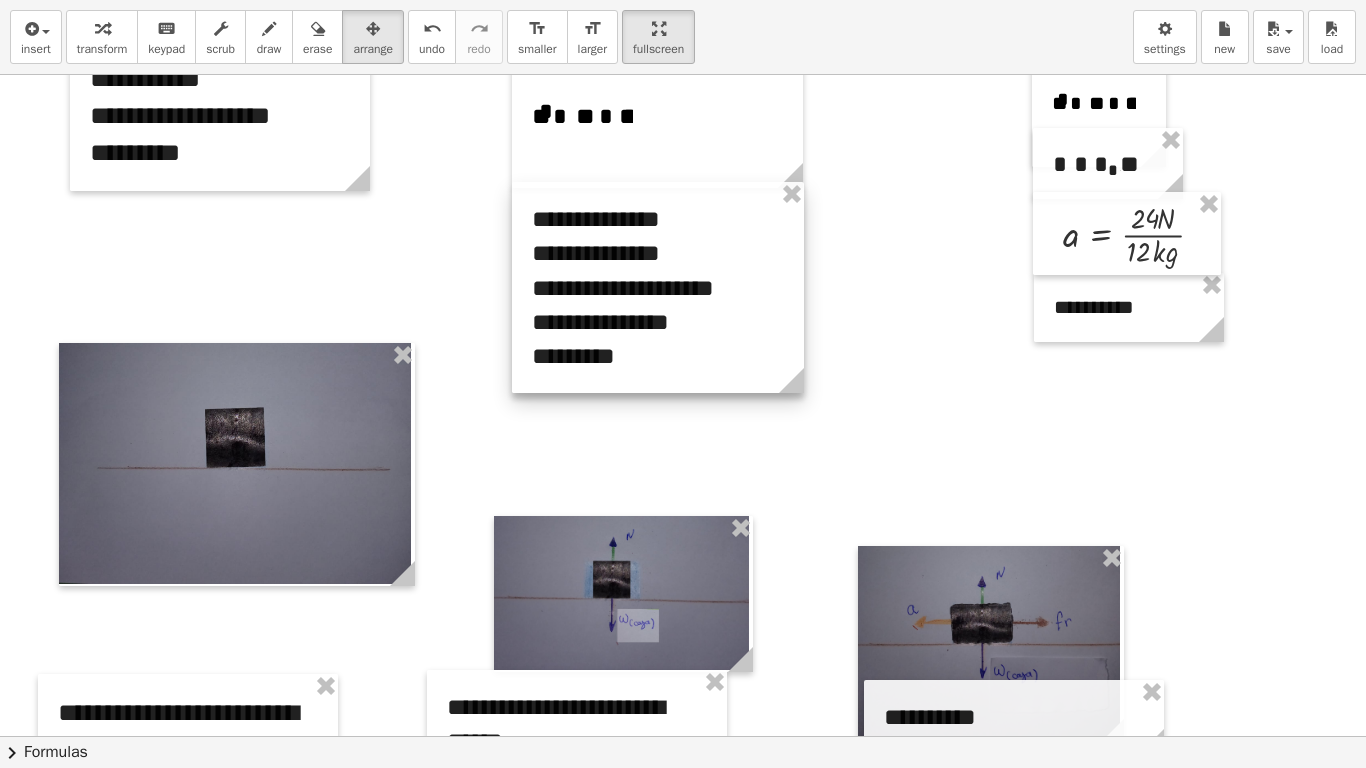 scroll, scrollTop: 1002, scrollLeft: 0, axis: vertical 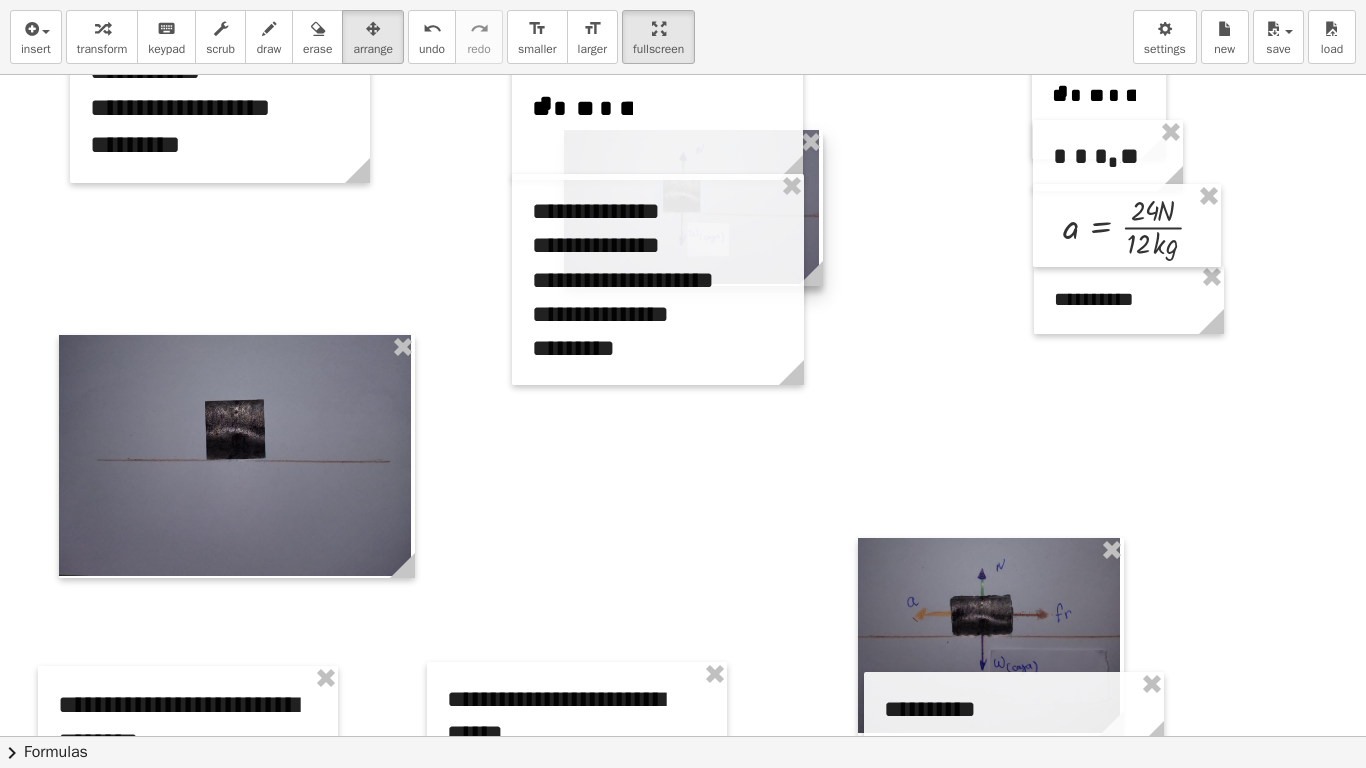 drag, startPoint x: 643, startPoint y: 597, endPoint x: 713, endPoint y: 219, distance: 384.42685 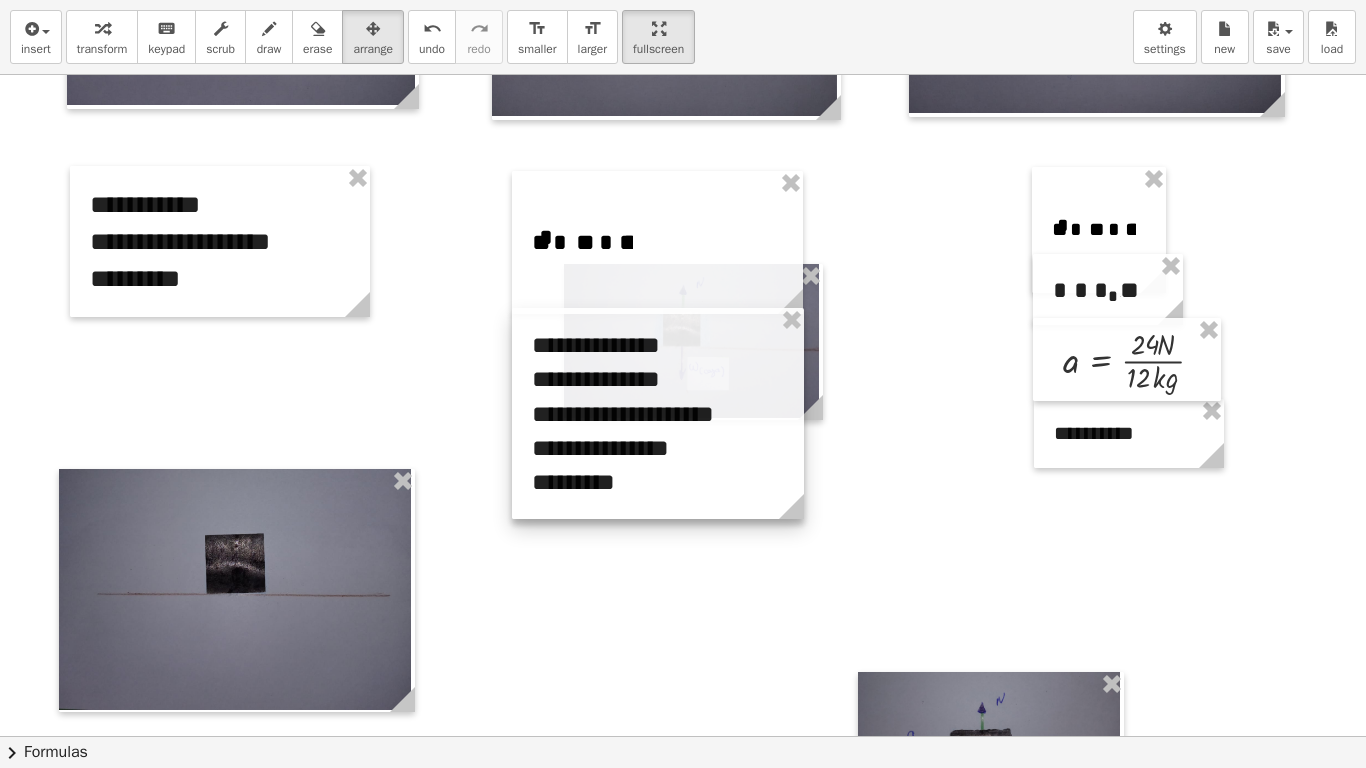 scroll, scrollTop: 866, scrollLeft: 0, axis: vertical 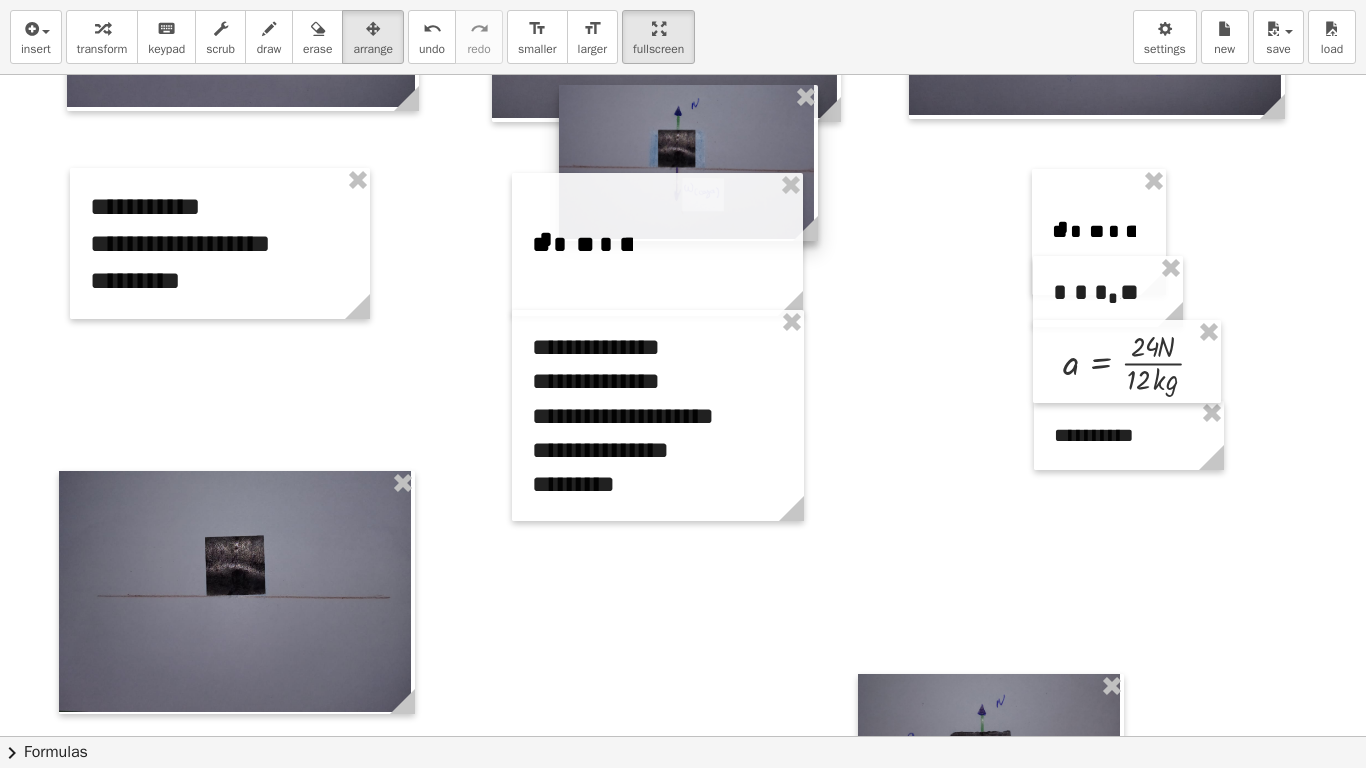 drag, startPoint x: 812, startPoint y: 363, endPoint x: 807, endPoint y: 182, distance: 181.06905 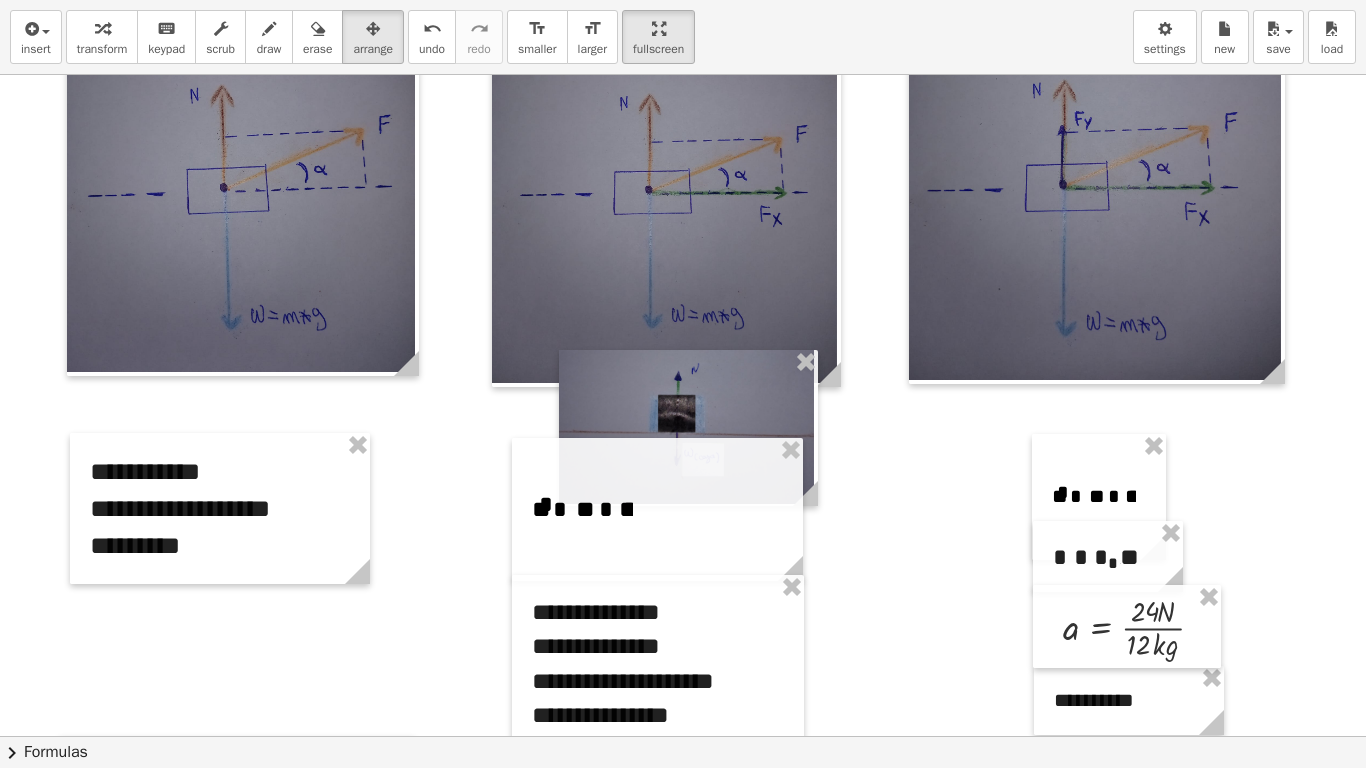 scroll, scrollTop: 594, scrollLeft: 0, axis: vertical 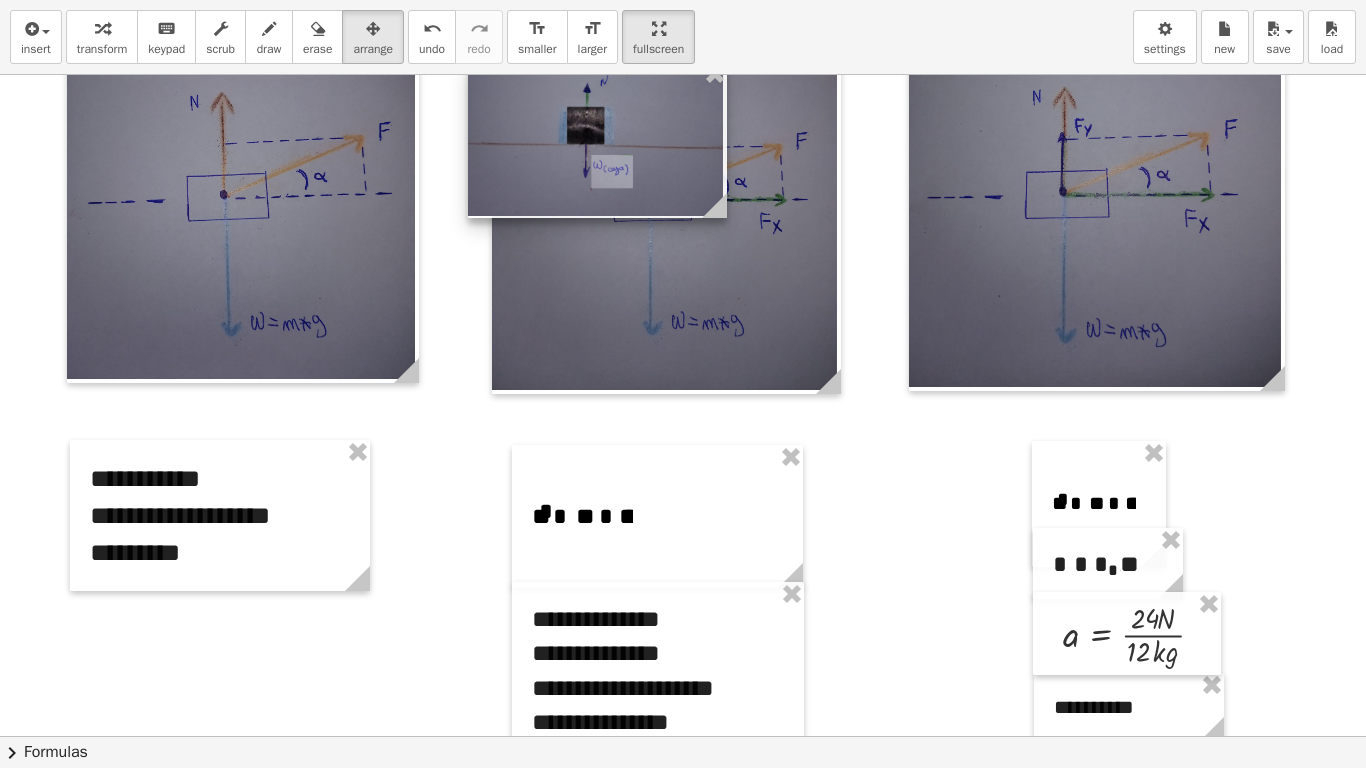 drag, startPoint x: 688, startPoint y: 386, endPoint x: 597, endPoint y: 91, distance: 308.7167 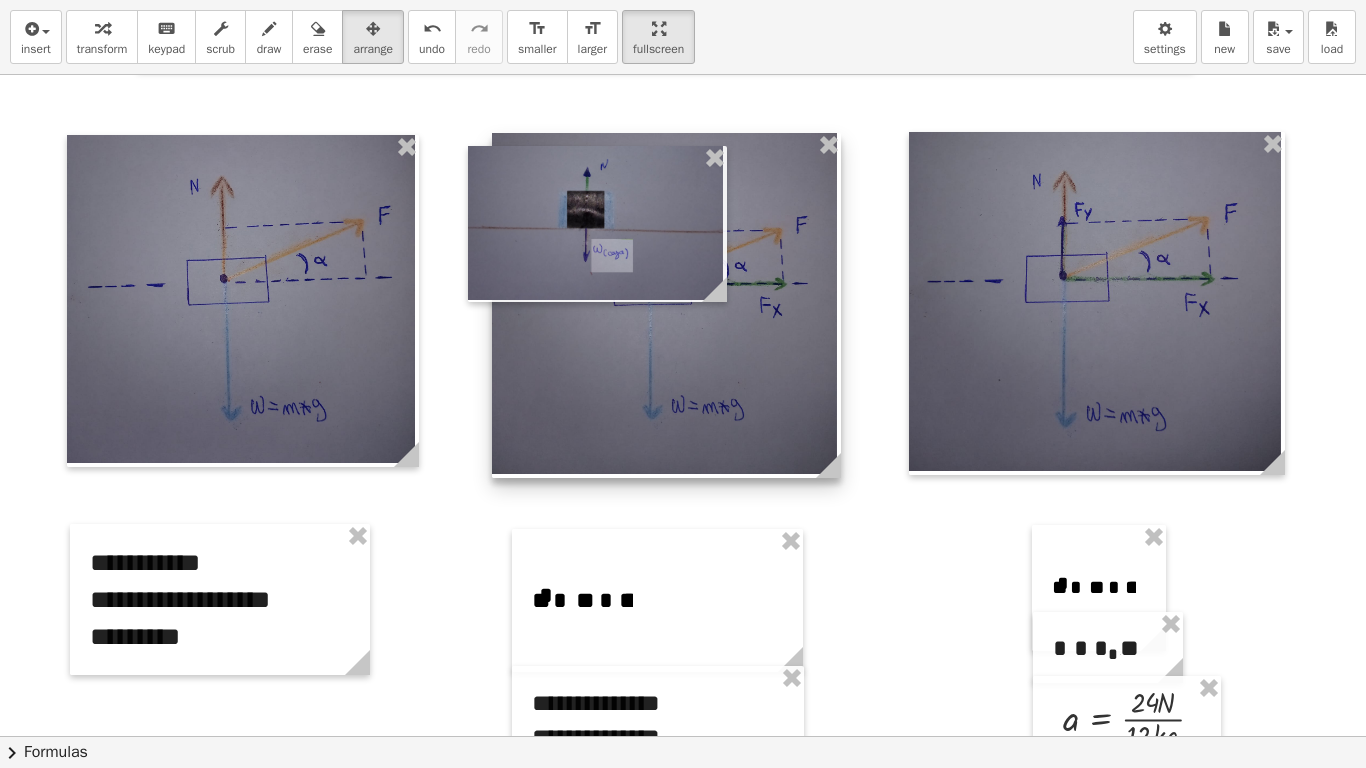 scroll, scrollTop: 508, scrollLeft: 0, axis: vertical 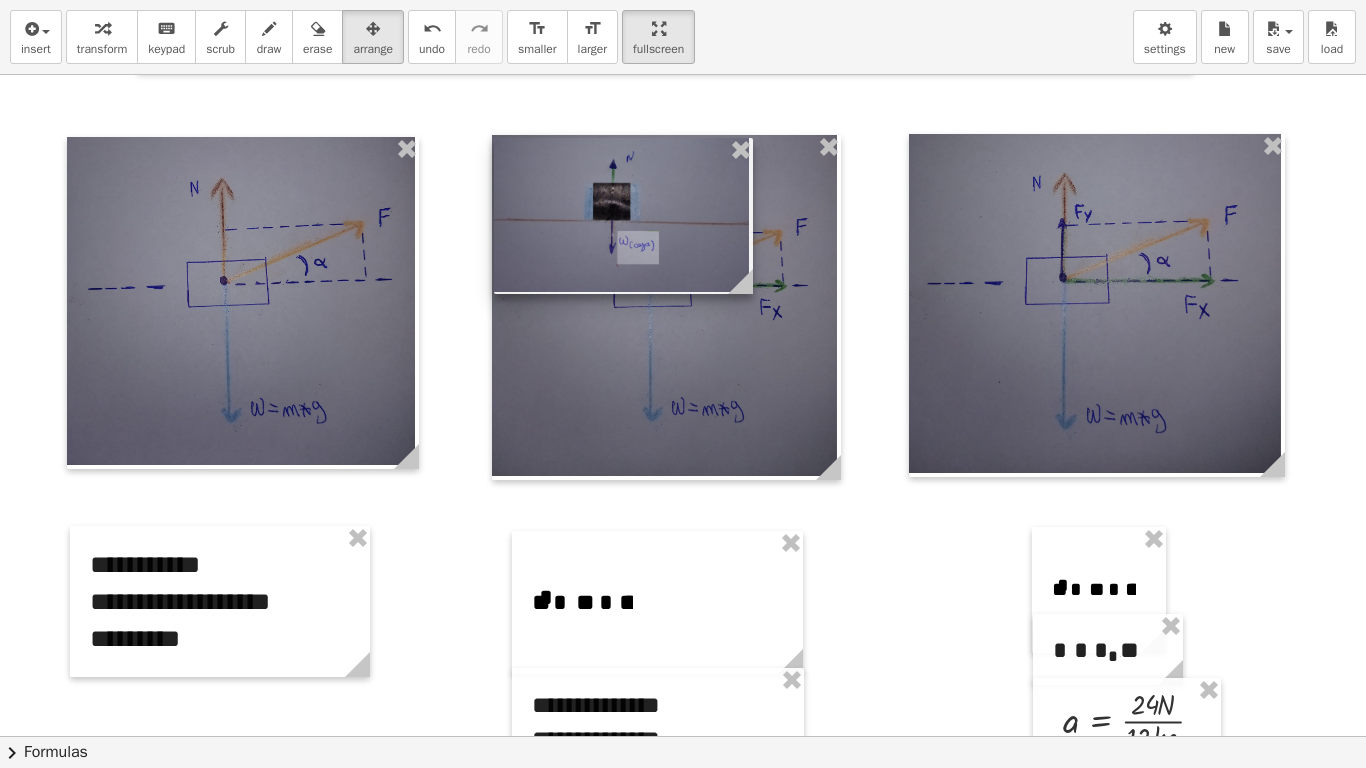 drag, startPoint x: 651, startPoint y: 239, endPoint x: 677, endPoint y: 229, distance: 27.856777 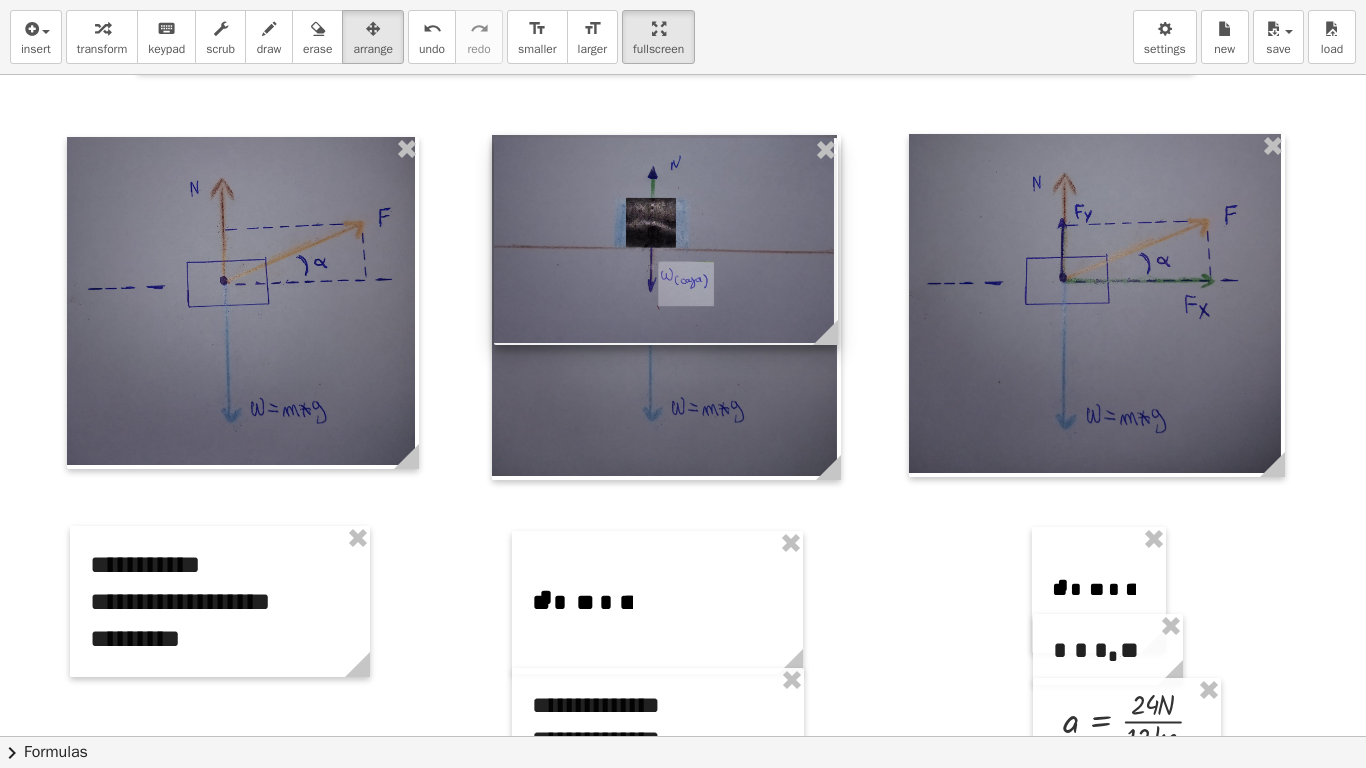 drag, startPoint x: 746, startPoint y: 282, endPoint x: 831, endPoint y: 367, distance: 120.20815 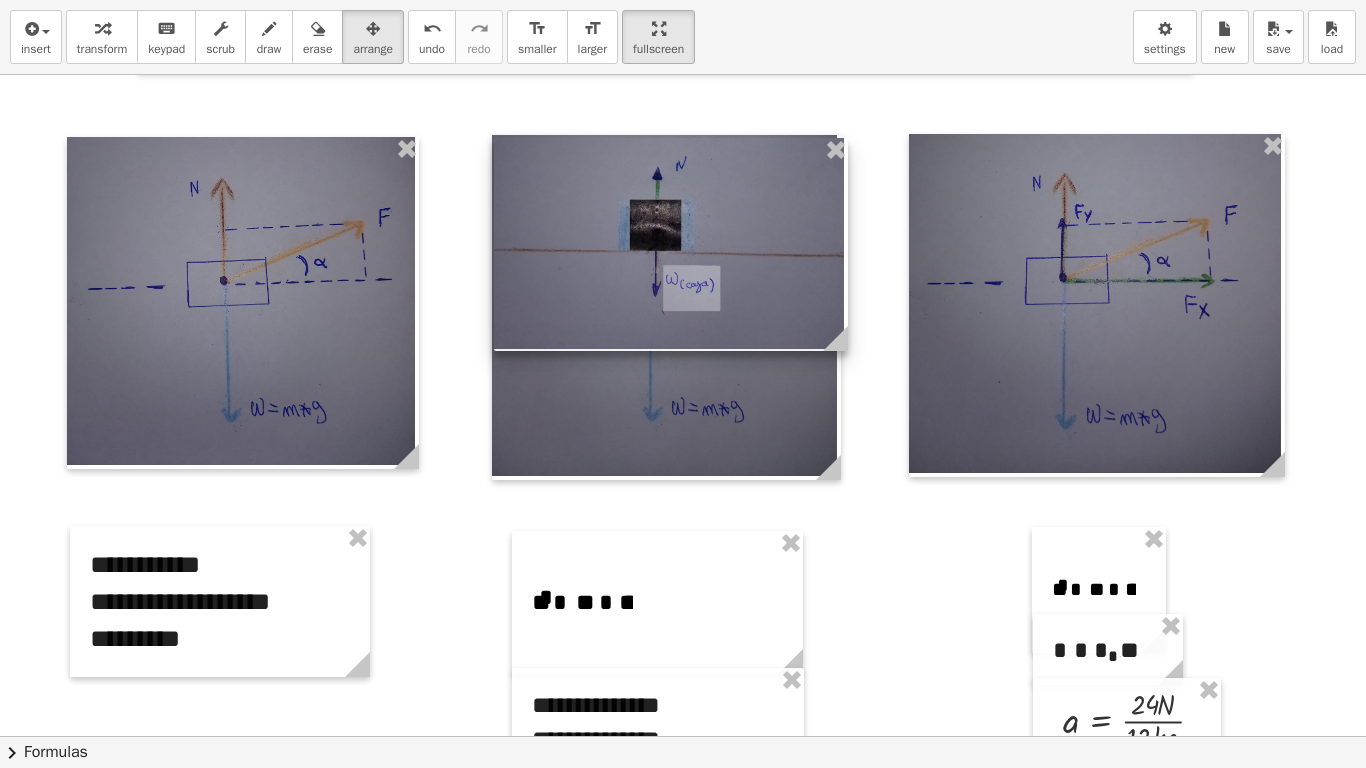 drag, startPoint x: 827, startPoint y: 342, endPoint x: 837, endPoint y: 346, distance: 10.770329 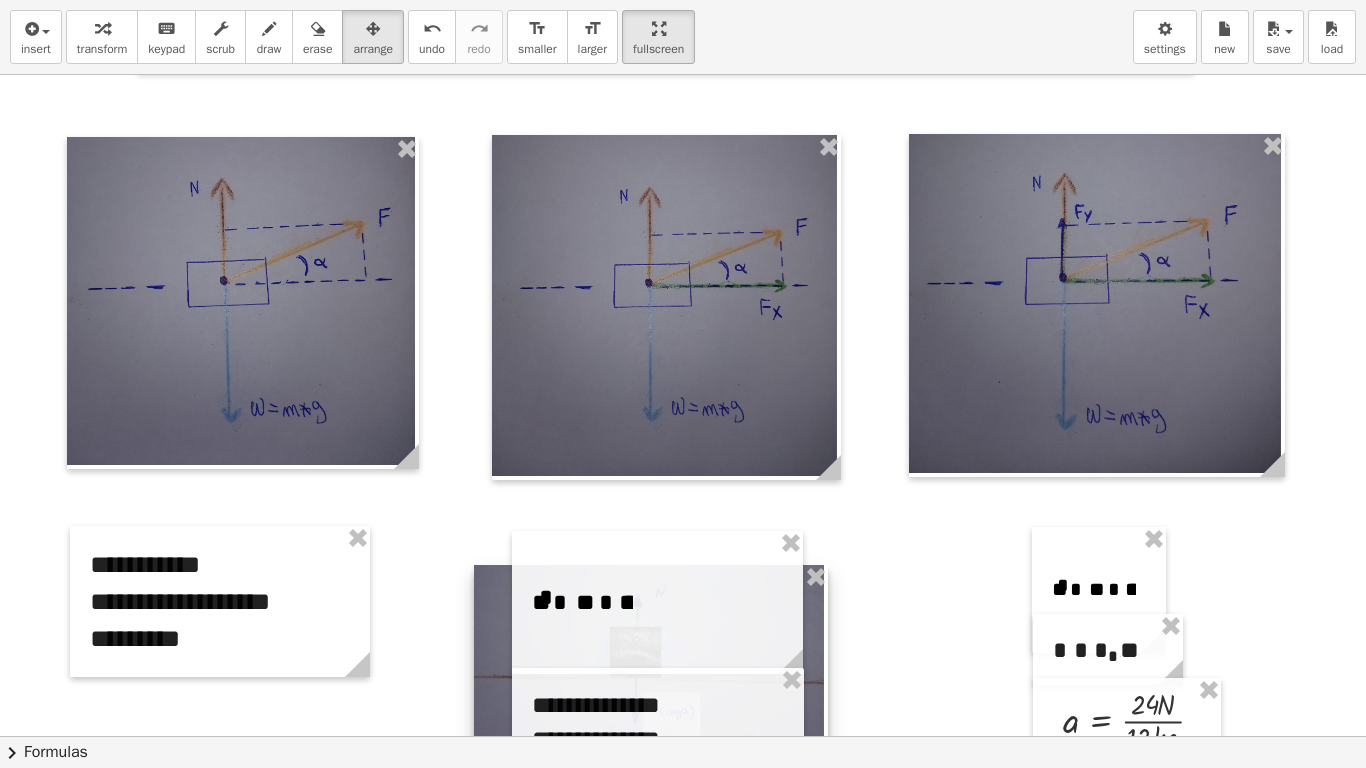 drag, startPoint x: 761, startPoint y: 259, endPoint x: 751, endPoint y: 712, distance: 453.11035 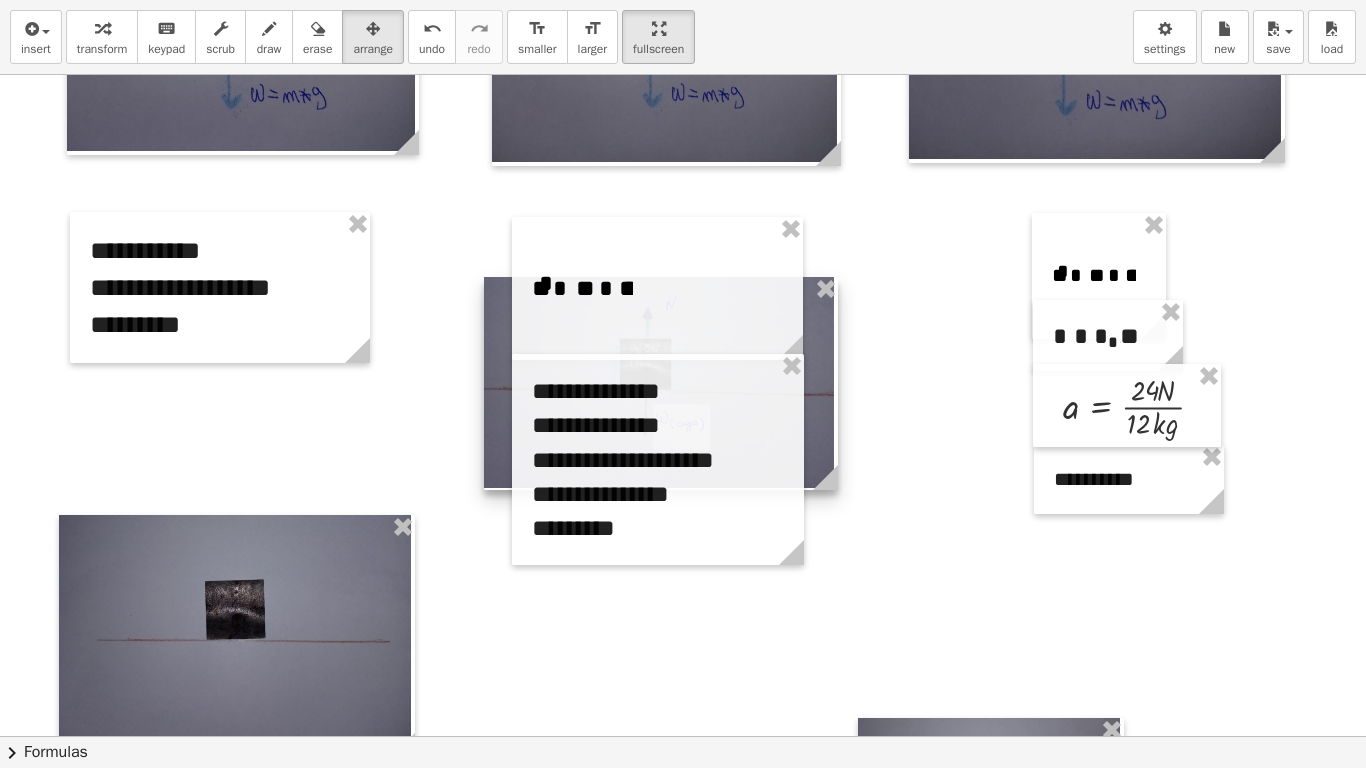 scroll, scrollTop: 828, scrollLeft: 0, axis: vertical 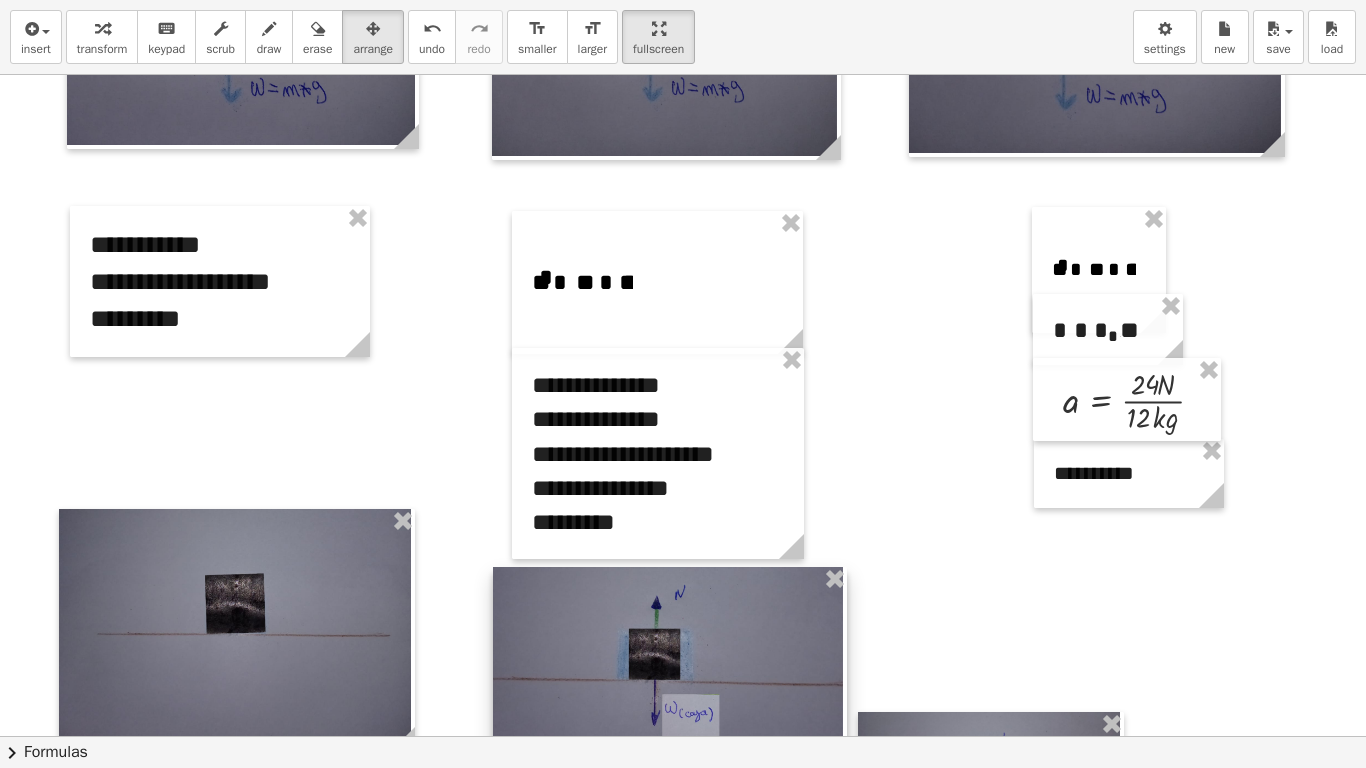 drag, startPoint x: 828, startPoint y: 417, endPoint x: 835, endPoint y: 713, distance: 296.08276 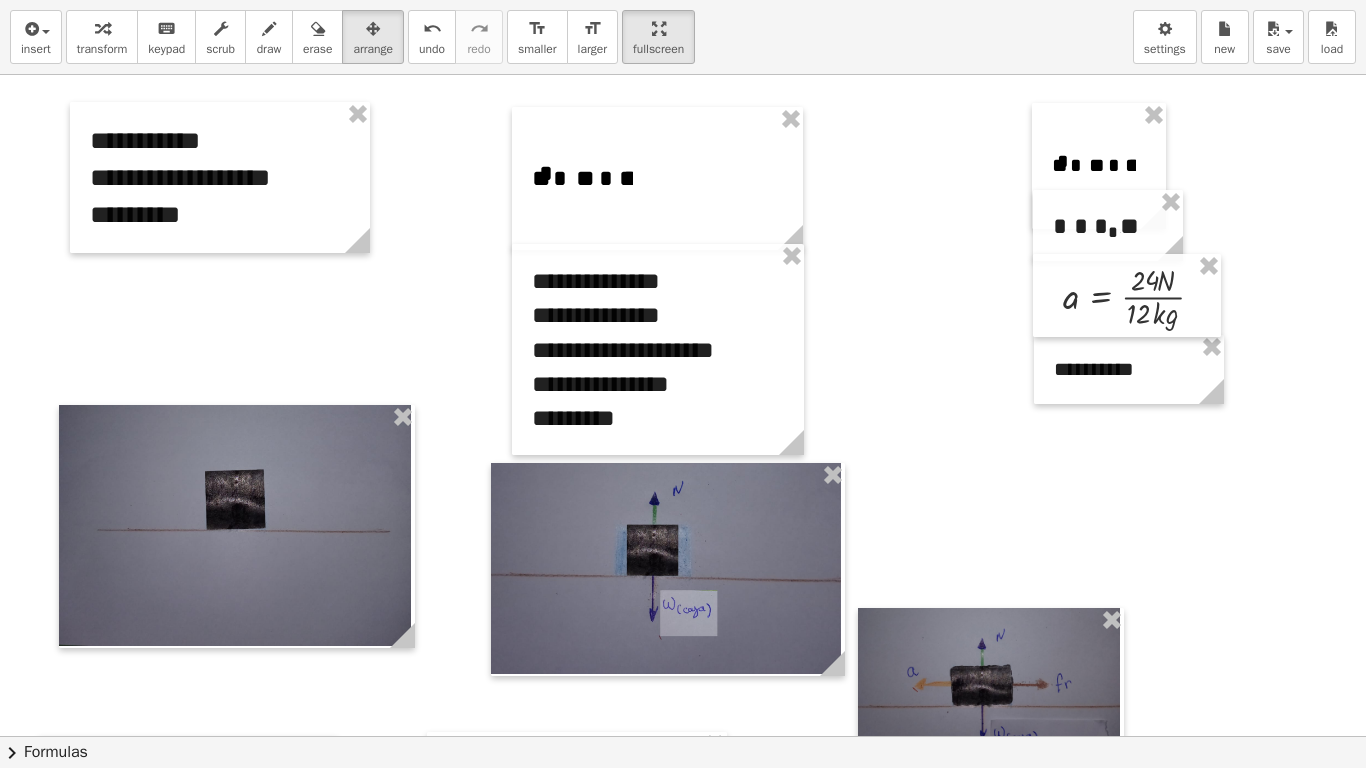 scroll, scrollTop: 937, scrollLeft: 0, axis: vertical 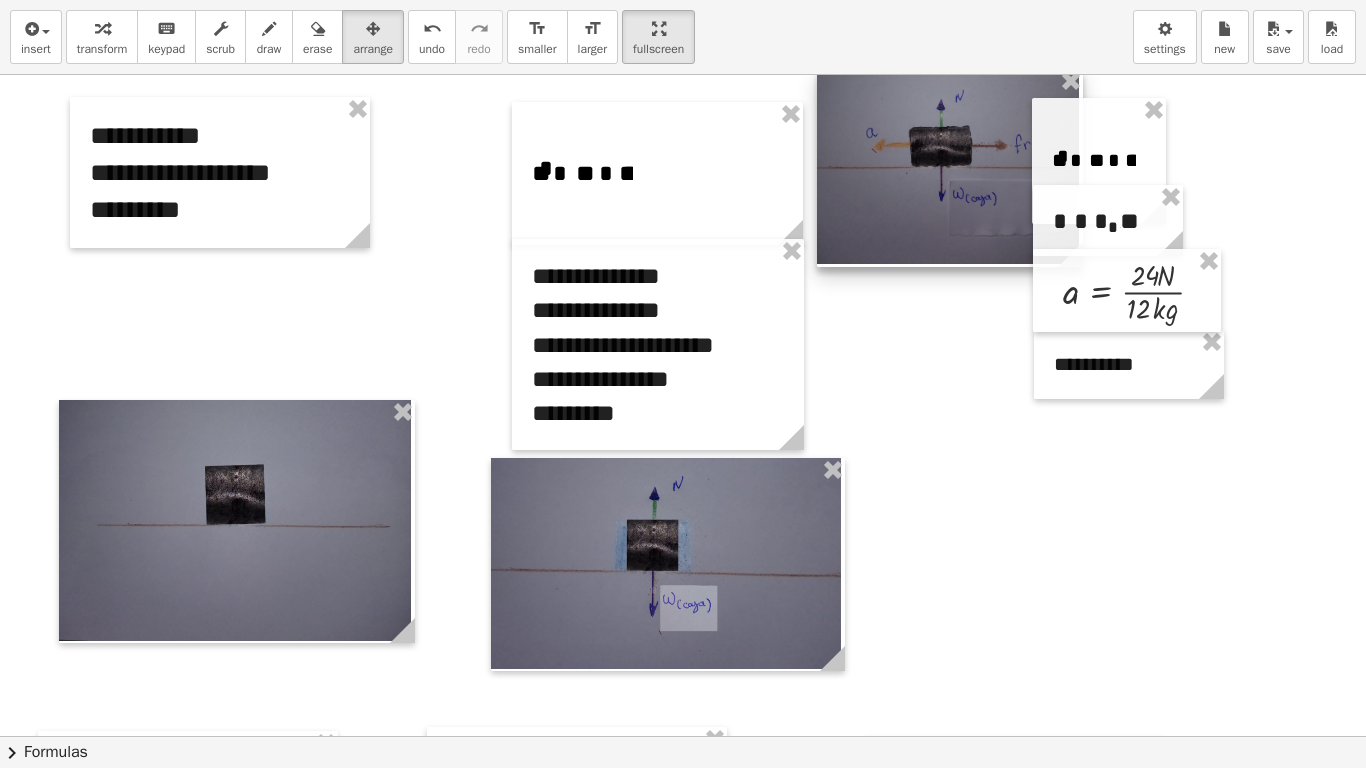 drag, startPoint x: 1023, startPoint y: 679, endPoint x: 975, endPoint y: 85, distance: 595.9362 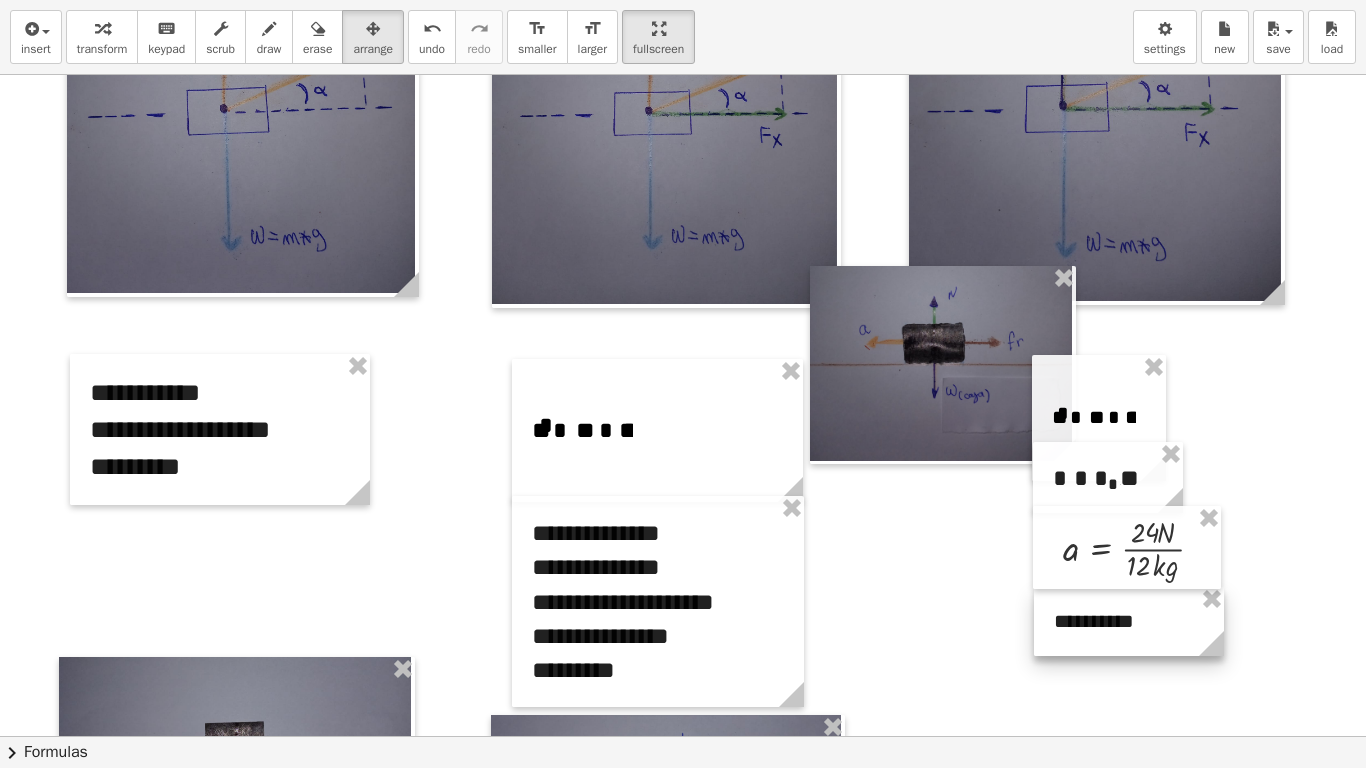 scroll, scrollTop: 643, scrollLeft: 0, axis: vertical 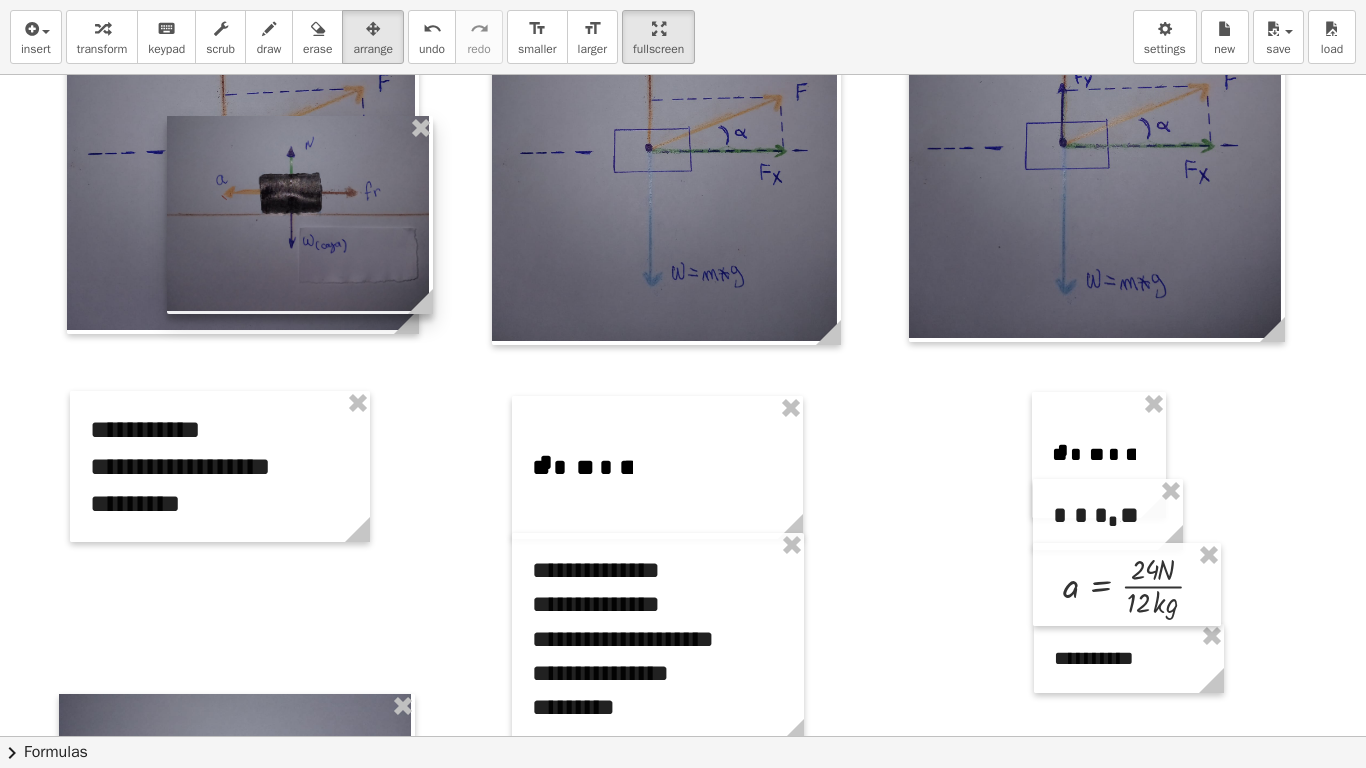 drag, startPoint x: 949, startPoint y: 409, endPoint x: 305, endPoint y: 222, distance: 670.60046 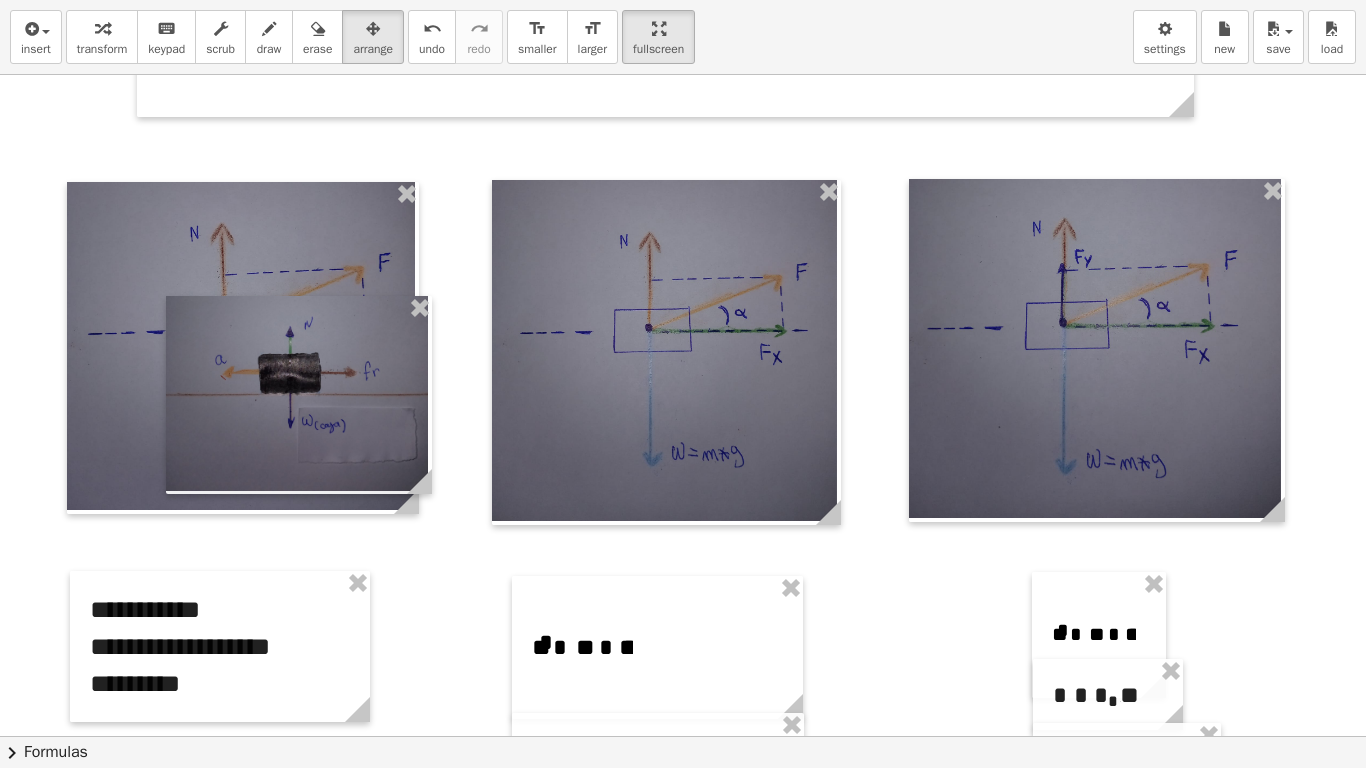 scroll, scrollTop: 442, scrollLeft: 0, axis: vertical 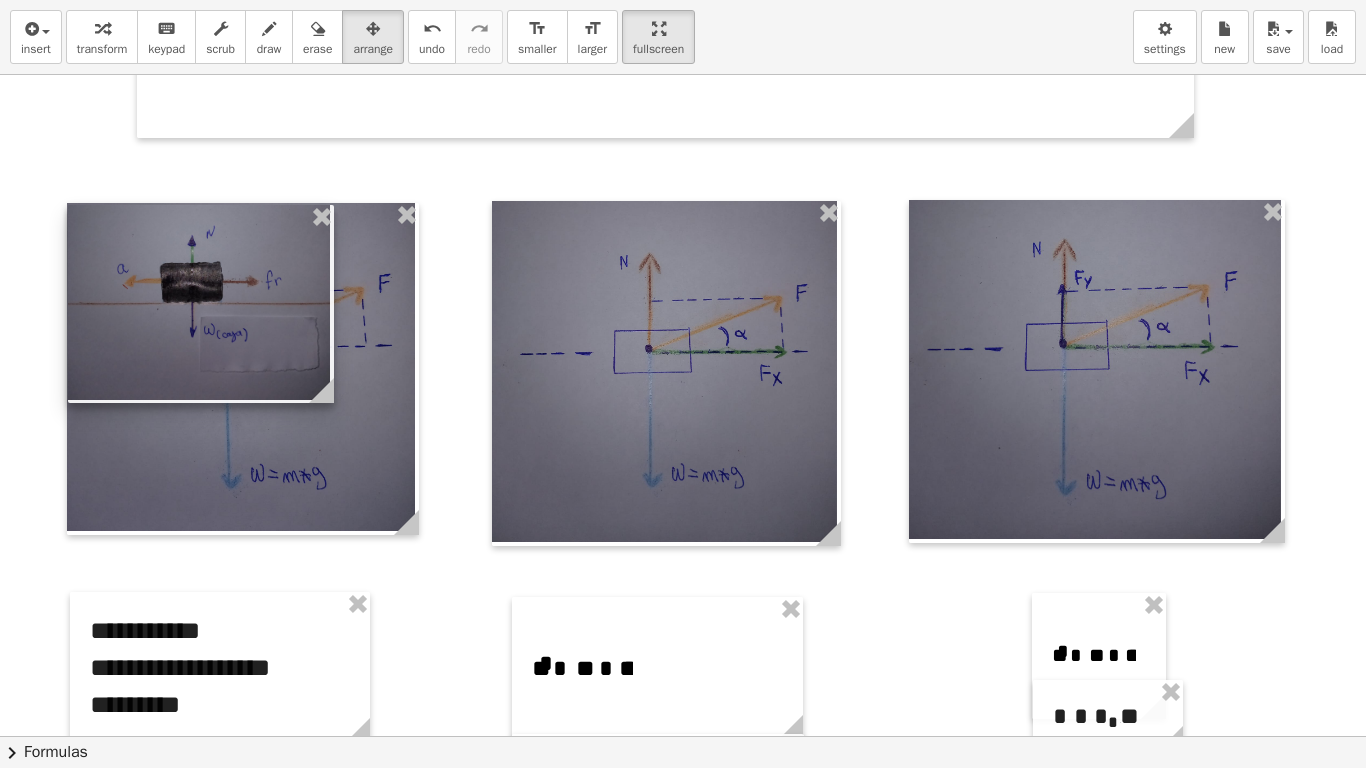 drag, startPoint x: 277, startPoint y: 368, endPoint x: 179, endPoint y: 256, distance: 148.82204 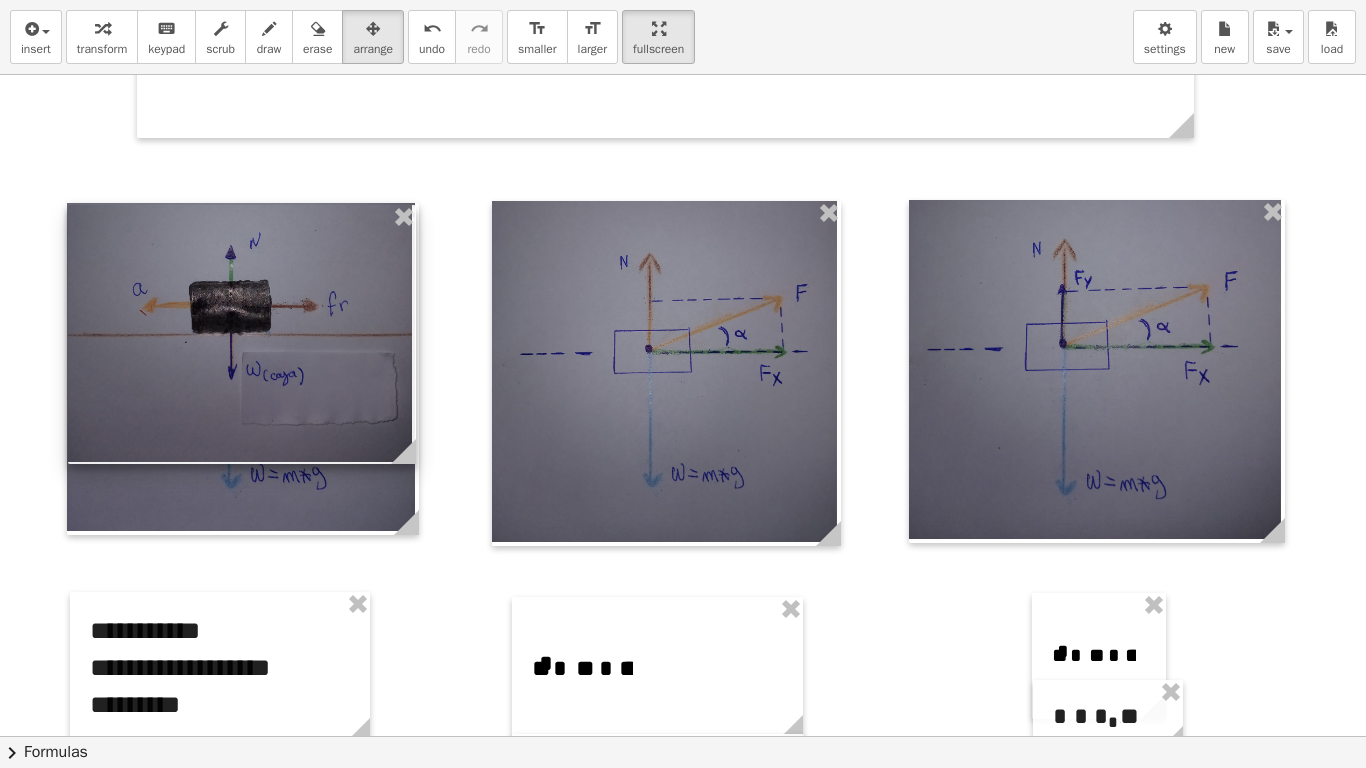 drag, startPoint x: 326, startPoint y: 392, endPoint x: 408, endPoint y: 436, distance: 93.05912 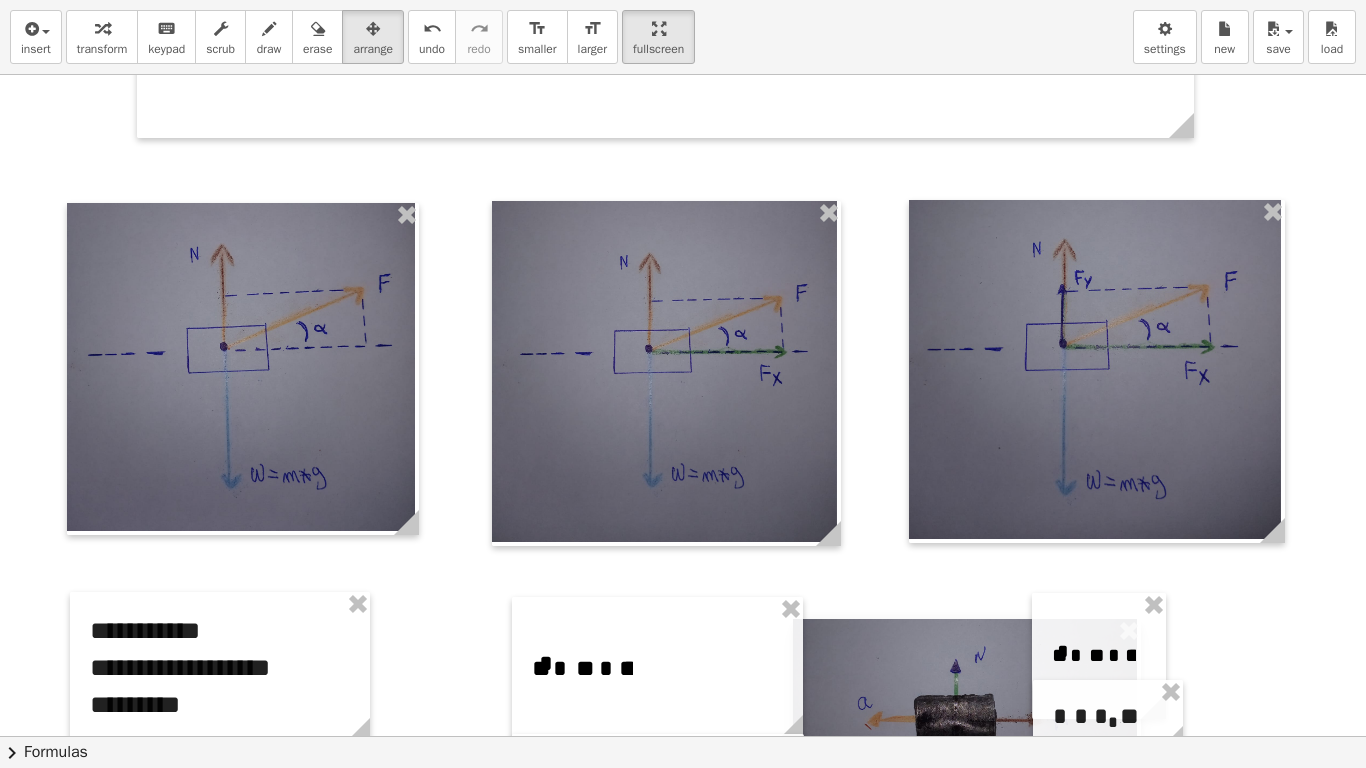 drag, startPoint x: 300, startPoint y: 353, endPoint x: 1021, endPoint y: 766, distance: 830.9091 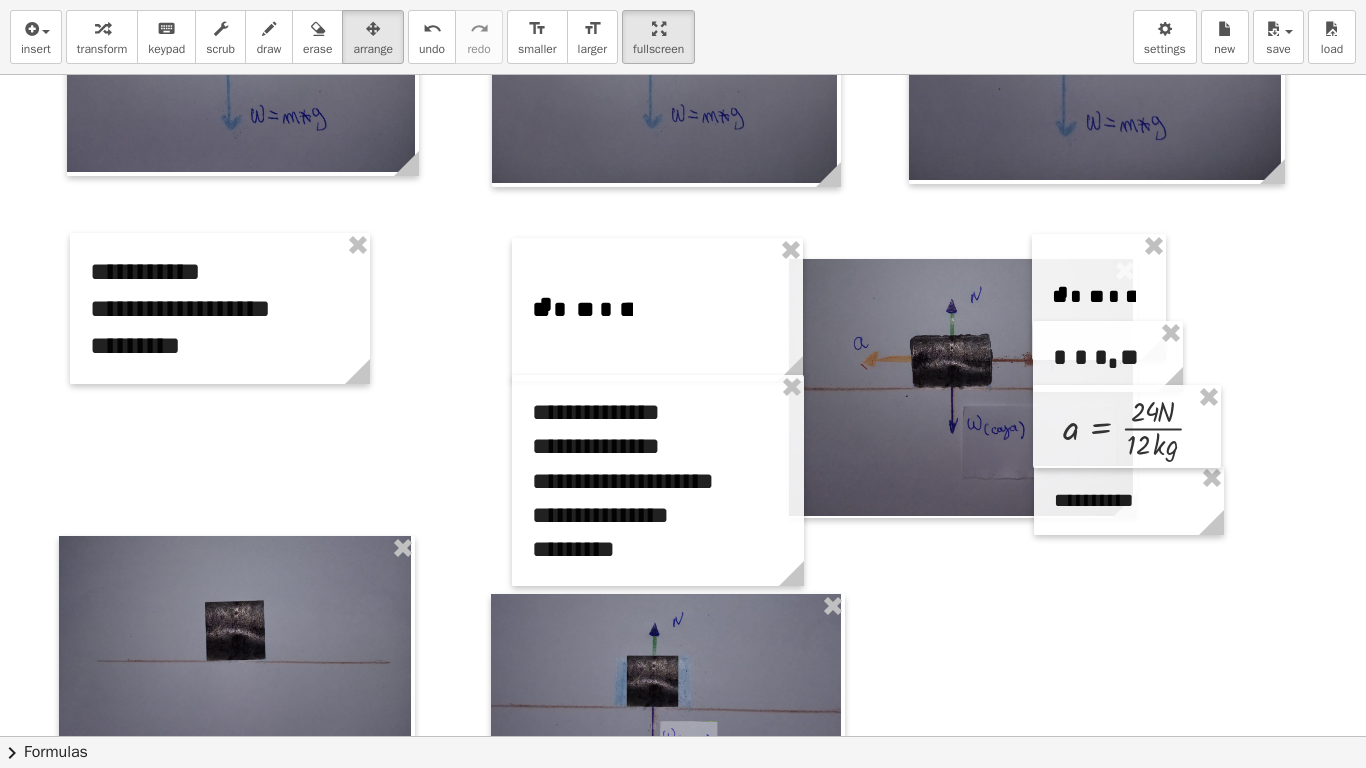scroll, scrollTop: 810, scrollLeft: 0, axis: vertical 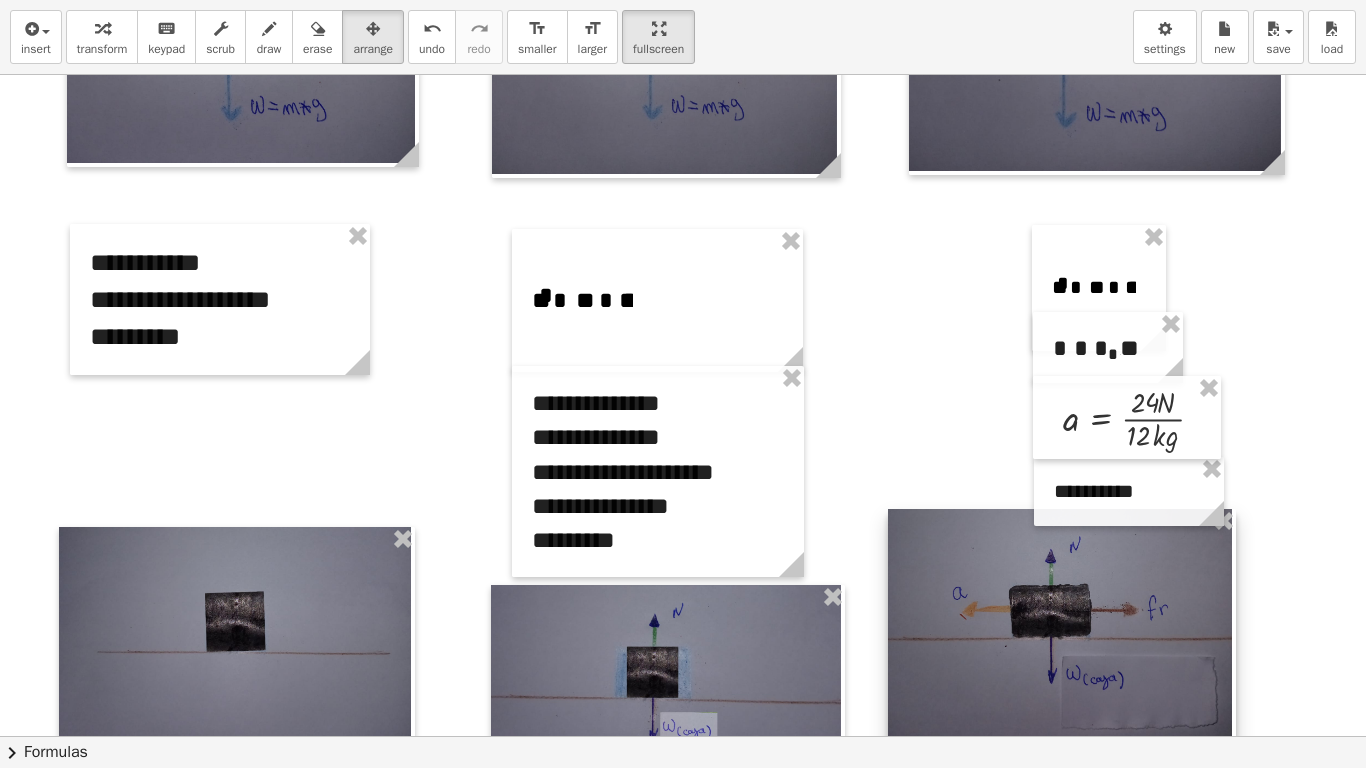 drag, startPoint x: 893, startPoint y: 463, endPoint x: 993, endPoint y: 726, distance: 281.36987 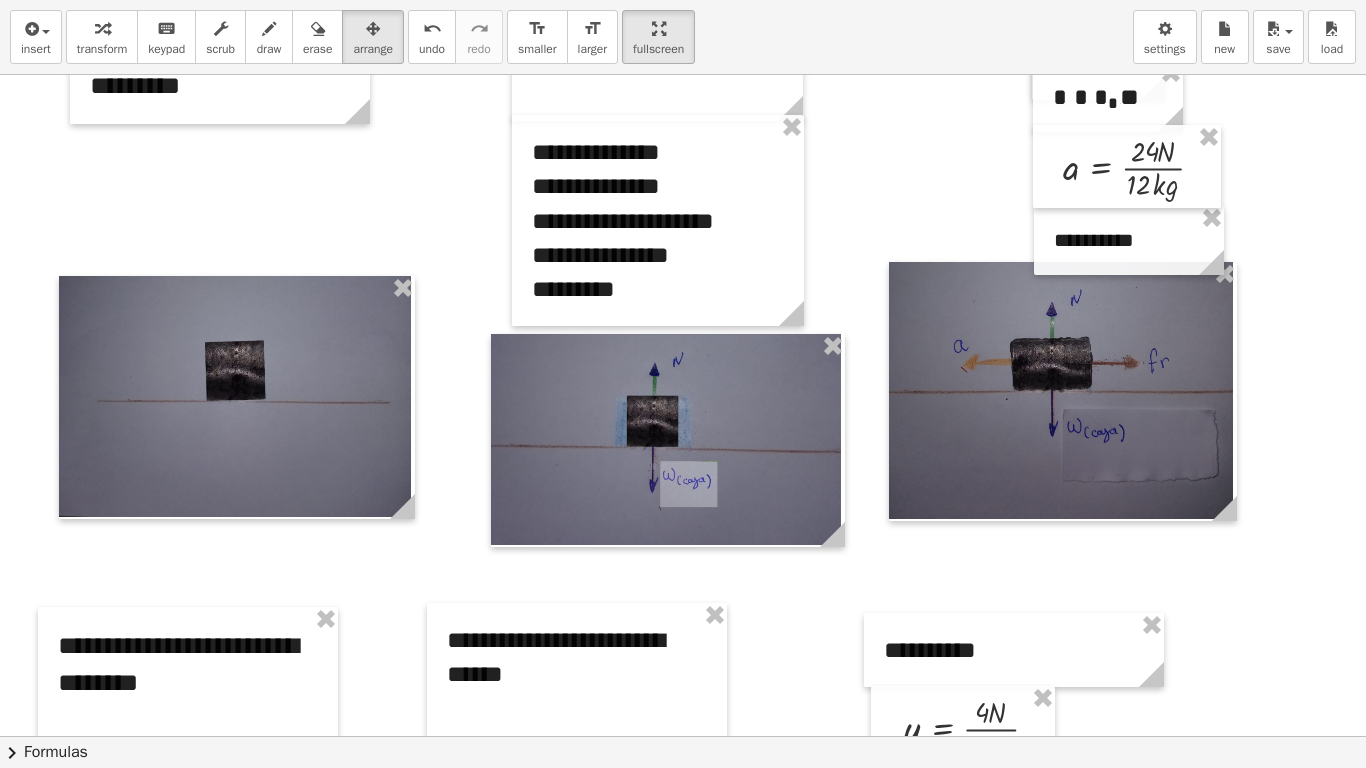 scroll, scrollTop: 1064, scrollLeft: 0, axis: vertical 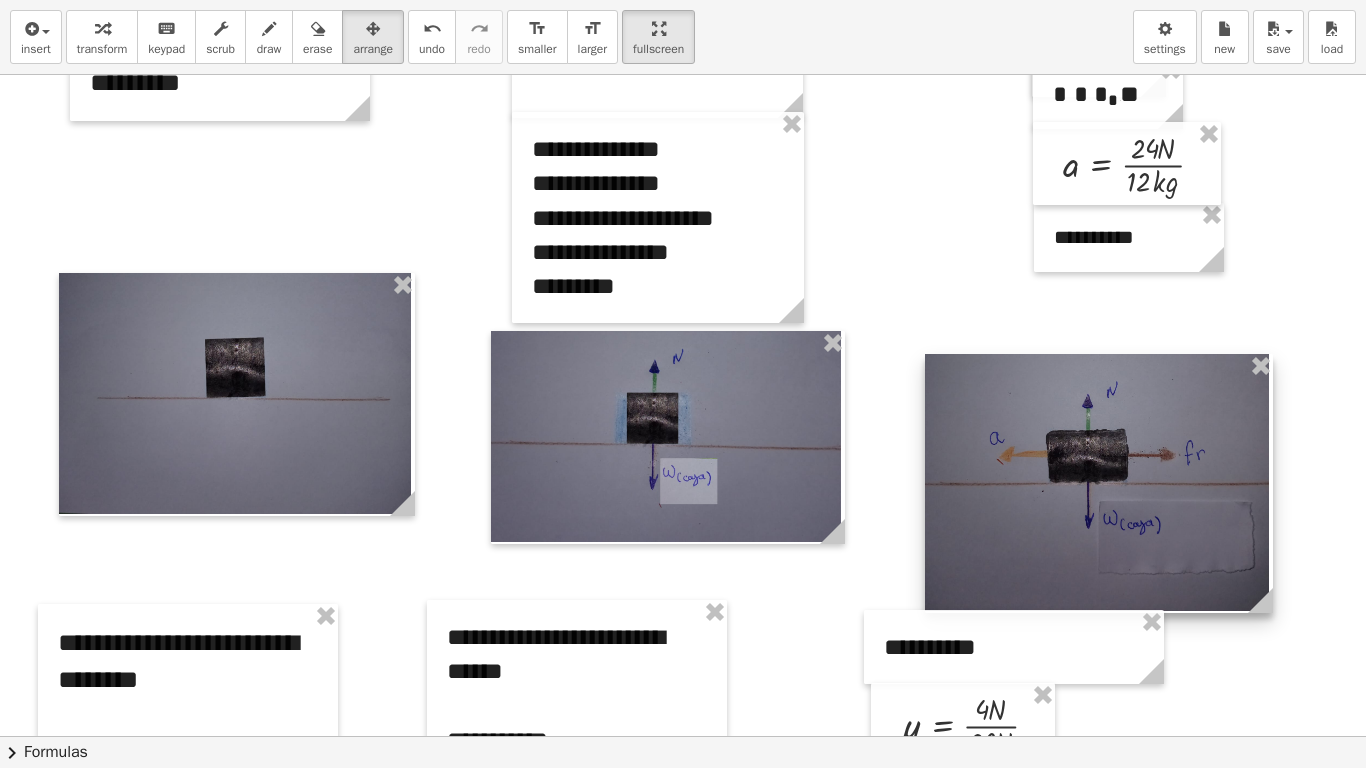 drag, startPoint x: 981, startPoint y: 421, endPoint x: 1017, endPoint y: 515, distance: 100.65784 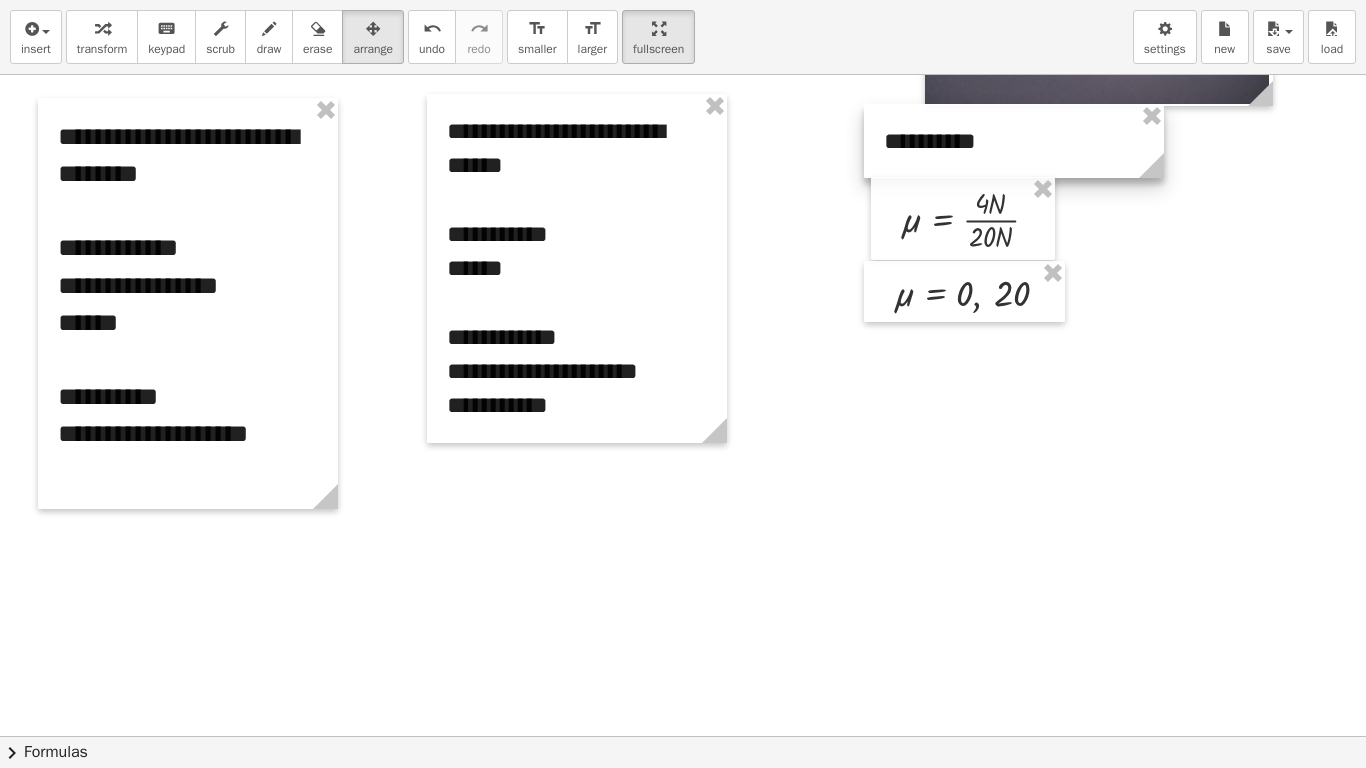 scroll, scrollTop: 1572, scrollLeft: 0, axis: vertical 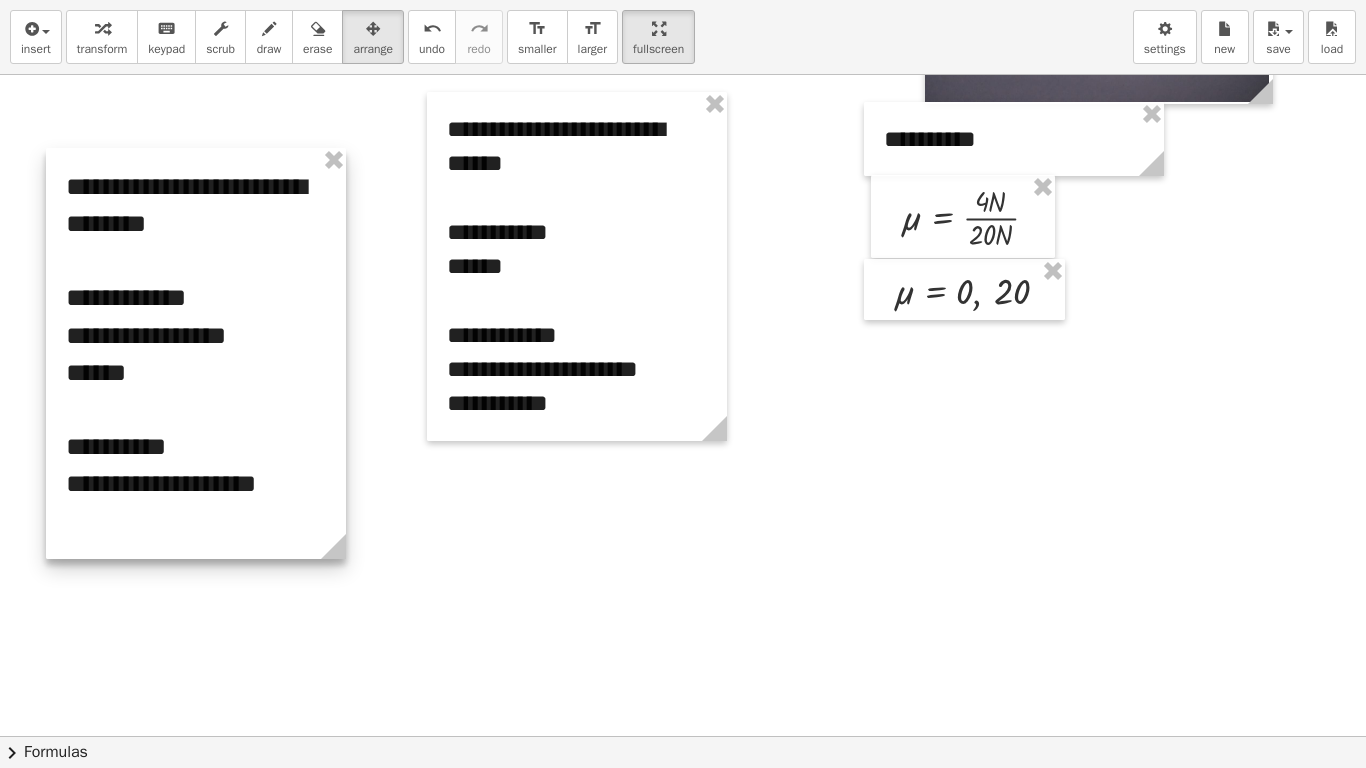 drag, startPoint x: 315, startPoint y: 357, endPoint x: 320, endPoint y: 412, distance: 55.226807 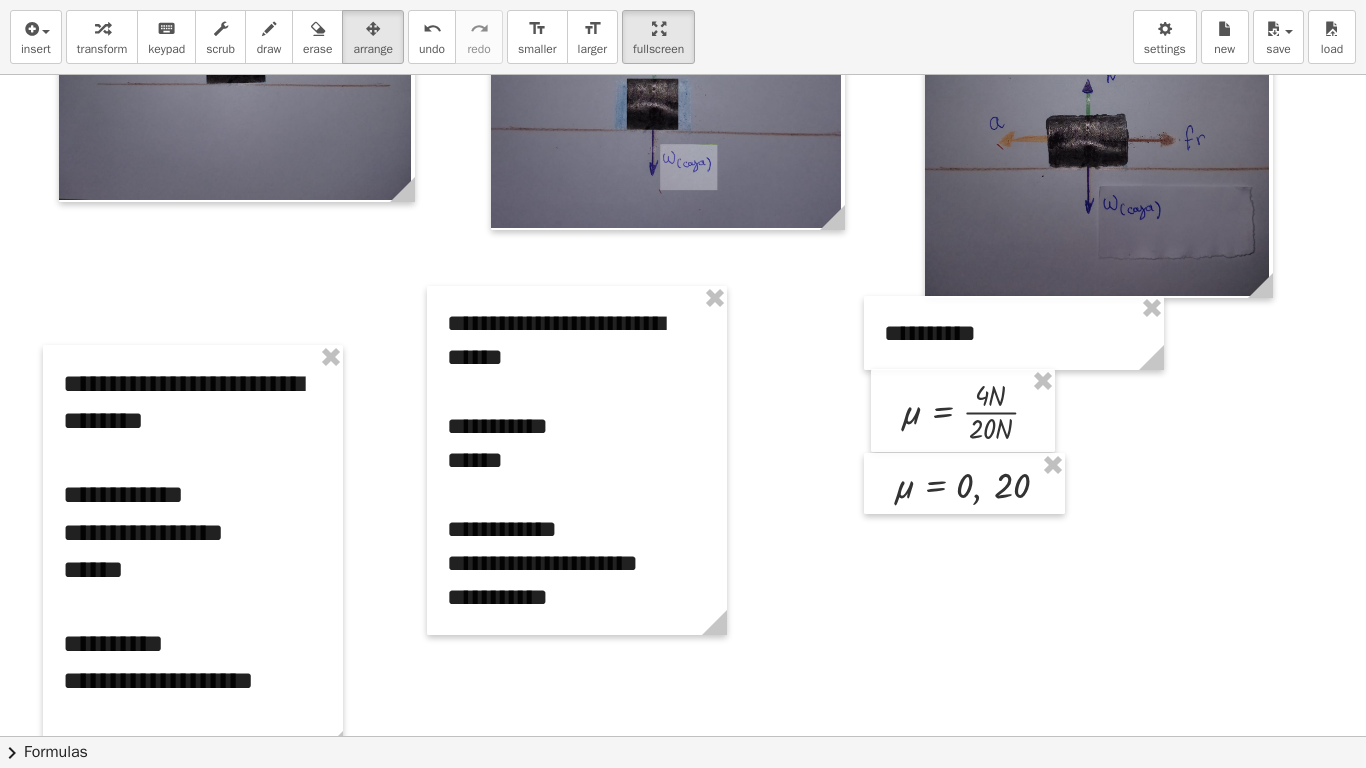 scroll, scrollTop: 1381, scrollLeft: 0, axis: vertical 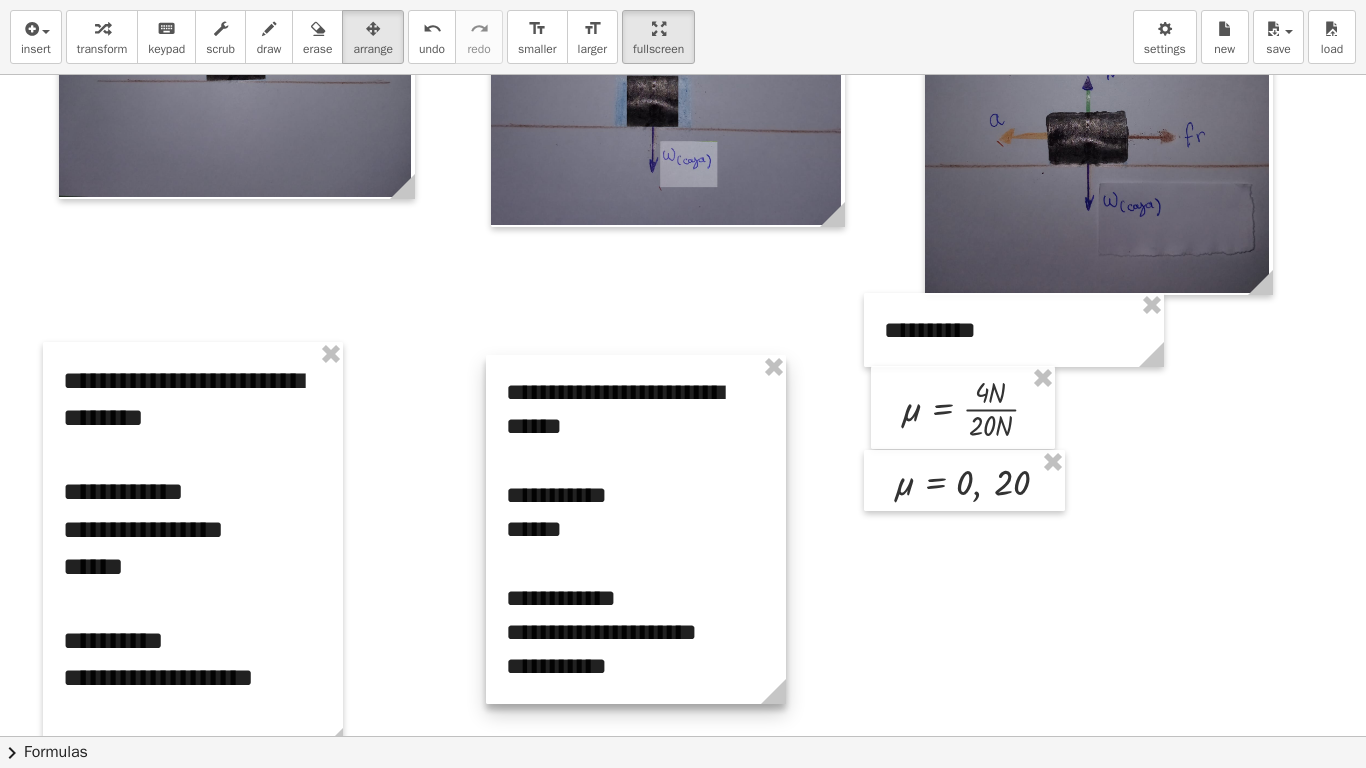 drag, startPoint x: 659, startPoint y: 516, endPoint x: 718, endPoint y: 588, distance: 93.08598 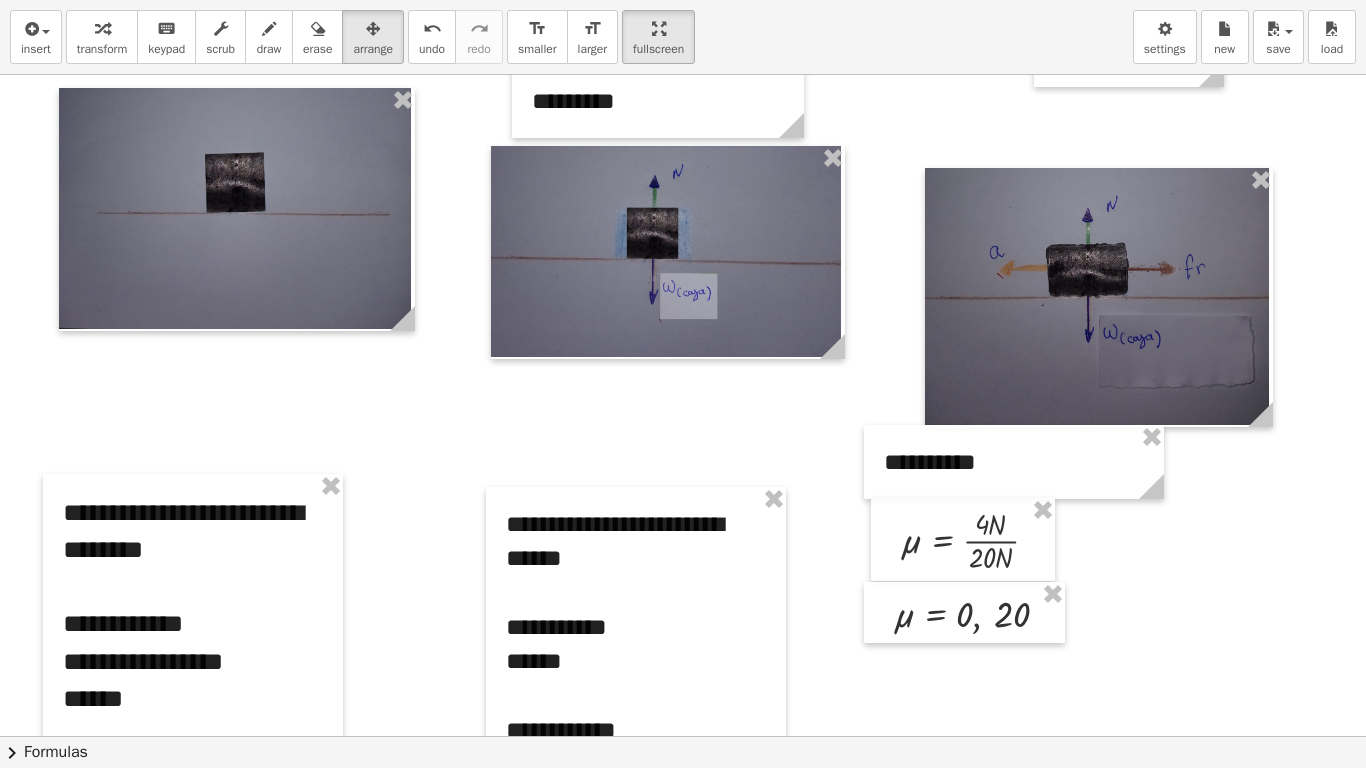 scroll, scrollTop: 1250, scrollLeft: 0, axis: vertical 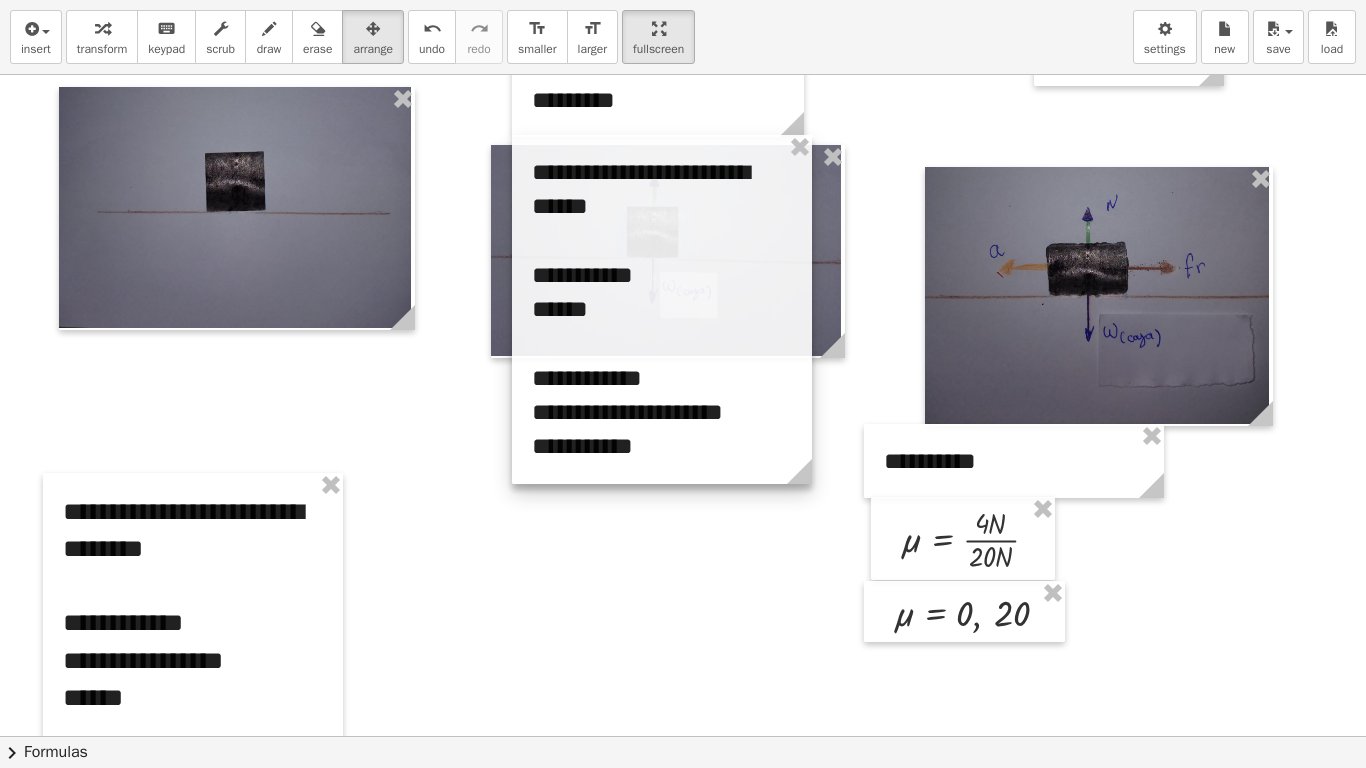 drag, startPoint x: 611, startPoint y: 681, endPoint x: 637, endPoint y: 330, distance: 351.96164 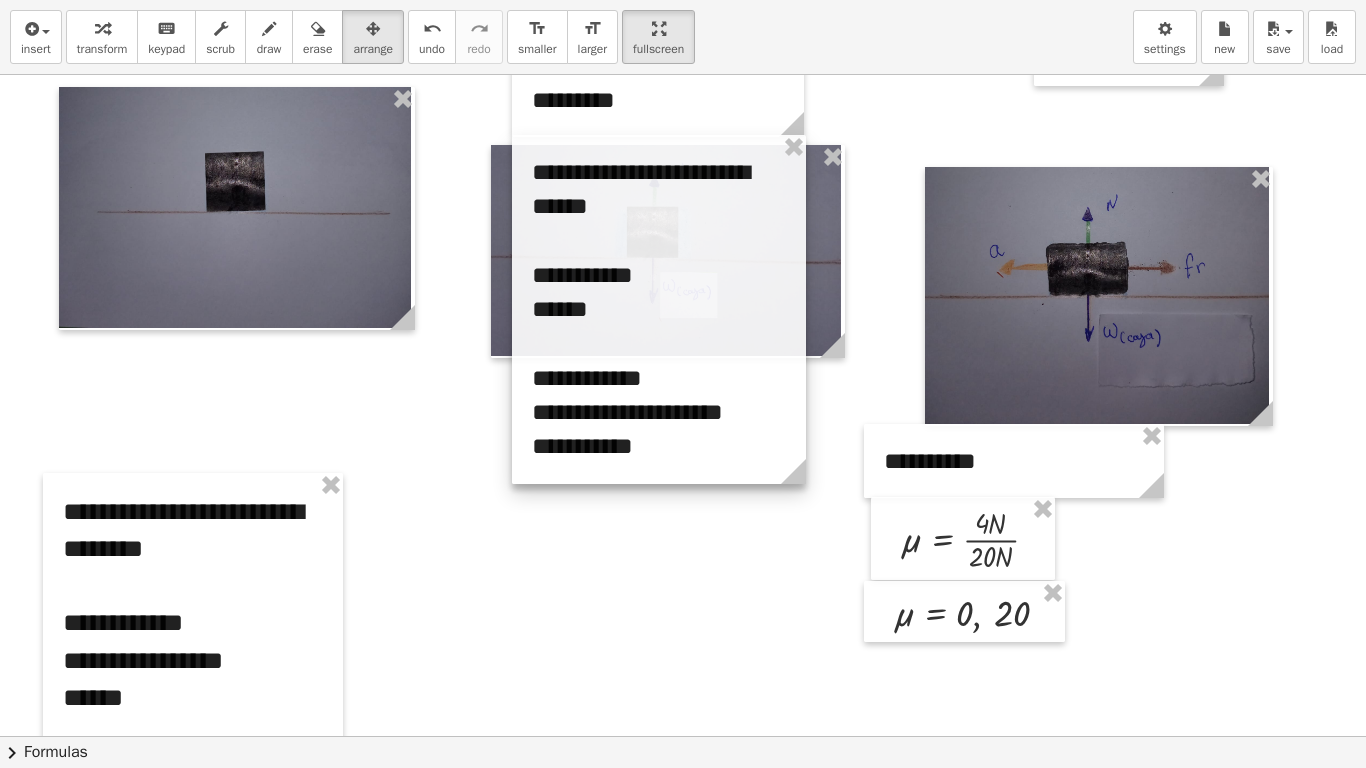 click 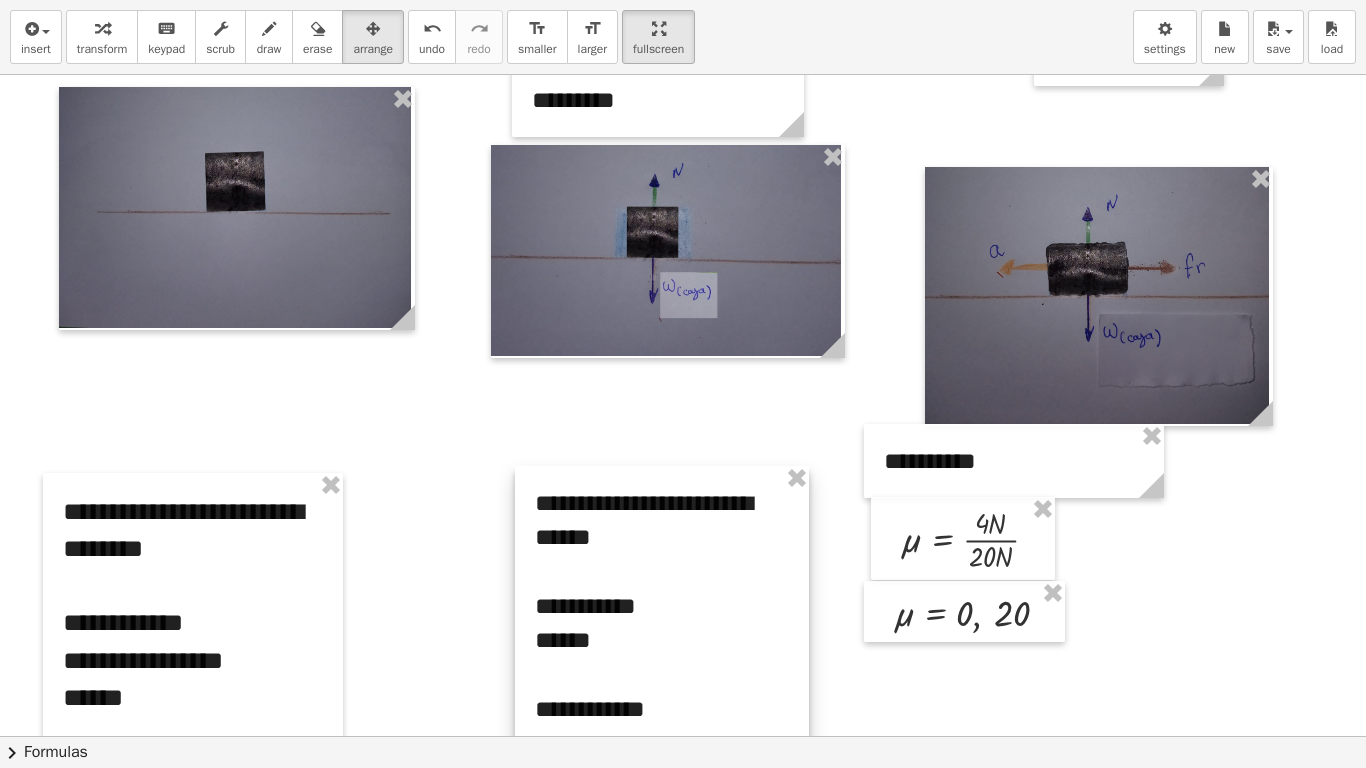 drag, startPoint x: 622, startPoint y: 353, endPoint x: 625, endPoint y: 684, distance: 331.01358 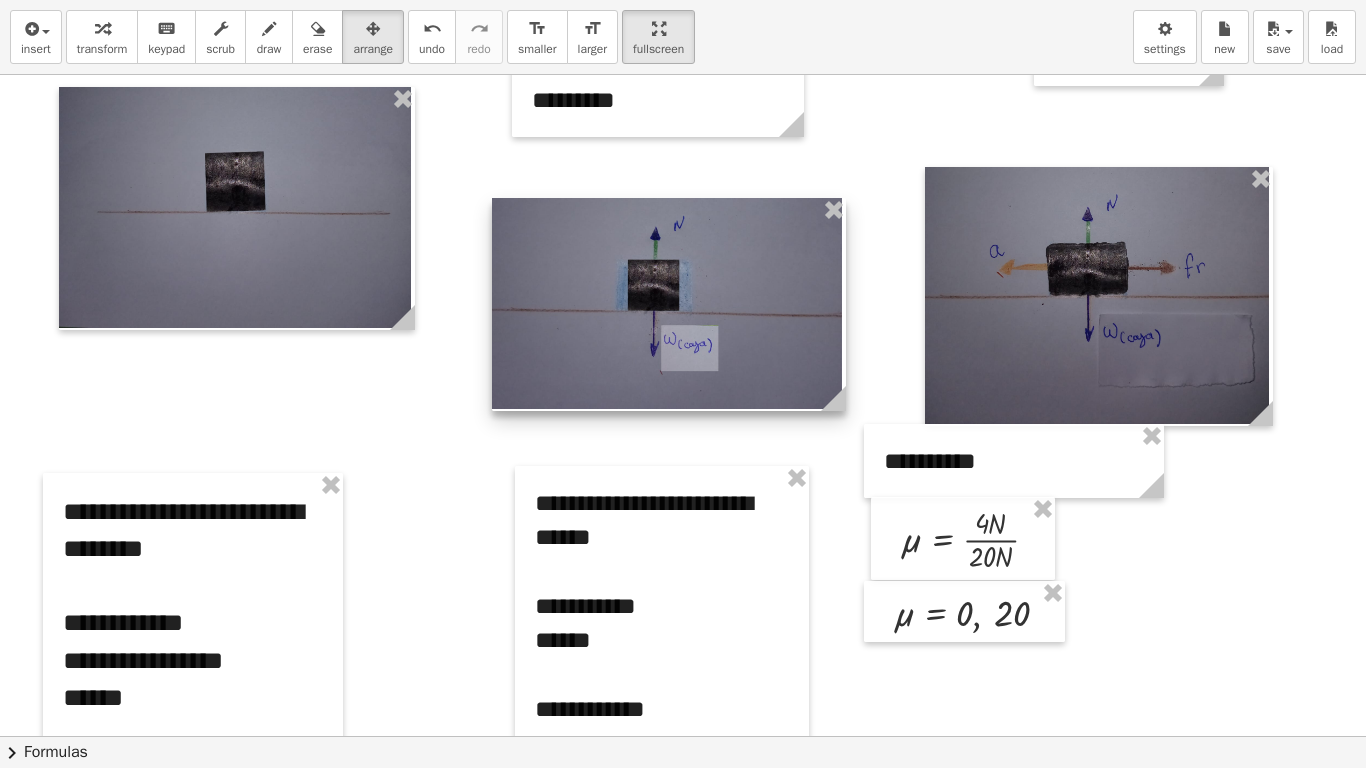 drag, startPoint x: 690, startPoint y: 264, endPoint x: 691, endPoint y: 317, distance: 53.009434 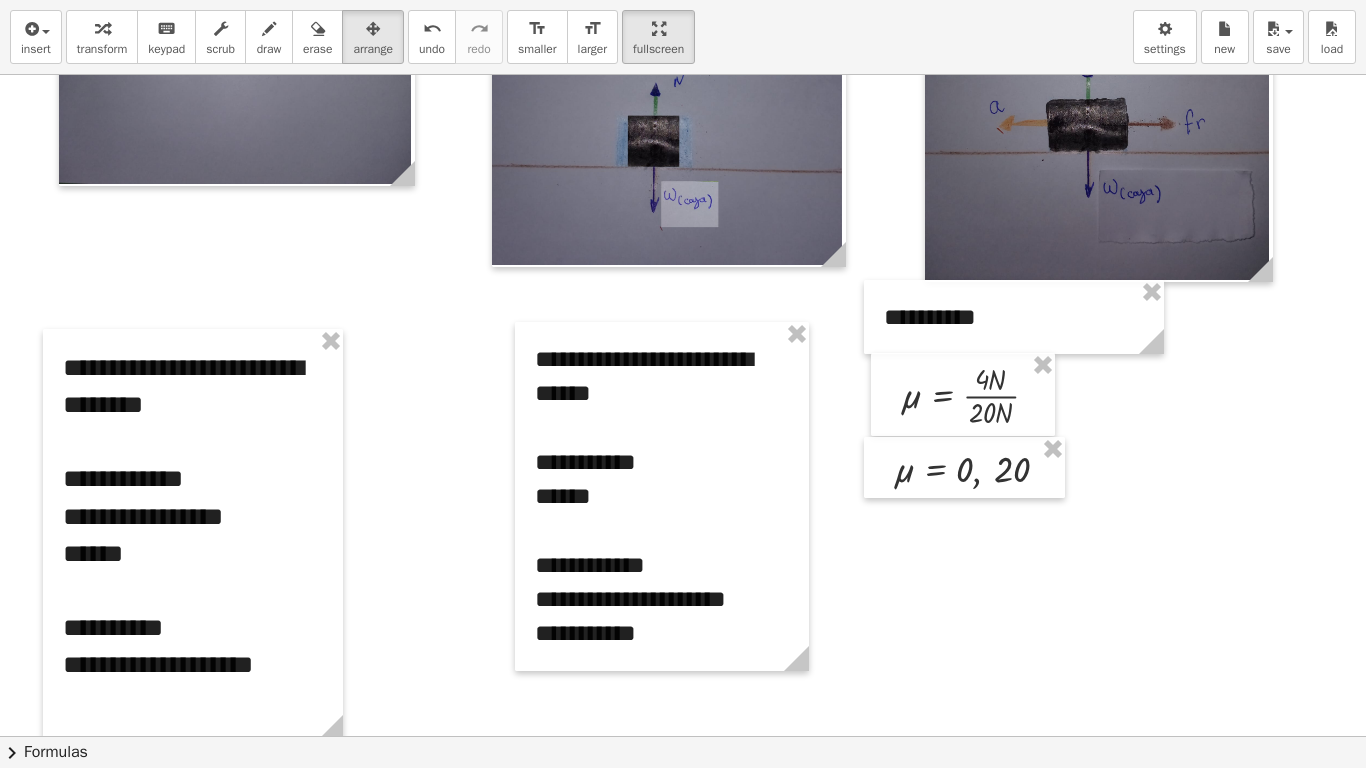 scroll, scrollTop: 1396, scrollLeft: 0, axis: vertical 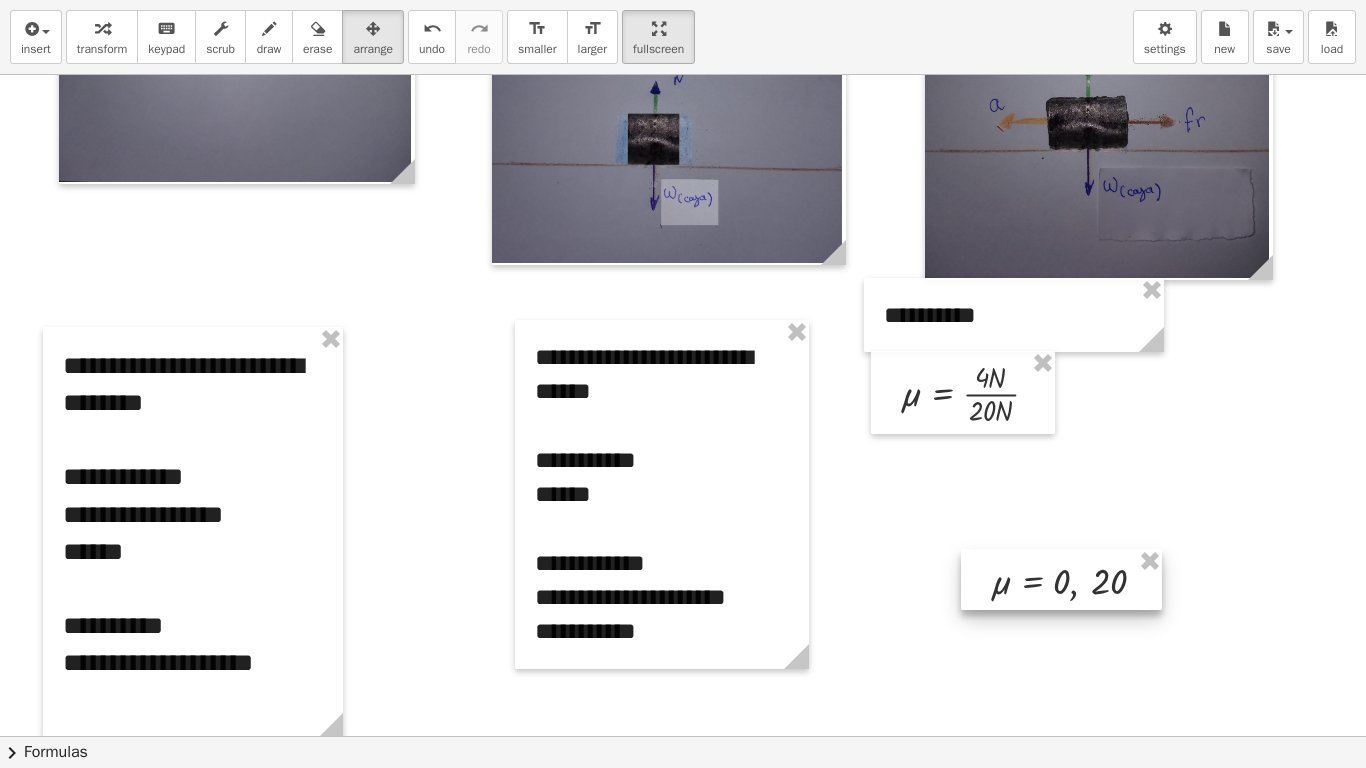 drag, startPoint x: 974, startPoint y: 480, endPoint x: 1072, endPoint y: 597, distance: 152.62044 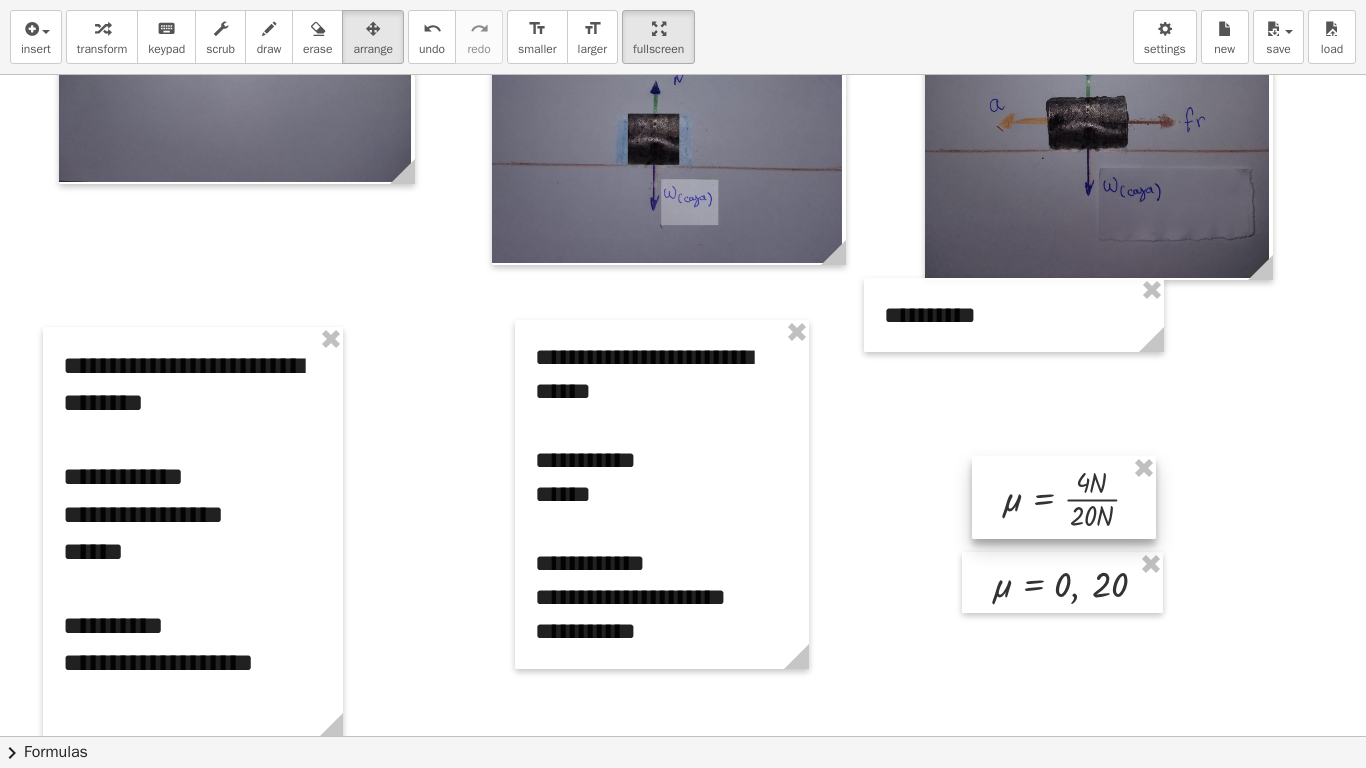 drag, startPoint x: 957, startPoint y: 406, endPoint x: 1058, endPoint y: 511, distance: 145.69145 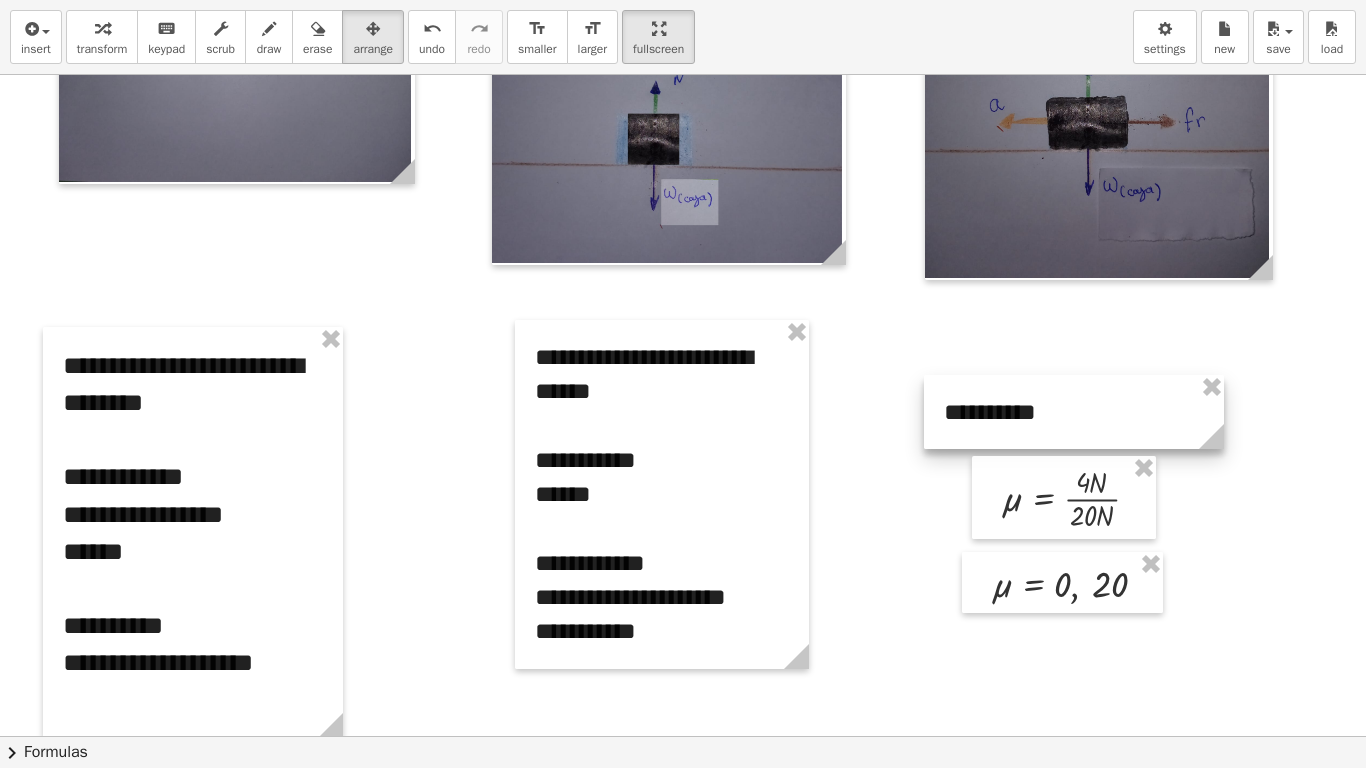drag, startPoint x: 1029, startPoint y: 345, endPoint x: 1087, endPoint y: 444, distance: 114.73883 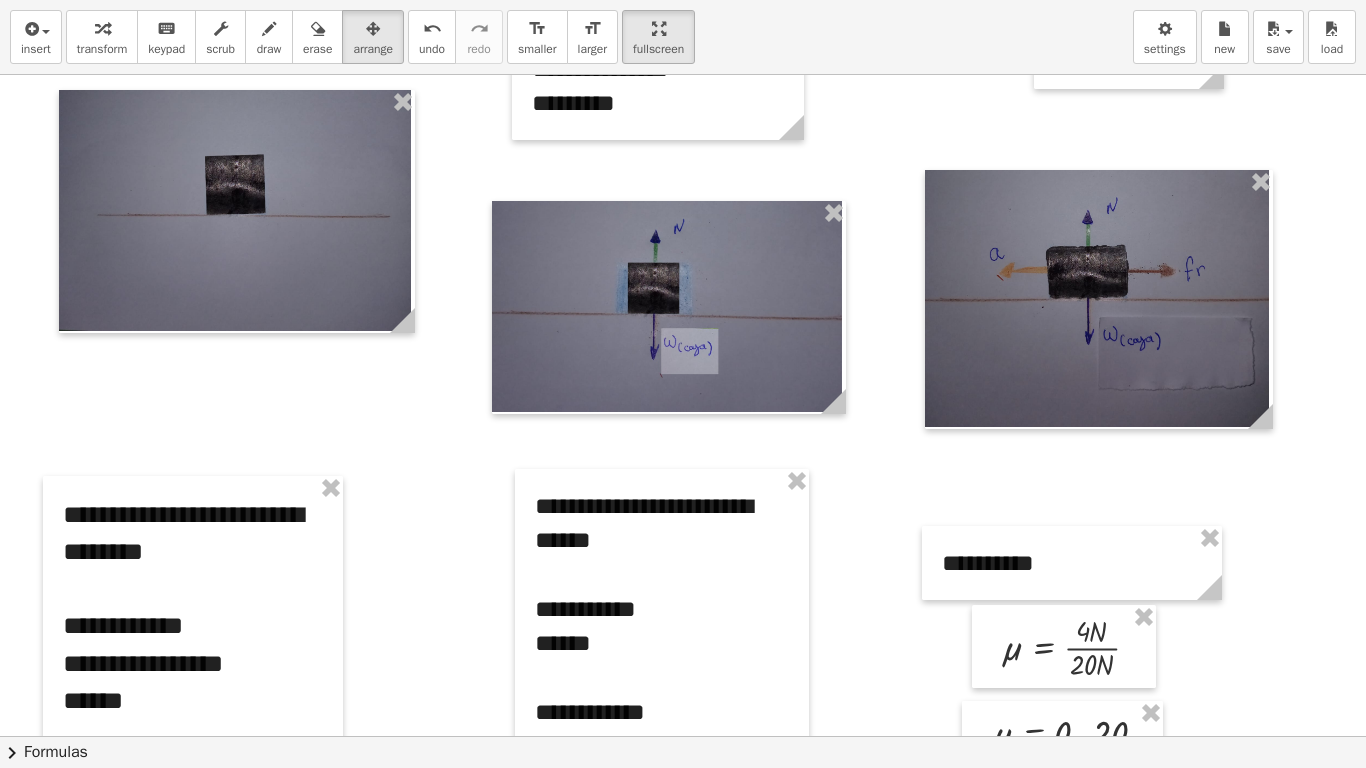 scroll, scrollTop: 1243, scrollLeft: 0, axis: vertical 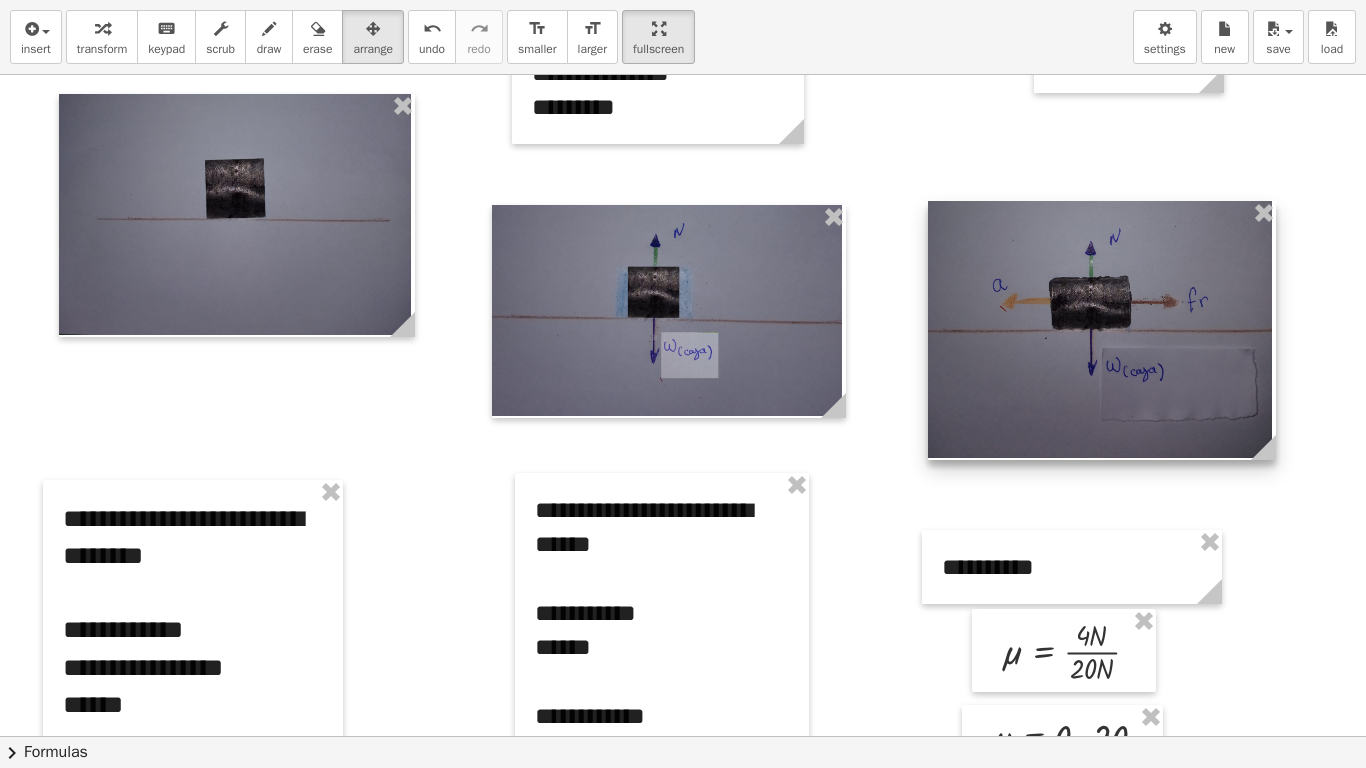 drag, startPoint x: 1068, startPoint y: 326, endPoint x: 1071, endPoint y: 353, distance: 27.166155 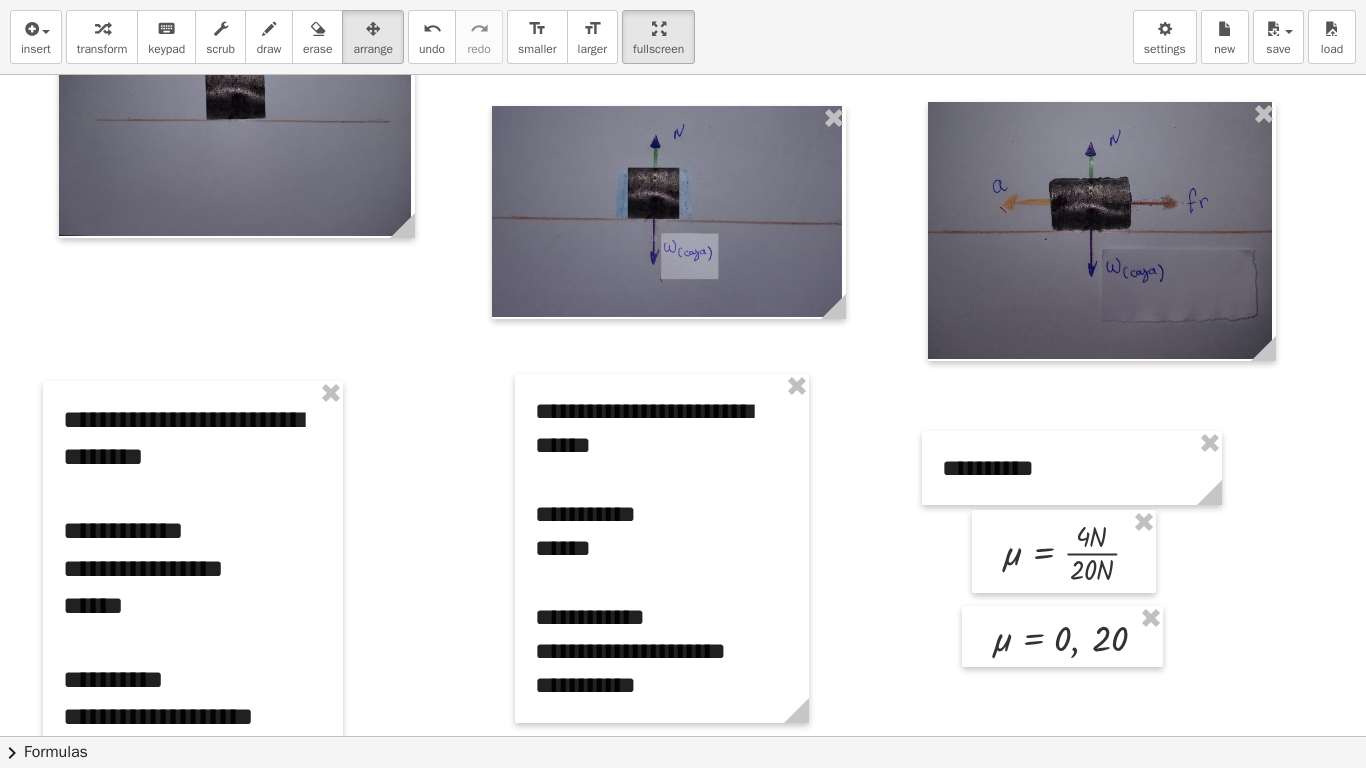 scroll, scrollTop: 1344, scrollLeft: 0, axis: vertical 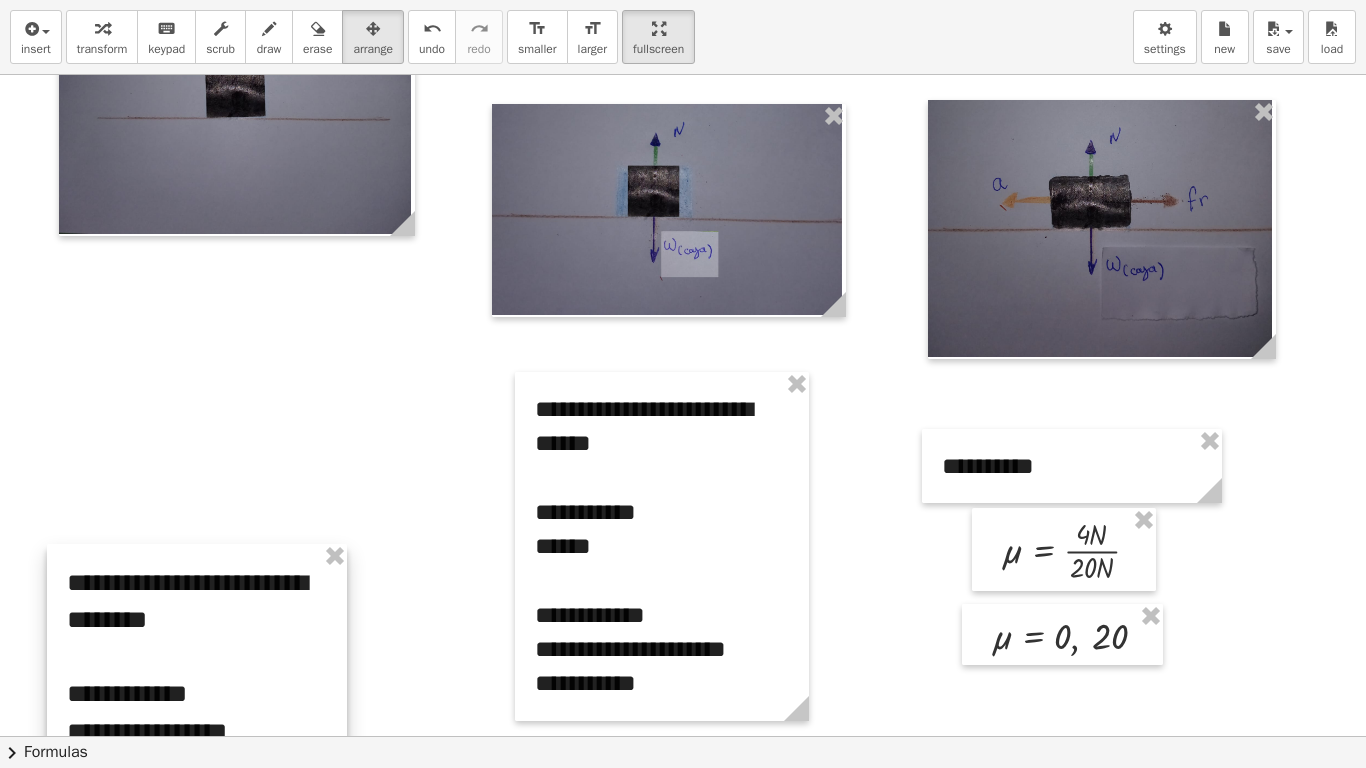 drag, startPoint x: 214, startPoint y: 478, endPoint x: 218, endPoint y: 643, distance: 165.04848 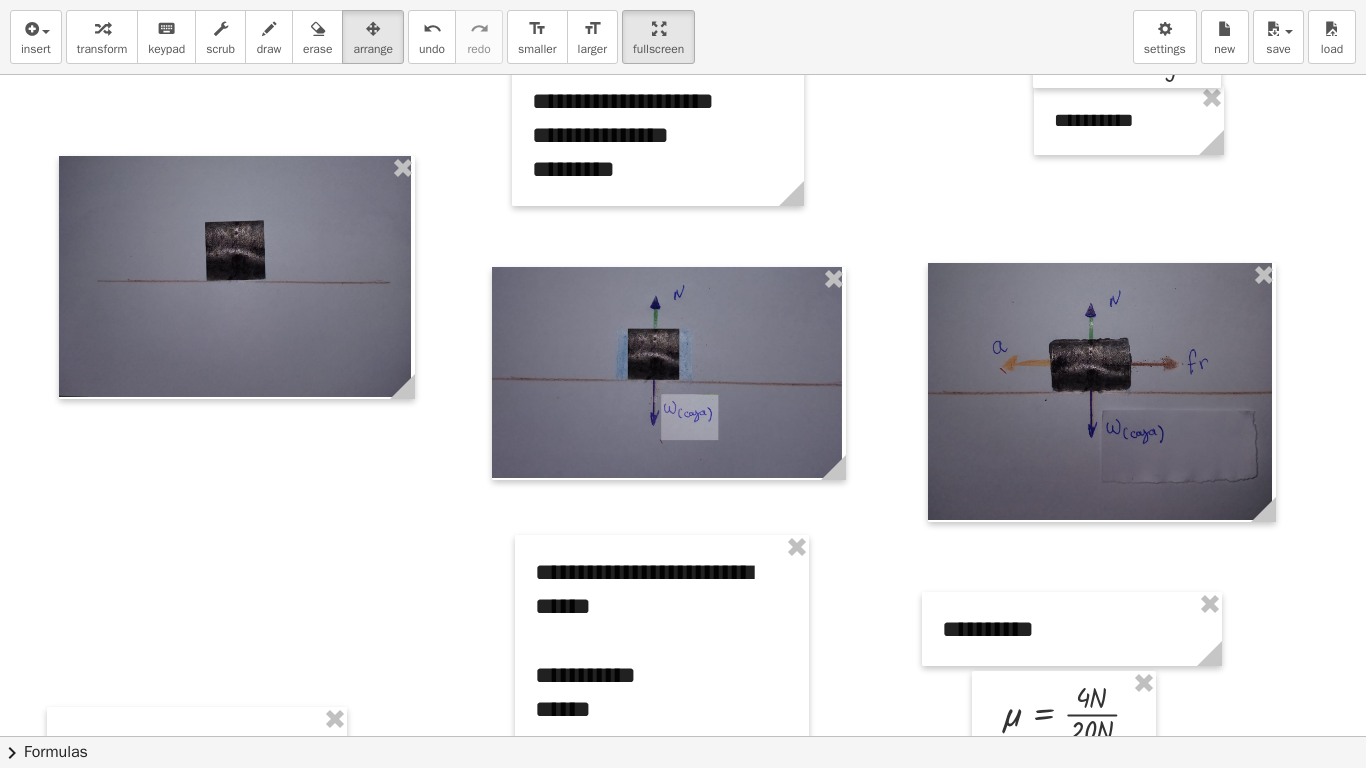 scroll, scrollTop: 1176, scrollLeft: 0, axis: vertical 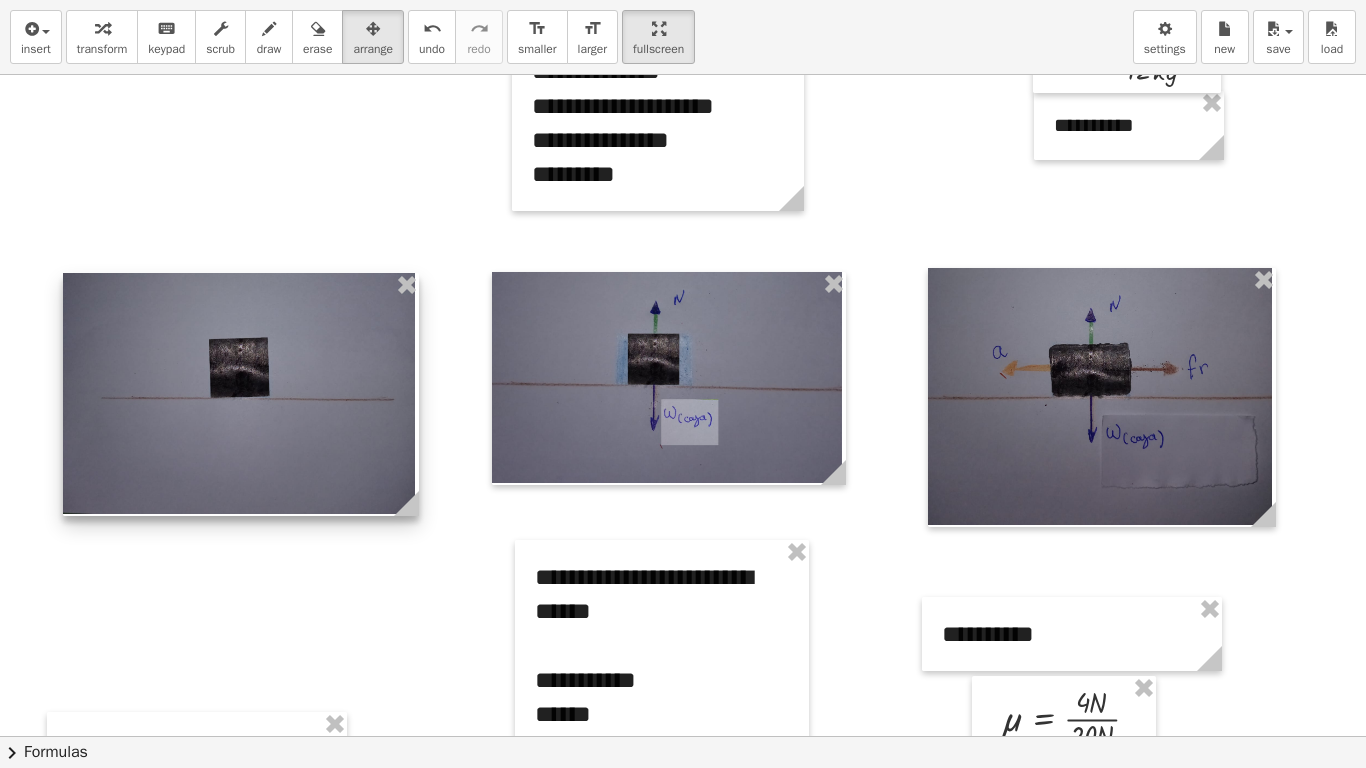 drag, startPoint x: 245, startPoint y: 310, endPoint x: 249, endPoint y: 422, distance: 112.0714 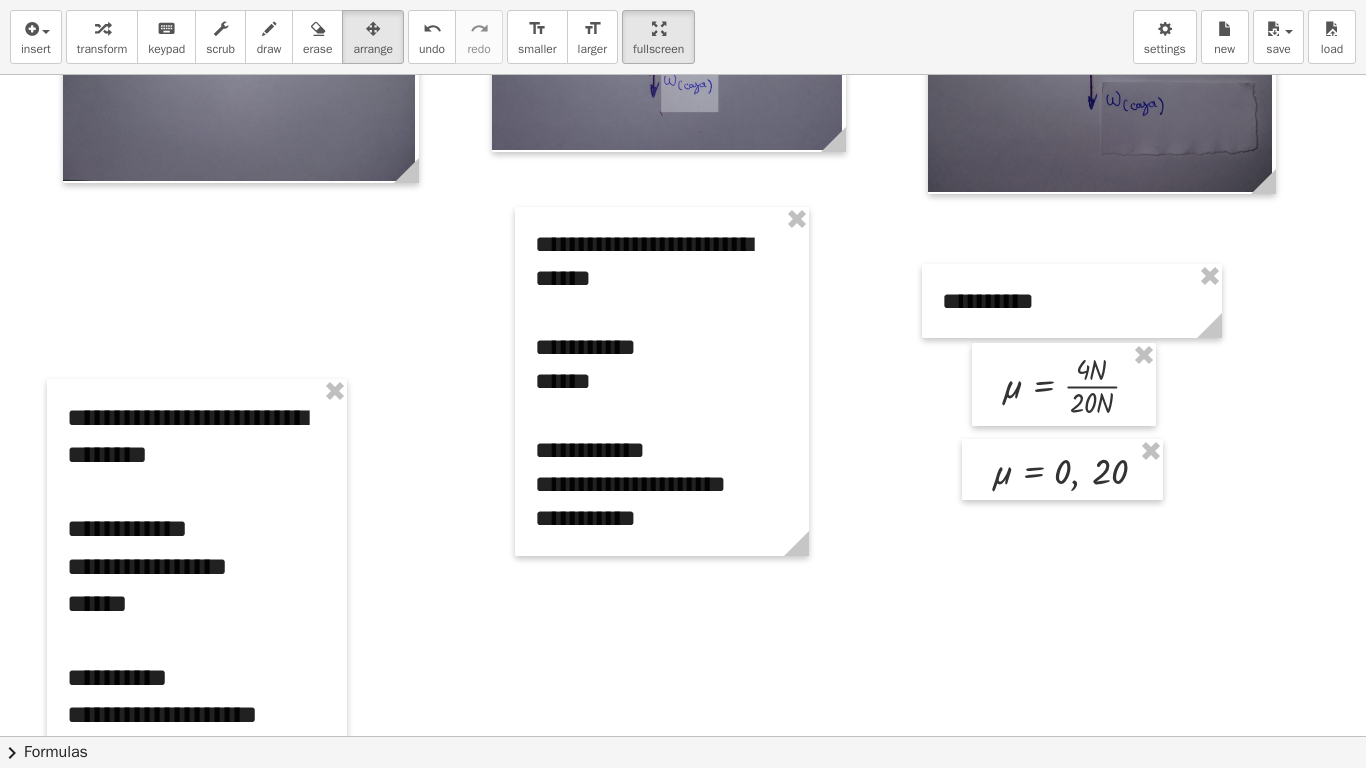 scroll, scrollTop: 1519, scrollLeft: 0, axis: vertical 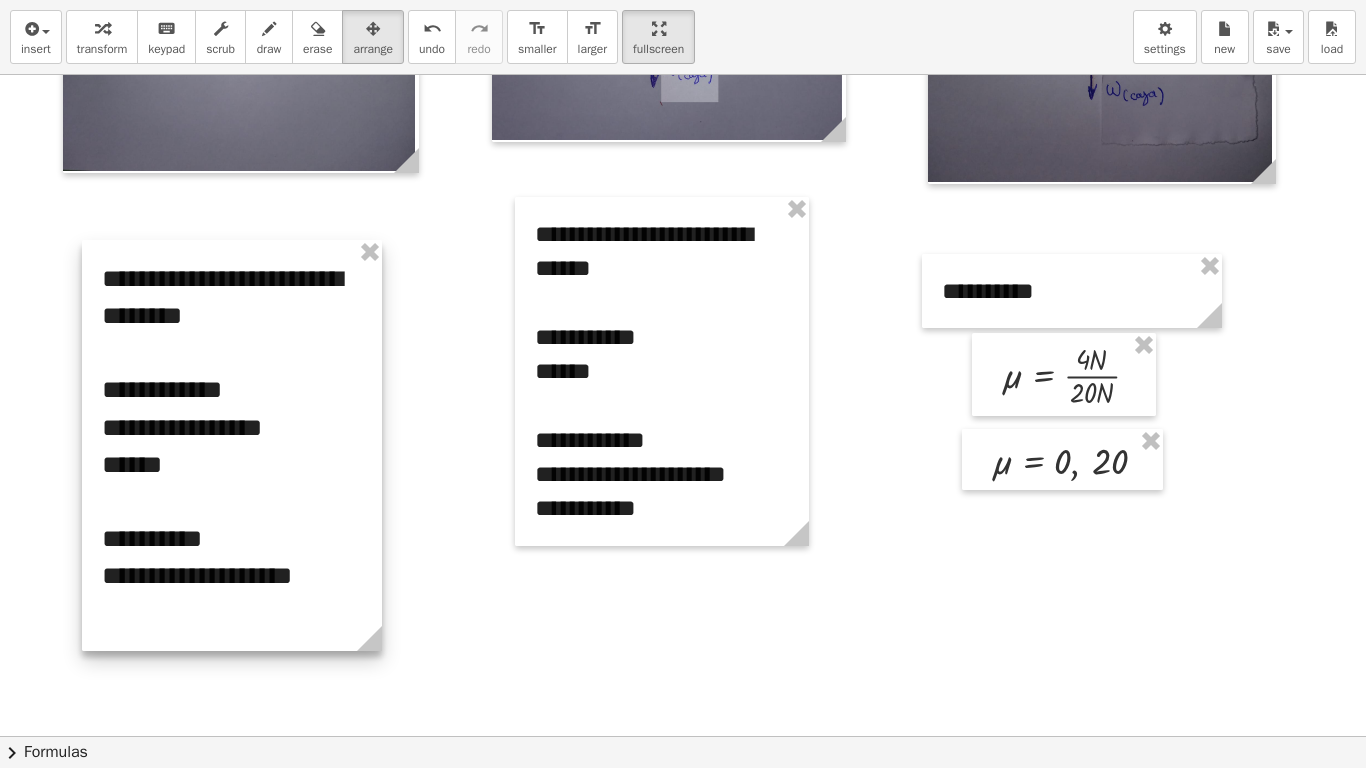 drag, startPoint x: 284, startPoint y: 650, endPoint x: 319, endPoint y: 521, distance: 133.66376 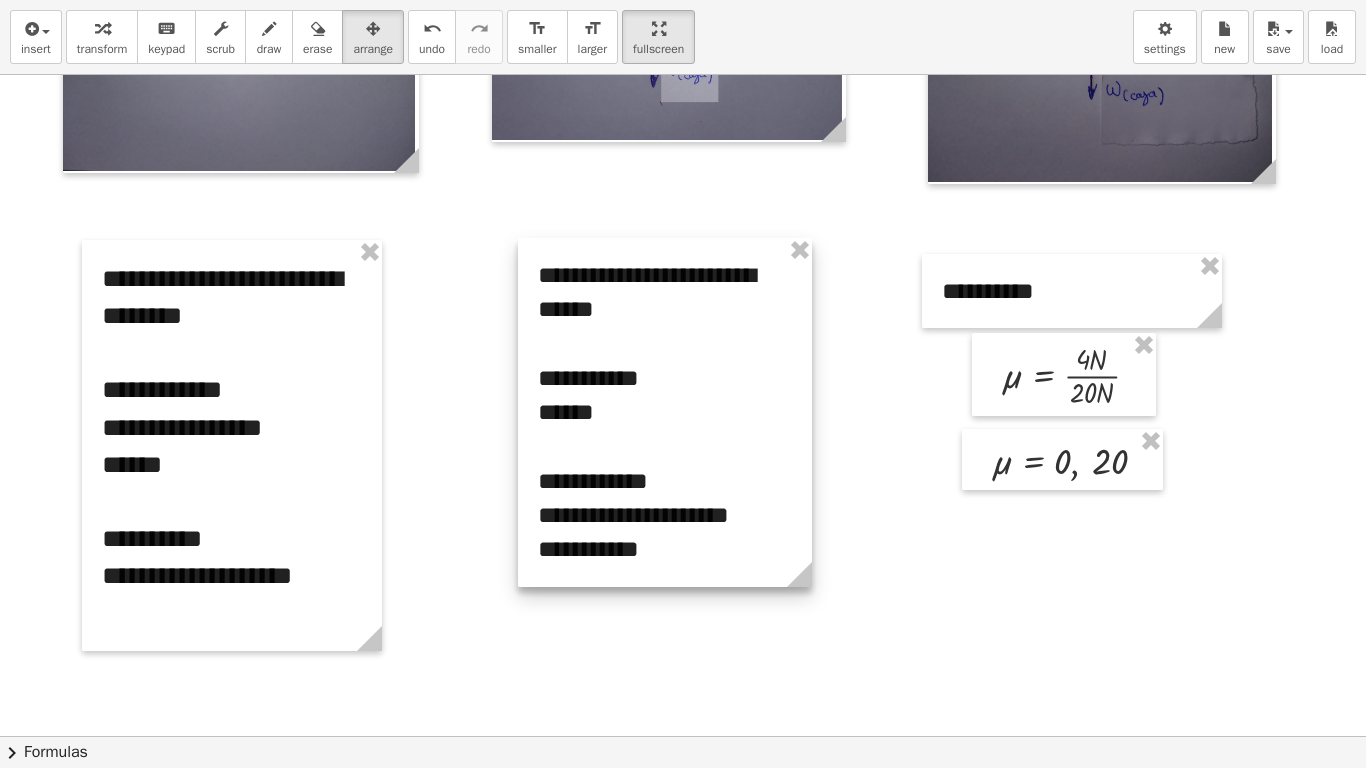 drag, startPoint x: 632, startPoint y: 453, endPoint x: 635, endPoint y: 494, distance: 41.109608 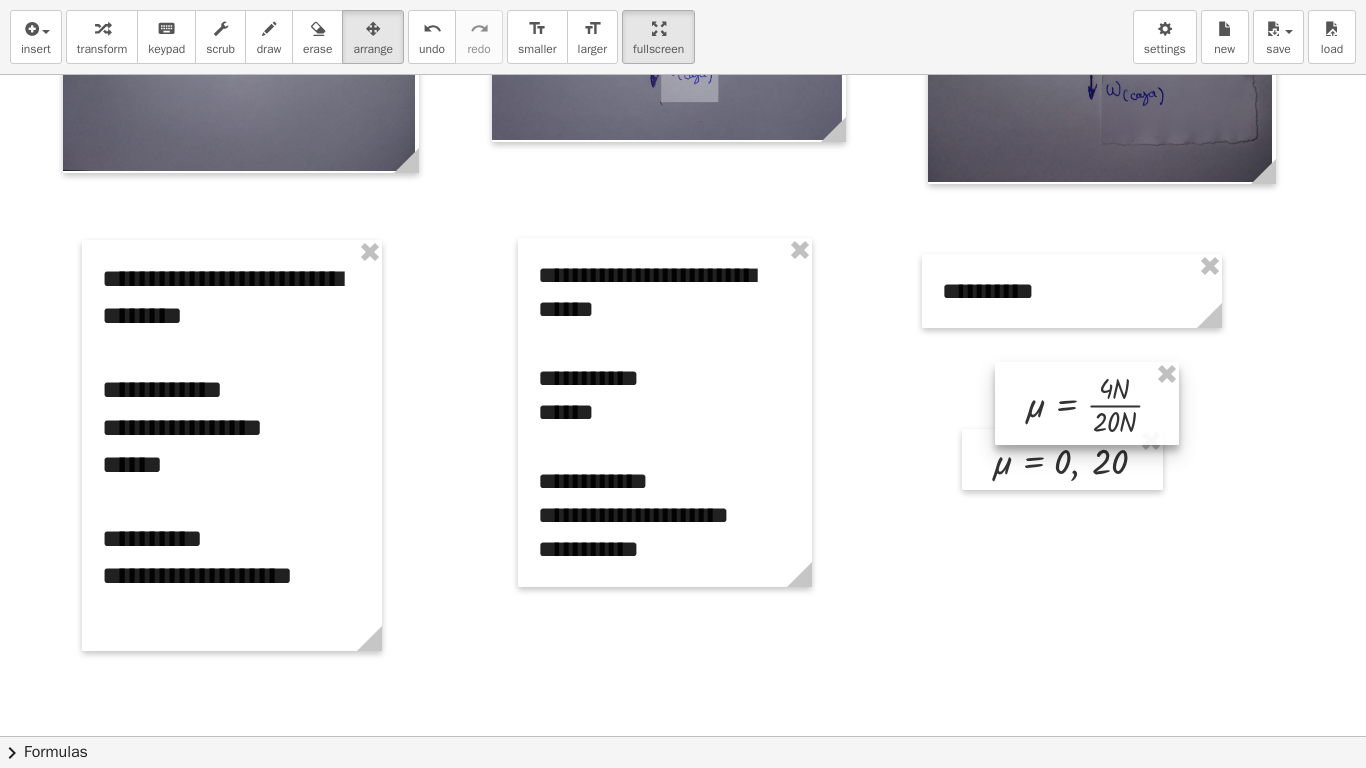 drag, startPoint x: 1065, startPoint y: 333, endPoint x: 1088, endPoint y: 362, distance: 37.01351 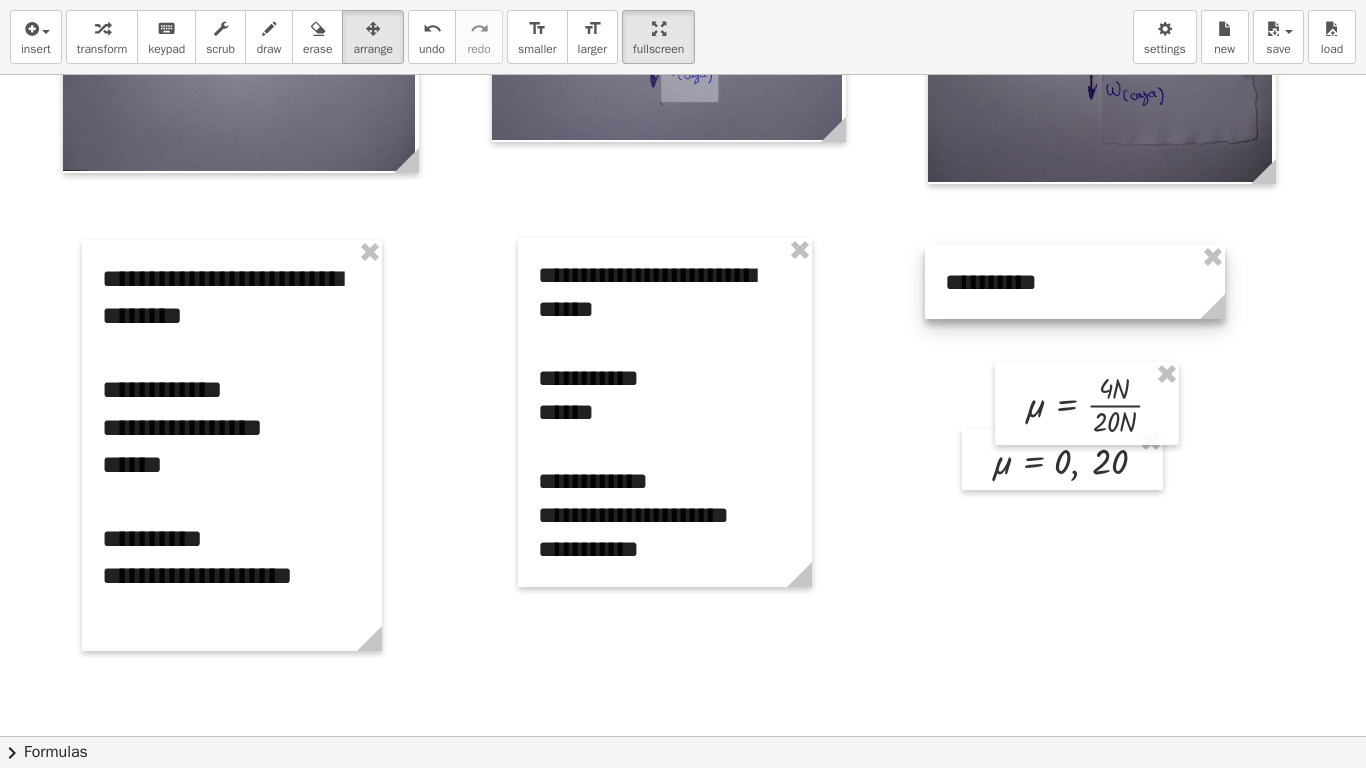 click at bounding box center (1075, 282) 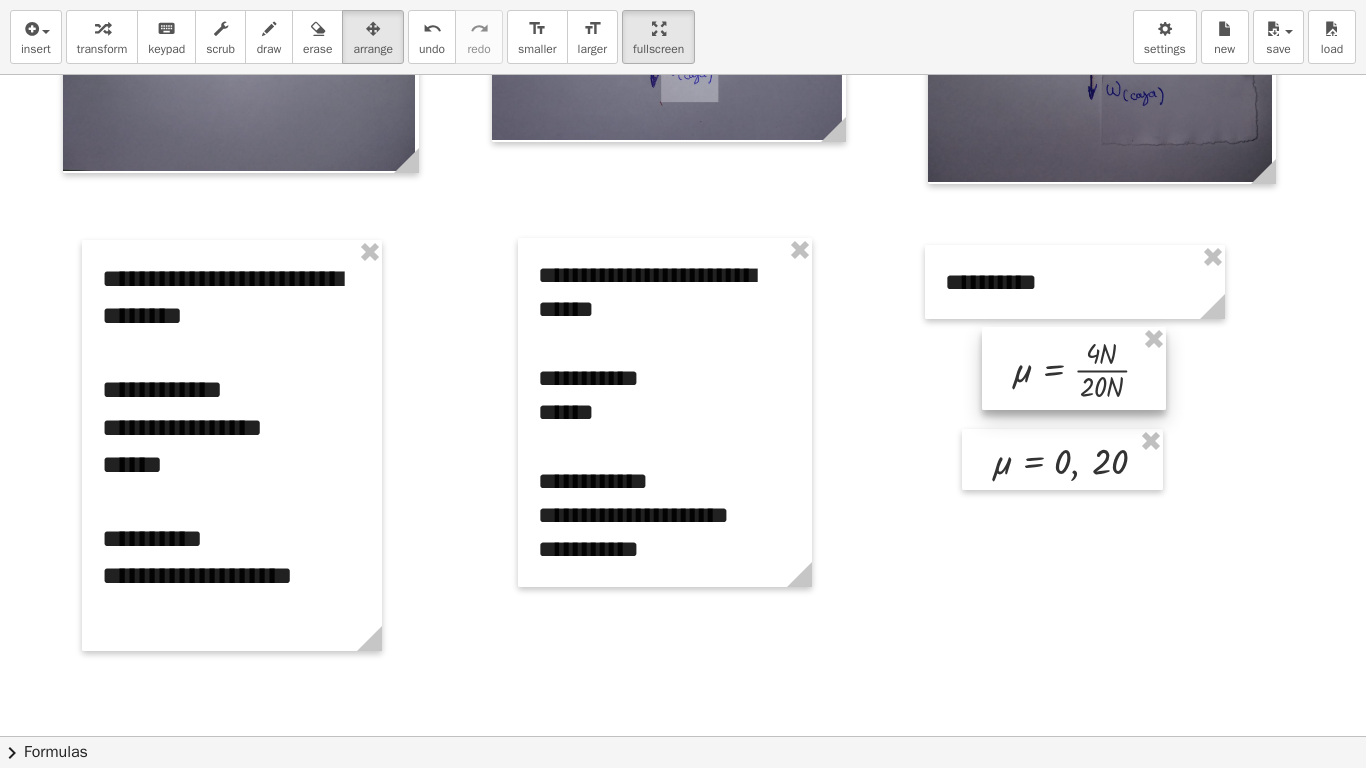 drag, startPoint x: 1079, startPoint y: 425, endPoint x: 1066, endPoint y: 390, distance: 37.336308 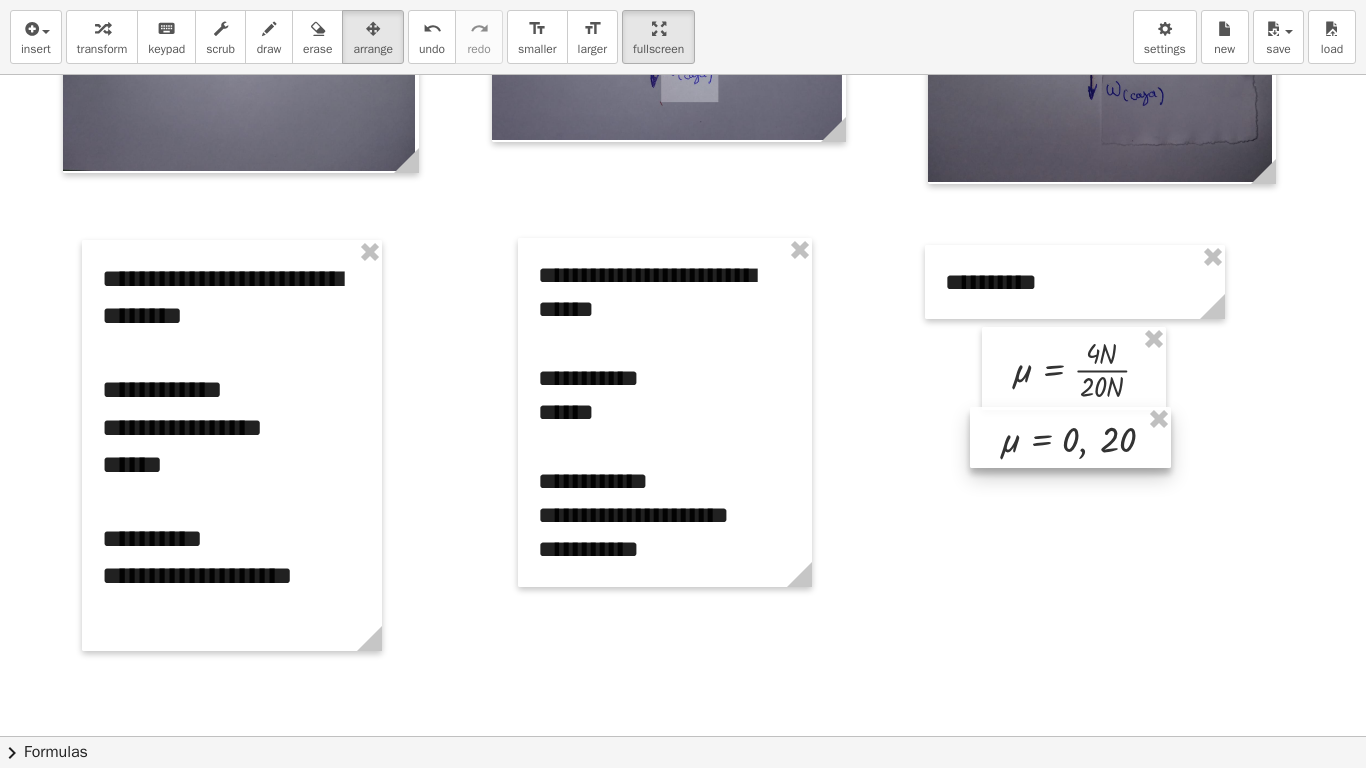 drag, startPoint x: 1091, startPoint y: 468, endPoint x: 1100, endPoint y: 446, distance: 23.769728 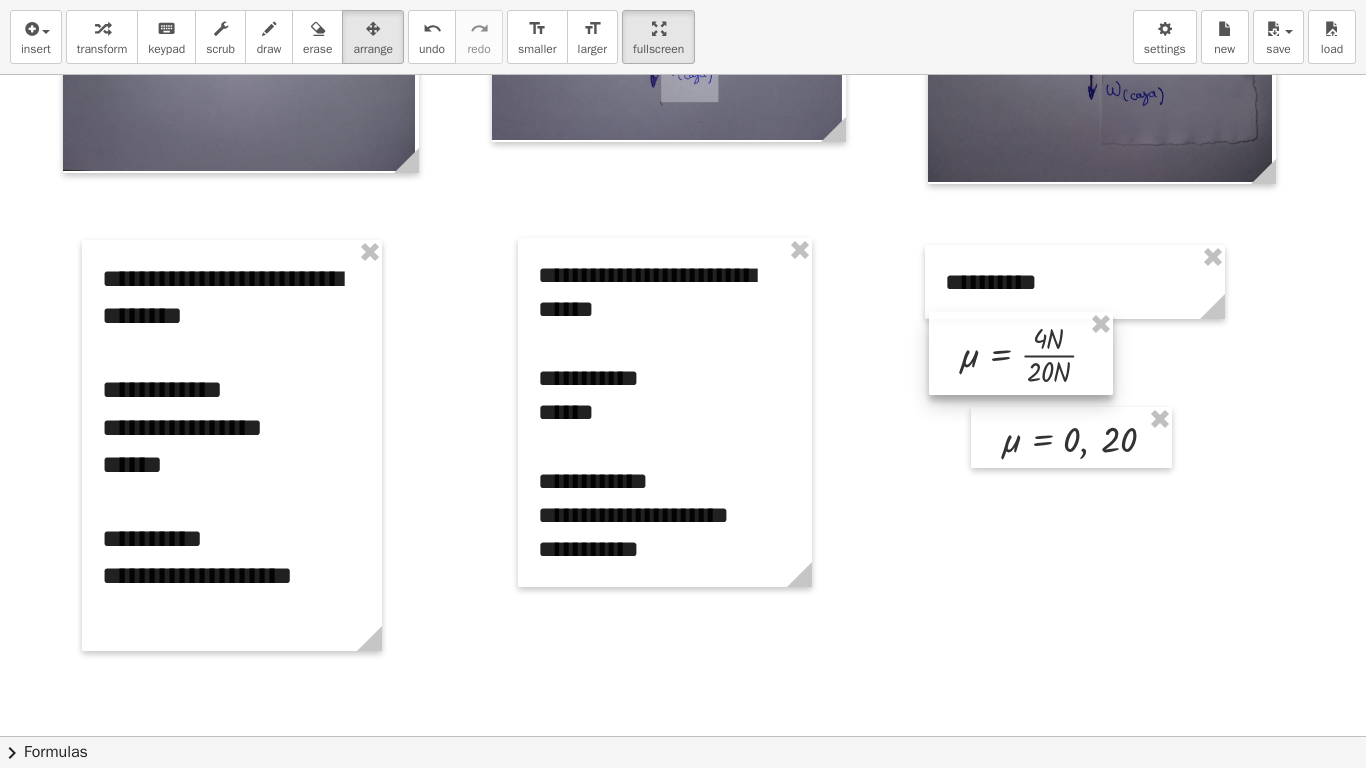 drag, startPoint x: 1082, startPoint y: 396, endPoint x: 1029, endPoint y: 381, distance: 55.081757 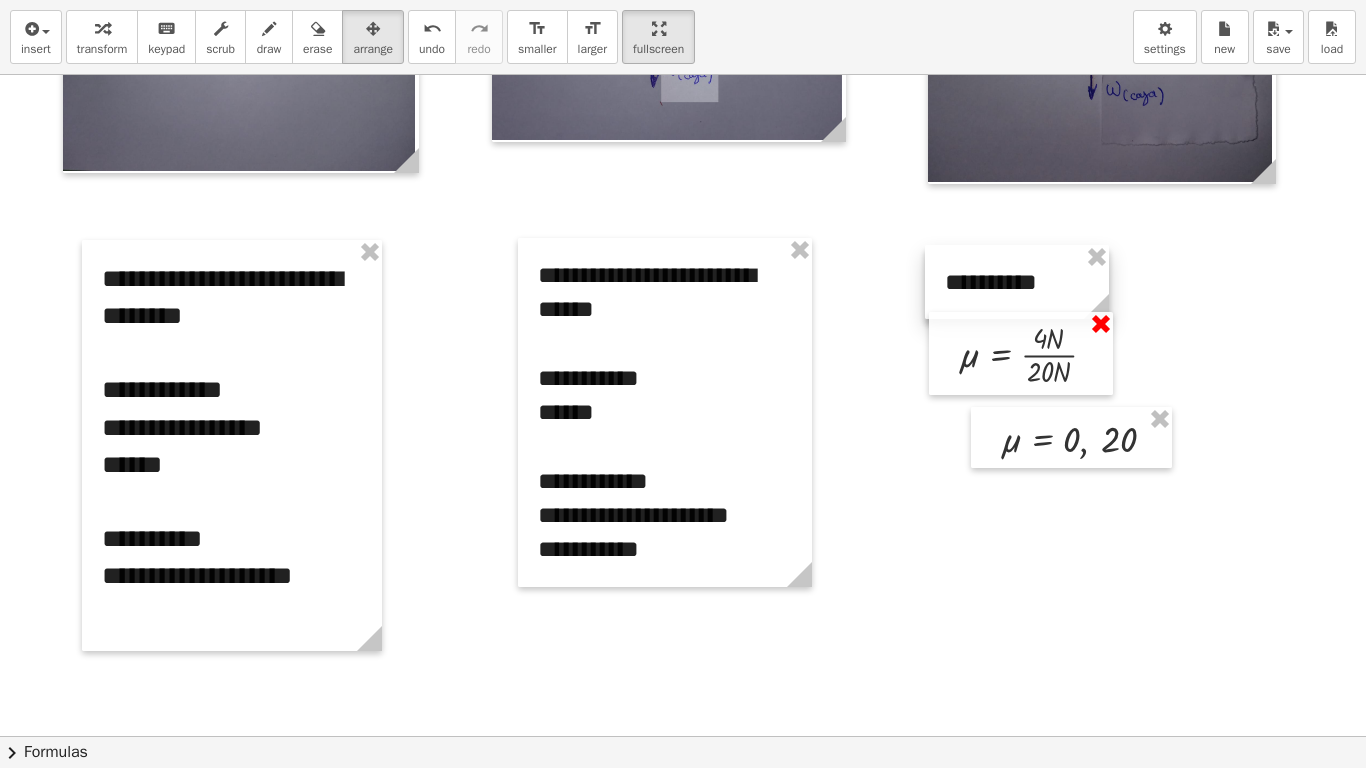 drag, startPoint x: 1219, startPoint y: 316, endPoint x: 1101, endPoint y: 320, distance: 118.06778 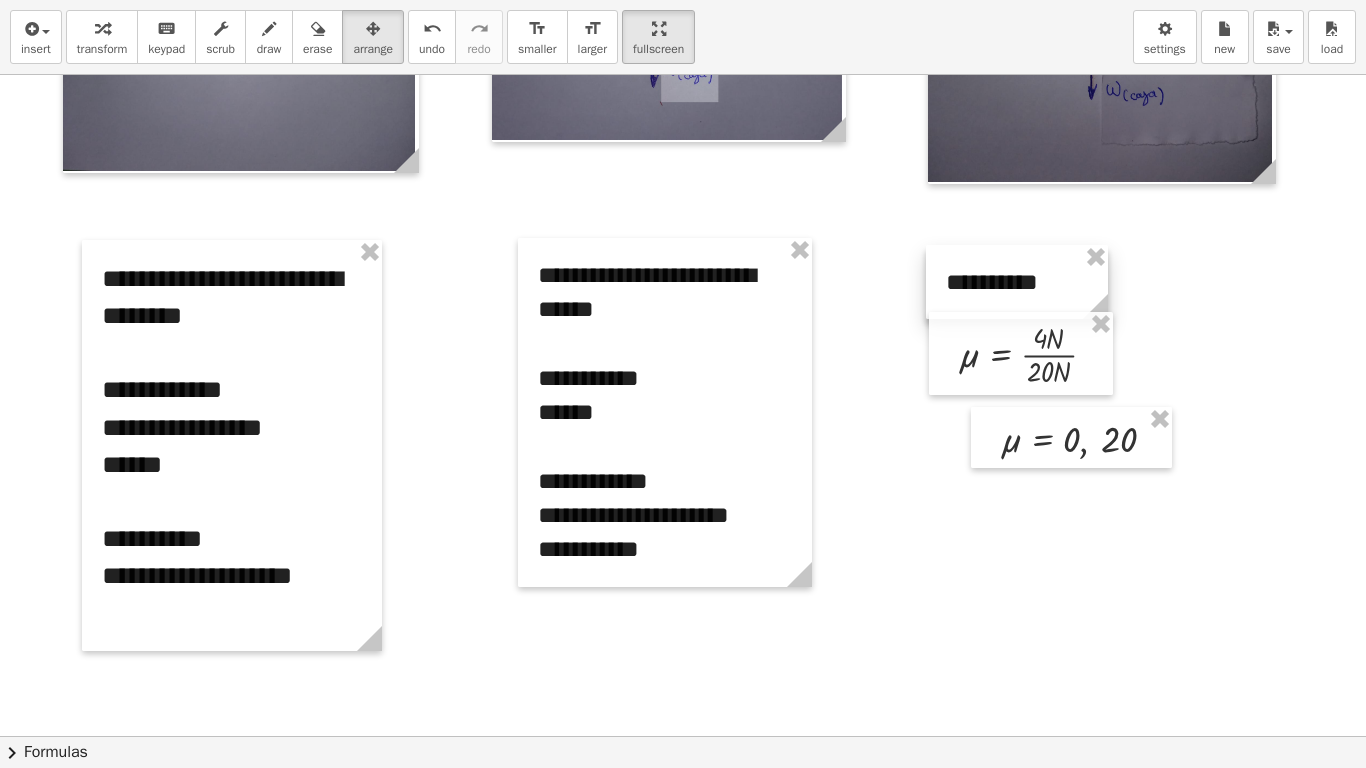 drag, startPoint x: 1066, startPoint y: 288, endPoint x: 1124, endPoint y: 296, distance: 58.549126 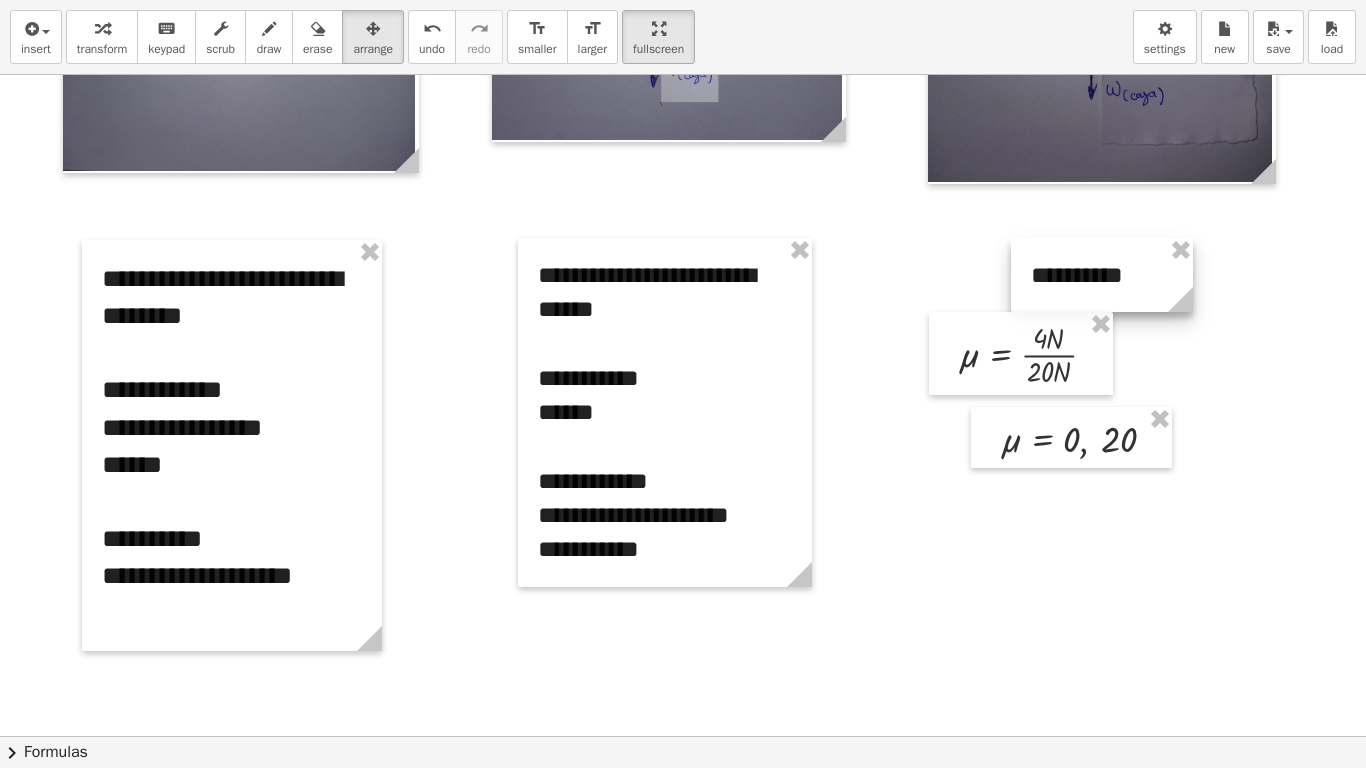 drag, startPoint x: 1124, startPoint y: 296, endPoint x: 1136, endPoint y: 290, distance: 13.416408 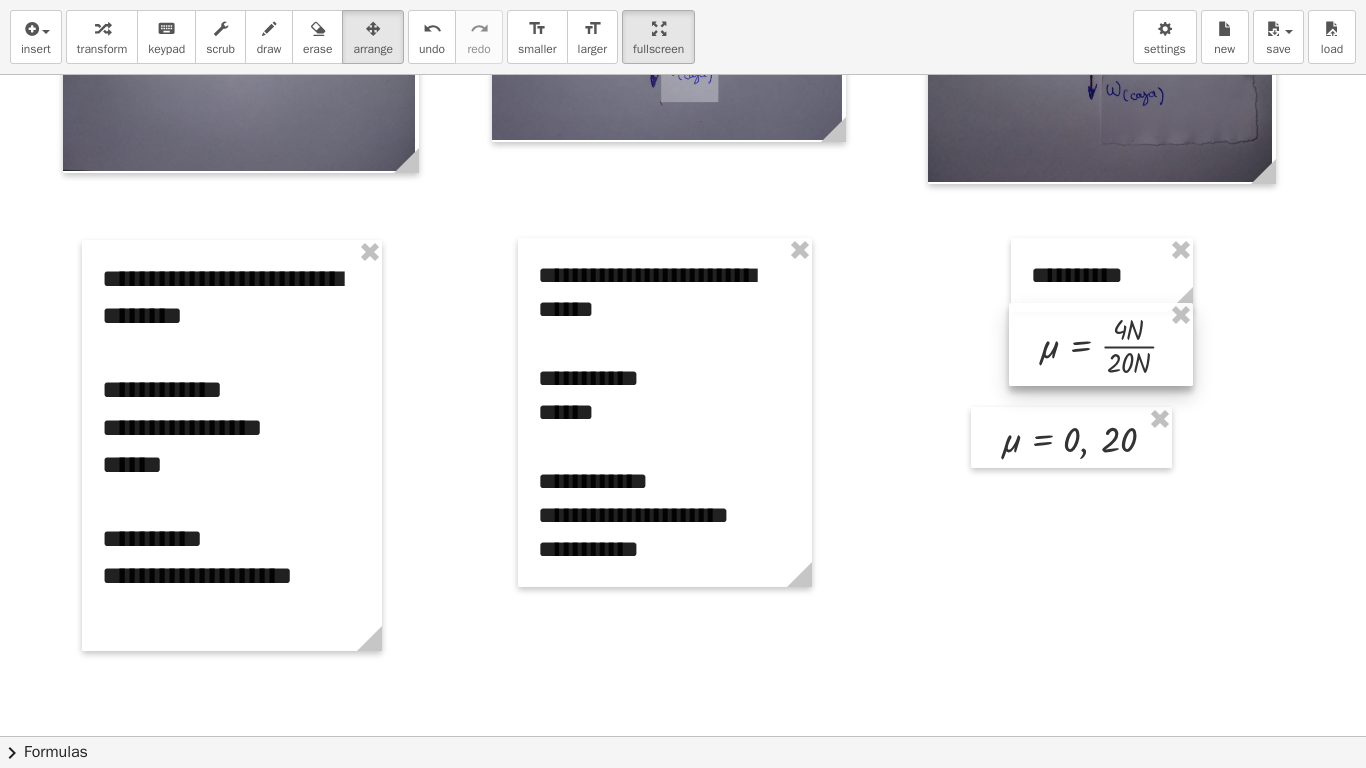 drag, startPoint x: 1019, startPoint y: 360, endPoint x: 1099, endPoint y: 351, distance: 80.50466 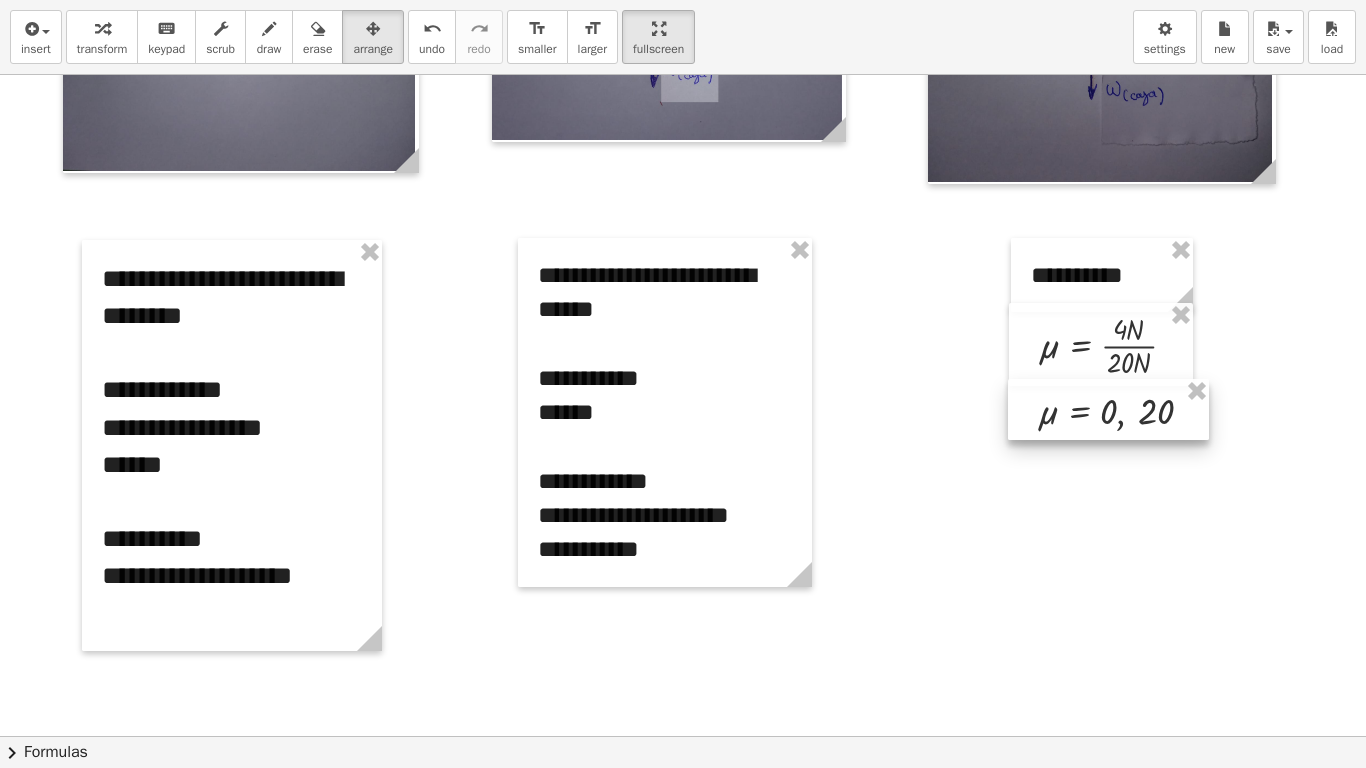 drag, startPoint x: 1056, startPoint y: 427, endPoint x: 1093, endPoint y: 399, distance: 46.400433 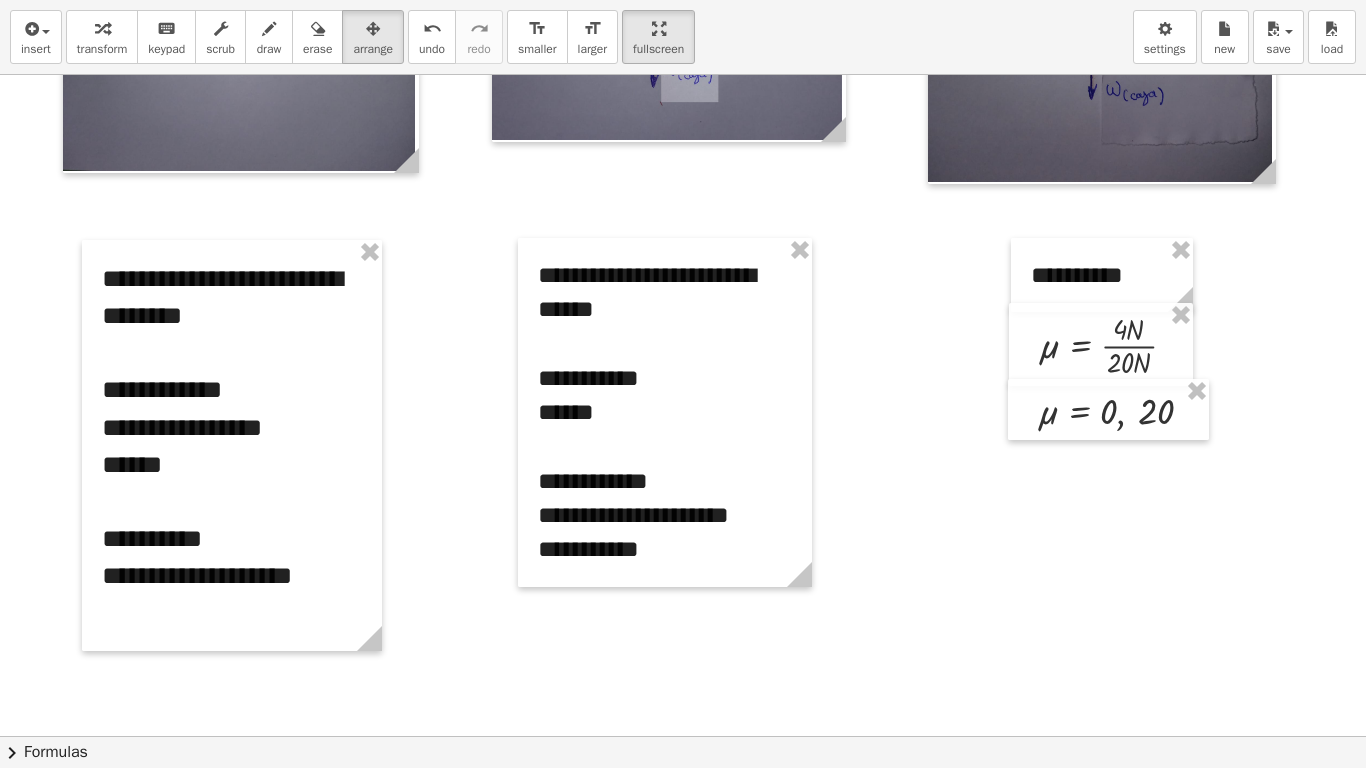 click at bounding box center (683, -122) 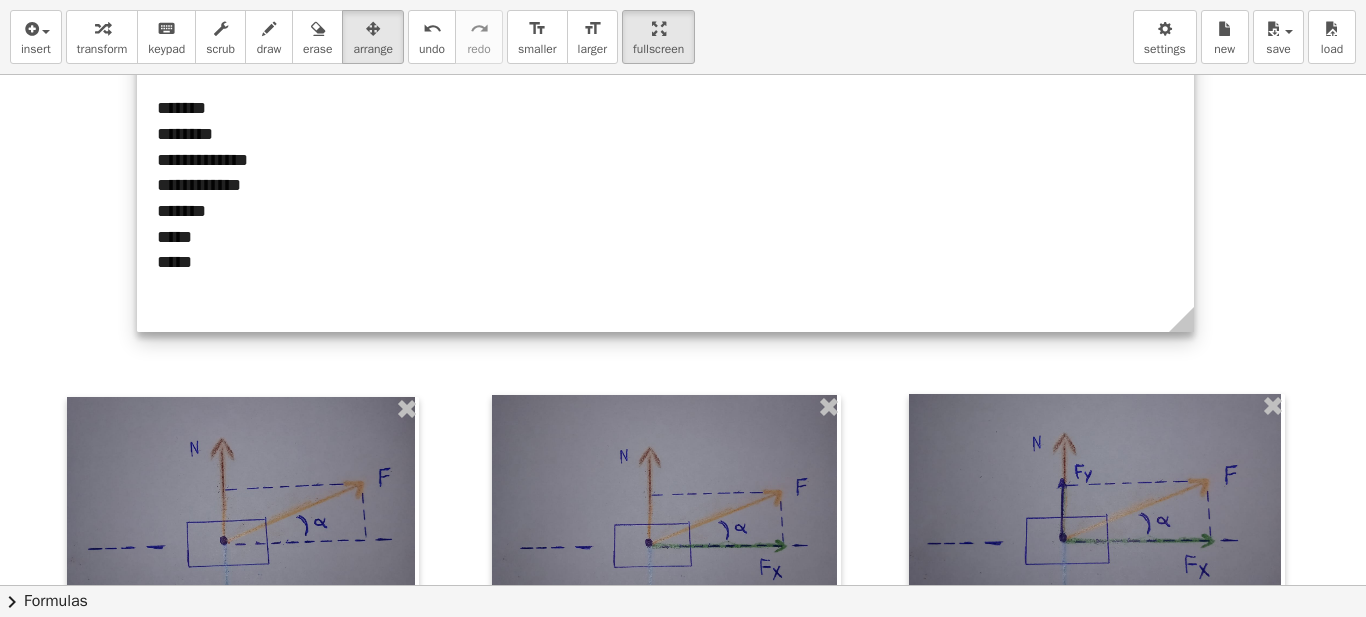 scroll, scrollTop: 0, scrollLeft: 0, axis: both 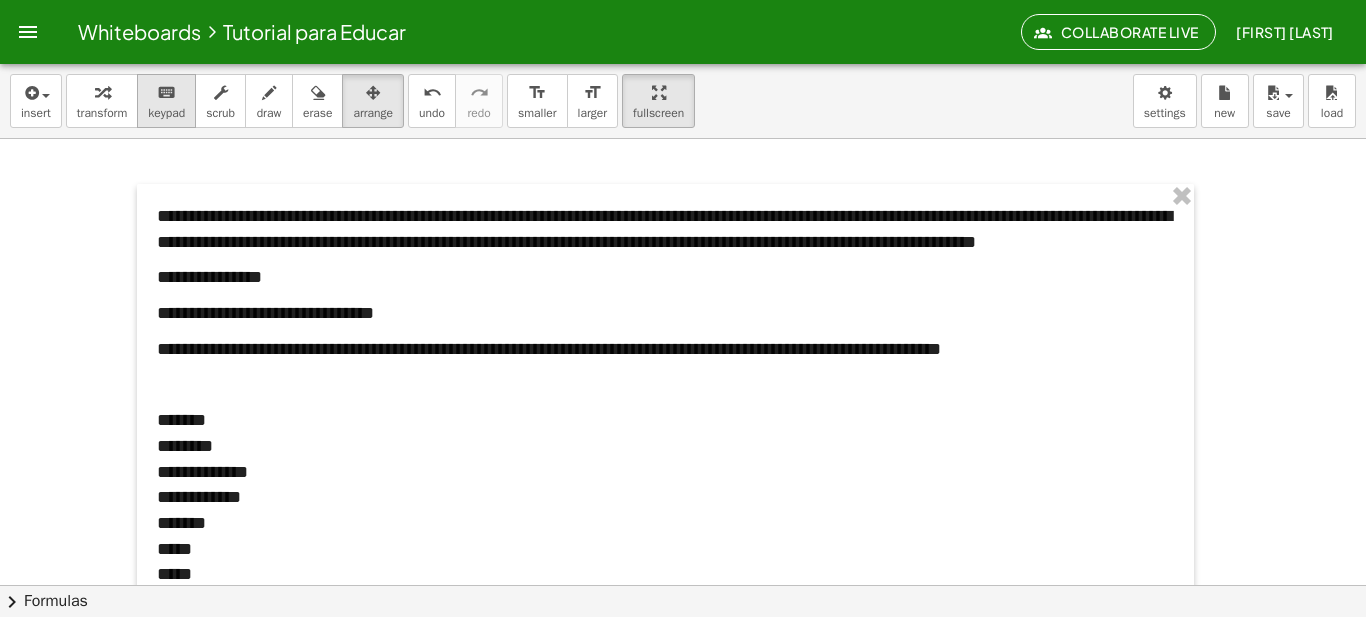 click on "keyboard" at bounding box center [166, 93] 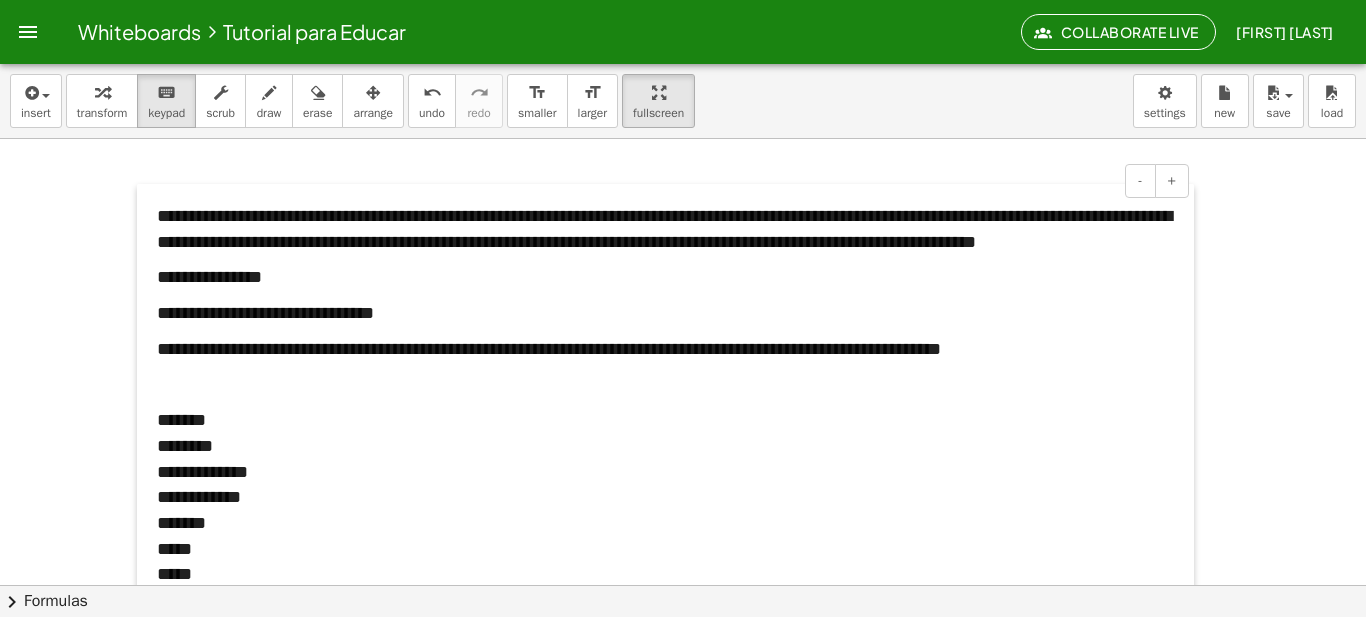 click at bounding box center [147, 414] 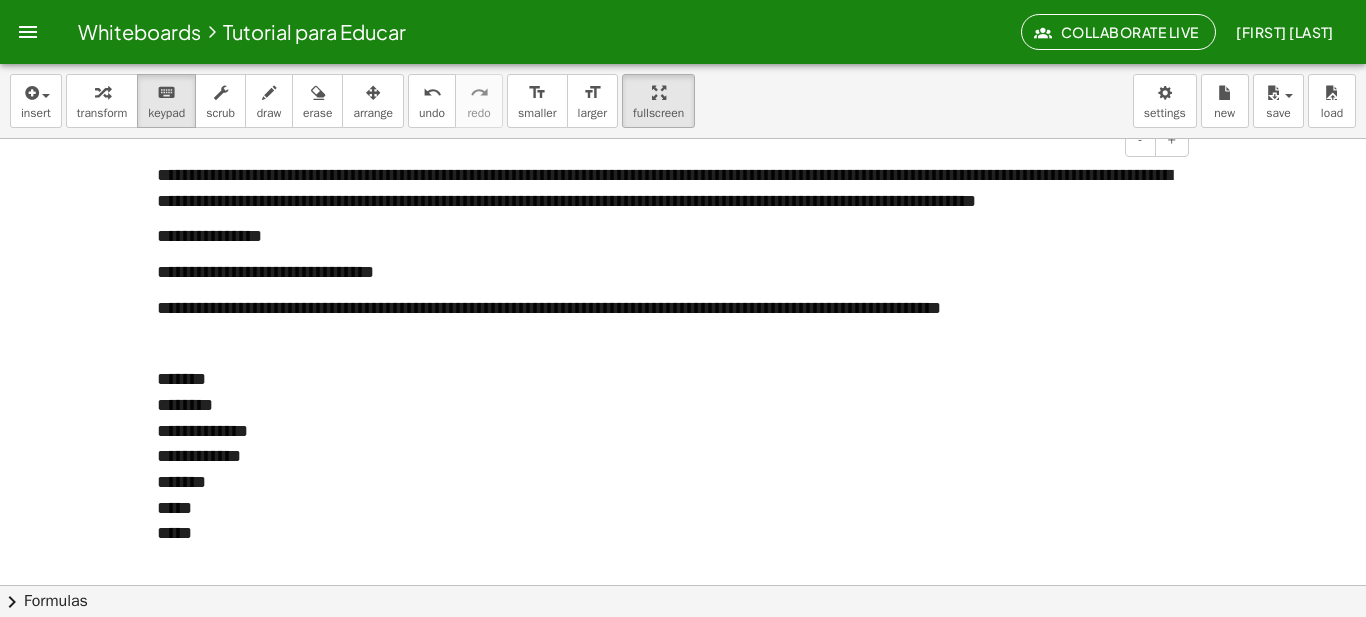 scroll, scrollTop: 45, scrollLeft: 0, axis: vertical 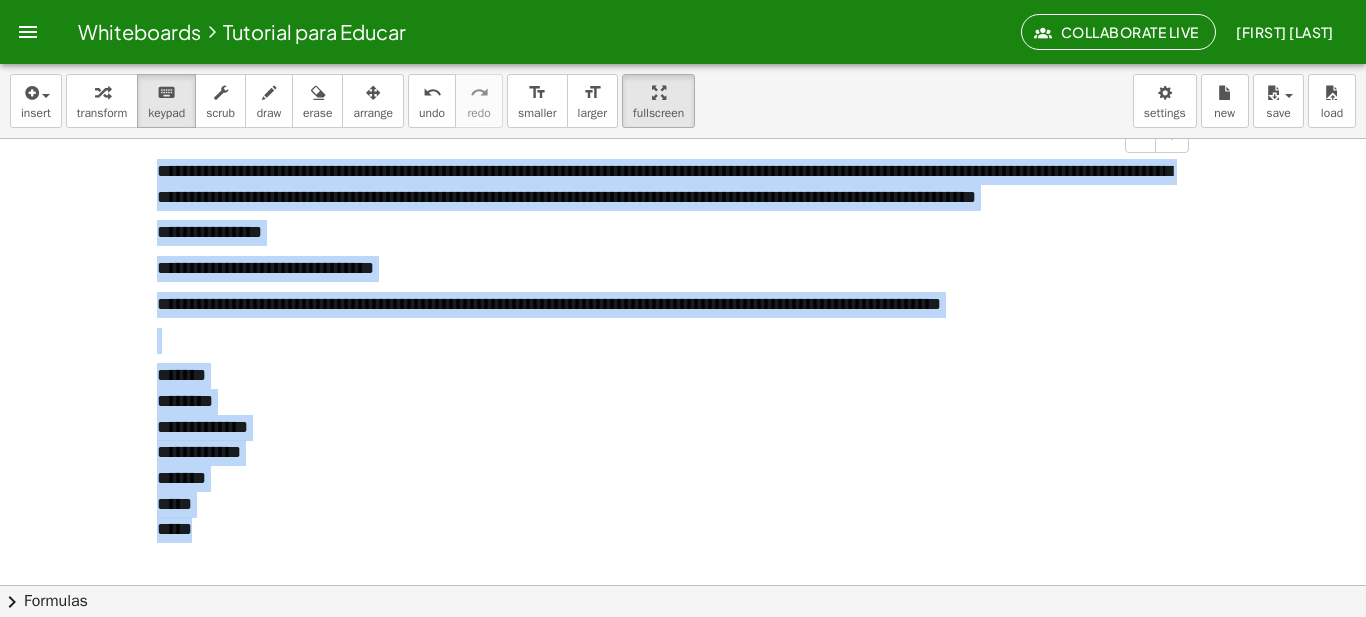 drag, startPoint x: 160, startPoint y: 171, endPoint x: 211, endPoint y: 560, distance: 392.32895 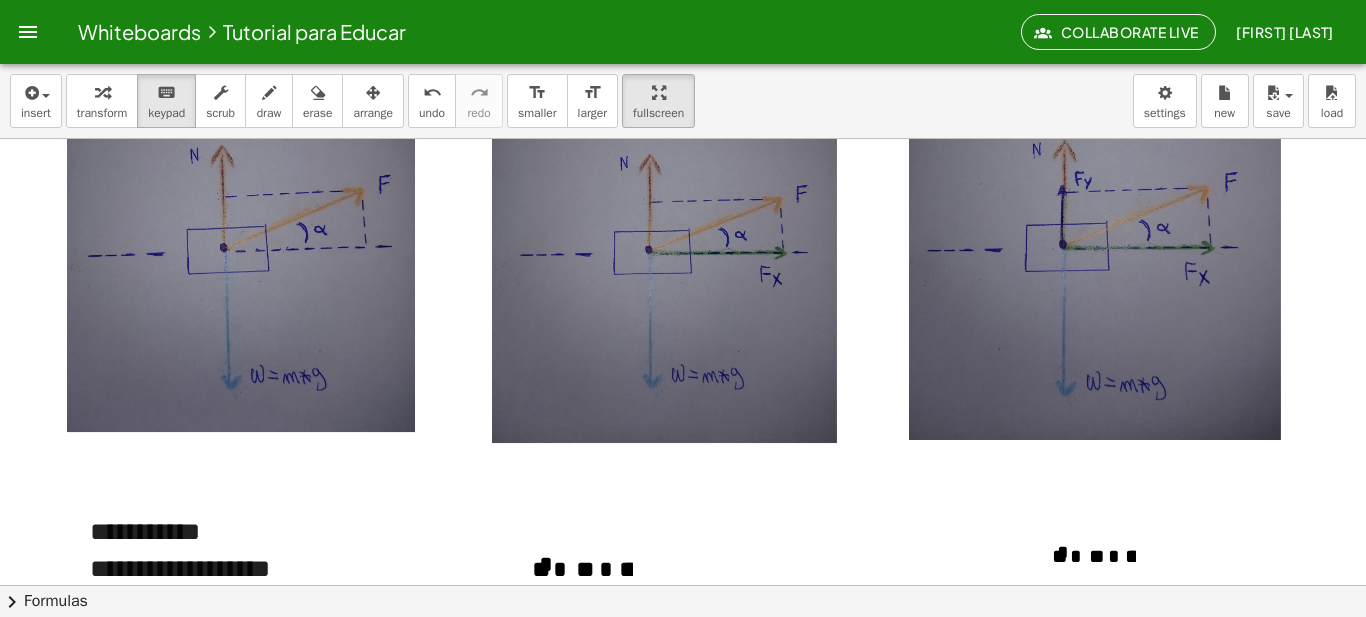 scroll, scrollTop: 621, scrollLeft: 0, axis: vertical 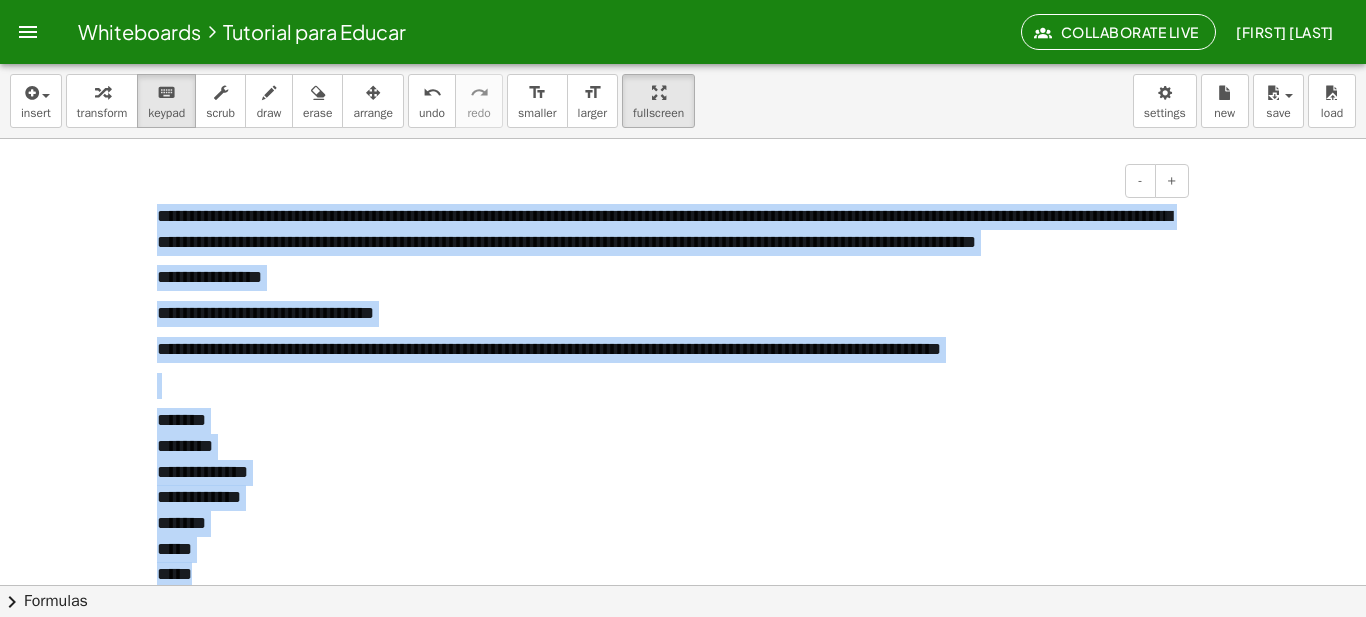 copy on "**********" 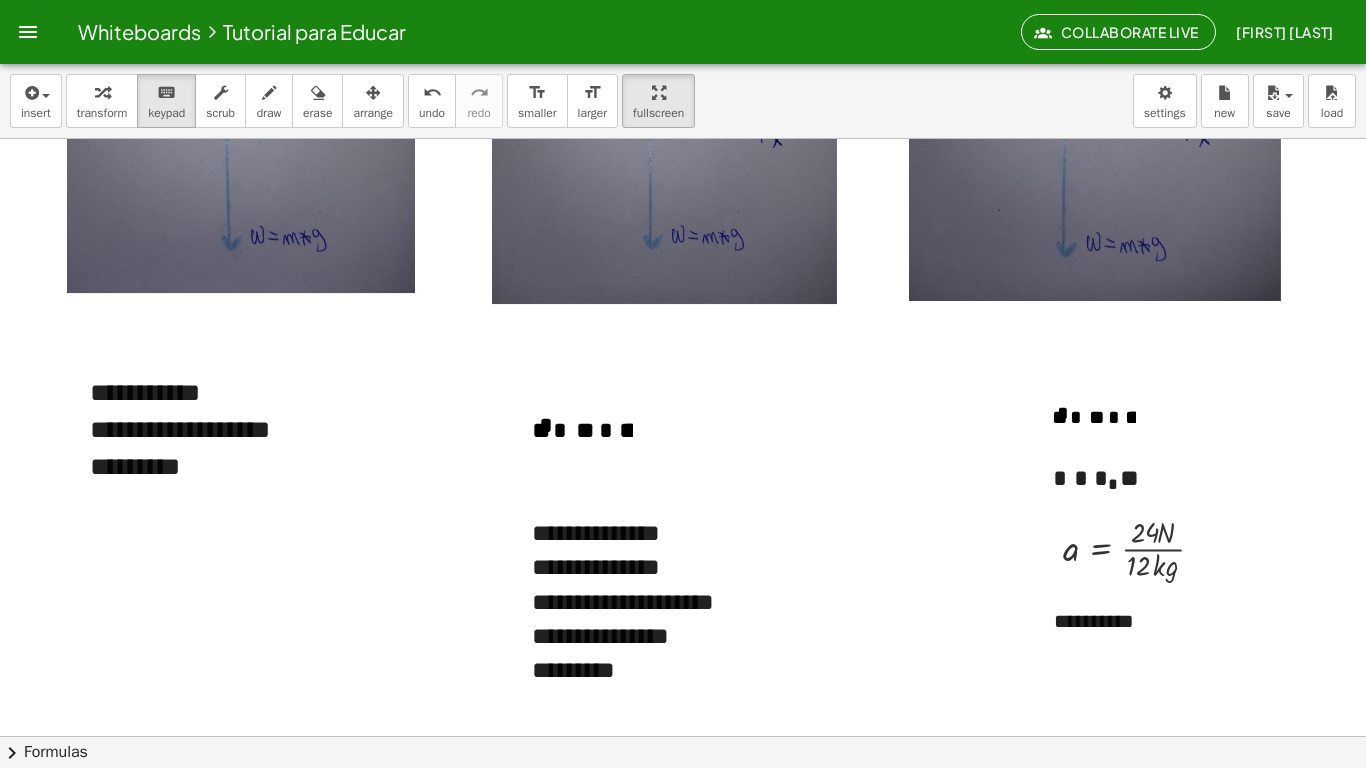 scroll, scrollTop: 749, scrollLeft: 0, axis: vertical 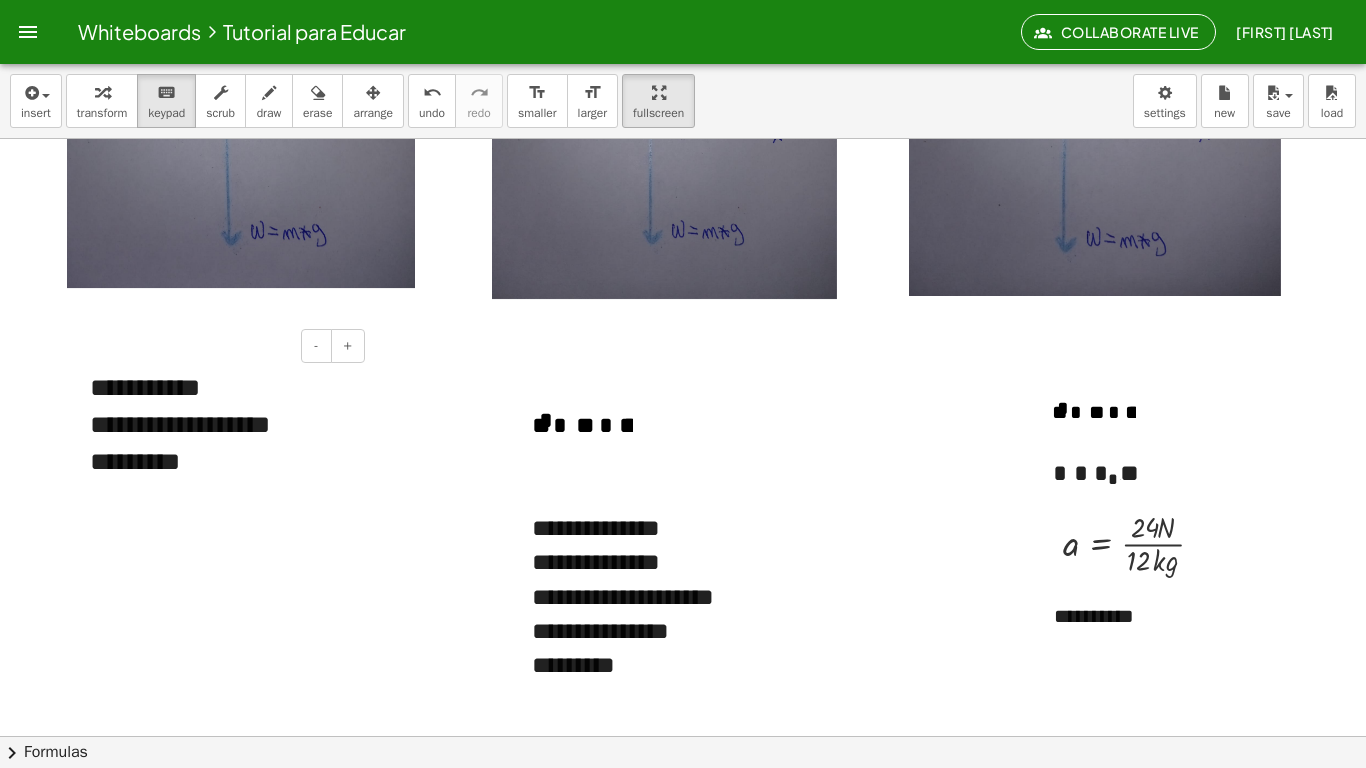 click on "**********" at bounding box center [220, 424] 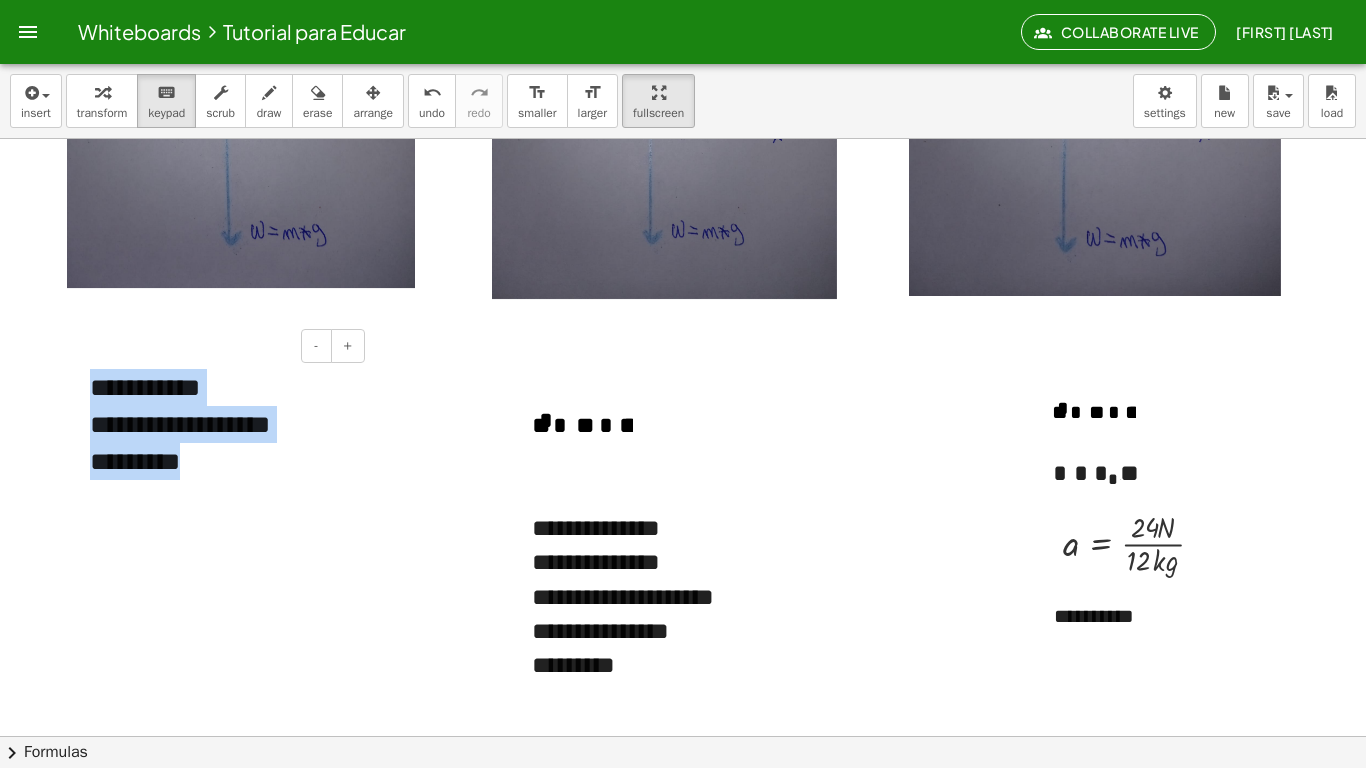 drag, startPoint x: 92, startPoint y: 391, endPoint x: 226, endPoint y: 482, distance: 161.9784 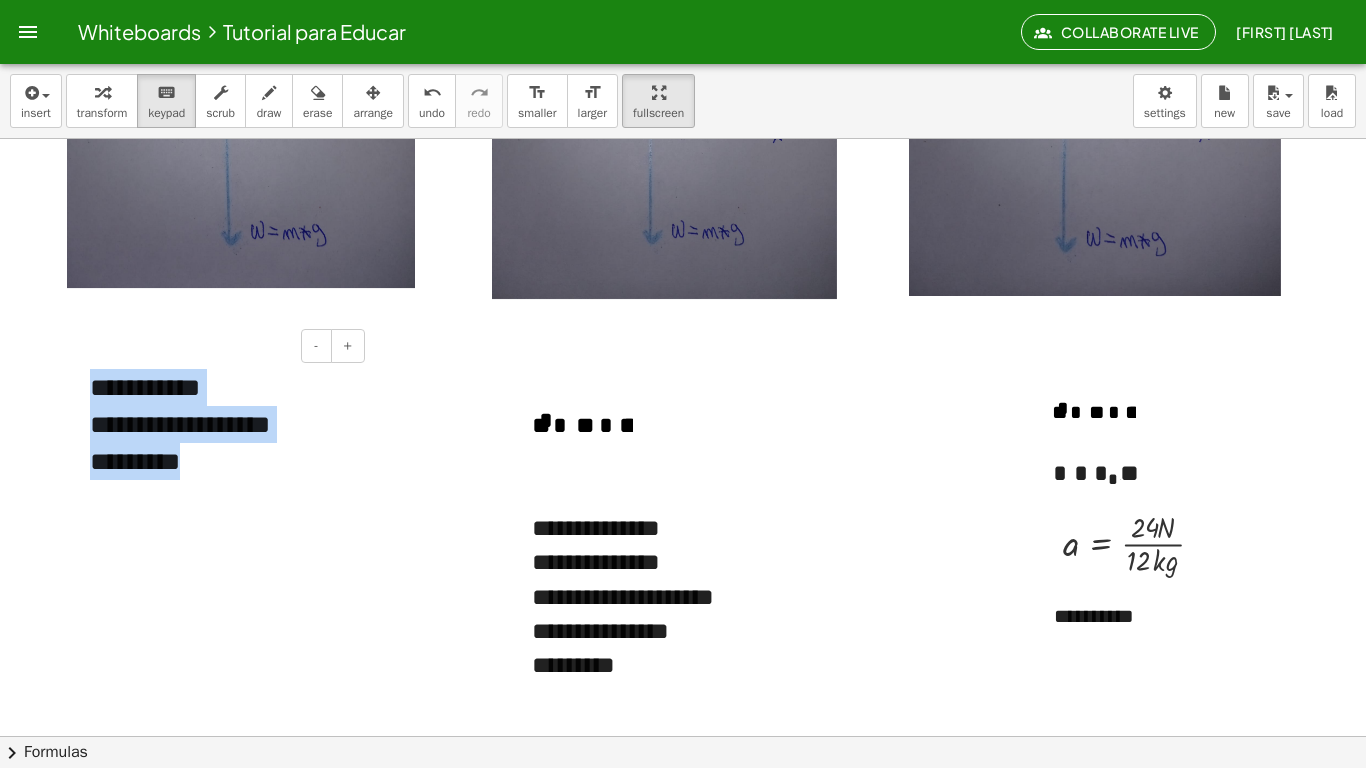 copy on "**********" 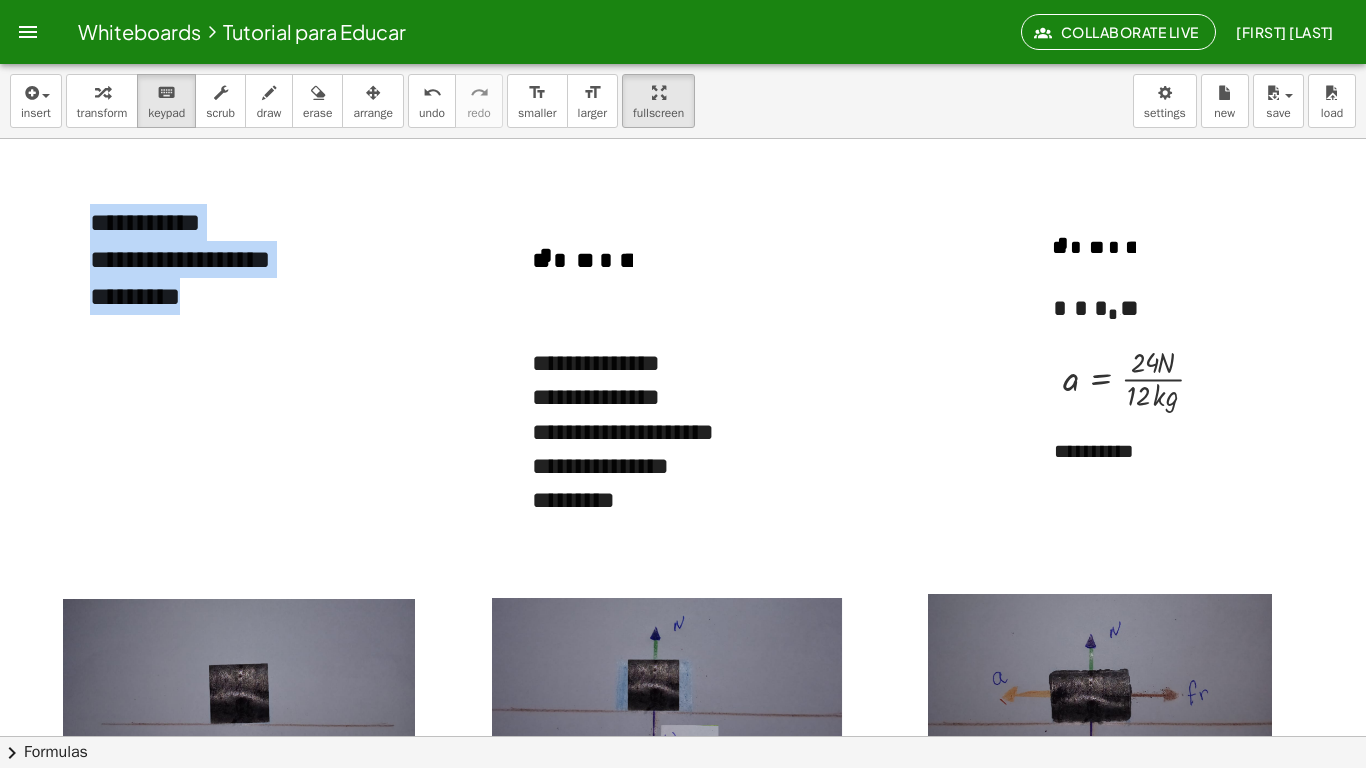 scroll, scrollTop: 909, scrollLeft: 0, axis: vertical 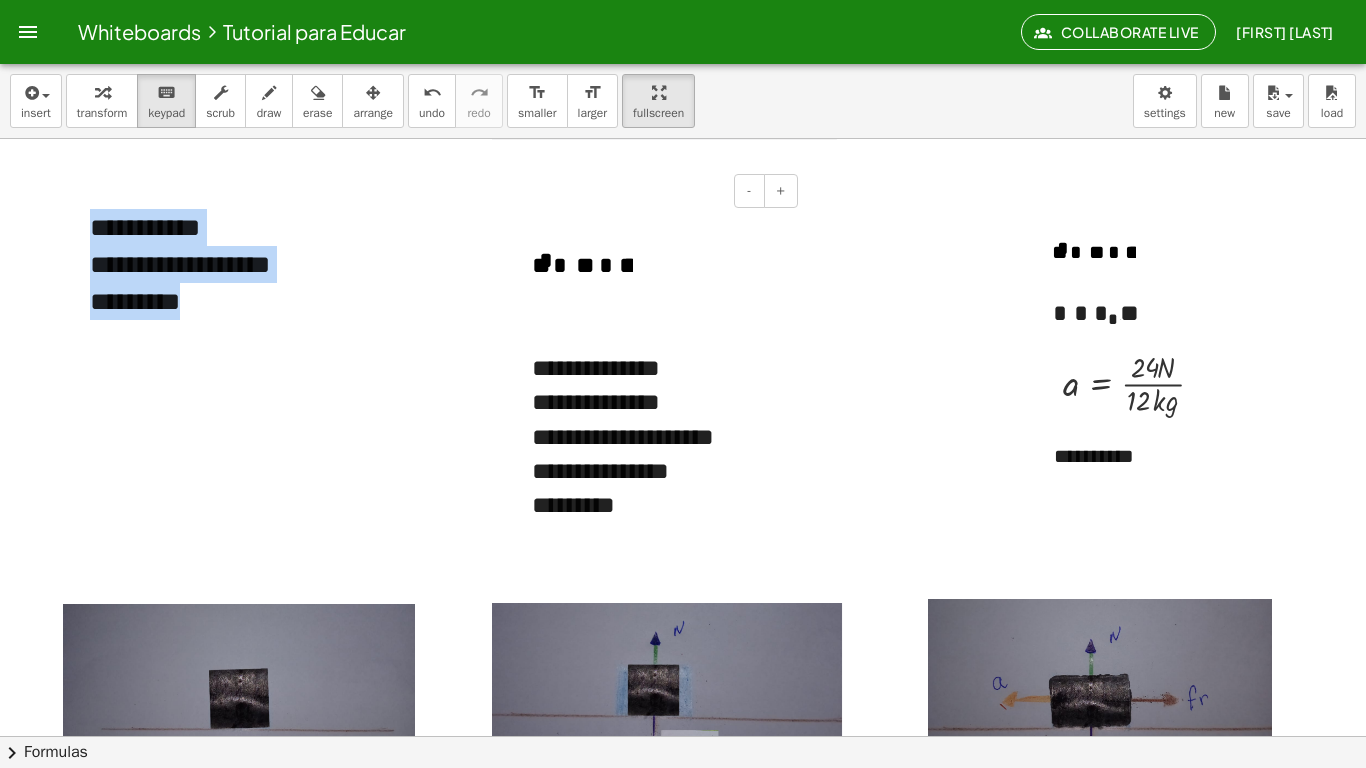 click on "**********" 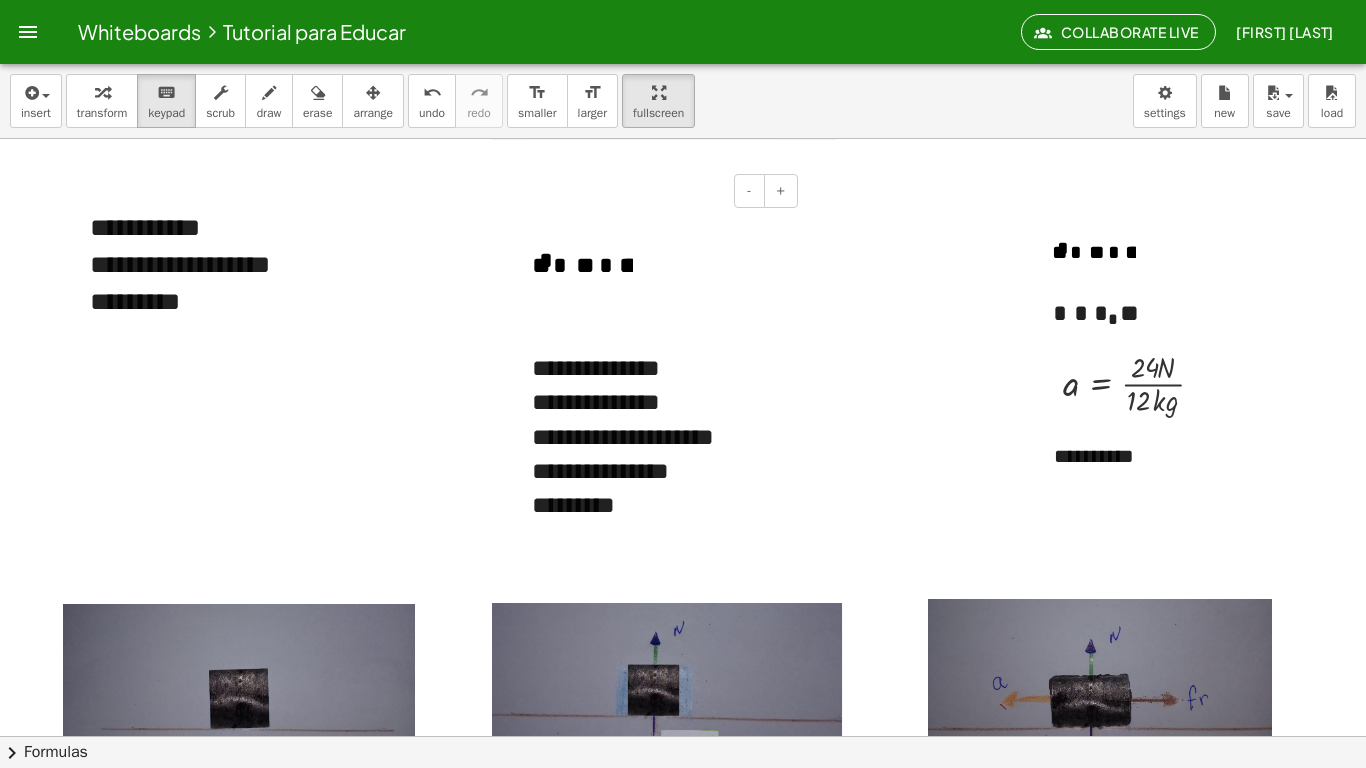 click on "**********" 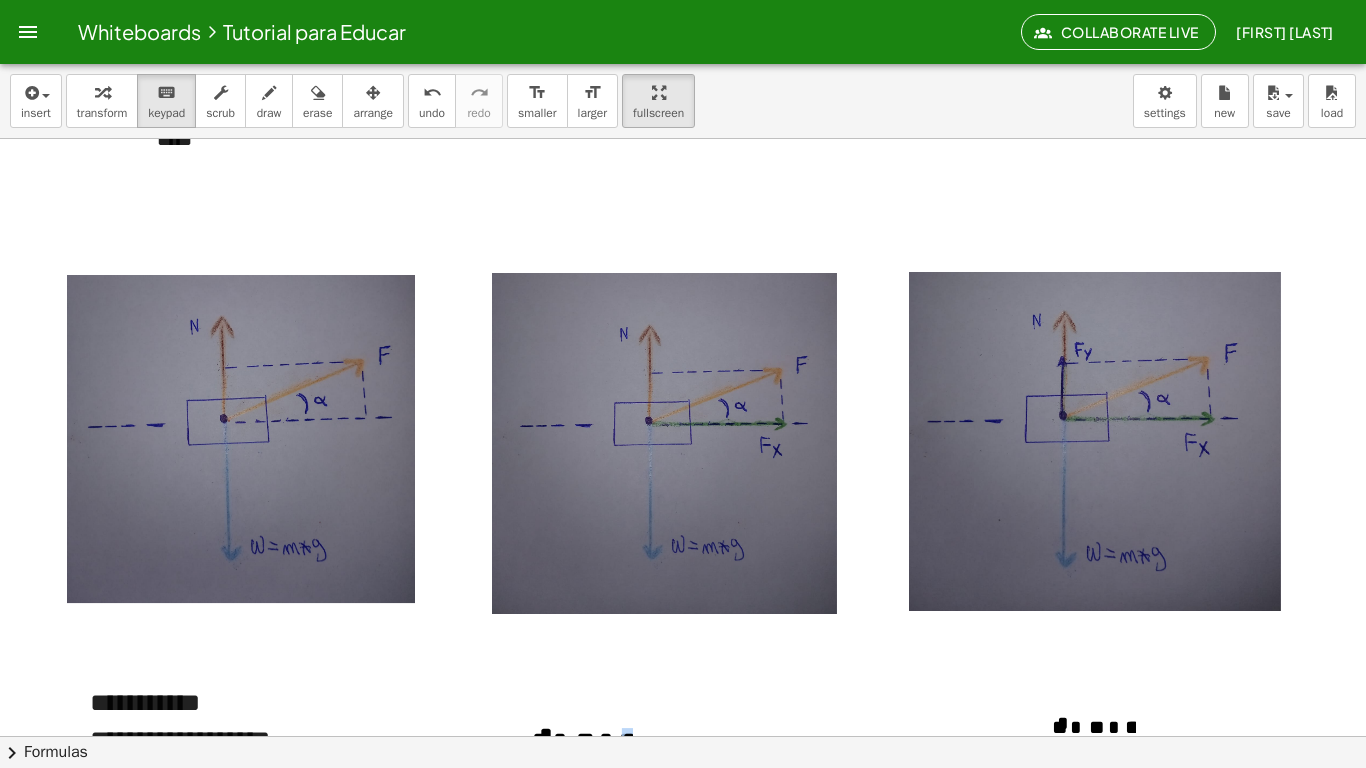 scroll, scrollTop: 436, scrollLeft: 0, axis: vertical 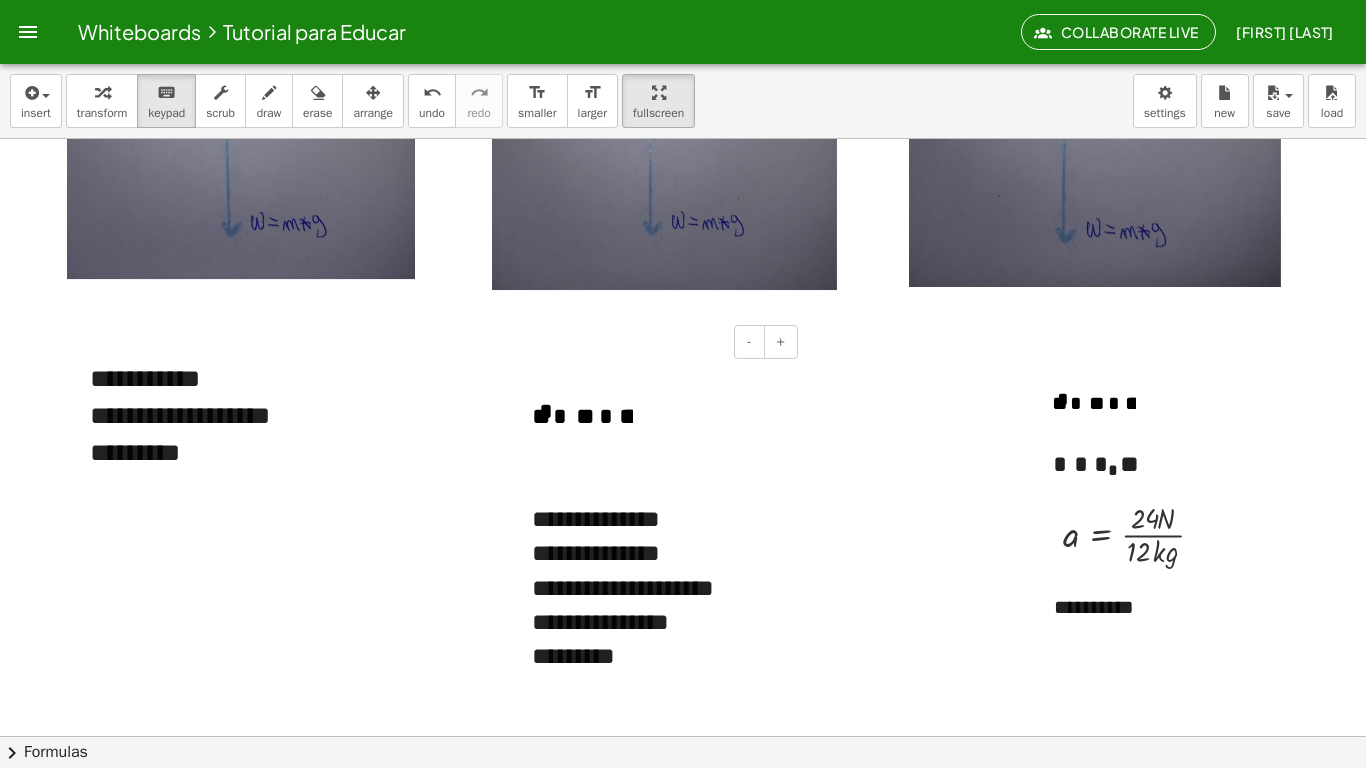 paste 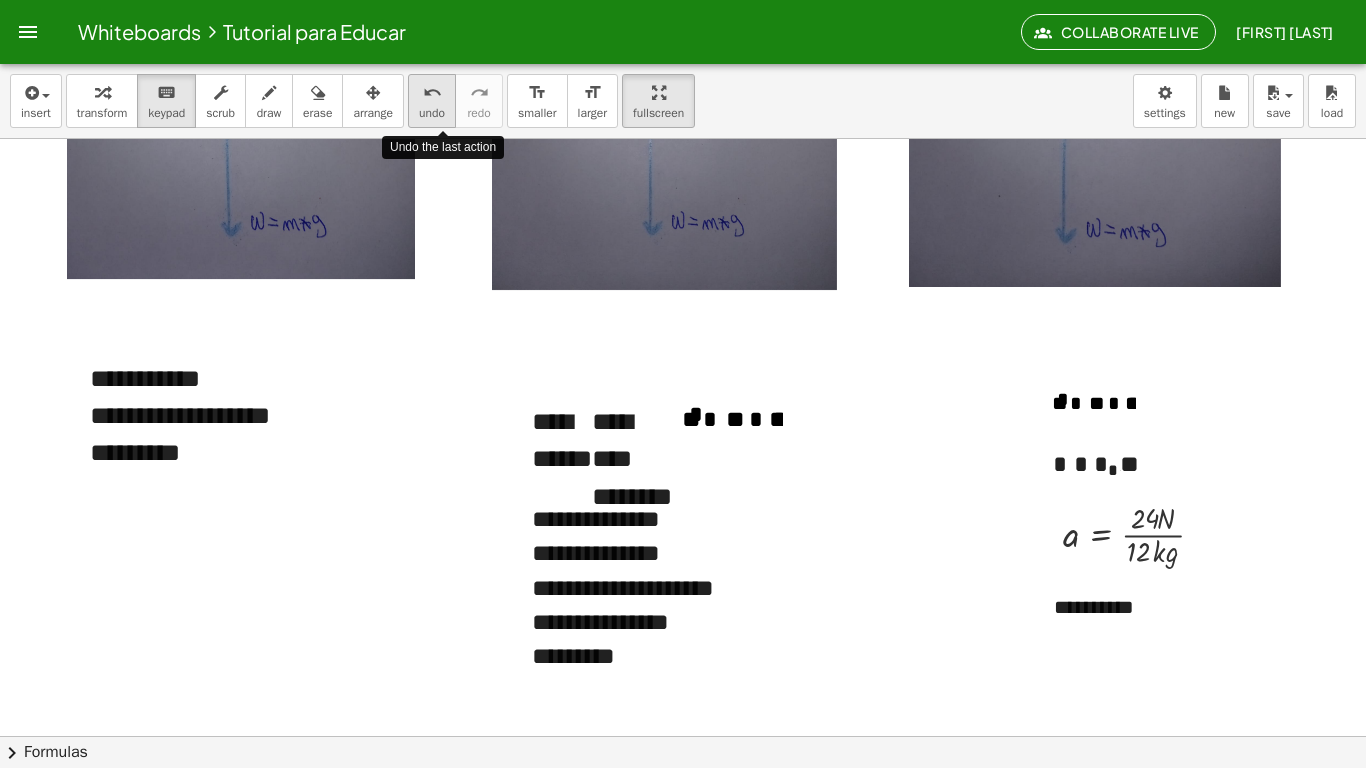 click on "undo" at bounding box center [432, 113] 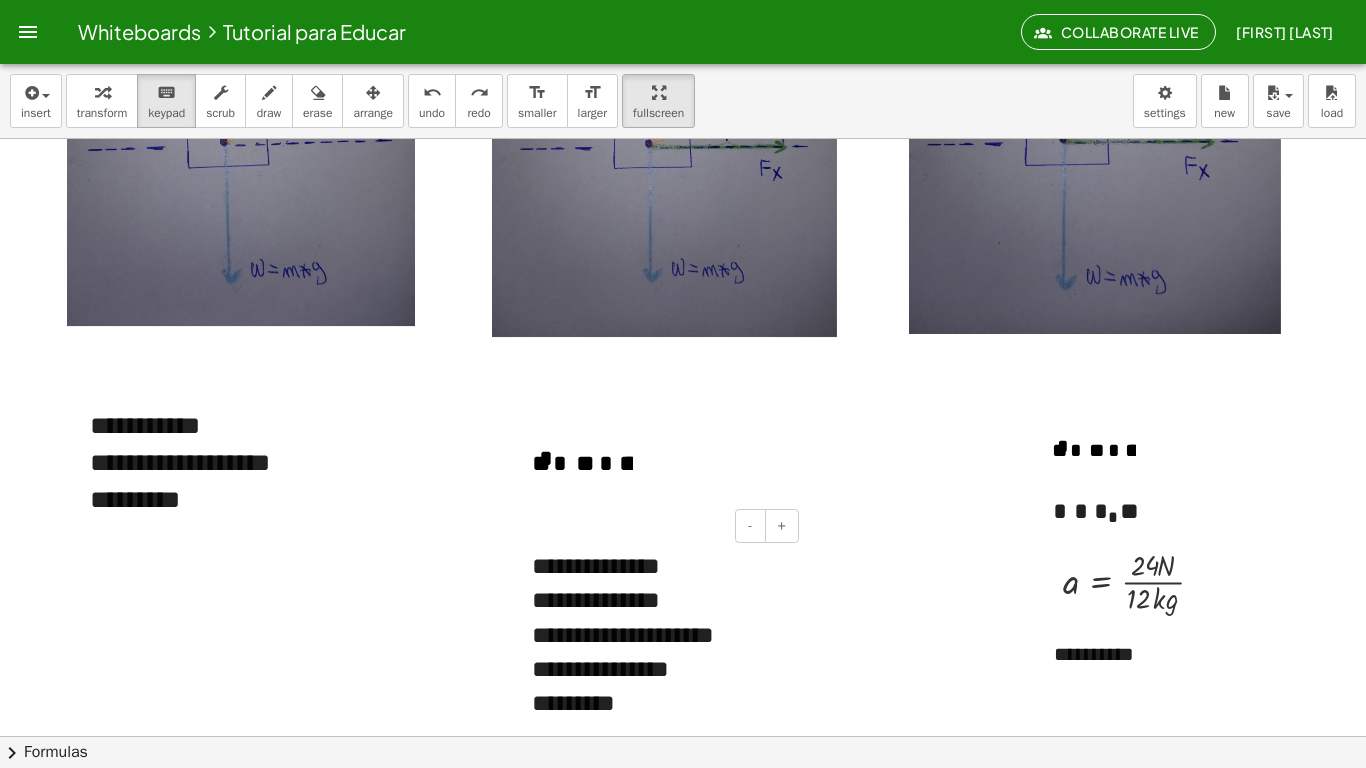 scroll, scrollTop: 710, scrollLeft: 0, axis: vertical 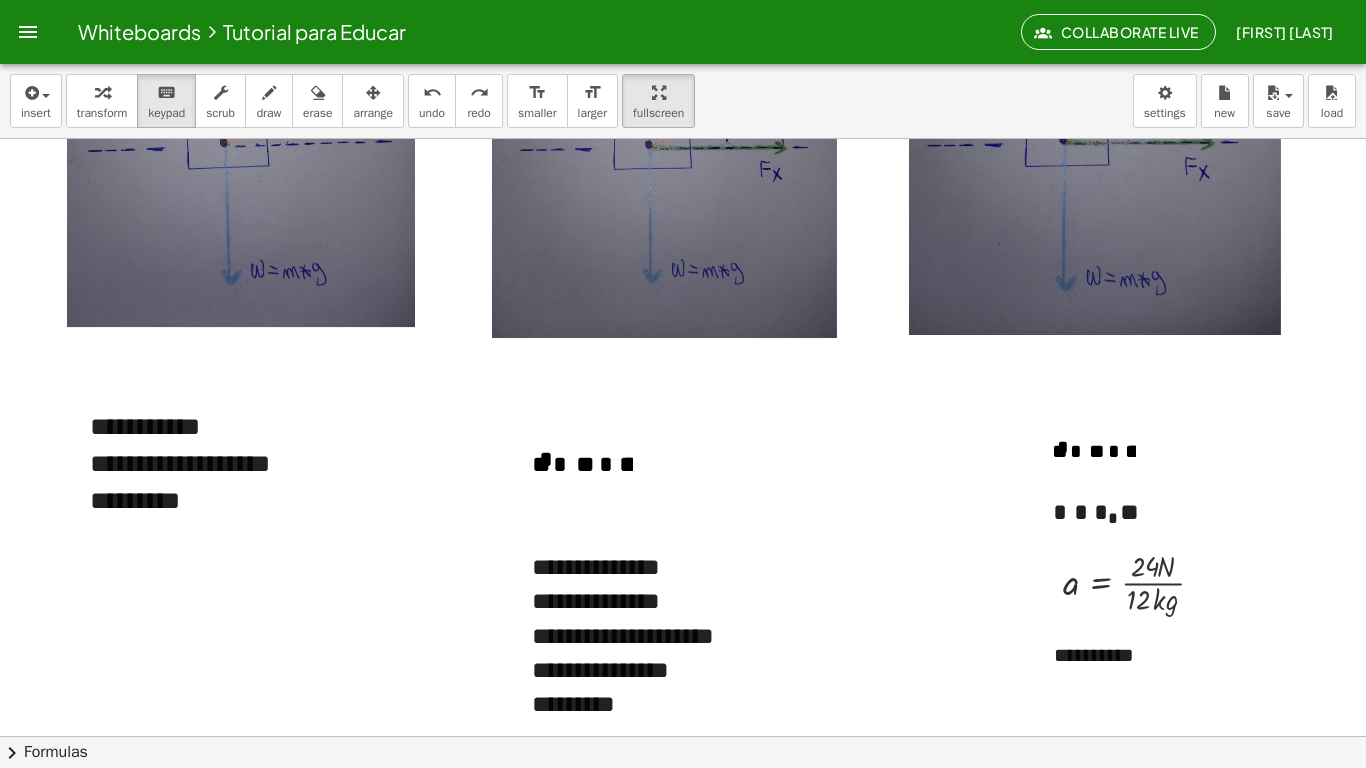 click at bounding box center (683, 921) 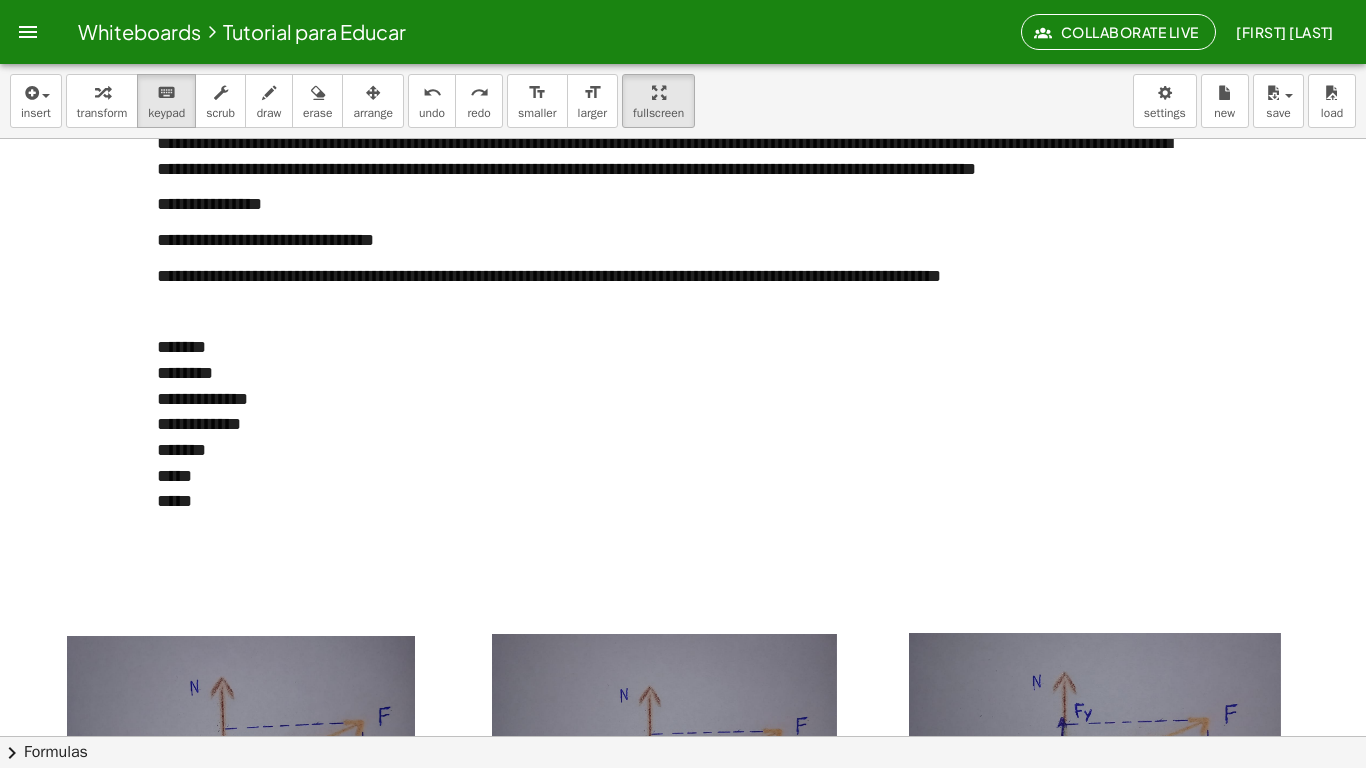 scroll, scrollTop: 69, scrollLeft: 0, axis: vertical 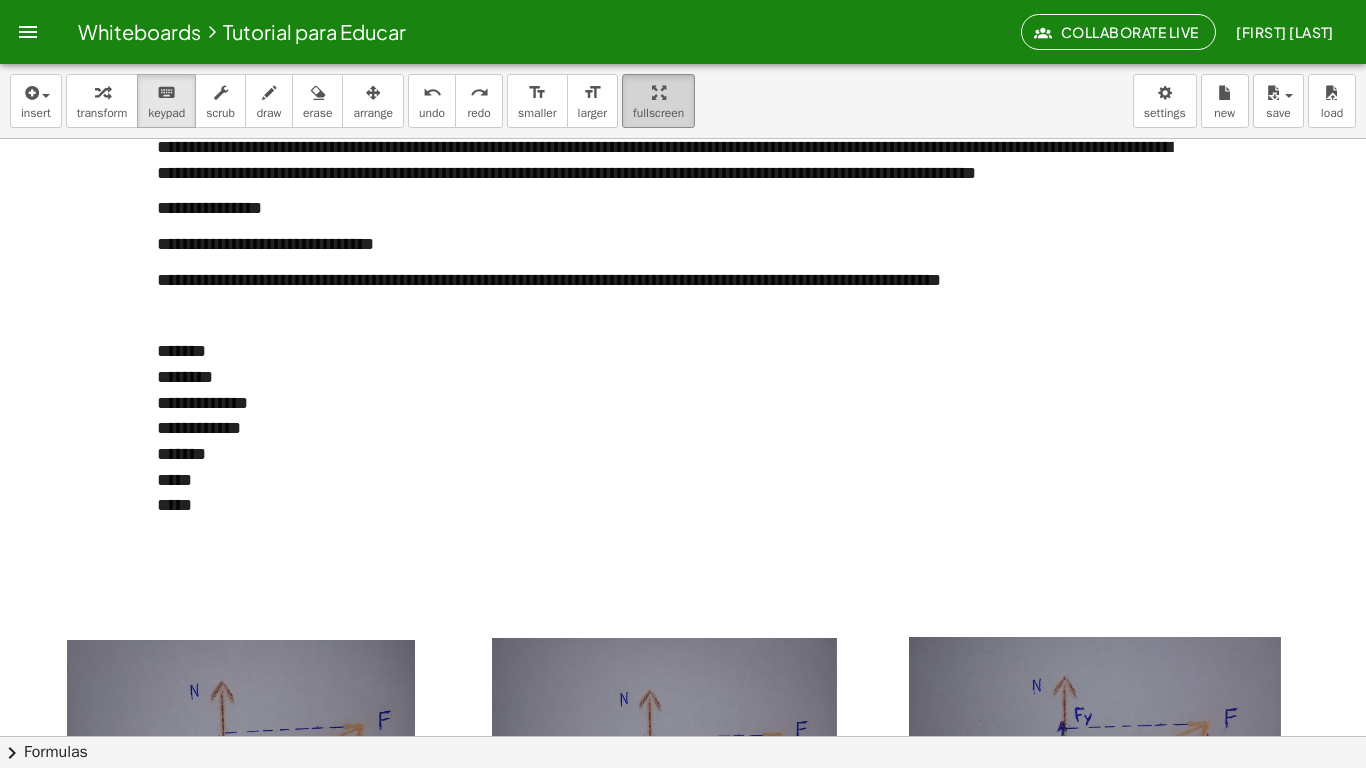click at bounding box center (658, 92) 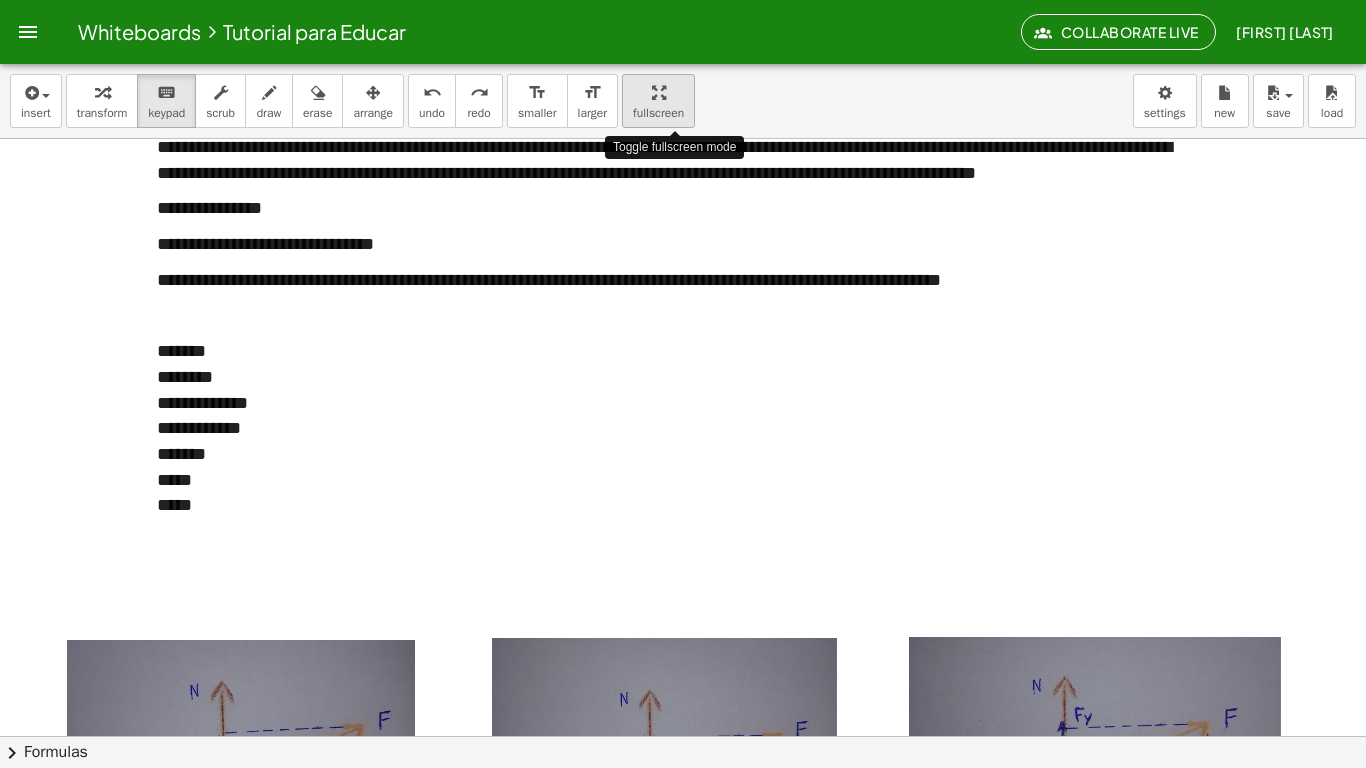 click at bounding box center (658, 92) 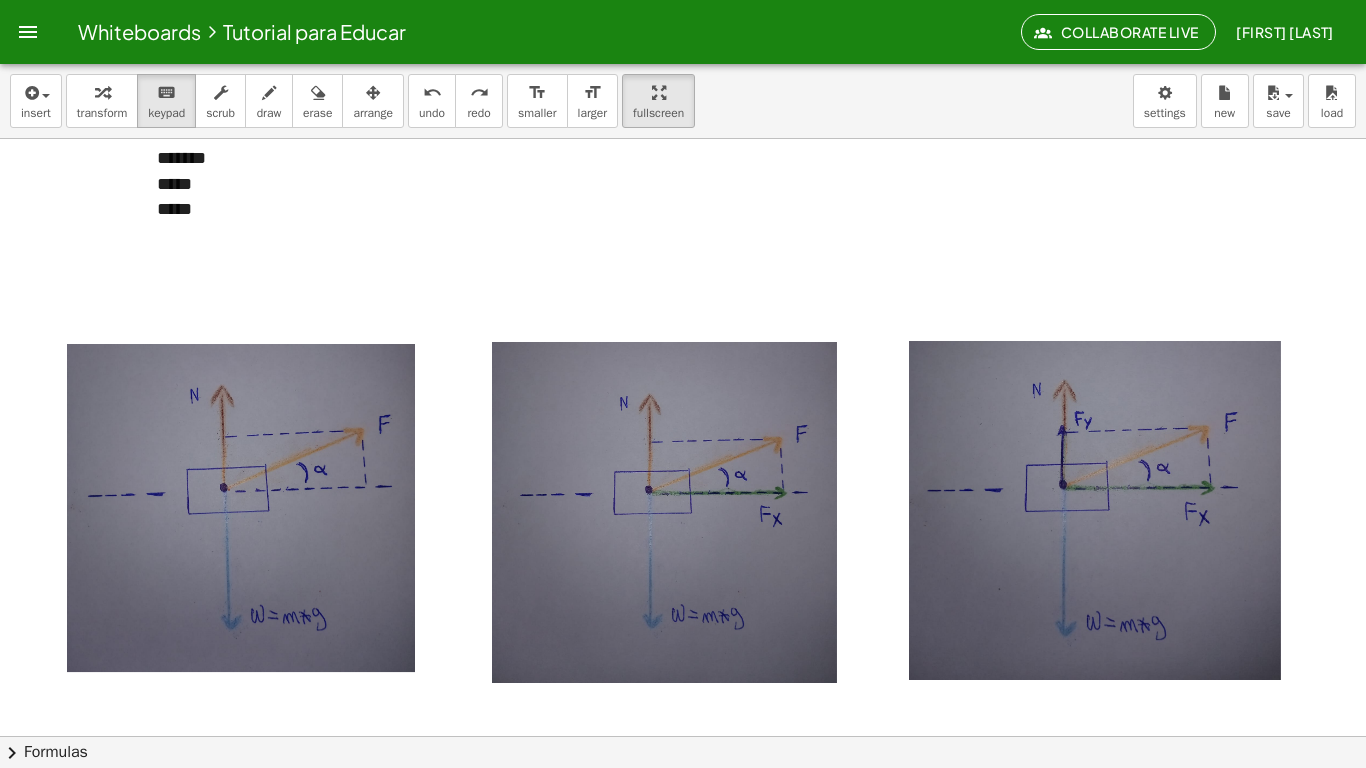 scroll, scrollTop: 358, scrollLeft: 0, axis: vertical 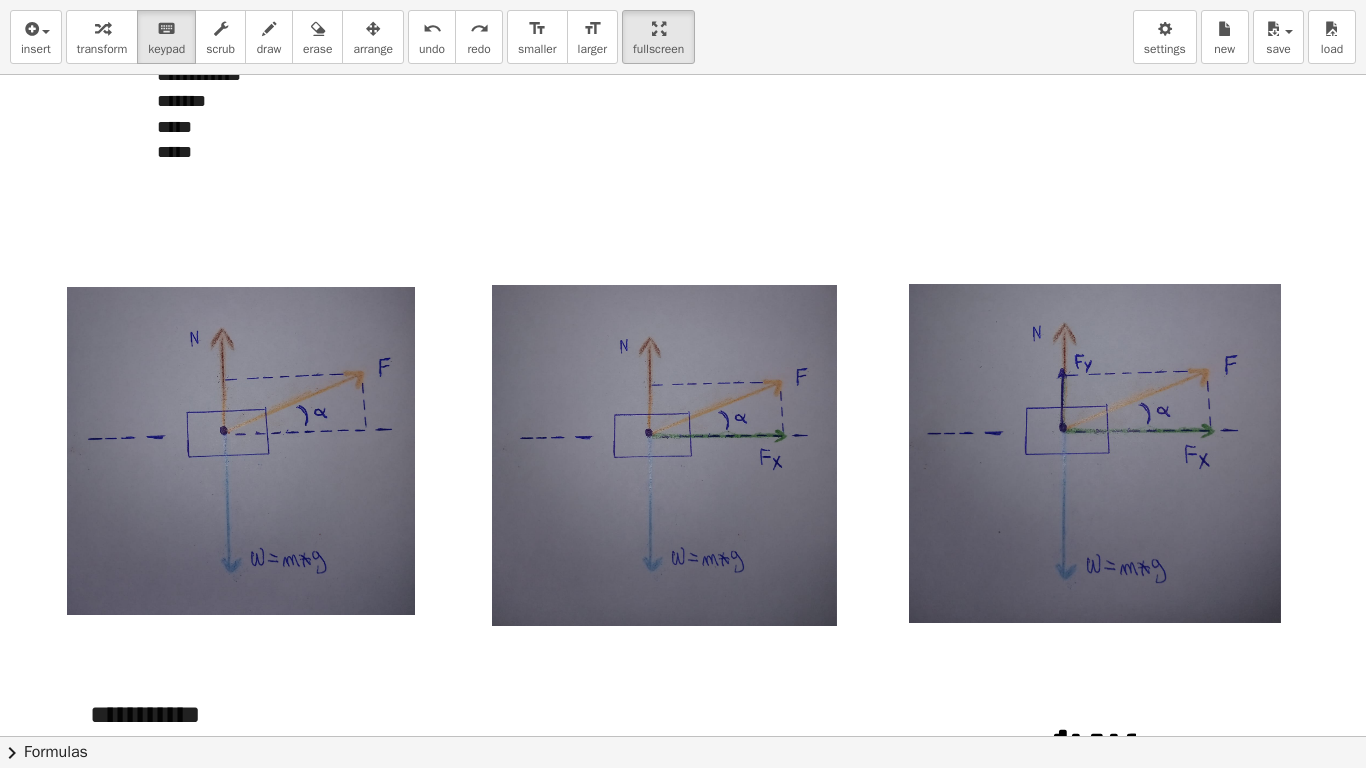 click at bounding box center [243, 453] 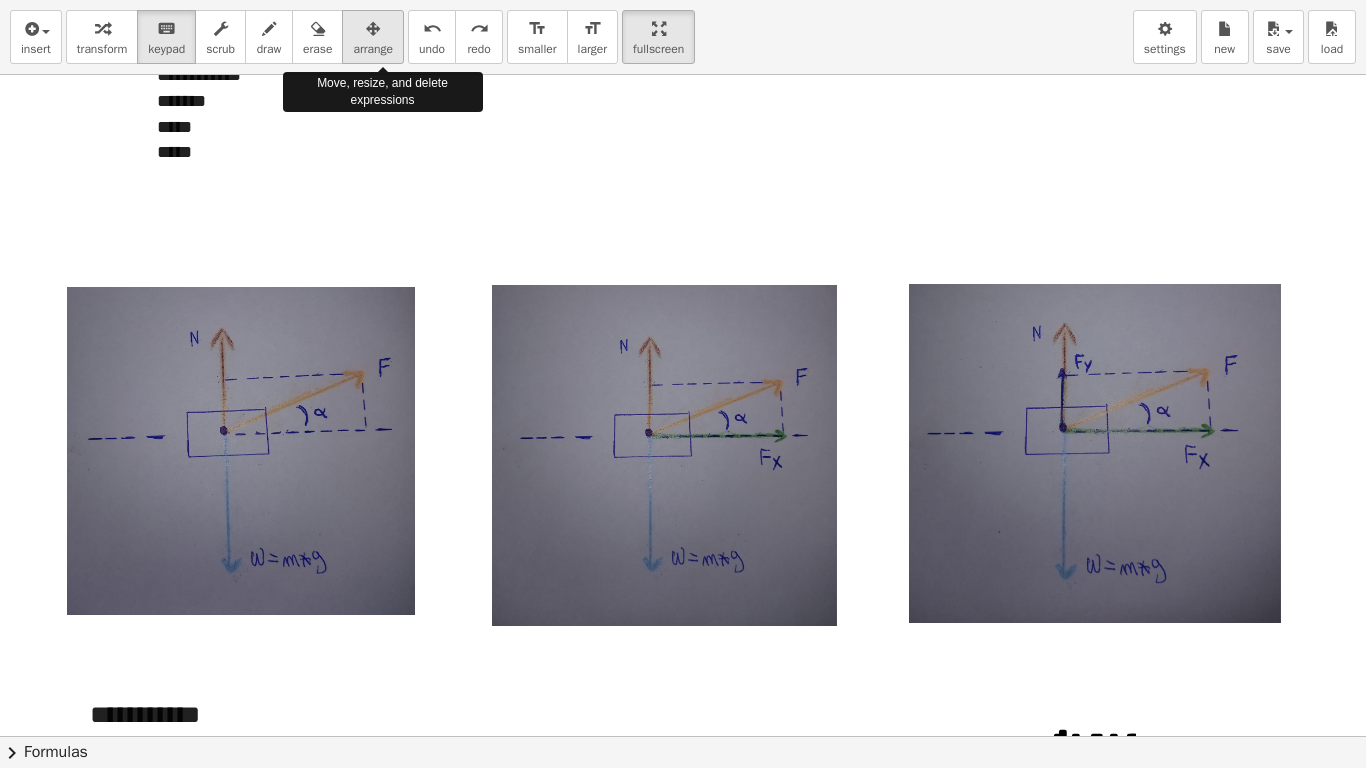 click on "arrange" at bounding box center [373, 37] 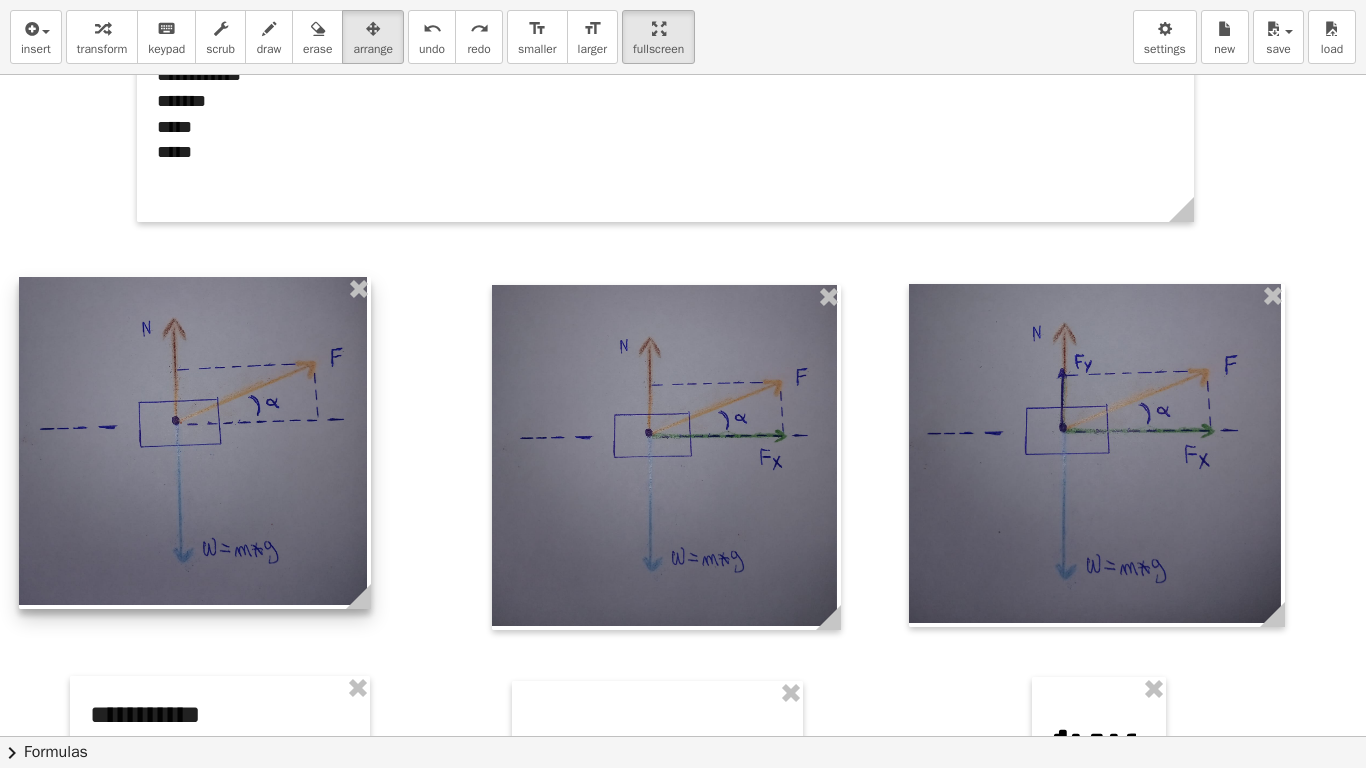 drag, startPoint x: 333, startPoint y: 369, endPoint x: 285, endPoint y: 359, distance: 49.0306 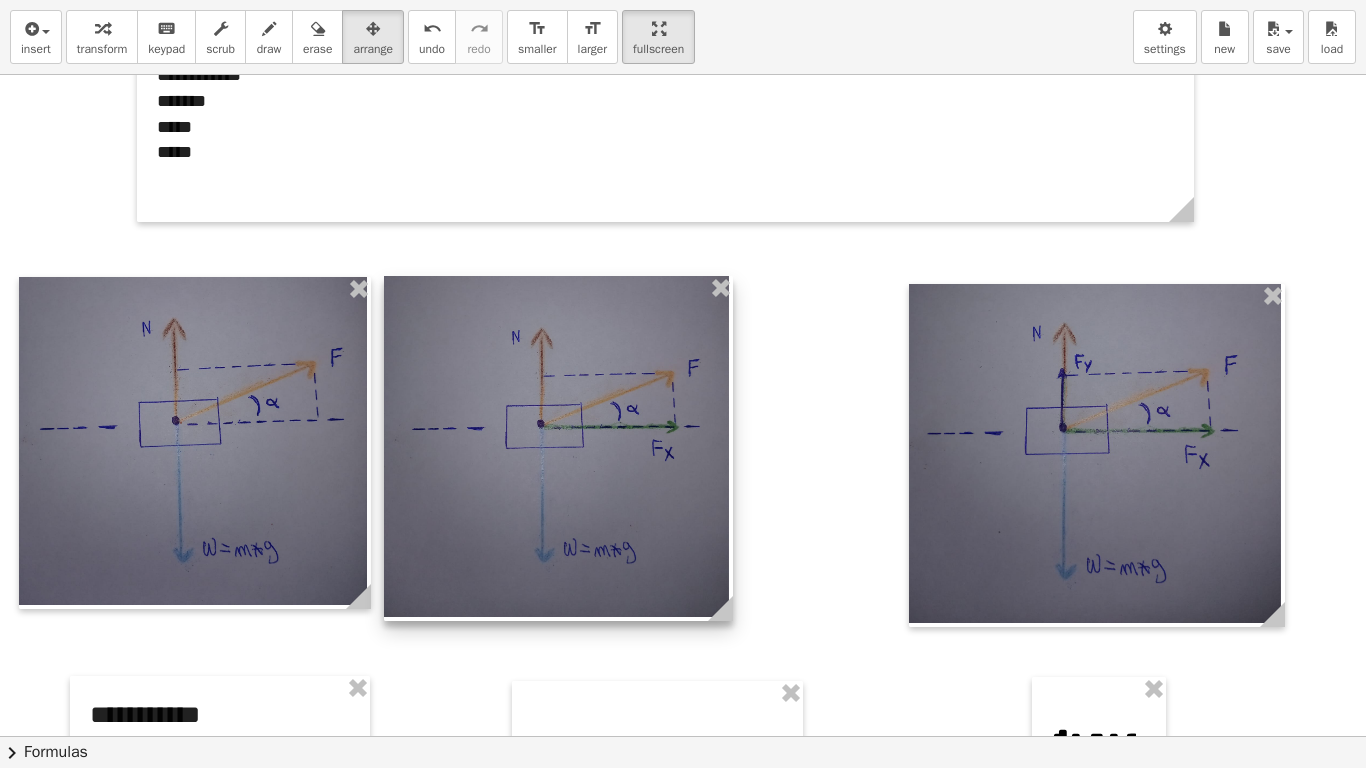 drag, startPoint x: 610, startPoint y: 392, endPoint x: 502, endPoint y: 382, distance: 108.461975 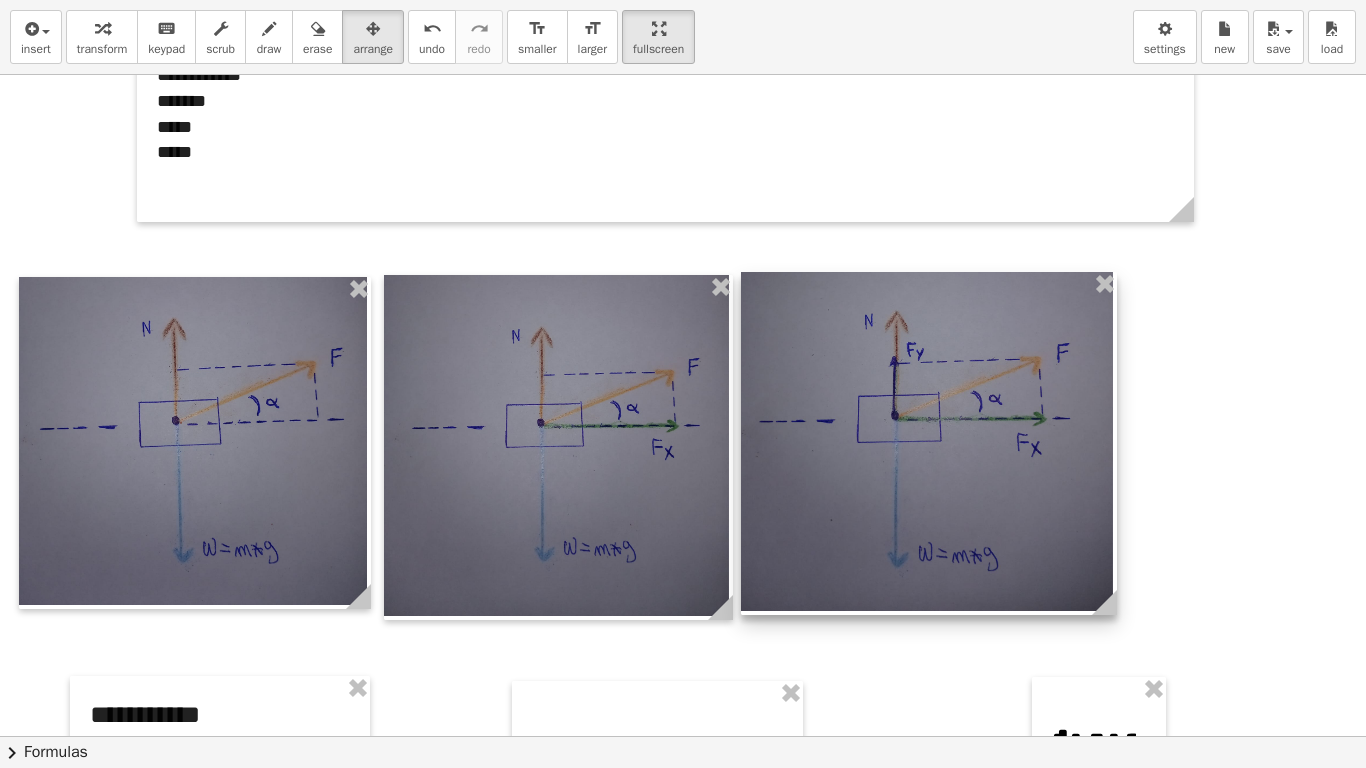 drag, startPoint x: 1070, startPoint y: 403, endPoint x: 902, endPoint y: 391, distance: 168.42802 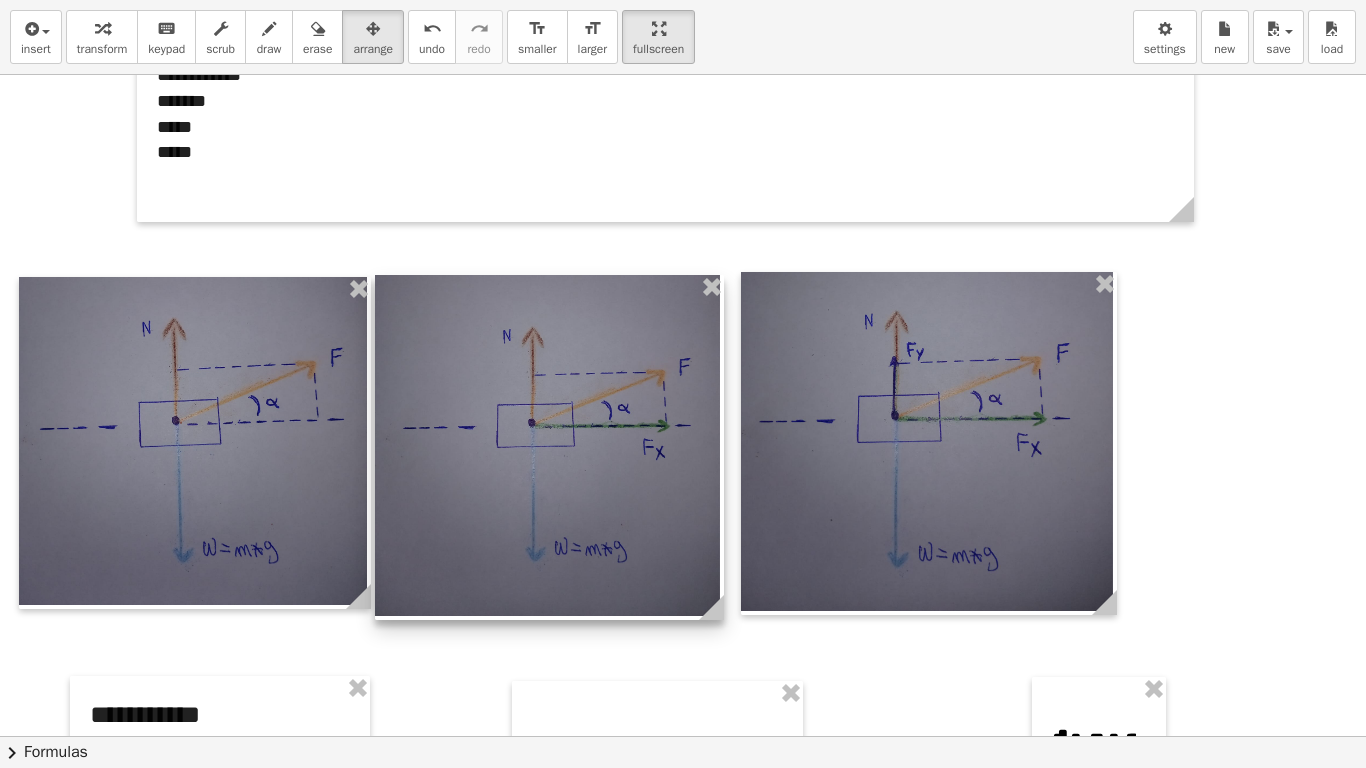 click at bounding box center (549, 447) 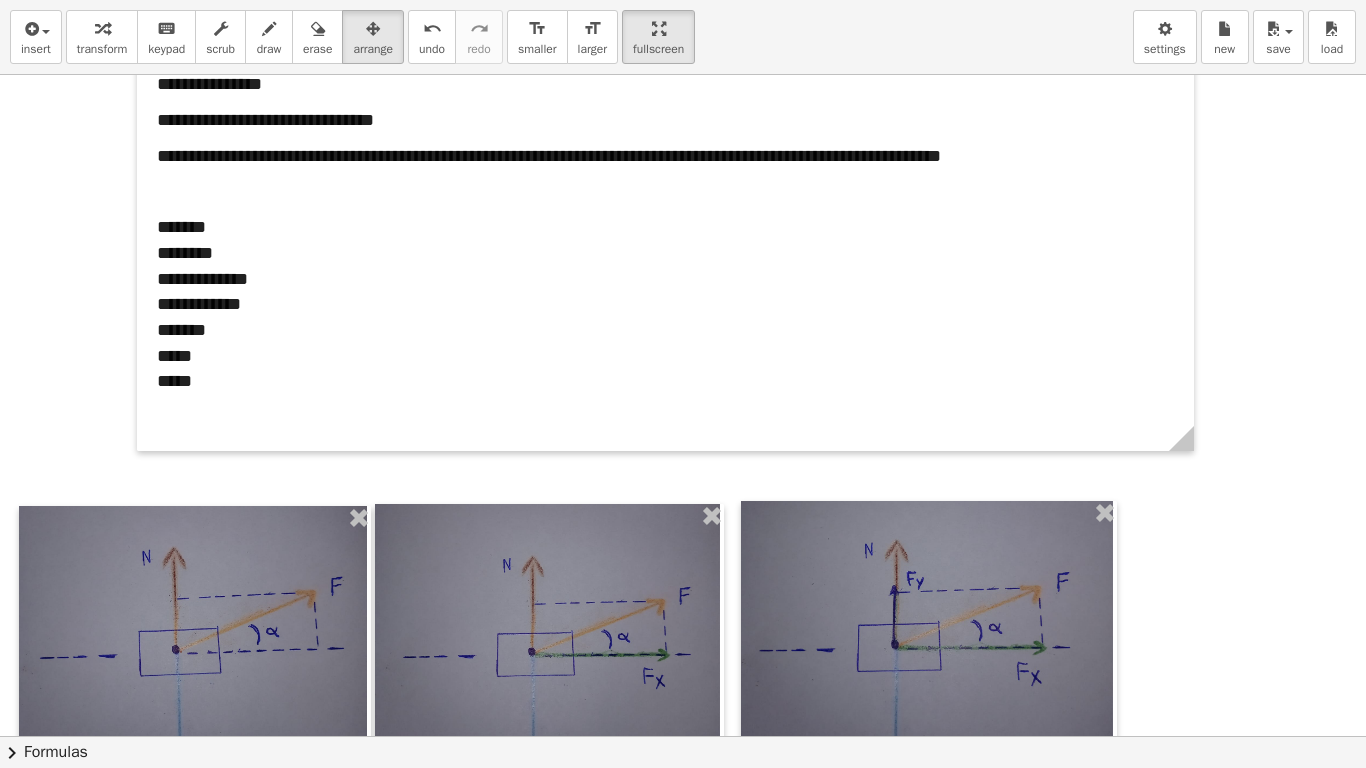 scroll, scrollTop: 125, scrollLeft: 0, axis: vertical 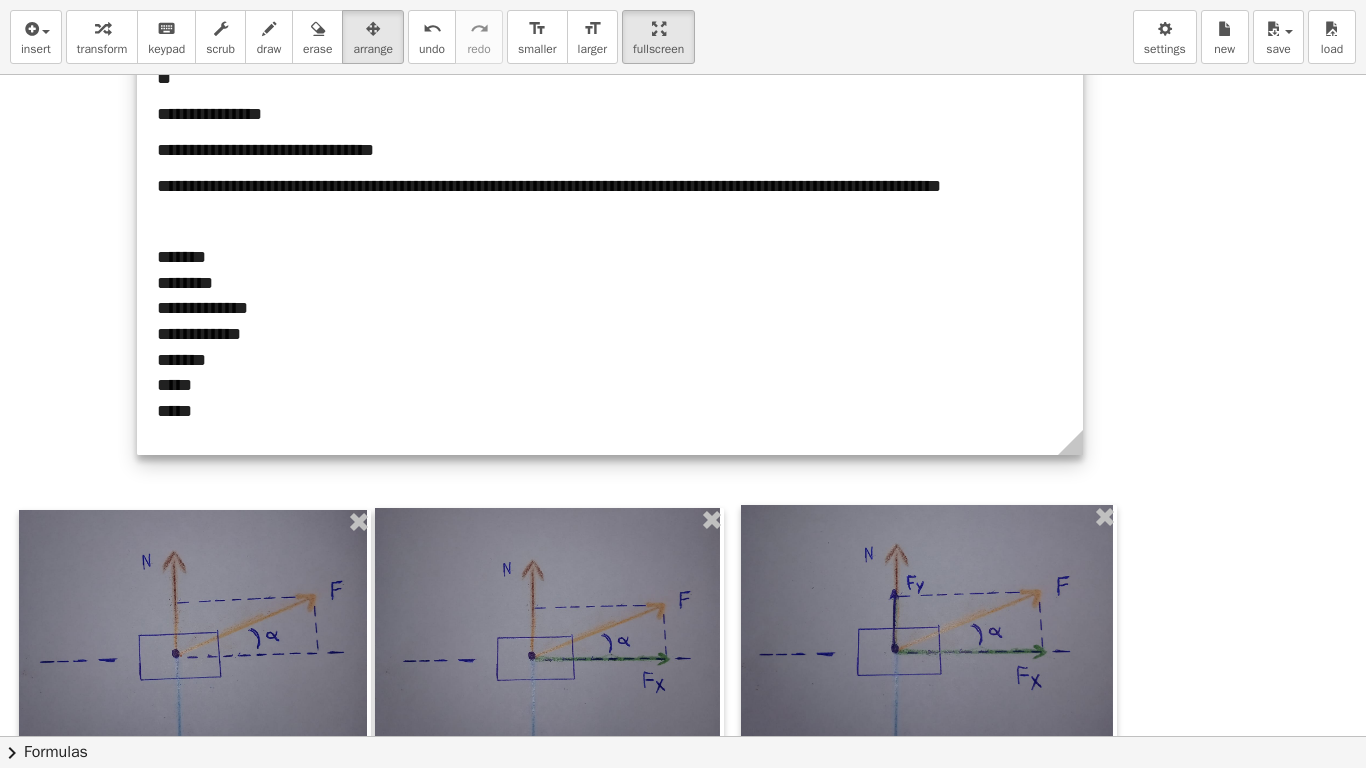 drag, startPoint x: 1188, startPoint y: 447, endPoint x: 1076, endPoint y: 454, distance: 112.21854 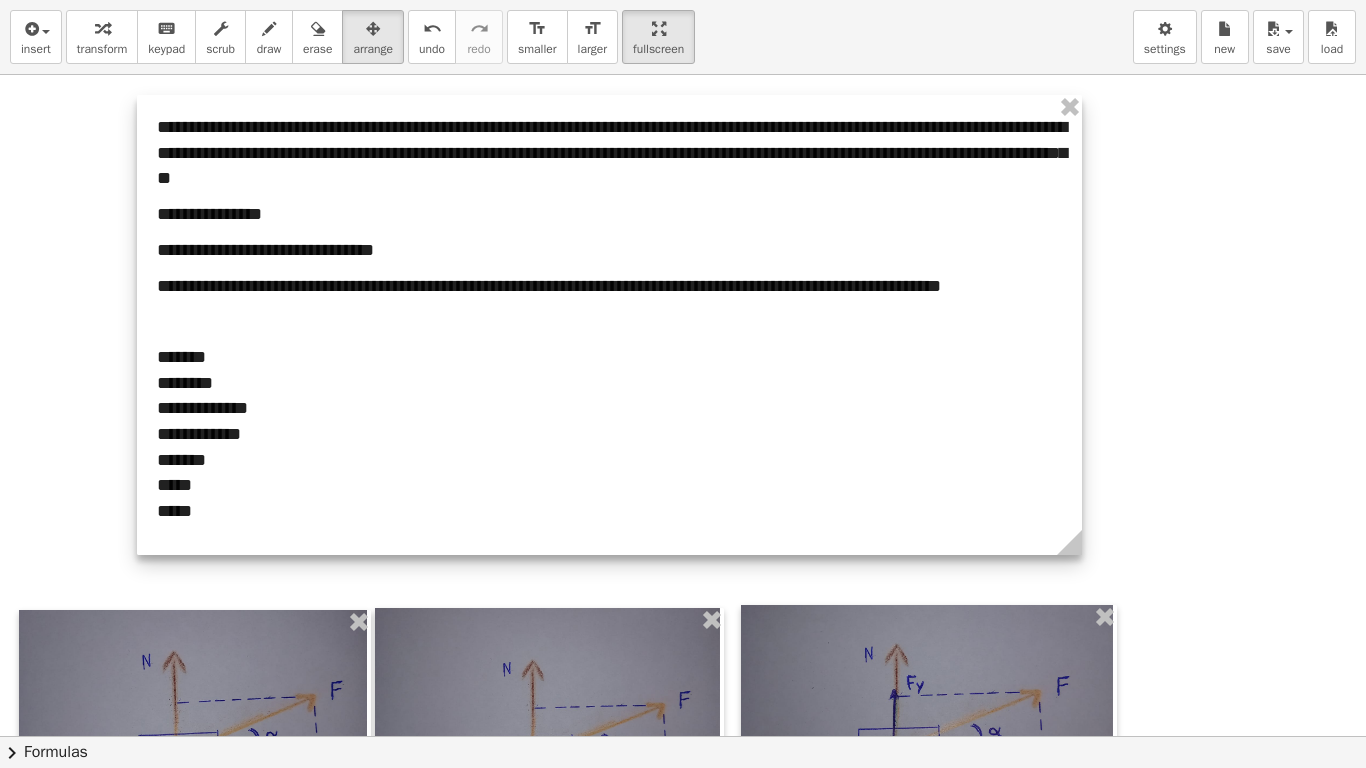 scroll, scrollTop: 0, scrollLeft: 0, axis: both 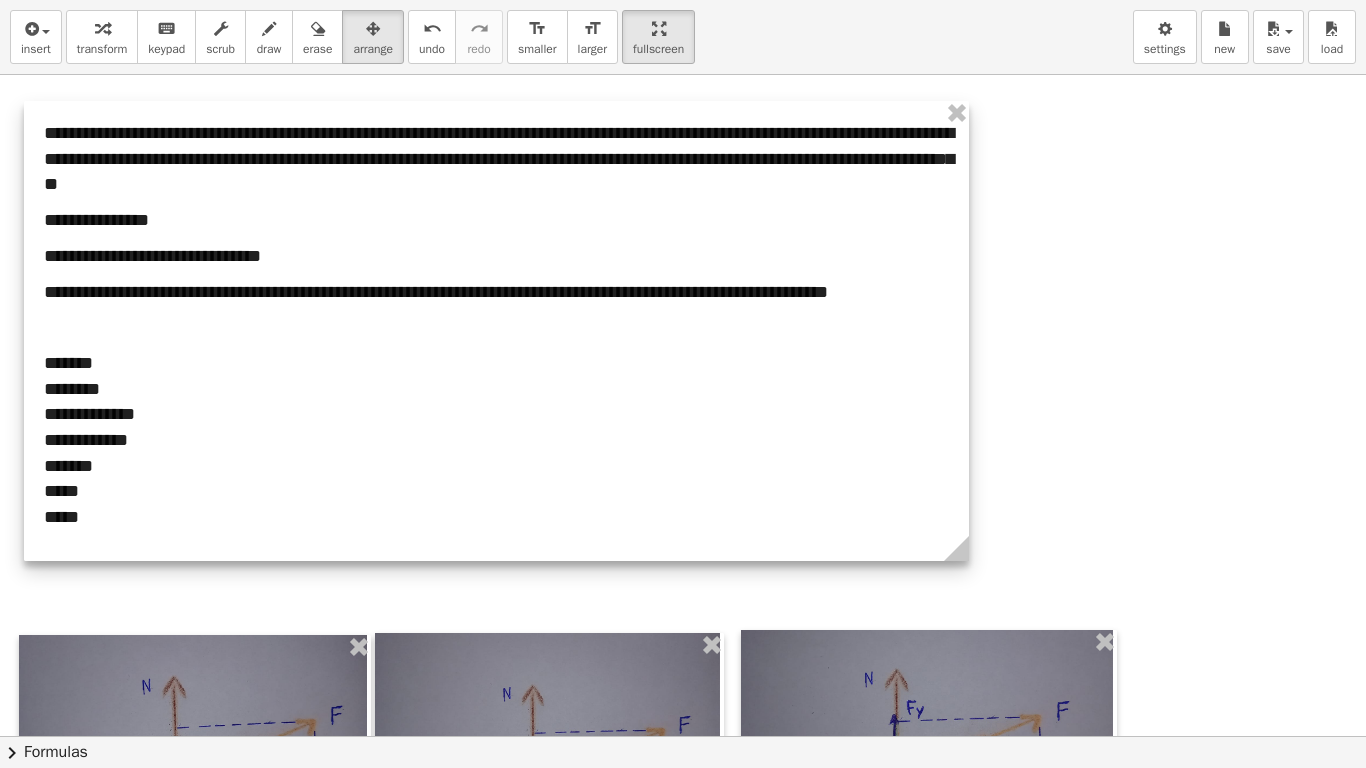drag, startPoint x: 740, startPoint y: 406, endPoint x: 627, endPoint y: 386, distance: 114.75626 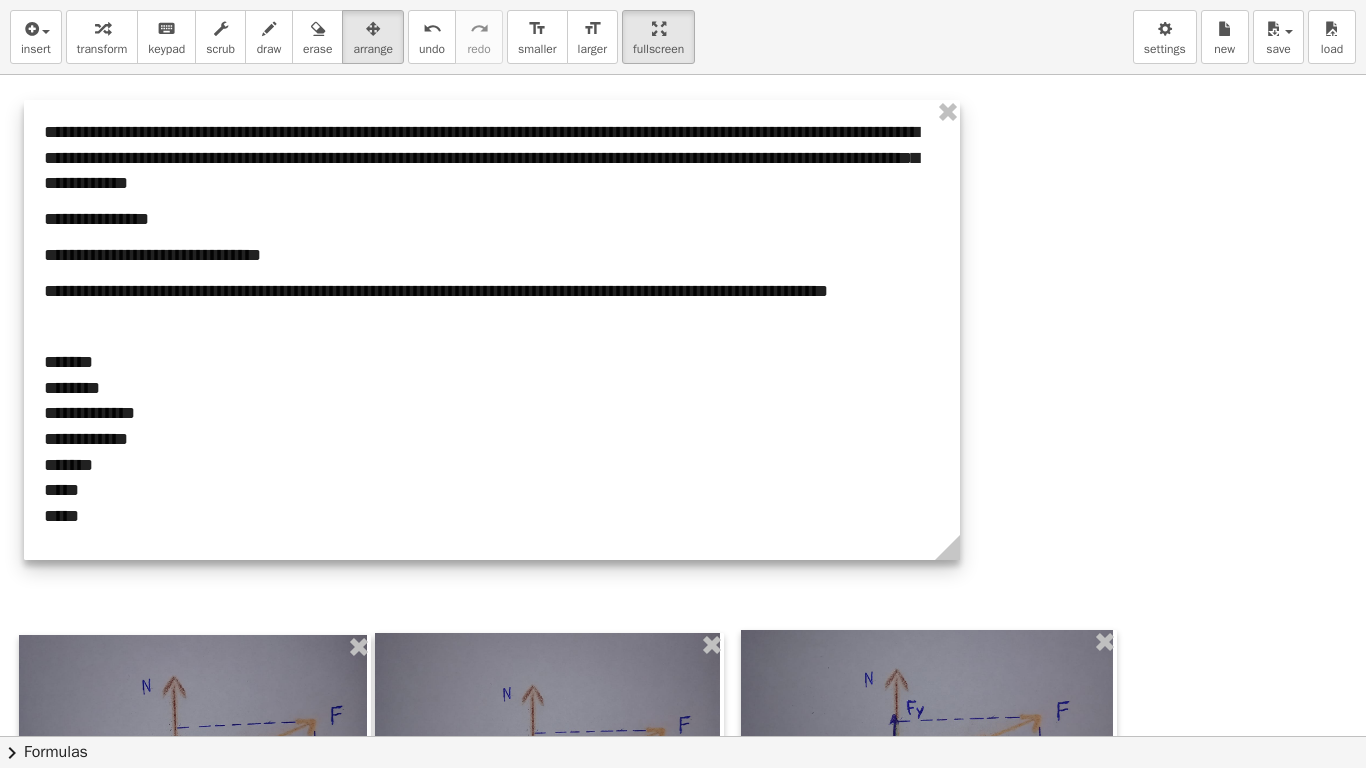 drag, startPoint x: 957, startPoint y: 538, endPoint x: 944, endPoint y: 538, distance: 13 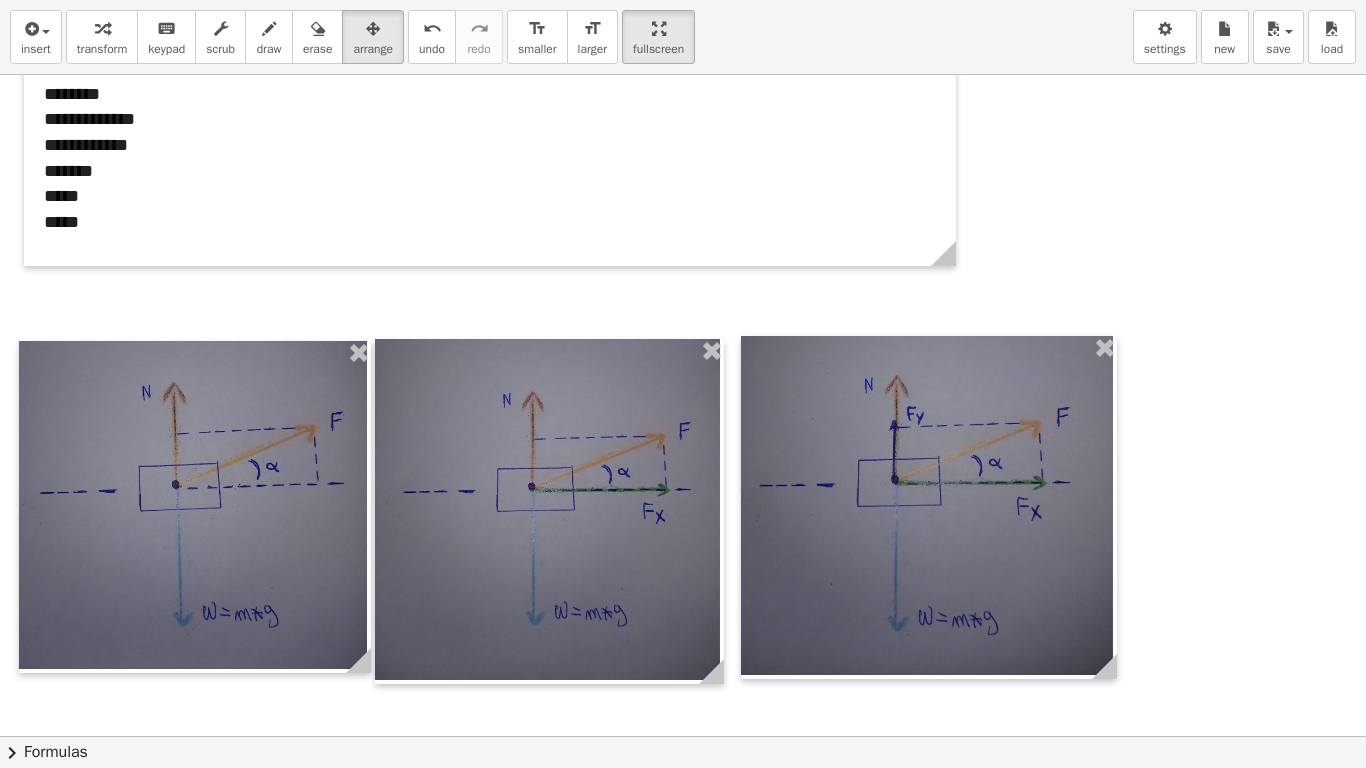scroll, scrollTop: 297, scrollLeft: 0, axis: vertical 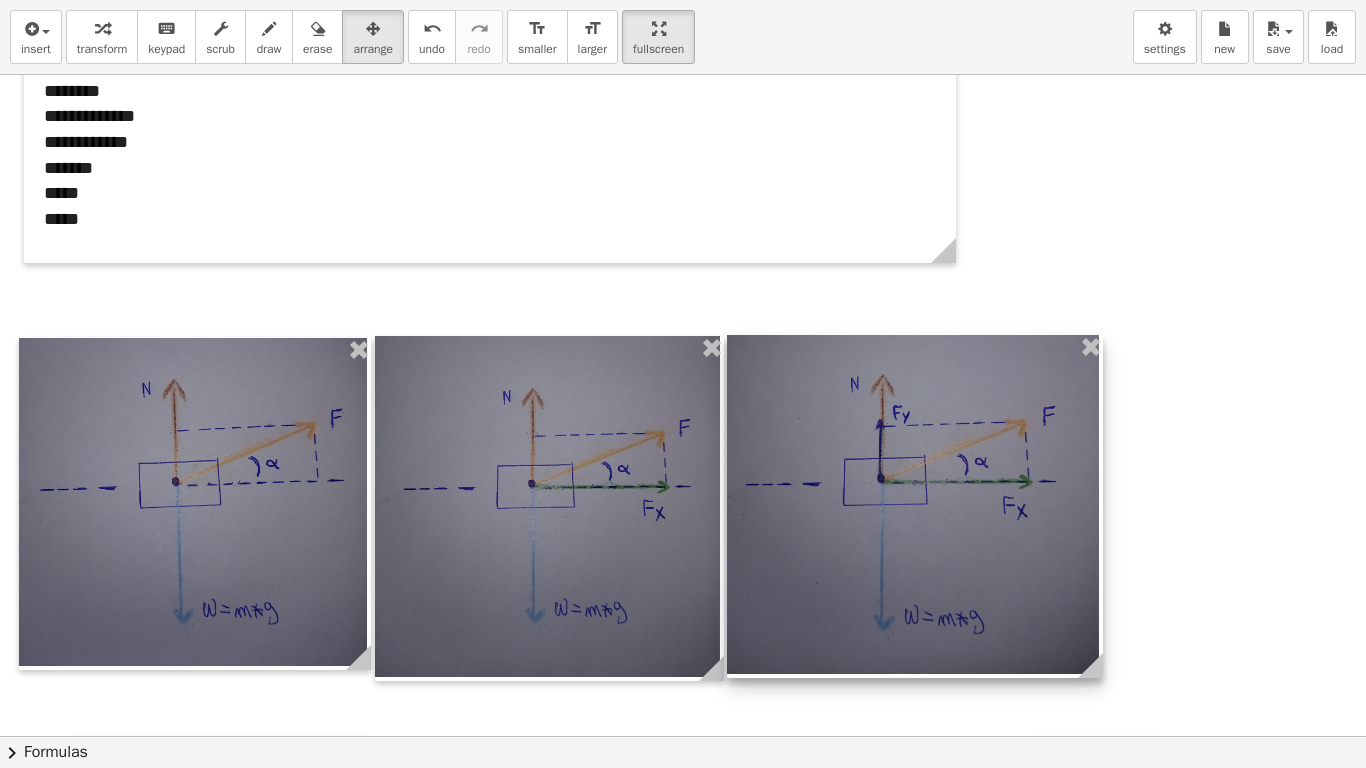 drag, startPoint x: 1039, startPoint y: 485, endPoint x: 1025, endPoint y: 487, distance: 14.142136 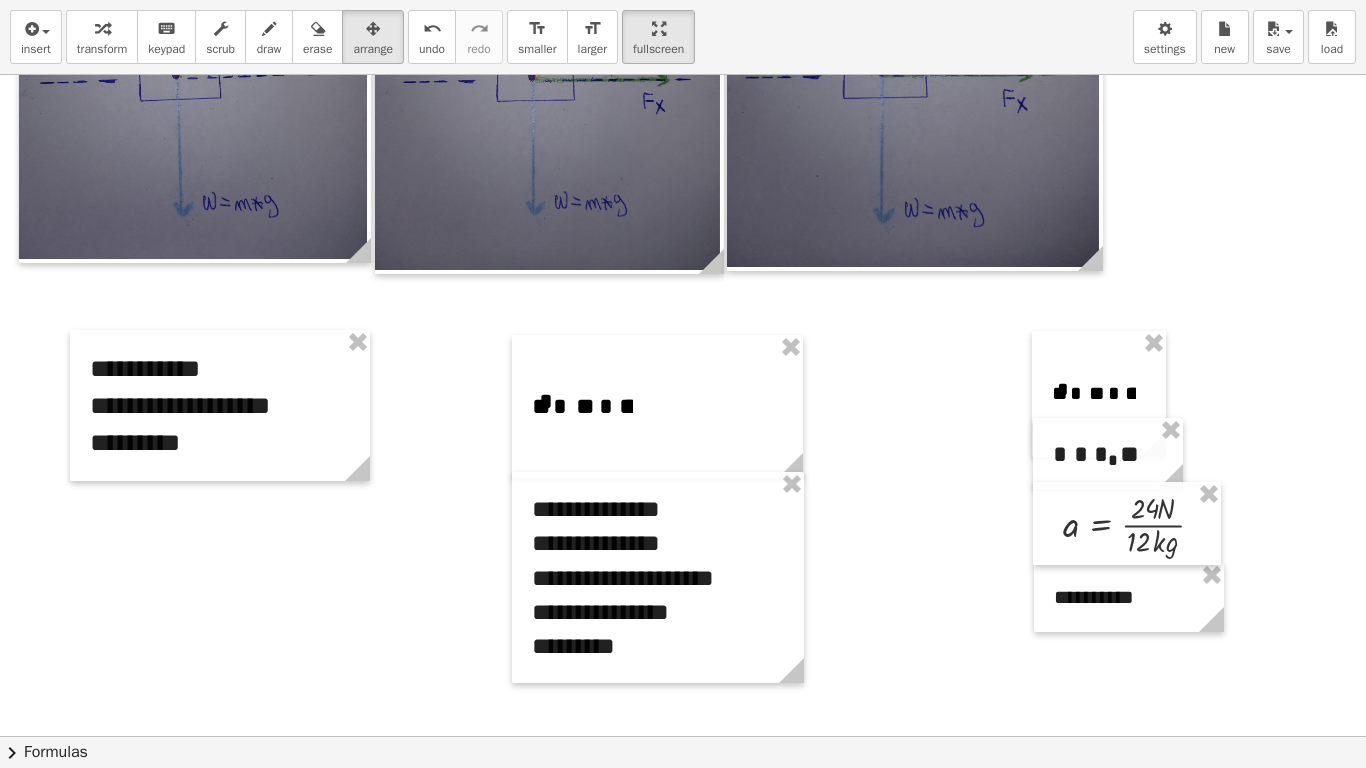 scroll, scrollTop: 707, scrollLeft: 0, axis: vertical 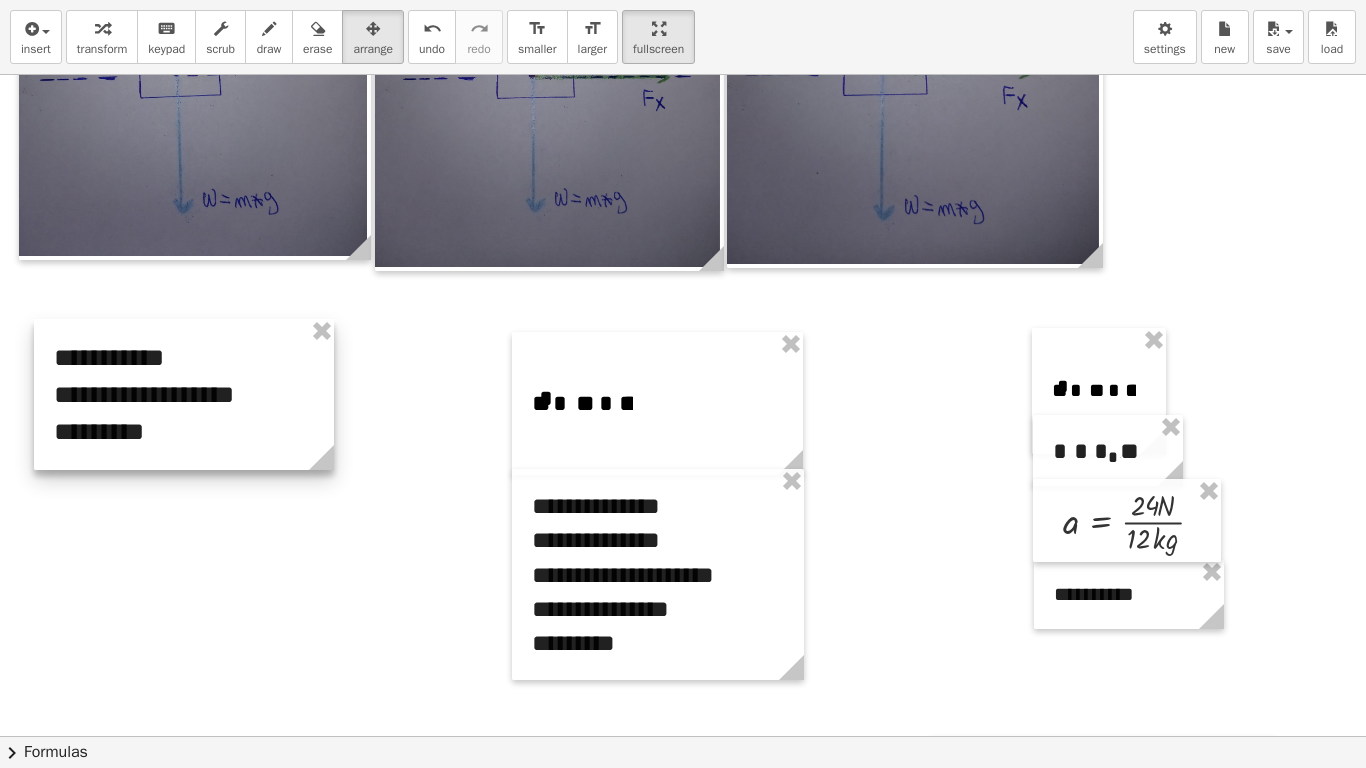 drag, startPoint x: 295, startPoint y: 440, endPoint x: 259, endPoint y: 432, distance: 36.878178 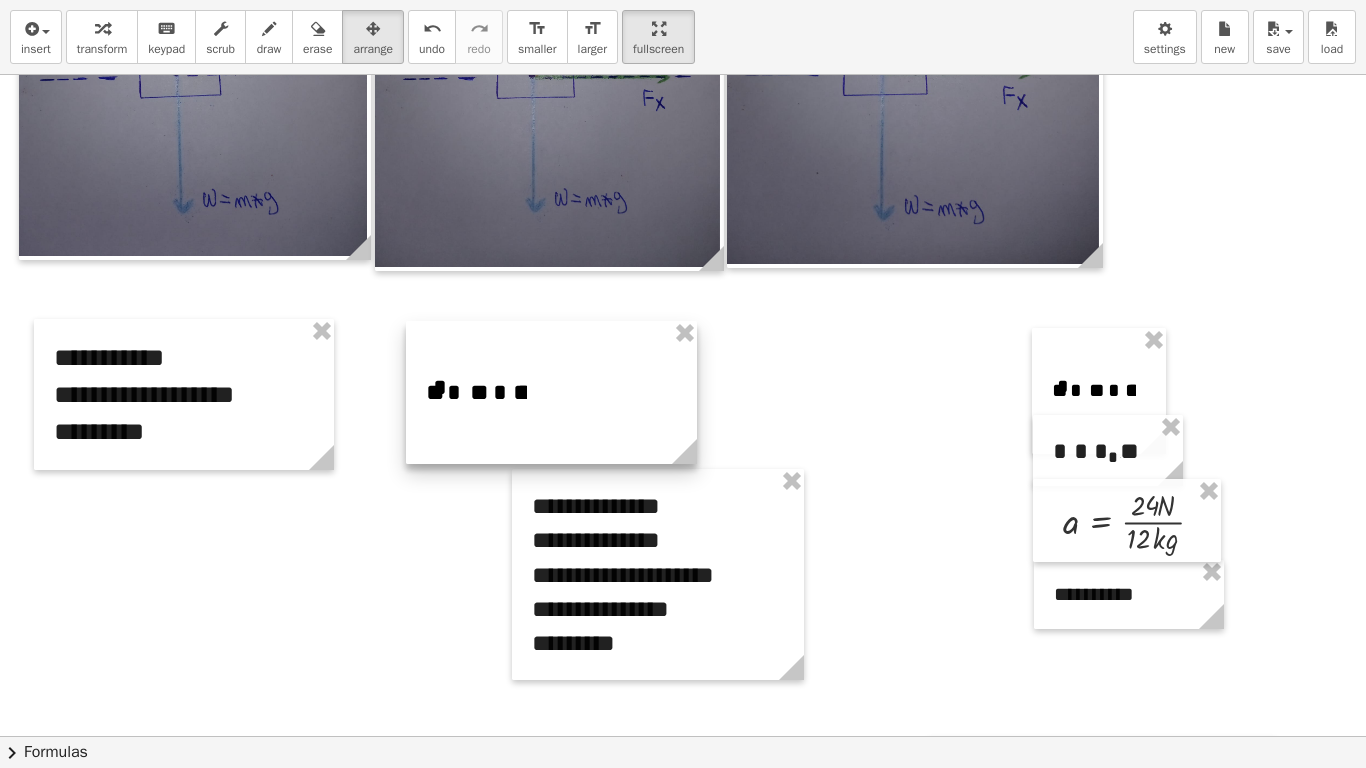 drag, startPoint x: 604, startPoint y: 437, endPoint x: 498, endPoint y: 425, distance: 106.677086 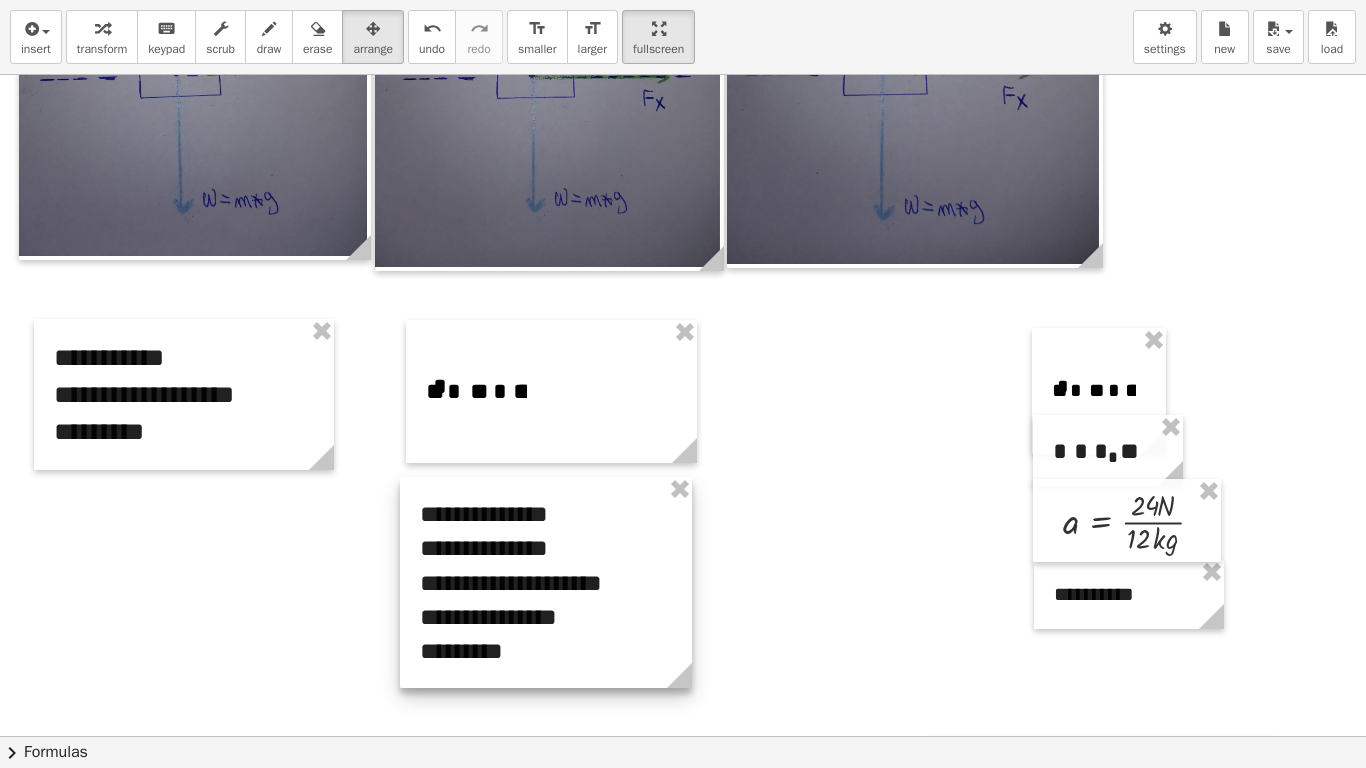 drag, startPoint x: 664, startPoint y: 538, endPoint x: 552, endPoint y: 546, distance: 112.28535 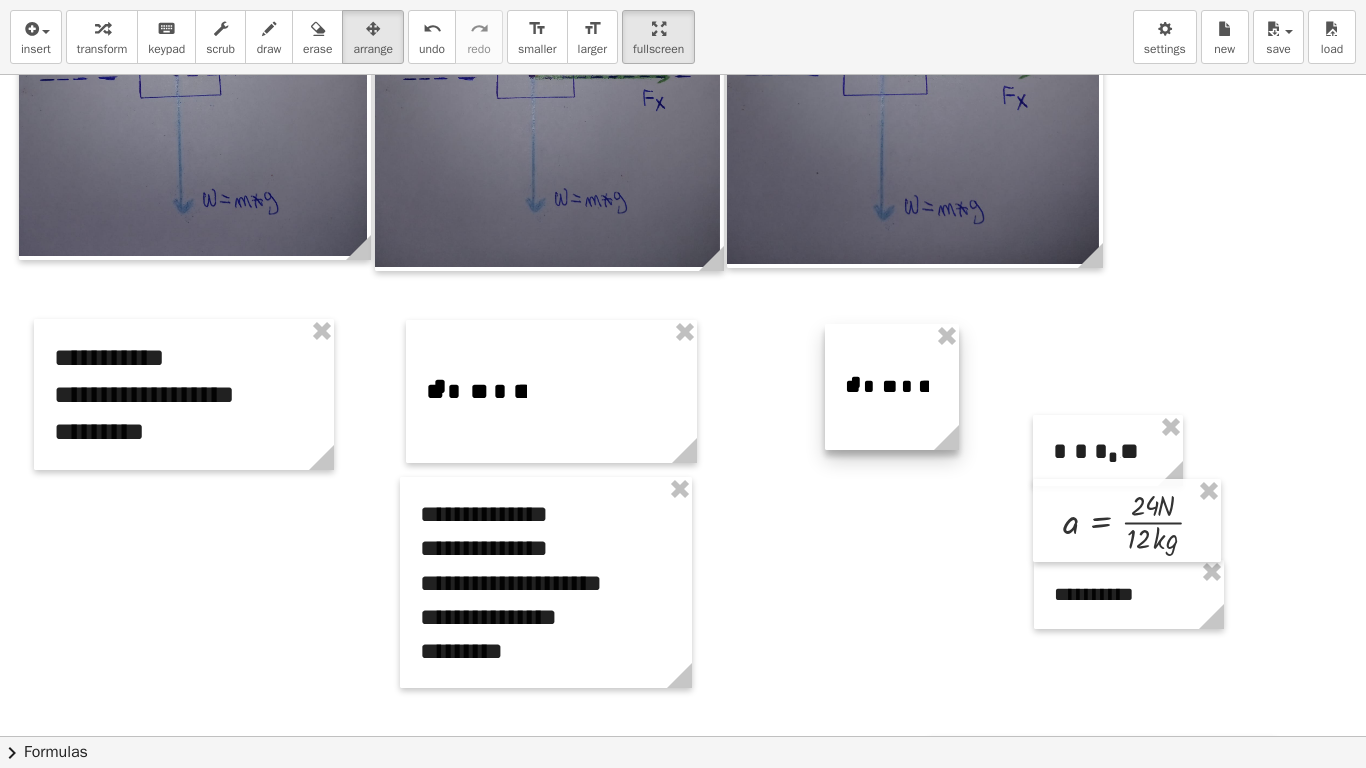drag, startPoint x: 1093, startPoint y: 392, endPoint x: 886, endPoint y: 388, distance: 207.03865 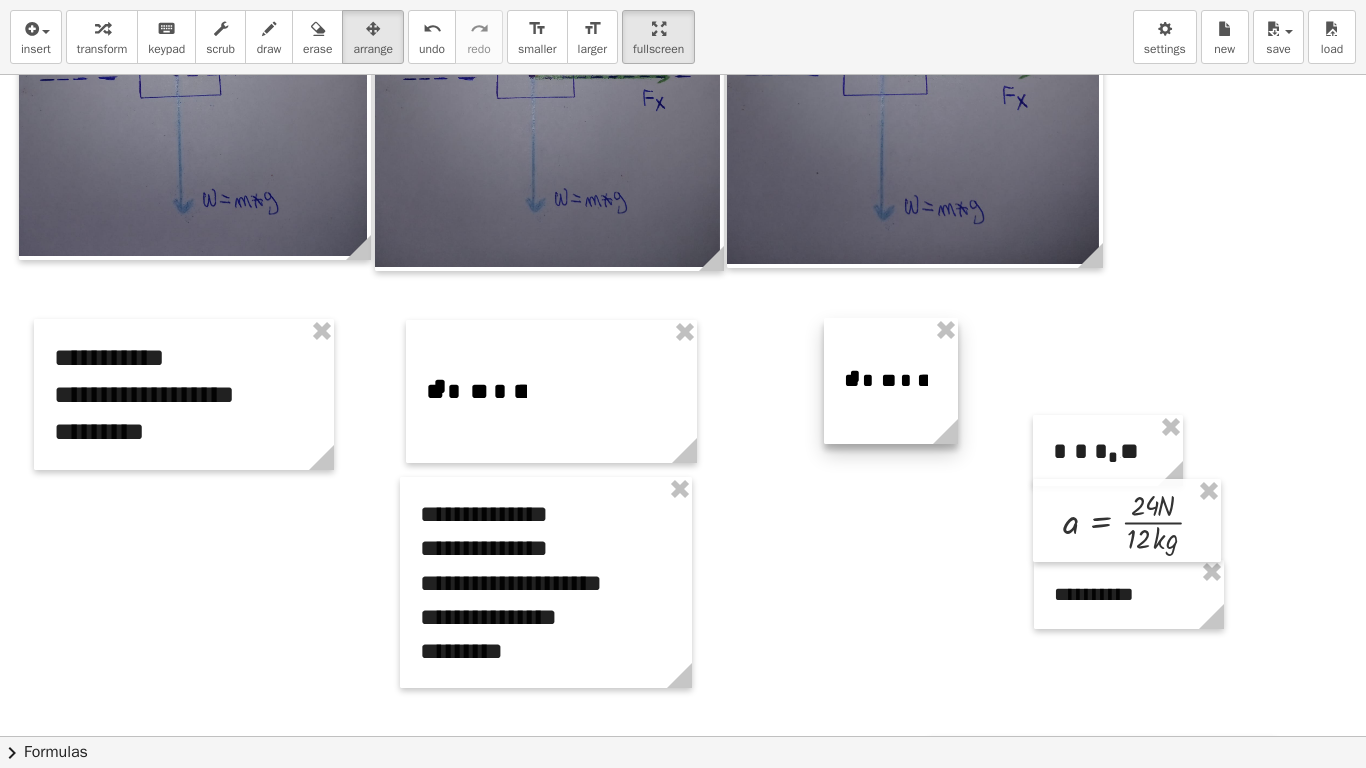 click at bounding box center [891, 381] 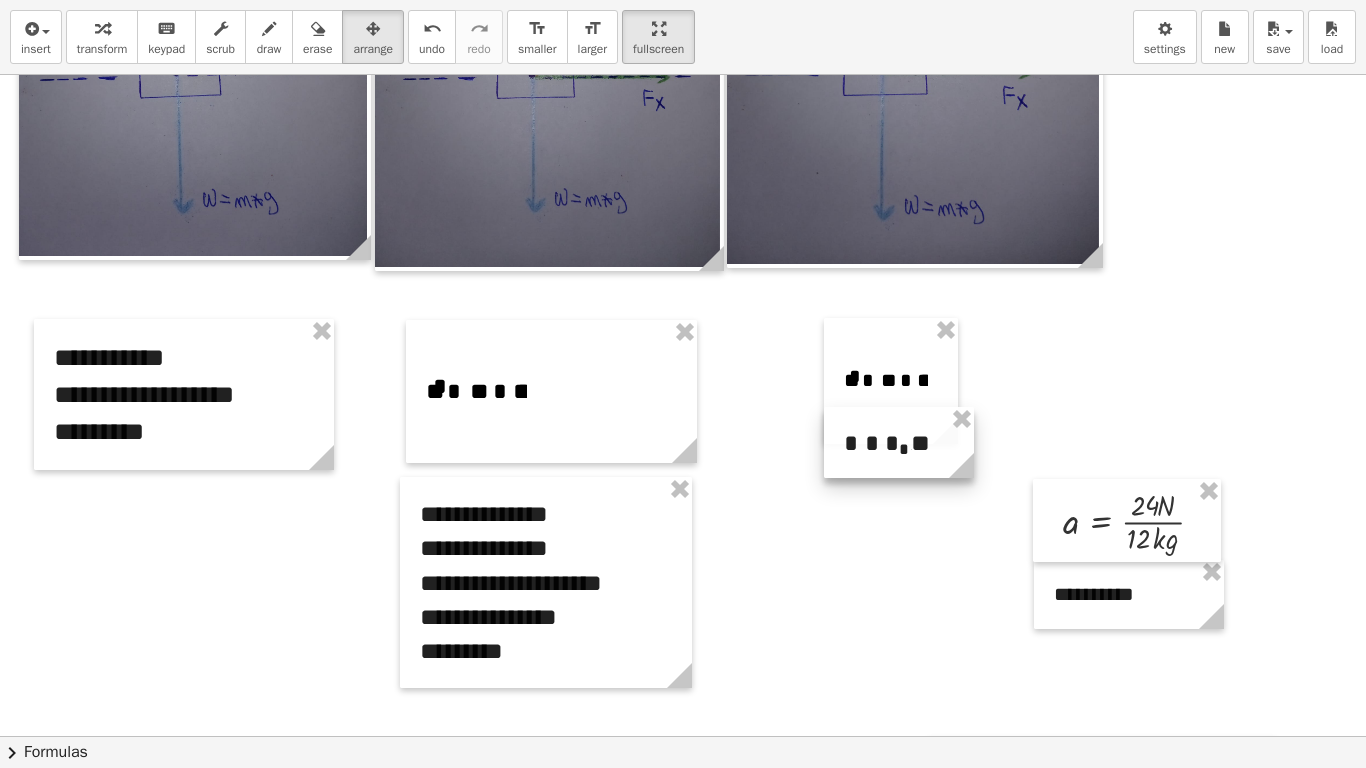 drag, startPoint x: 1083, startPoint y: 443, endPoint x: 874, endPoint y: 435, distance: 209.15306 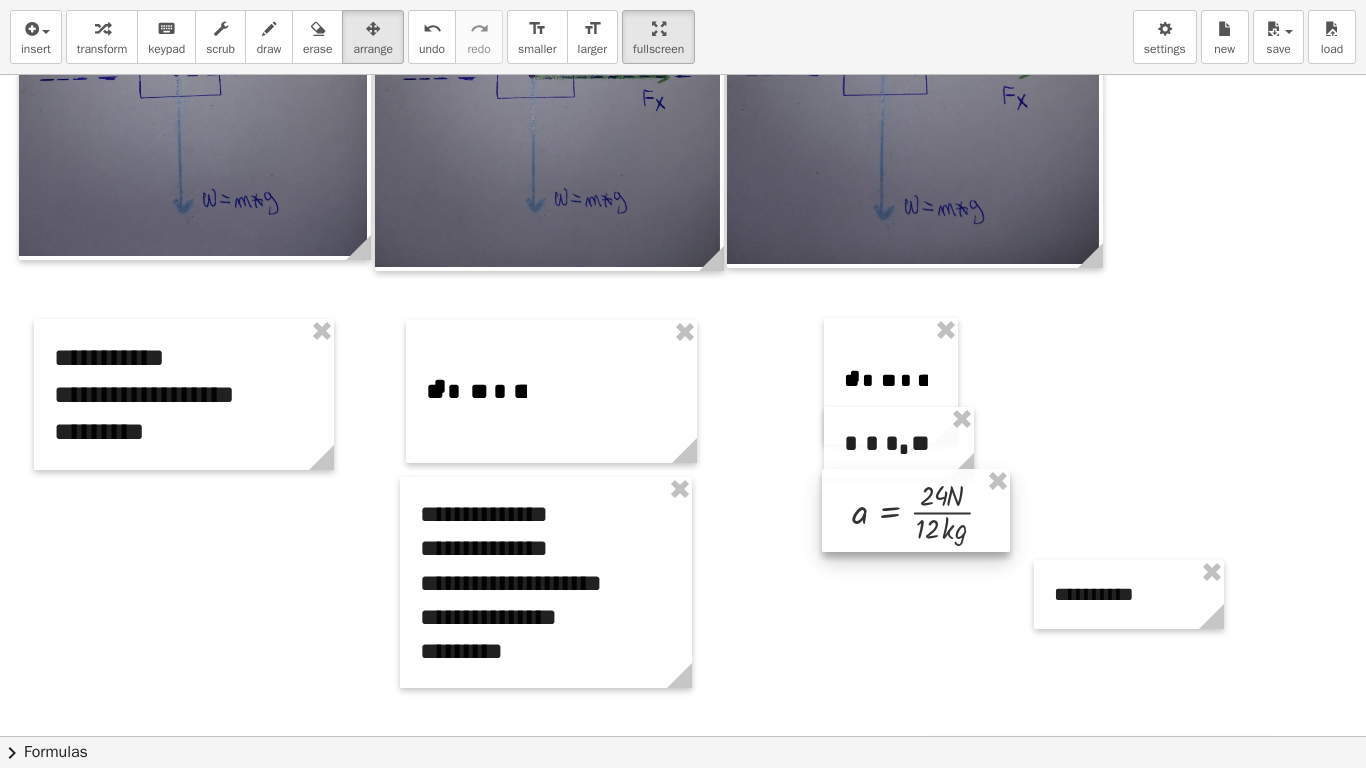 drag, startPoint x: 1088, startPoint y: 509, endPoint x: 877, endPoint y: 499, distance: 211.23683 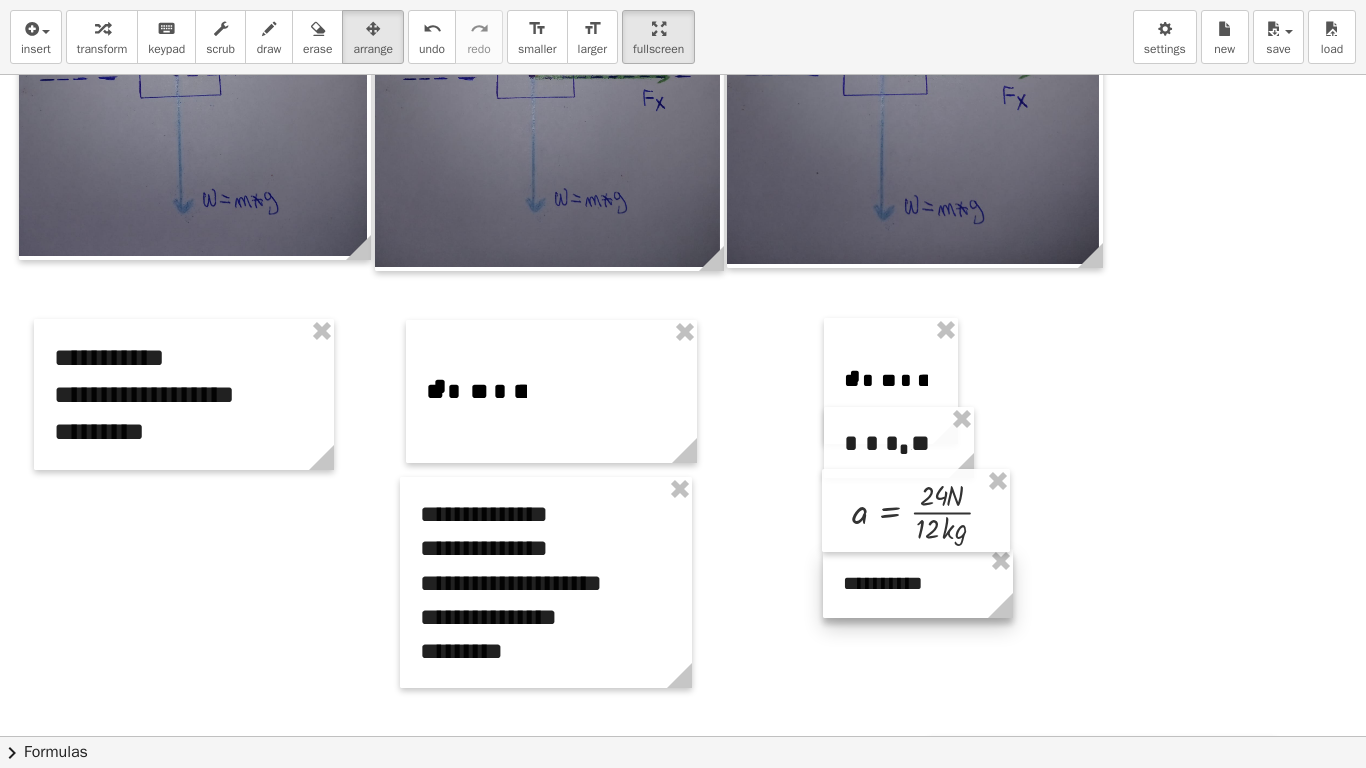 drag, startPoint x: 1076, startPoint y: 612, endPoint x: 865, endPoint y: 601, distance: 211.28653 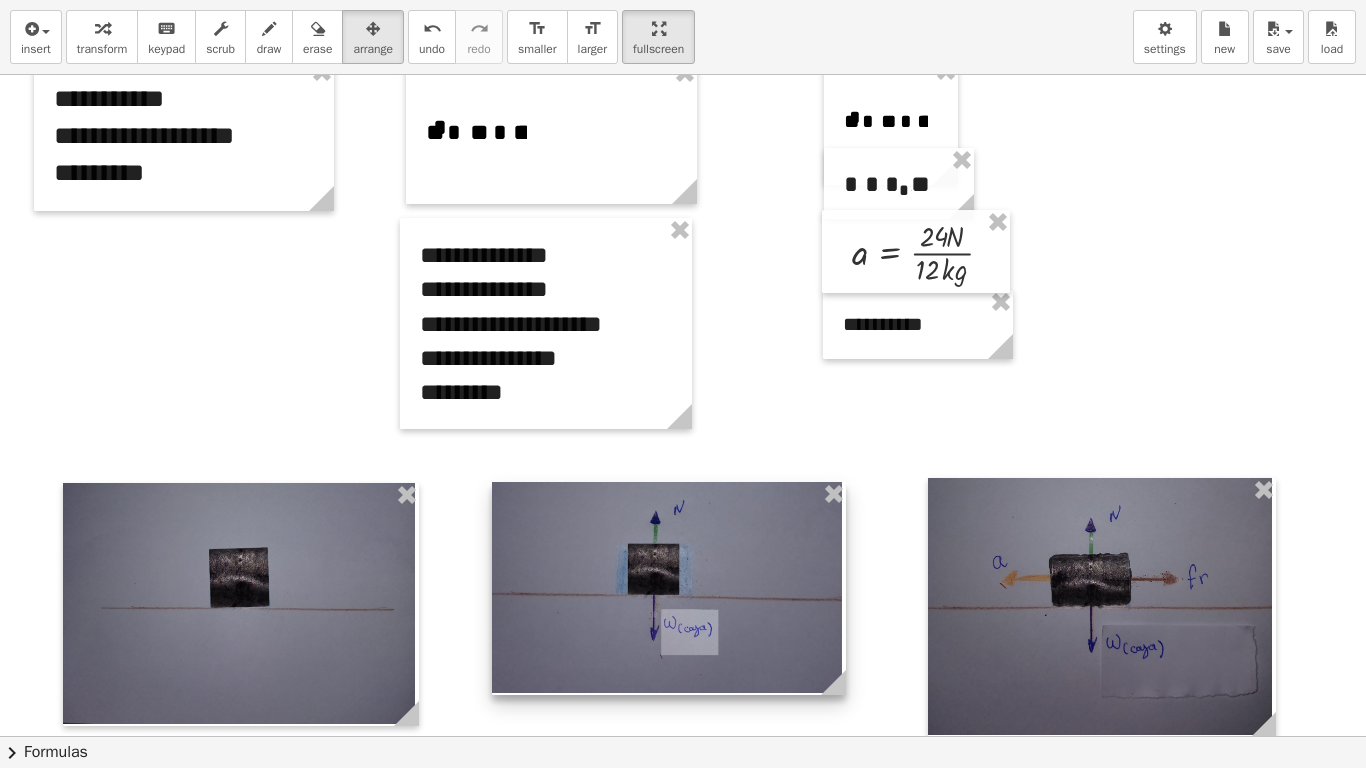 scroll, scrollTop: 977, scrollLeft: 0, axis: vertical 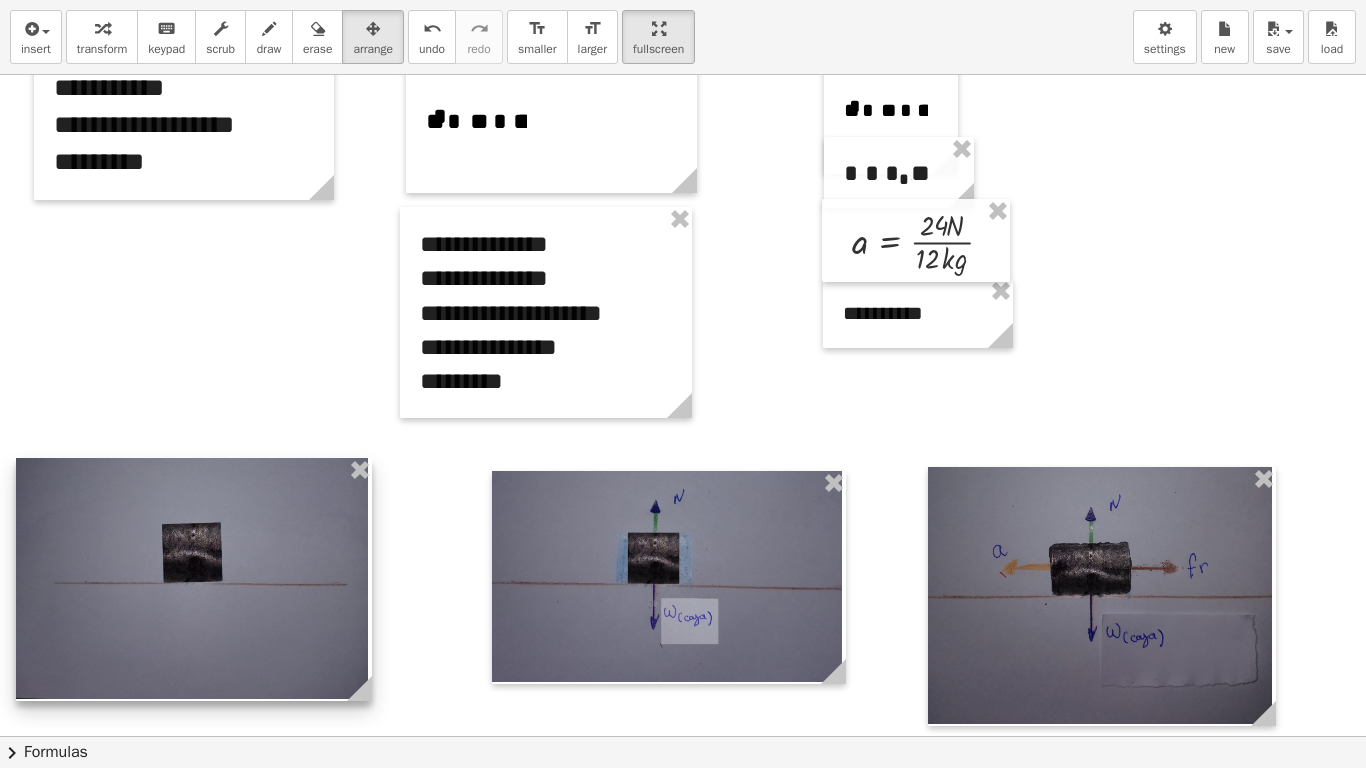 drag, startPoint x: 373, startPoint y: 580, endPoint x: 326, endPoint y: 566, distance: 49.0408 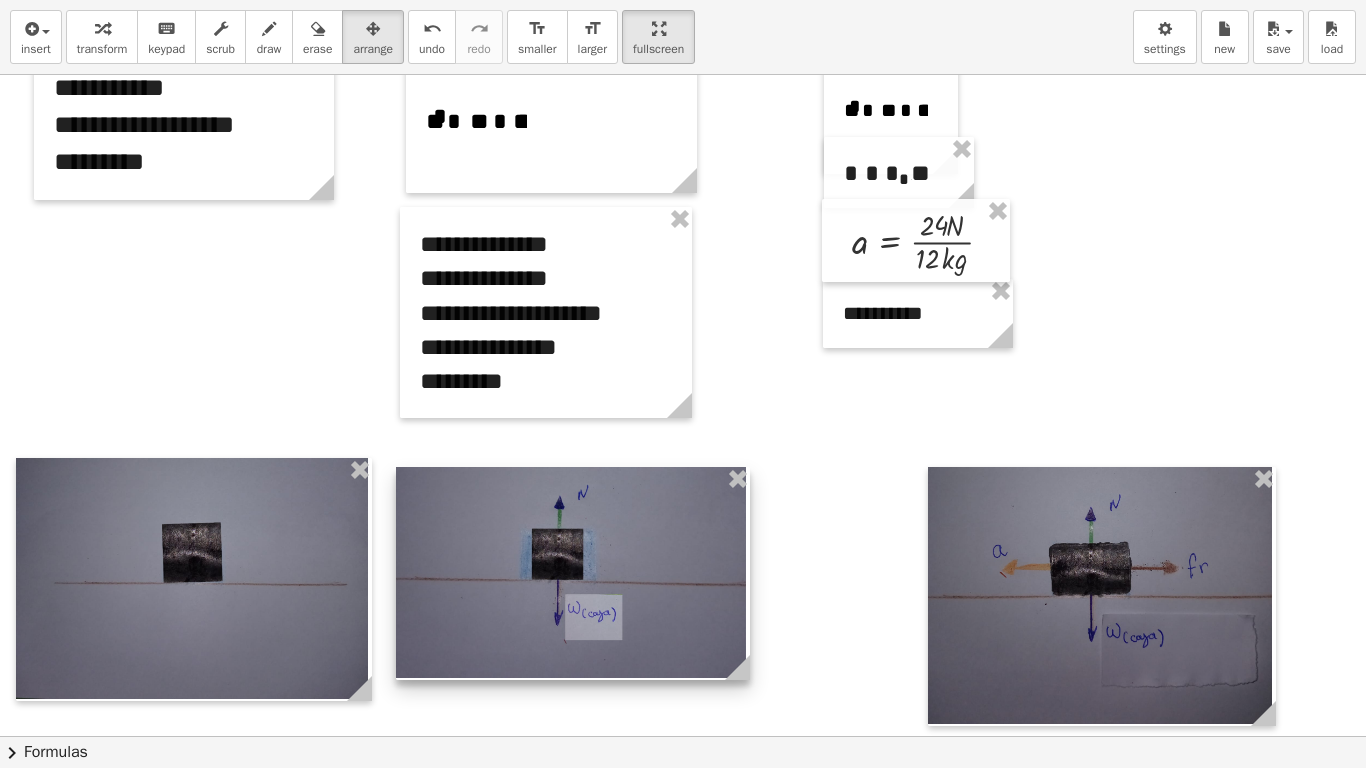 drag, startPoint x: 547, startPoint y: 599, endPoint x: 450, endPoint y: 595, distance: 97.082436 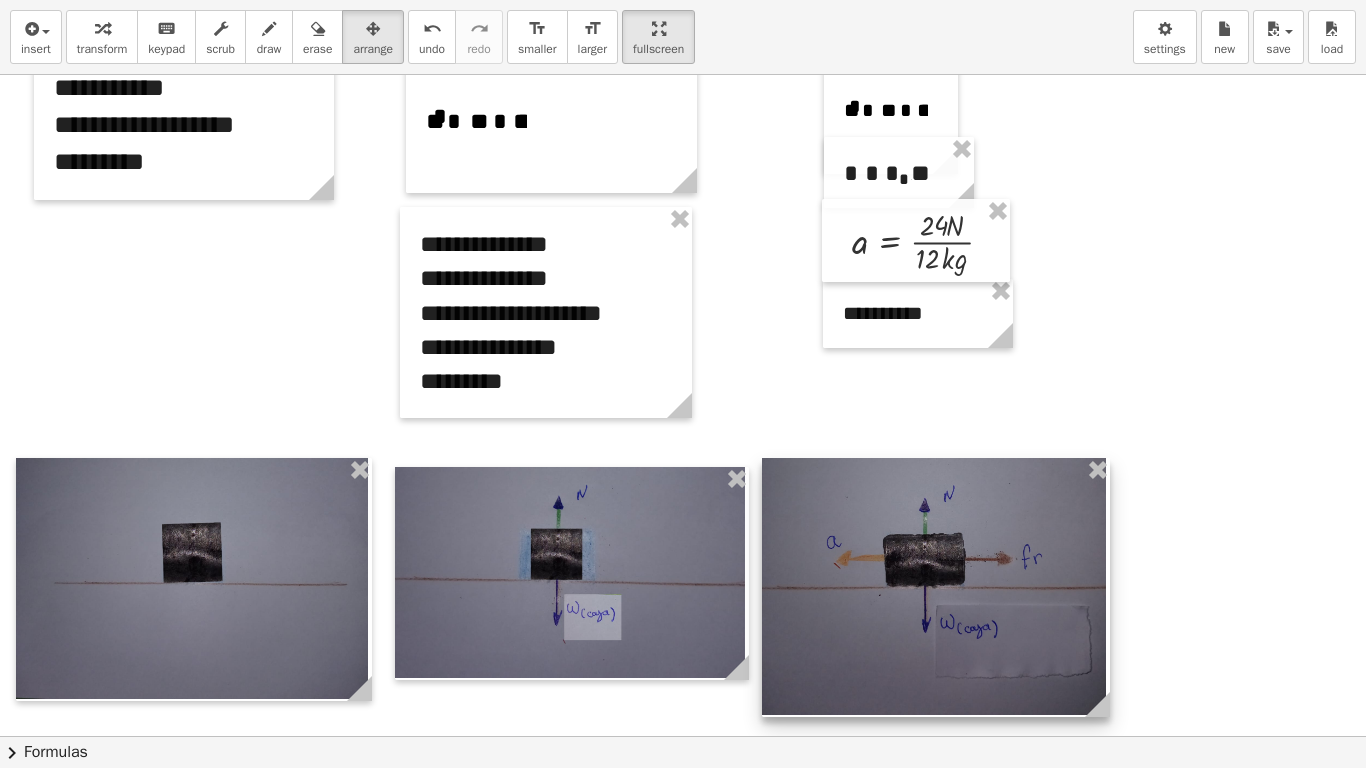 drag, startPoint x: 1020, startPoint y: 585, endPoint x: 852, endPoint y: 576, distance: 168.2409 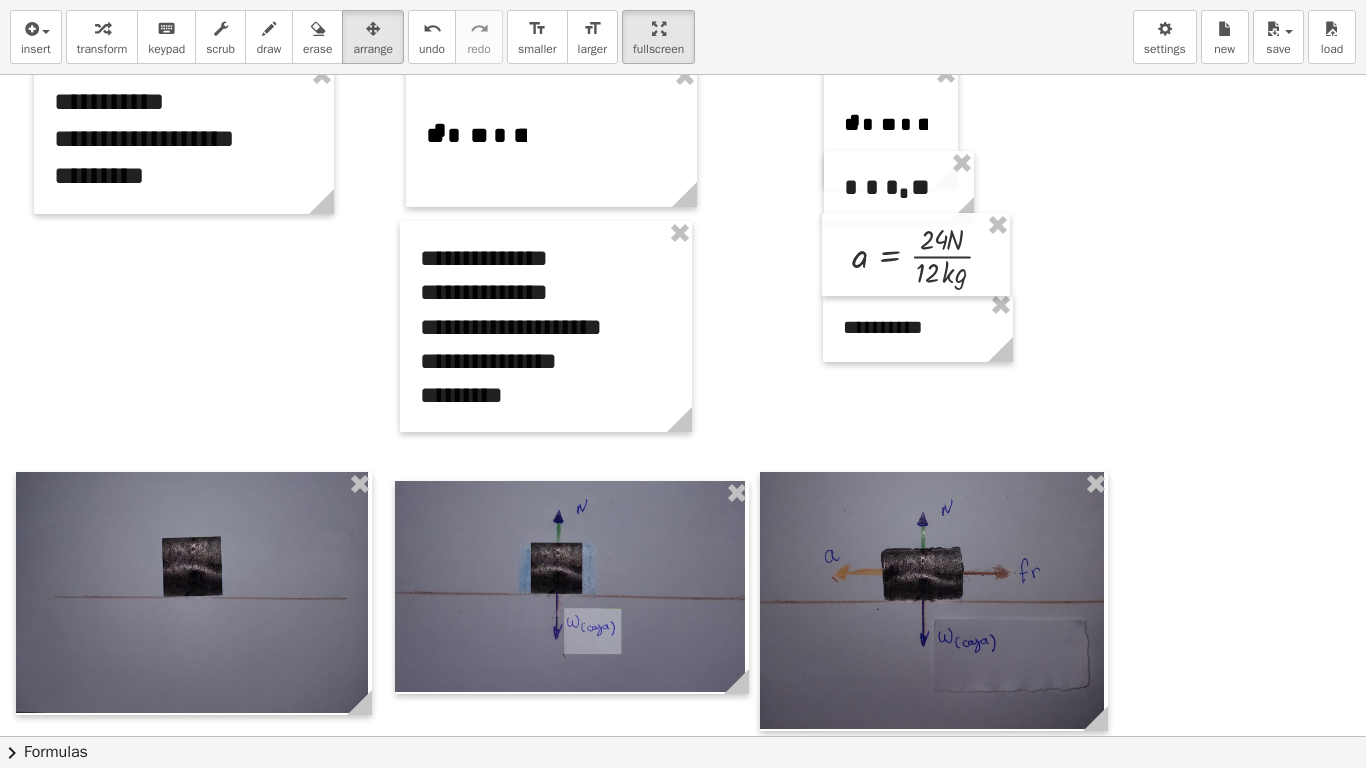 scroll, scrollTop: 468, scrollLeft: 0, axis: vertical 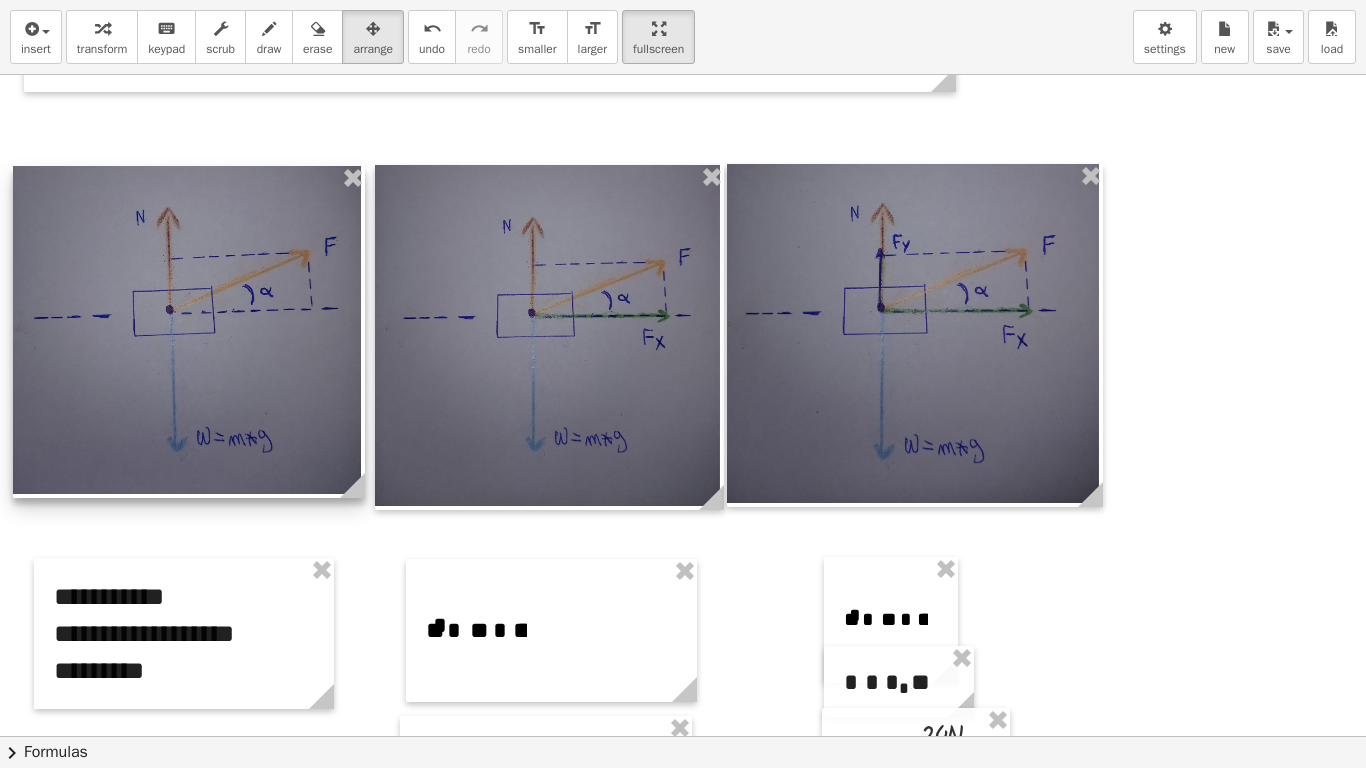 click at bounding box center [189, 332] 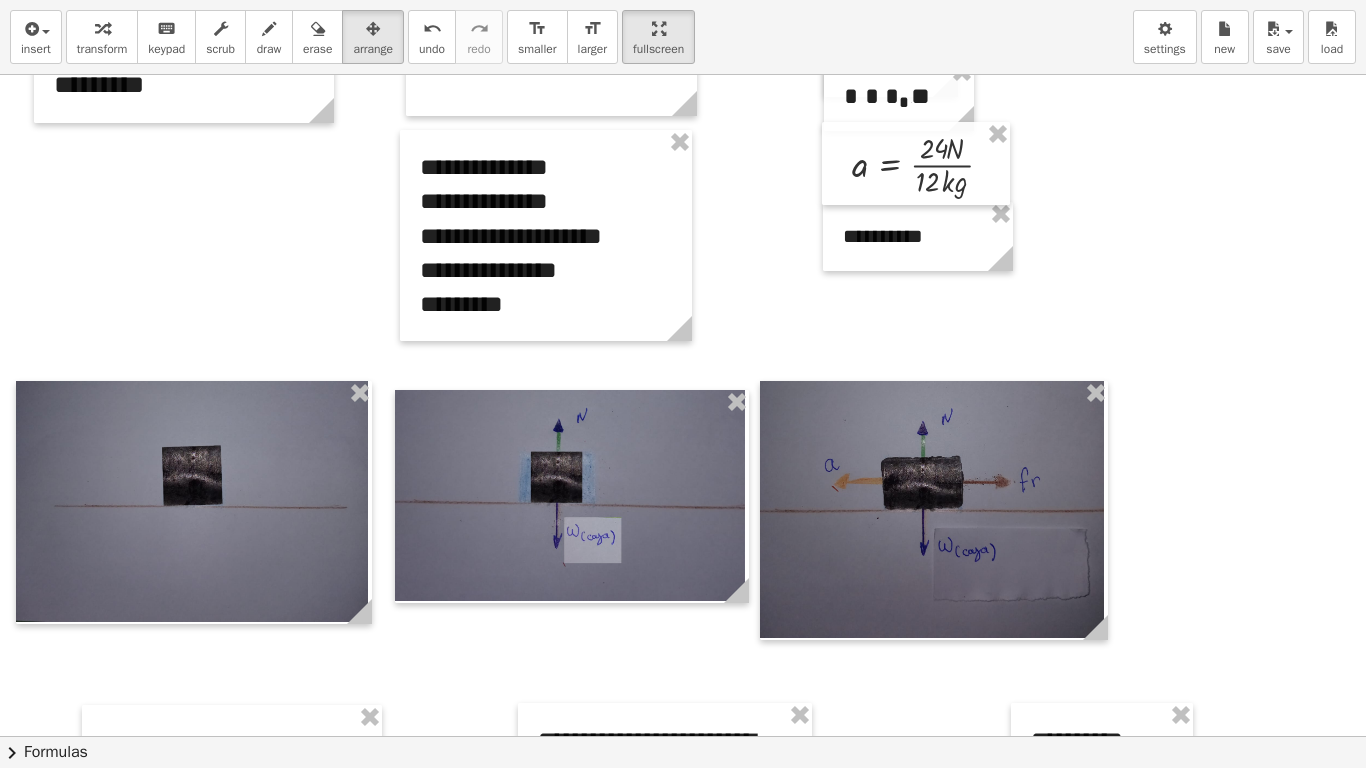 scroll, scrollTop: 1062, scrollLeft: 0, axis: vertical 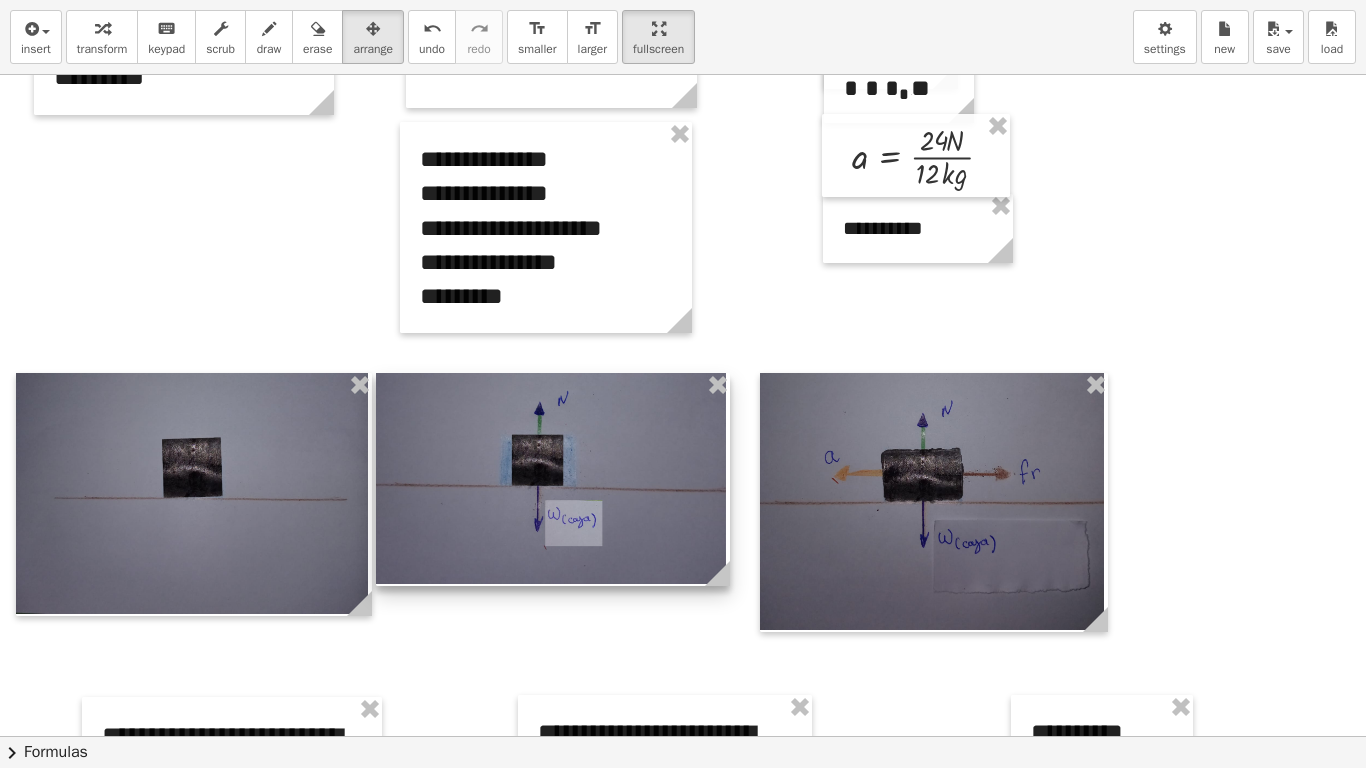 drag, startPoint x: 568, startPoint y: 517, endPoint x: 549, endPoint y: 508, distance: 21.023796 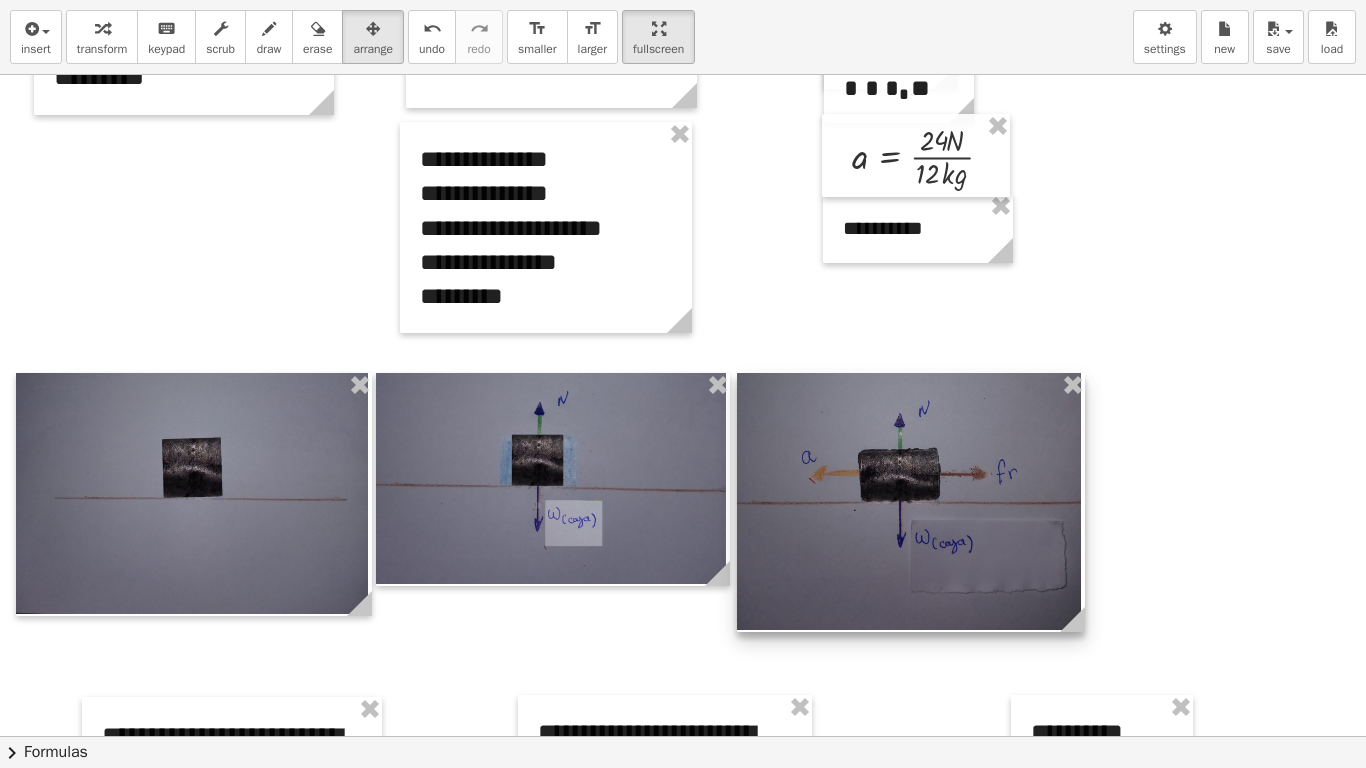 drag, startPoint x: 889, startPoint y: 539, endPoint x: 866, endPoint y: 539, distance: 23 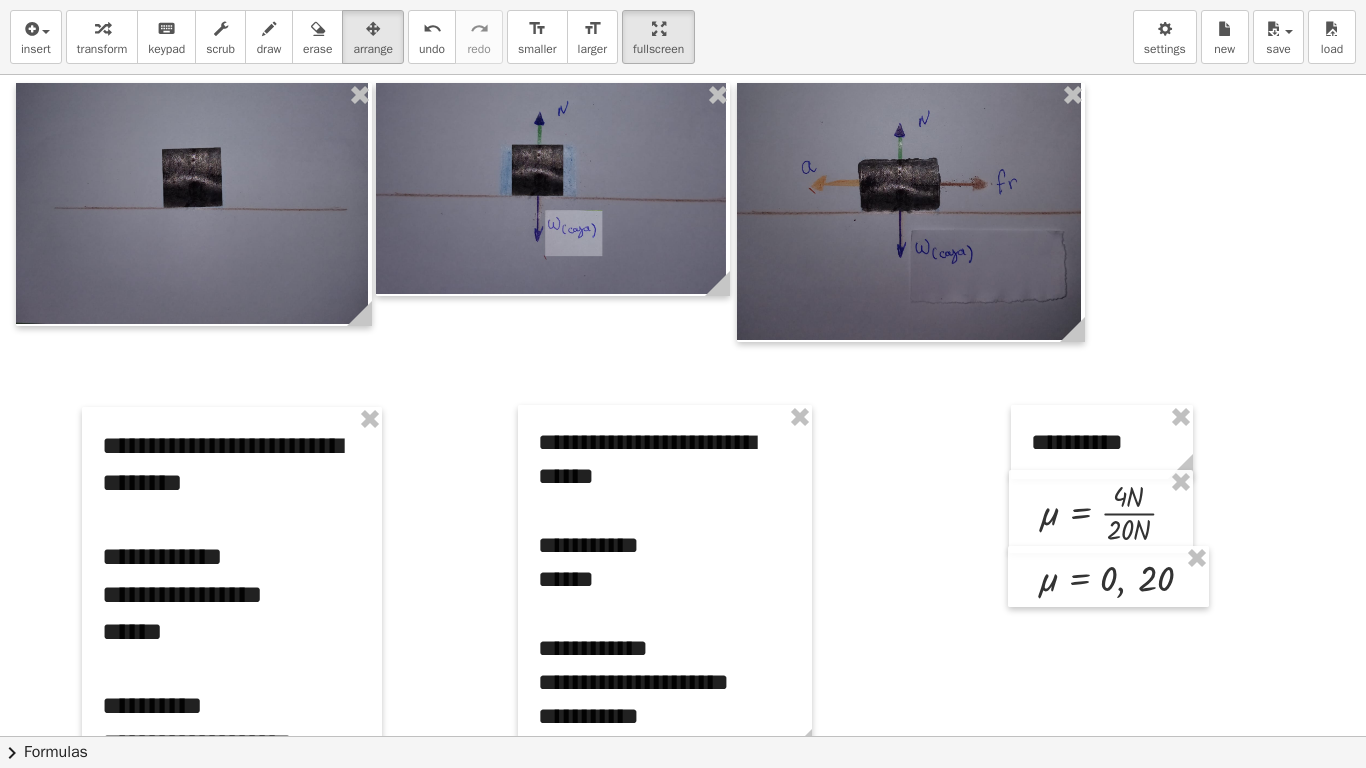 scroll, scrollTop: 1354, scrollLeft: 0, axis: vertical 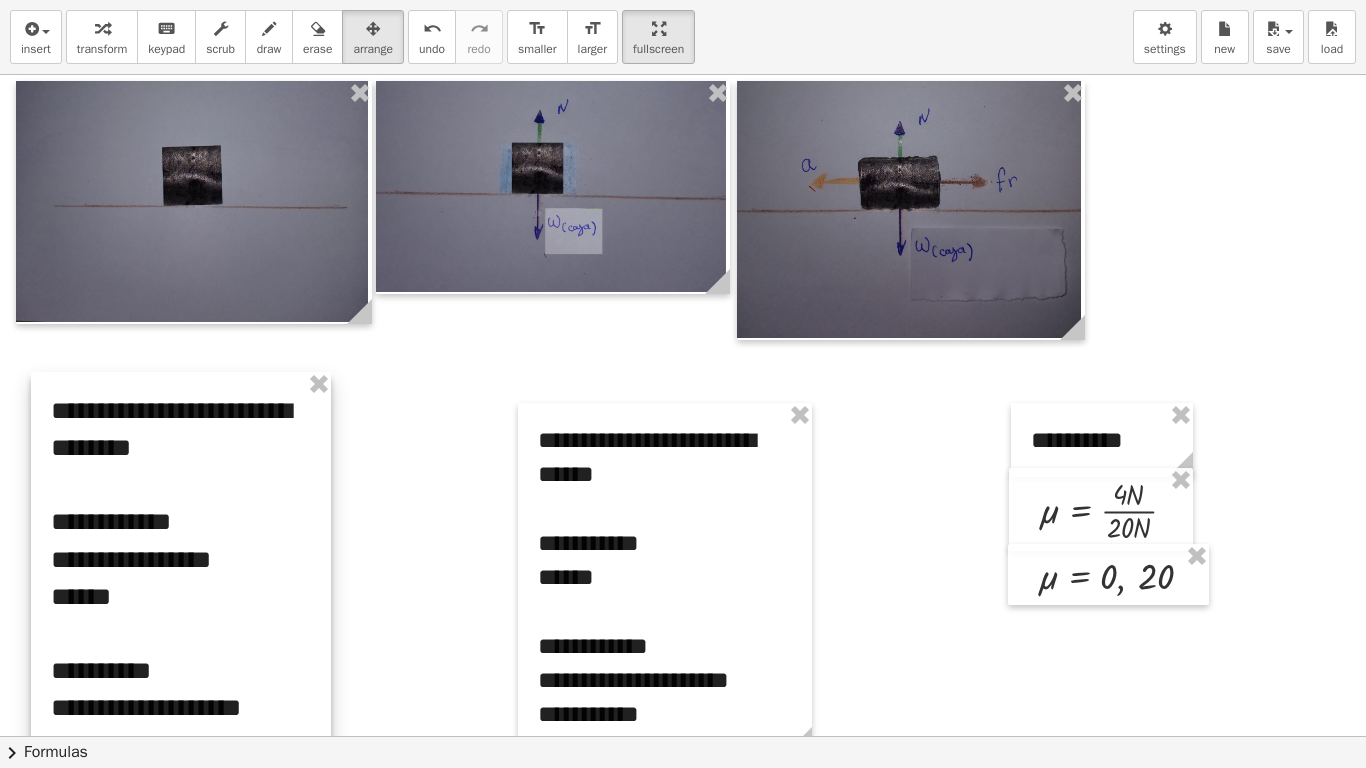 drag, startPoint x: 276, startPoint y: 566, endPoint x: 225, endPoint y: 533, distance: 60.74537 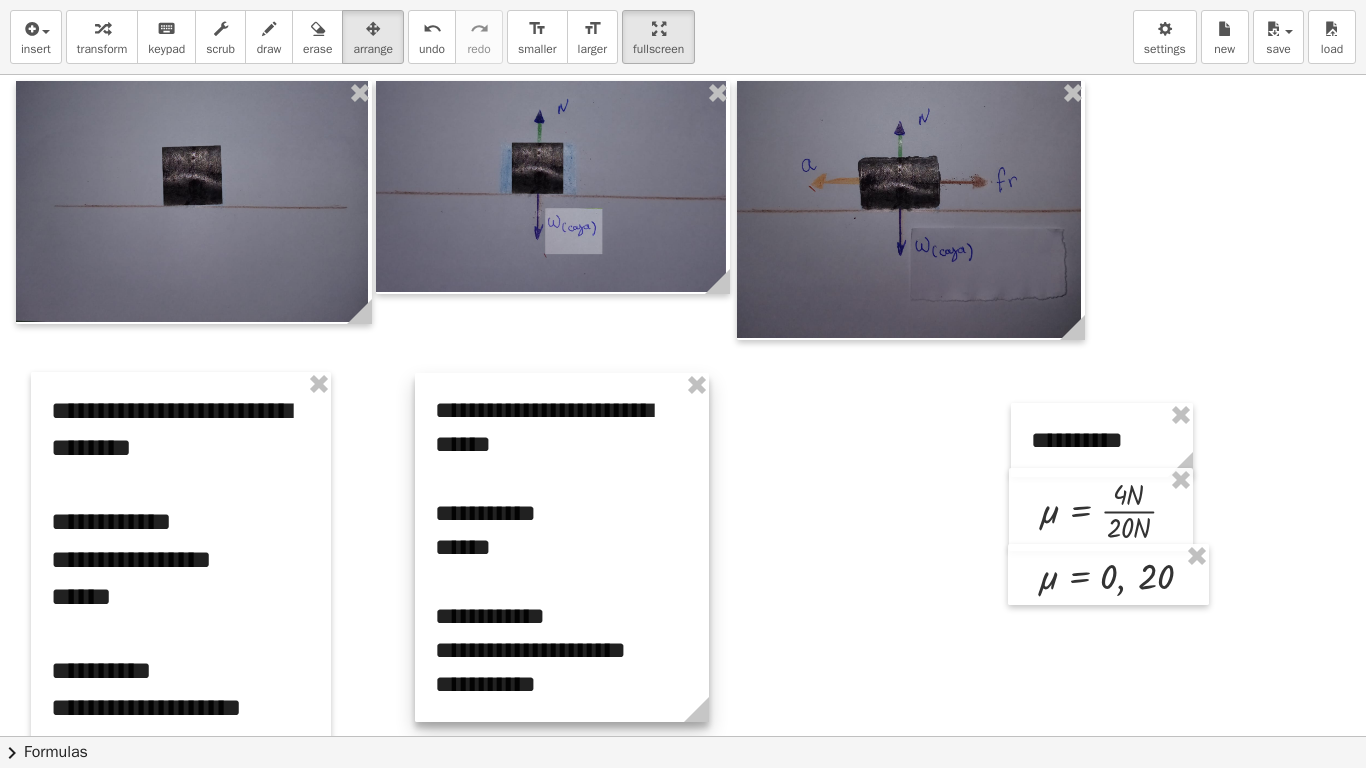 drag, startPoint x: 712, startPoint y: 617, endPoint x: 609, endPoint y: 587, distance: 107.28001 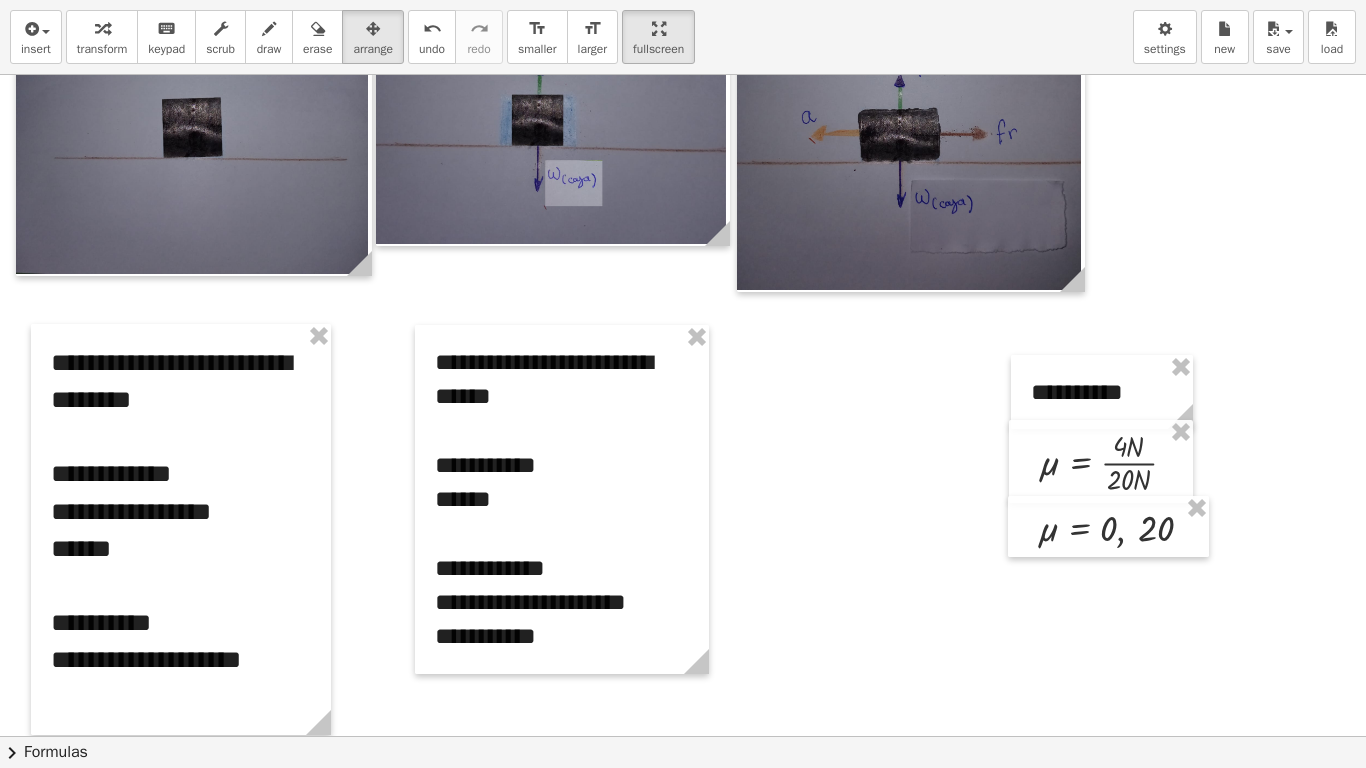 scroll, scrollTop: 1413, scrollLeft: 0, axis: vertical 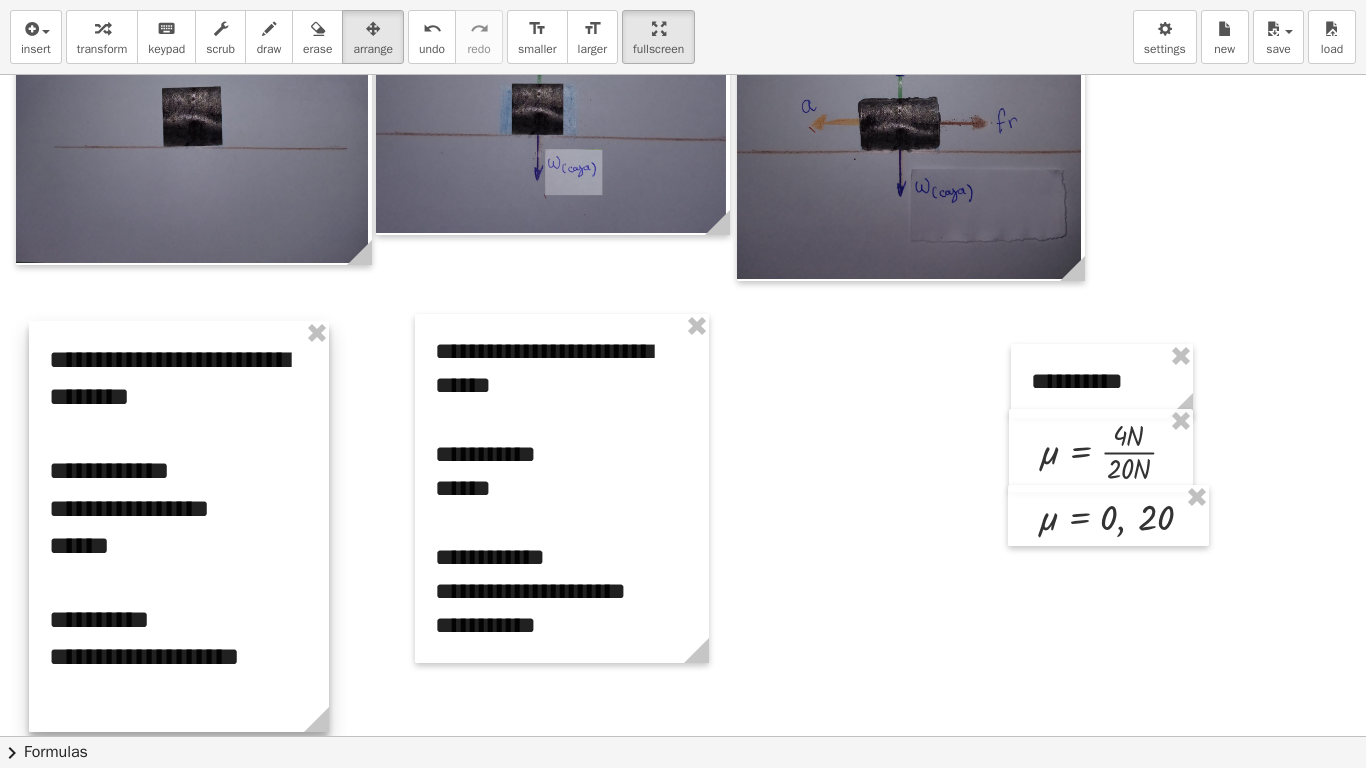 click at bounding box center (179, 526) 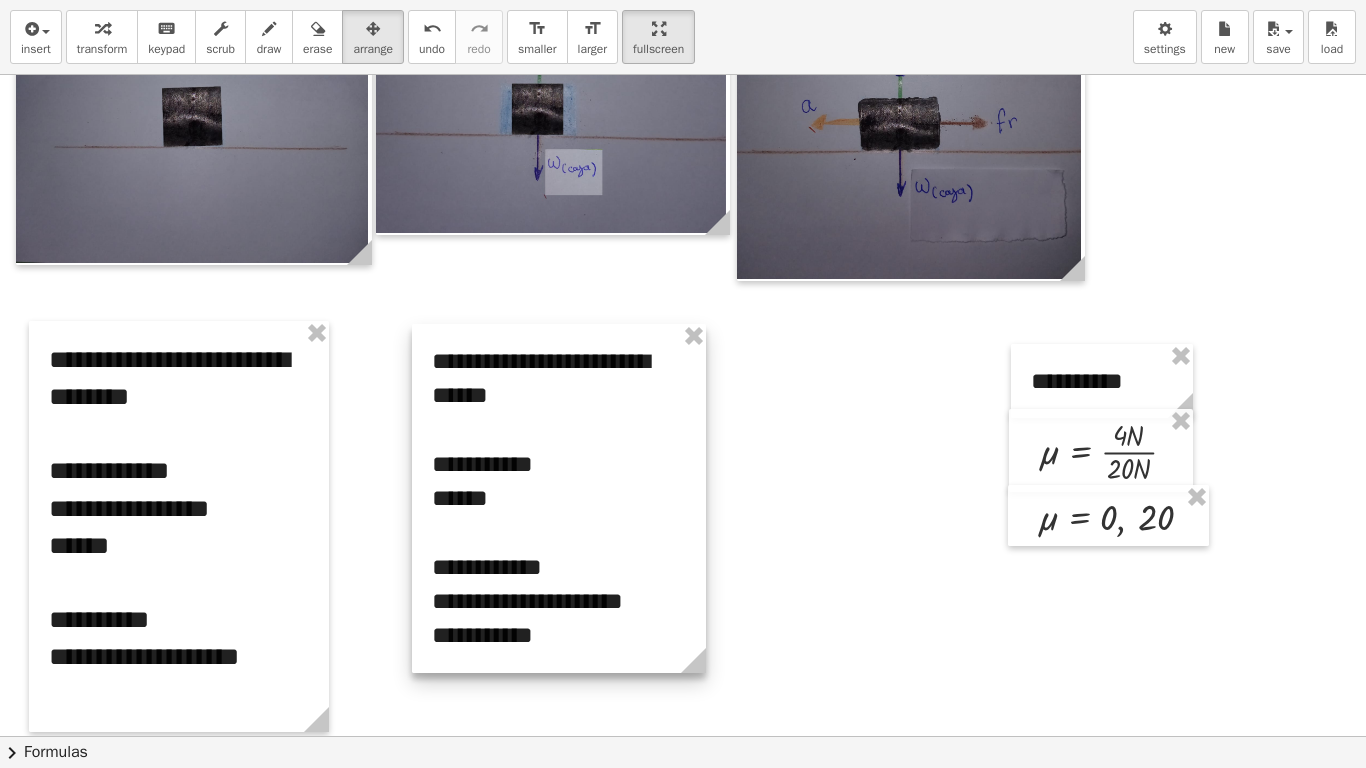 drag, startPoint x: 578, startPoint y: 466, endPoint x: 575, endPoint y: 476, distance: 10.440307 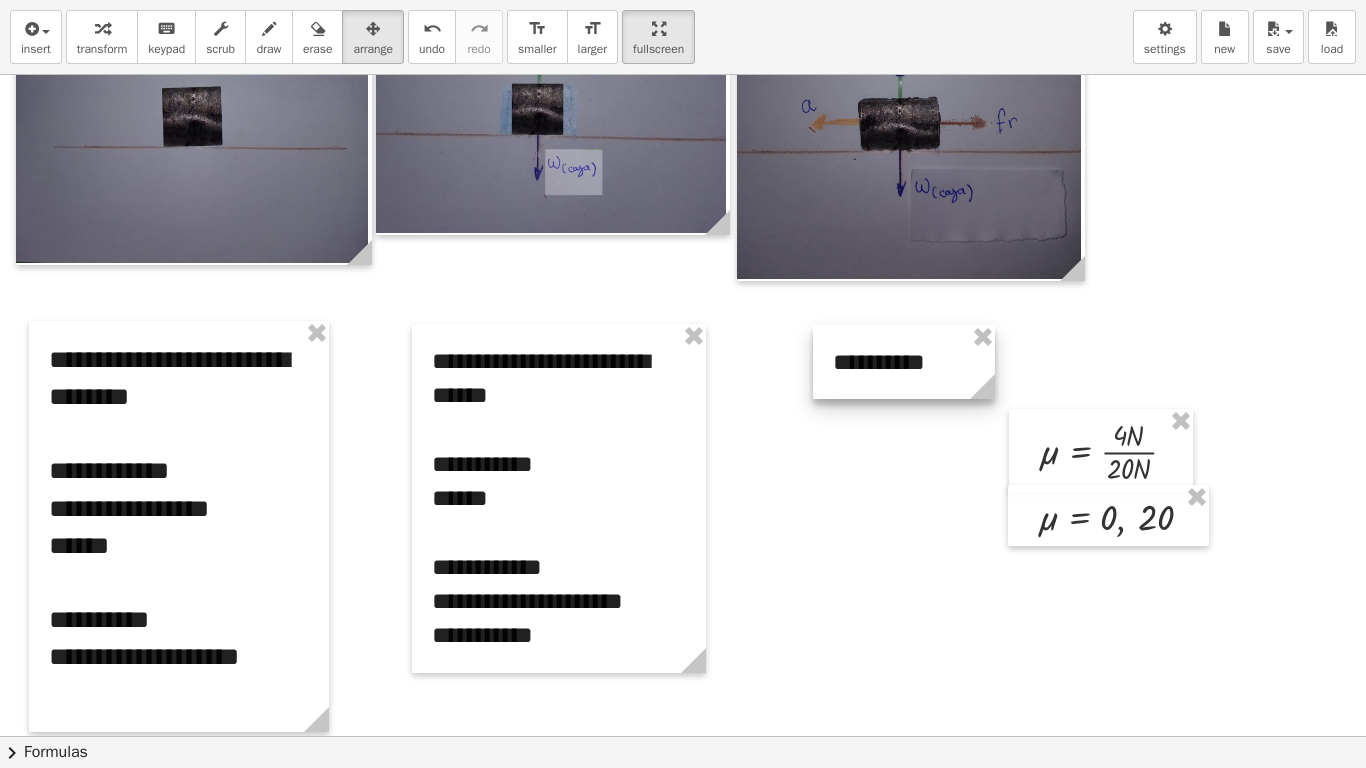 drag, startPoint x: 1082, startPoint y: 393, endPoint x: 884, endPoint y: 375, distance: 198.8165 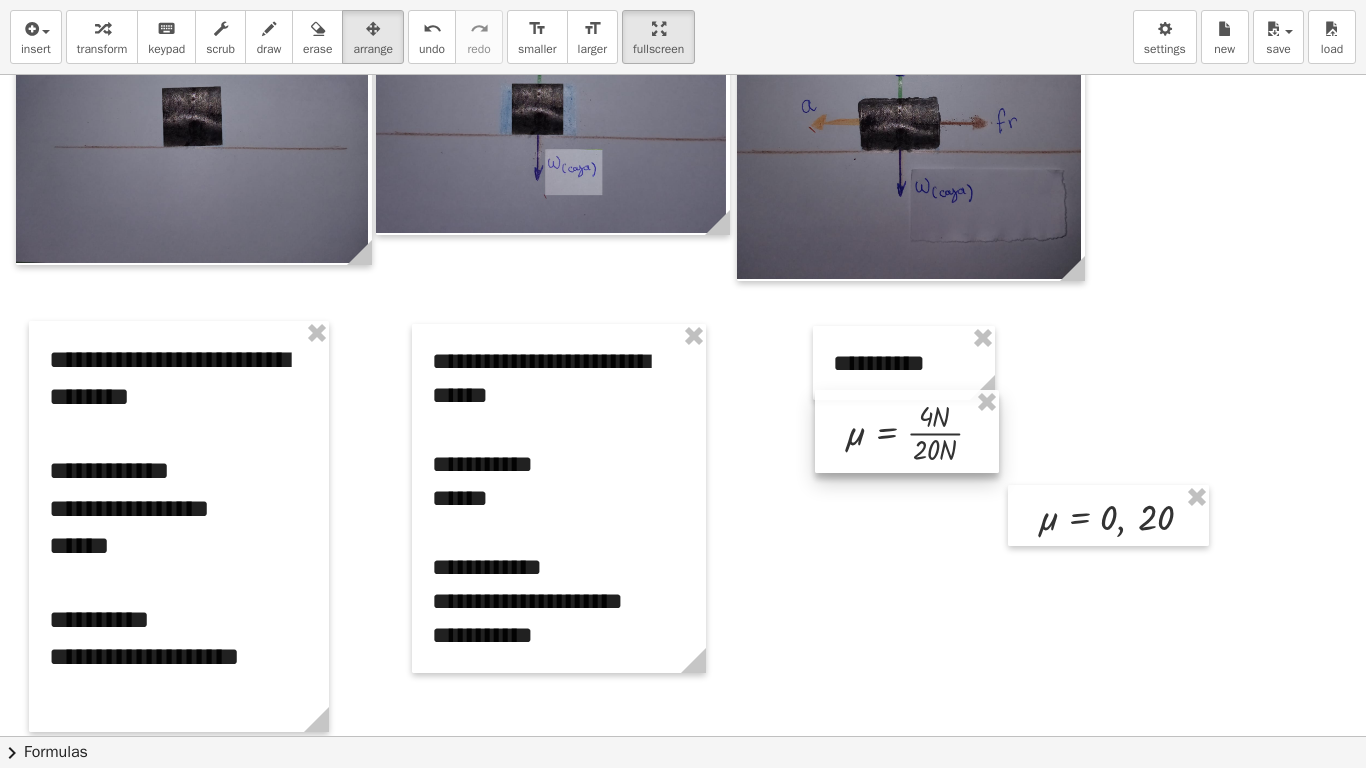 drag, startPoint x: 1096, startPoint y: 454, endPoint x: 902, endPoint y: 435, distance: 194.92819 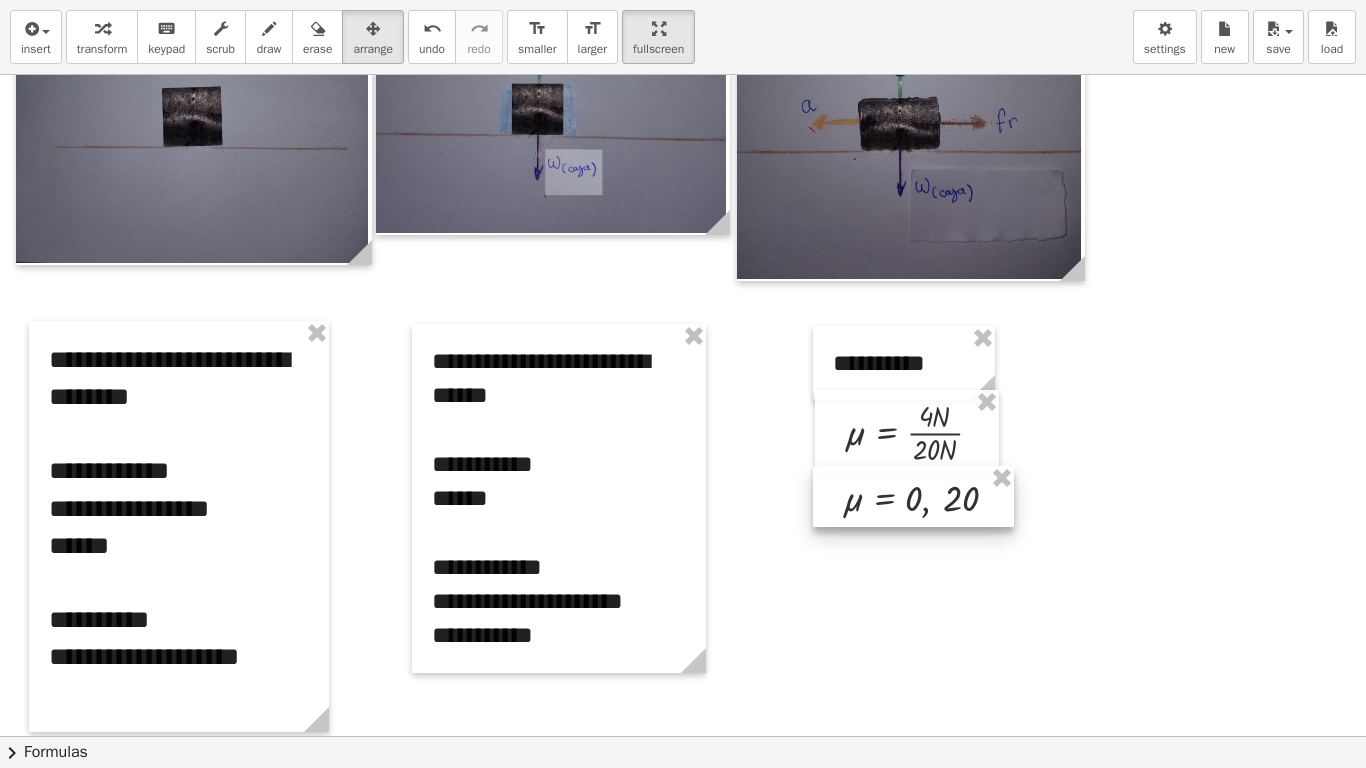 drag, startPoint x: 1146, startPoint y: 518, endPoint x: 951, endPoint y: 499, distance: 195.92346 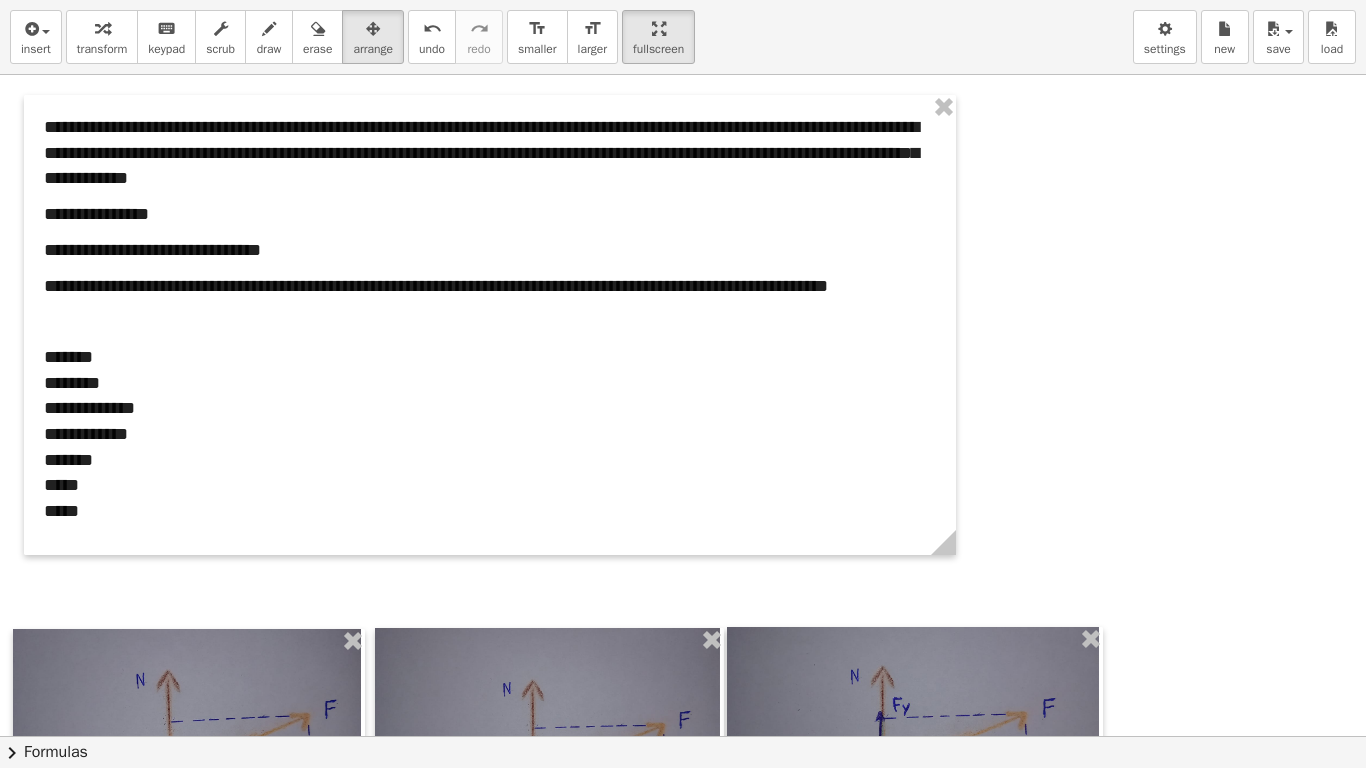scroll, scrollTop: 7, scrollLeft: 0, axis: vertical 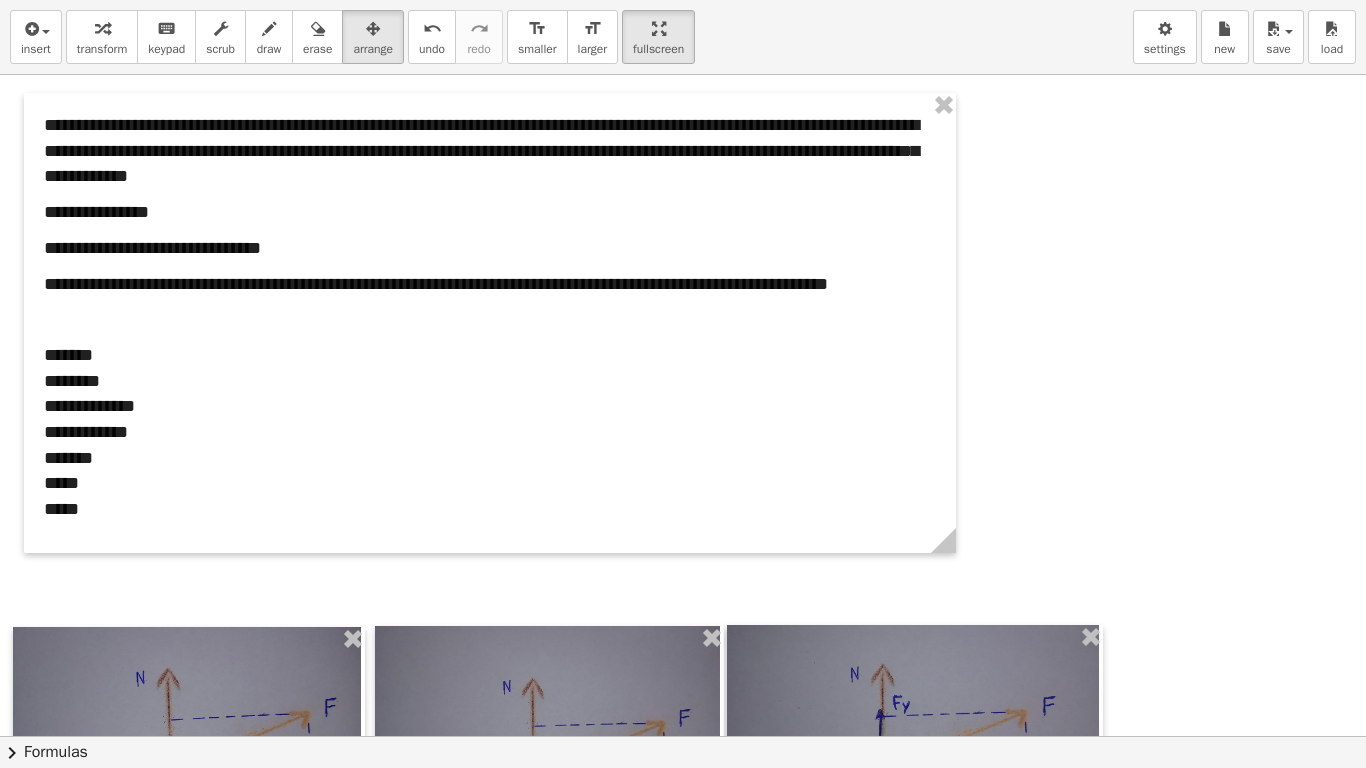 click at bounding box center (683, 1560) 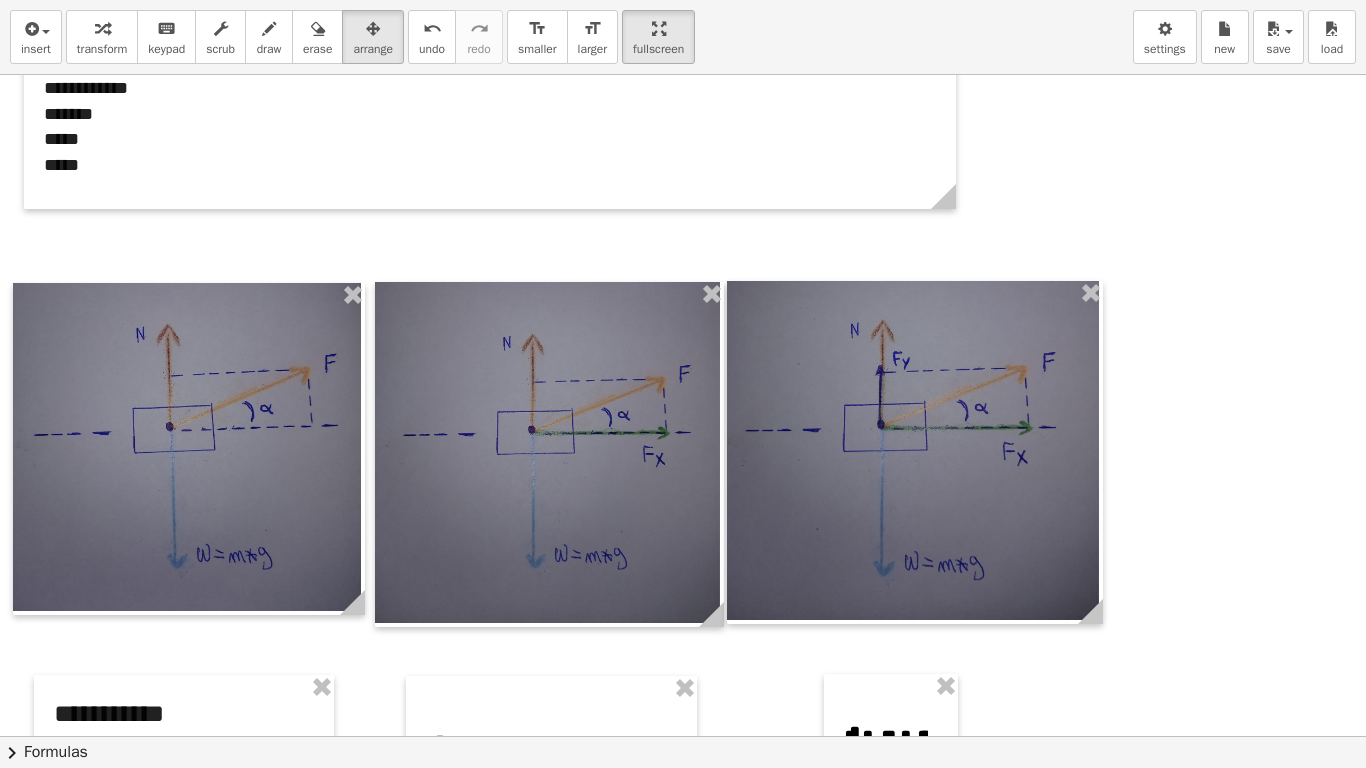 scroll, scrollTop: 354, scrollLeft: 0, axis: vertical 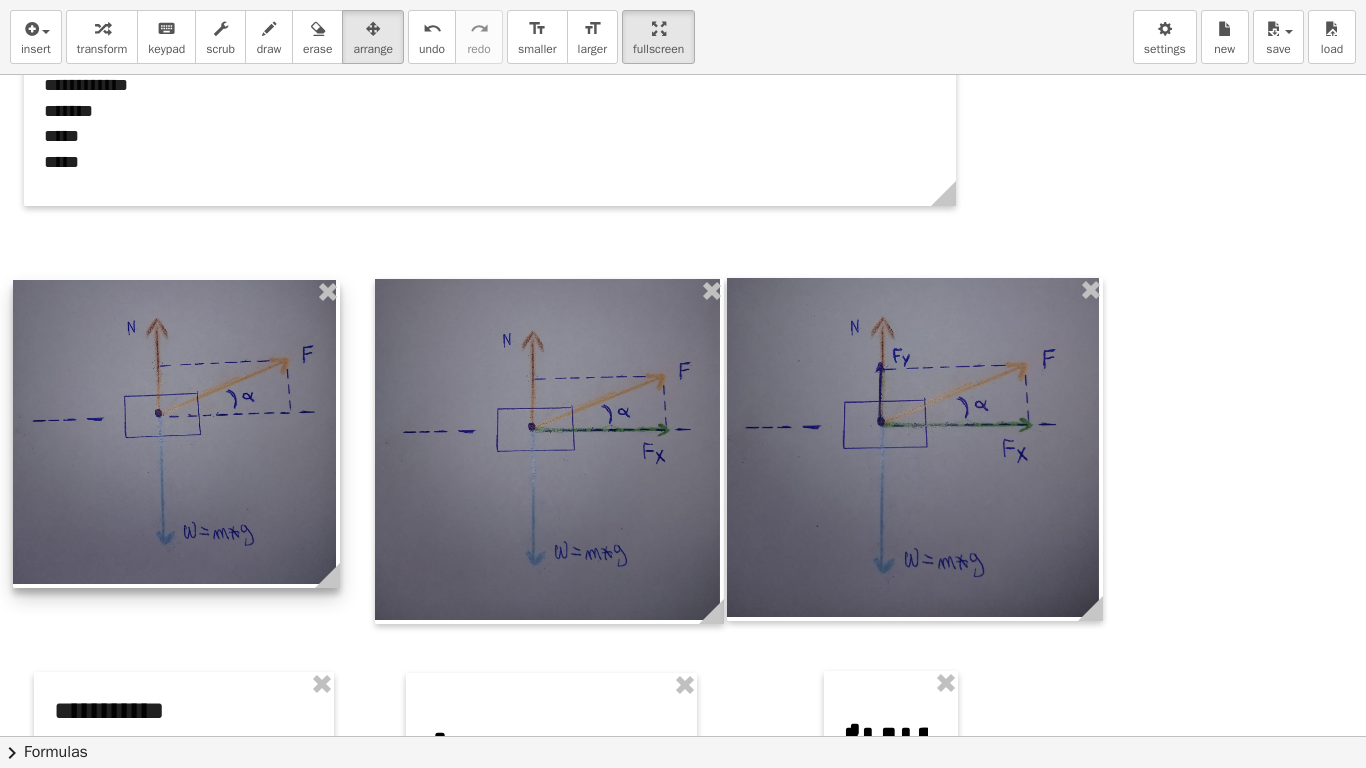 drag, startPoint x: 358, startPoint y: 612, endPoint x: 333, endPoint y: 599, distance: 28.178005 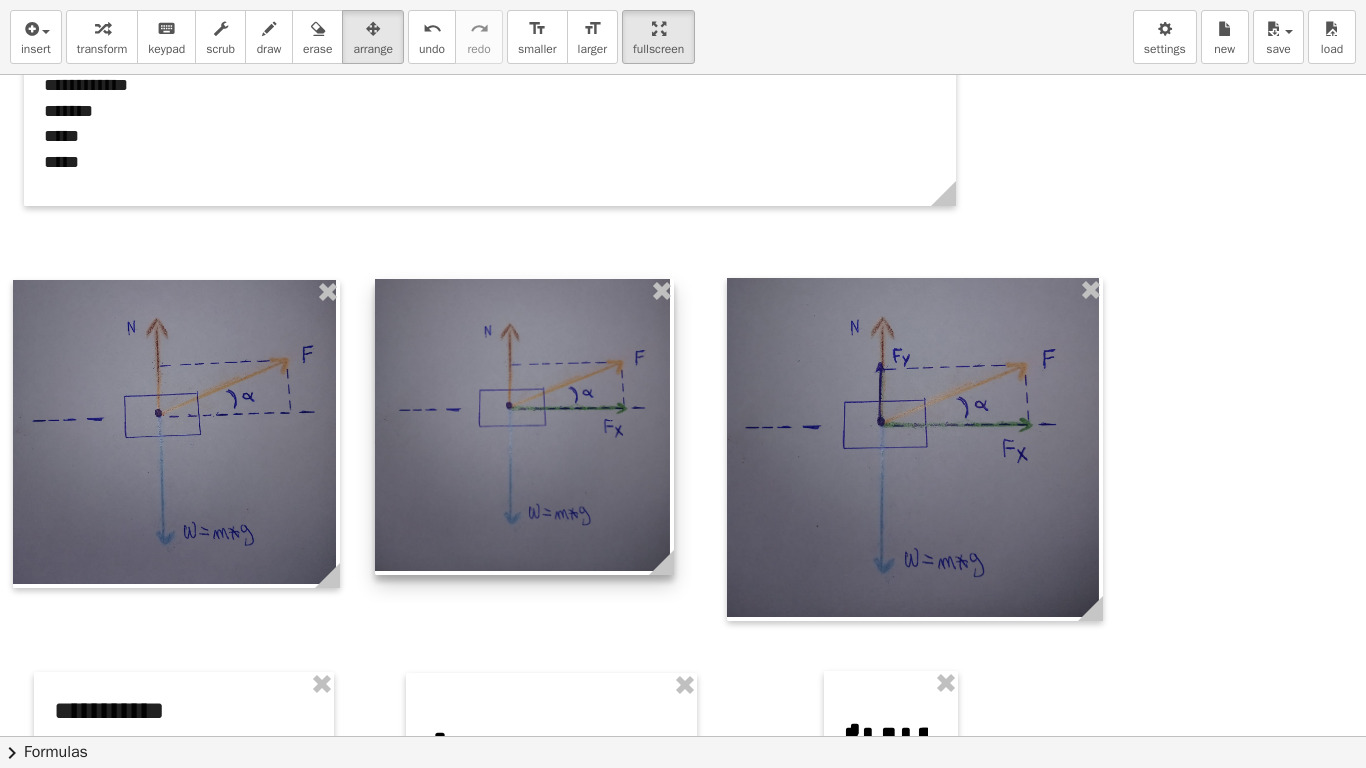 drag, startPoint x: 713, startPoint y: 615, endPoint x: 661, endPoint y: 588, distance: 58.59181 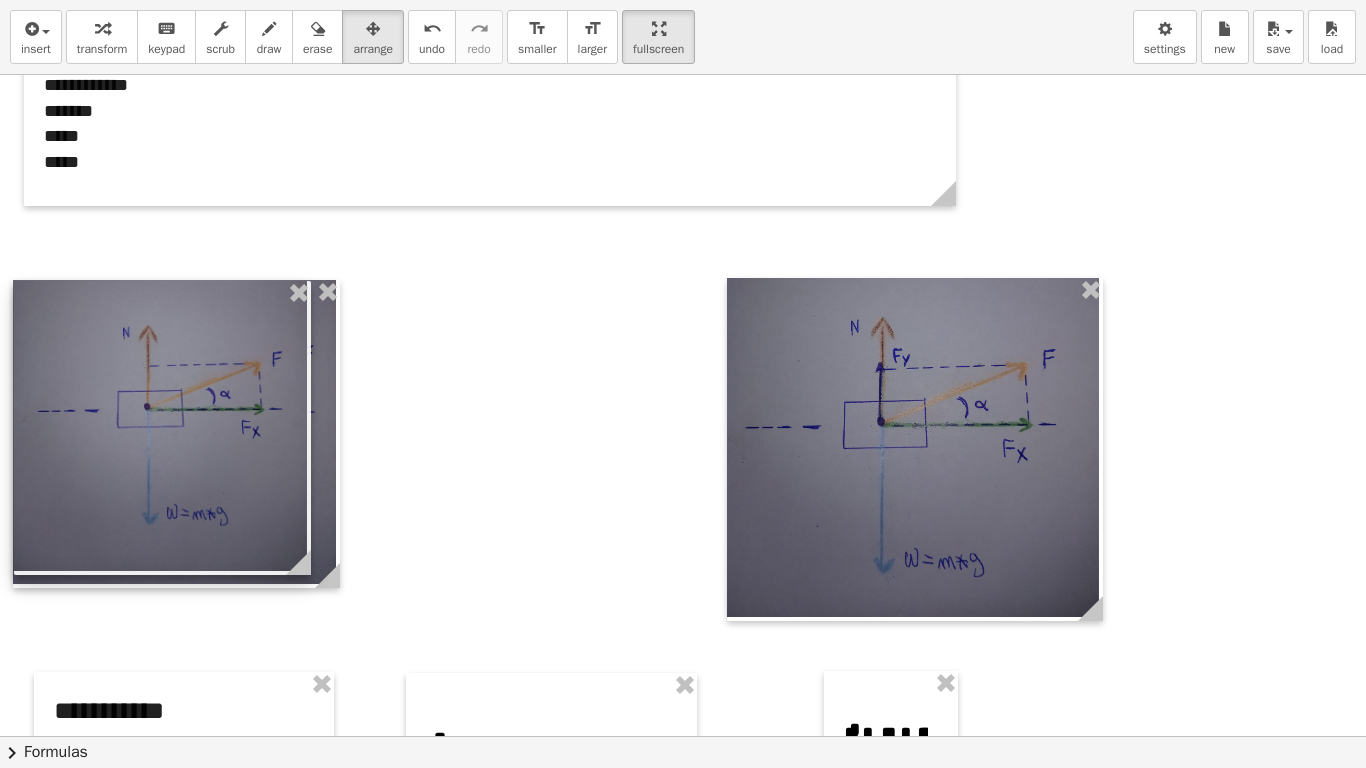 drag, startPoint x: 504, startPoint y: 462, endPoint x: 143, endPoint y: 464, distance: 361.00555 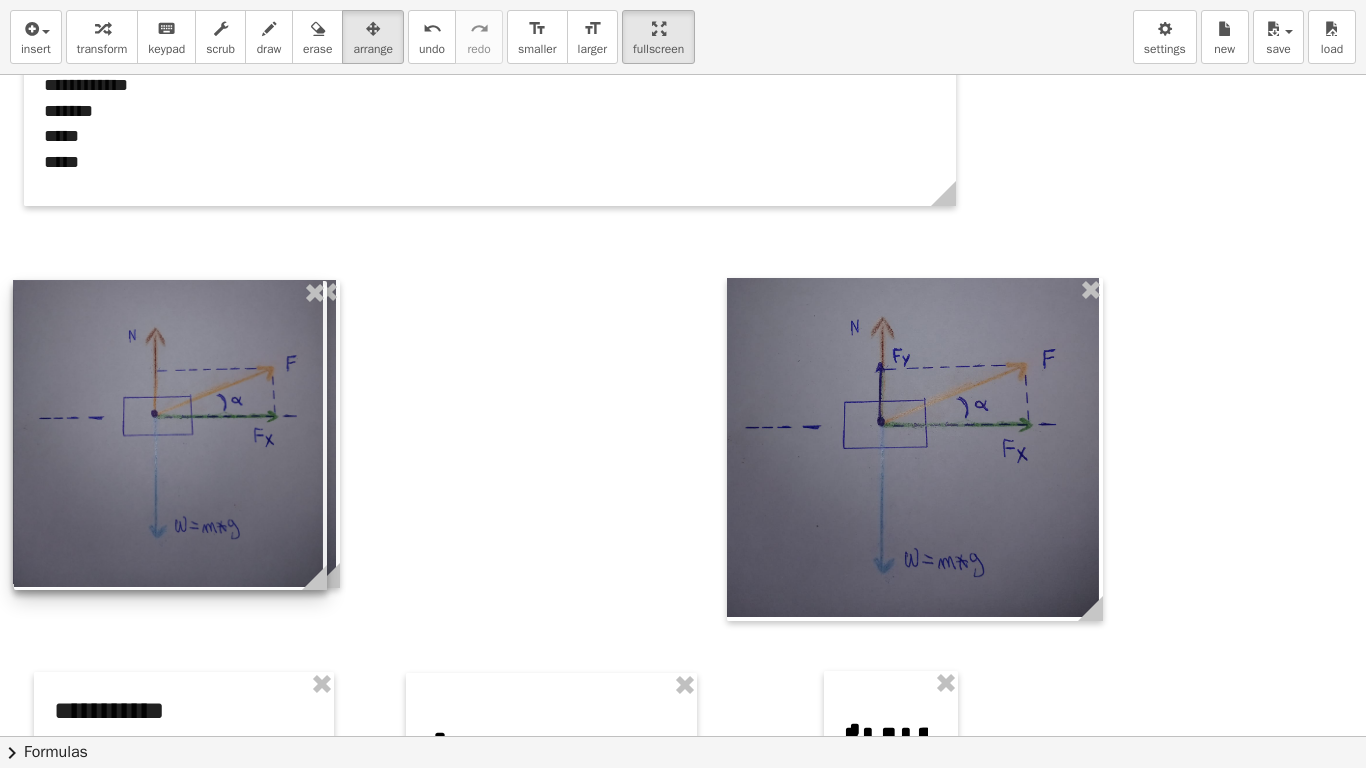 drag, startPoint x: 301, startPoint y: 567, endPoint x: 317, endPoint y: 557, distance: 18.867962 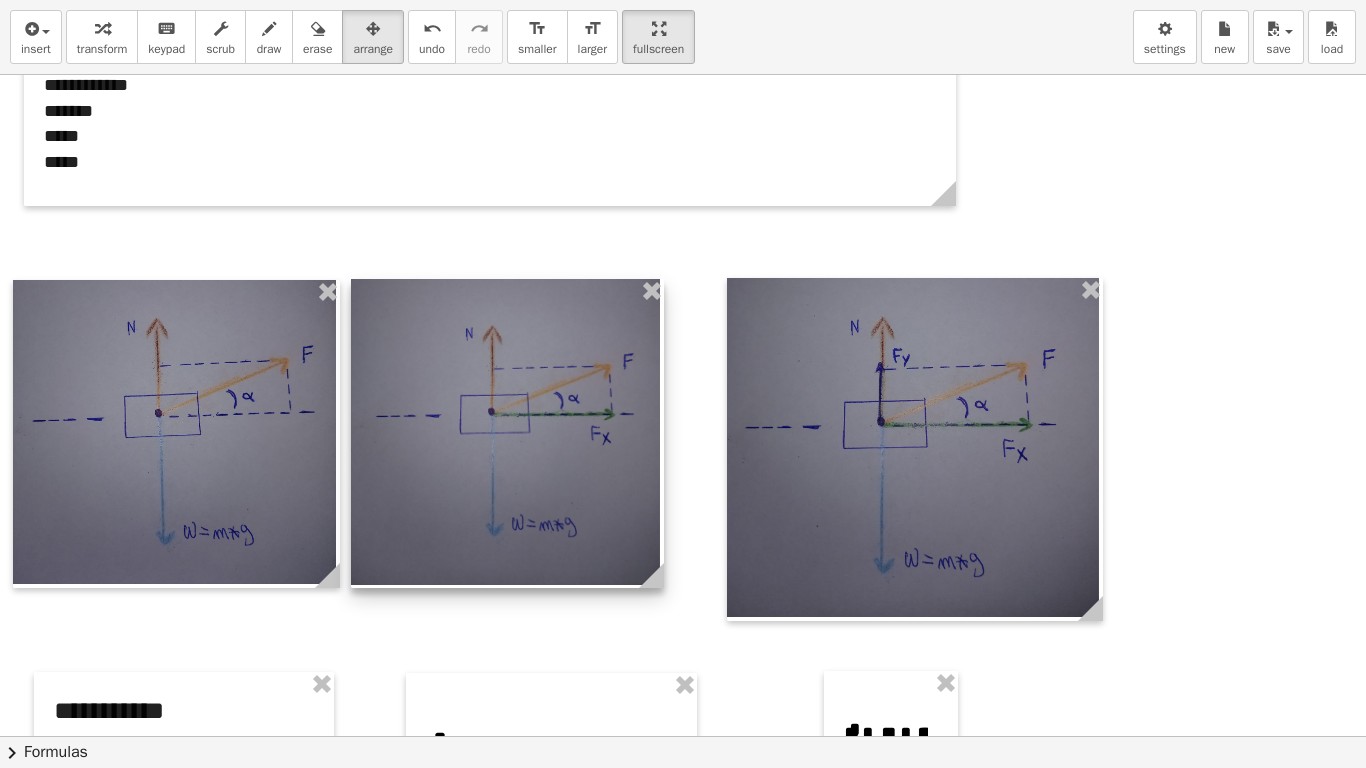 drag, startPoint x: 299, startPoint y: 554, endPoint x: 636, endPoint y: 553, distance: 337.0015 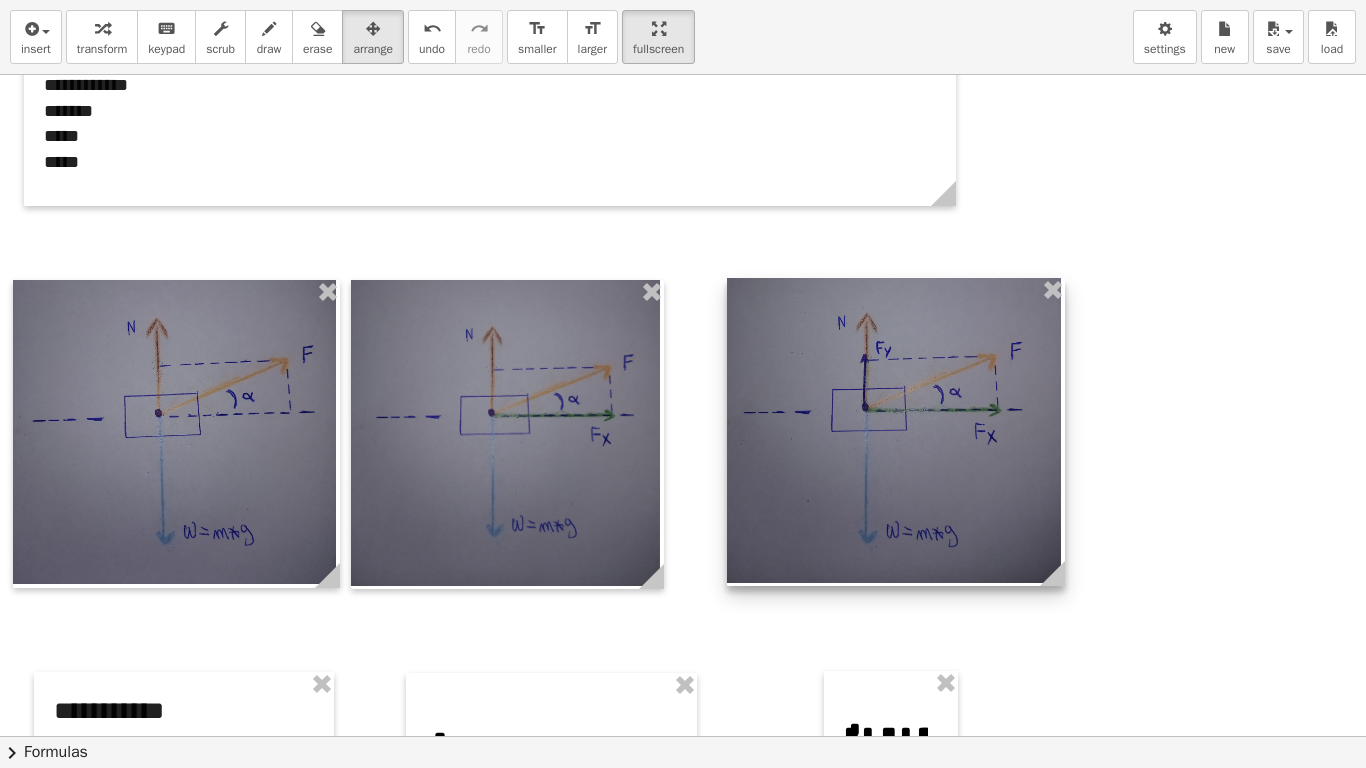 drag, startPoint x: 1092, startPoint y: 607, endPoint x: 1054, endPoint y: 571, distance: 52.34501 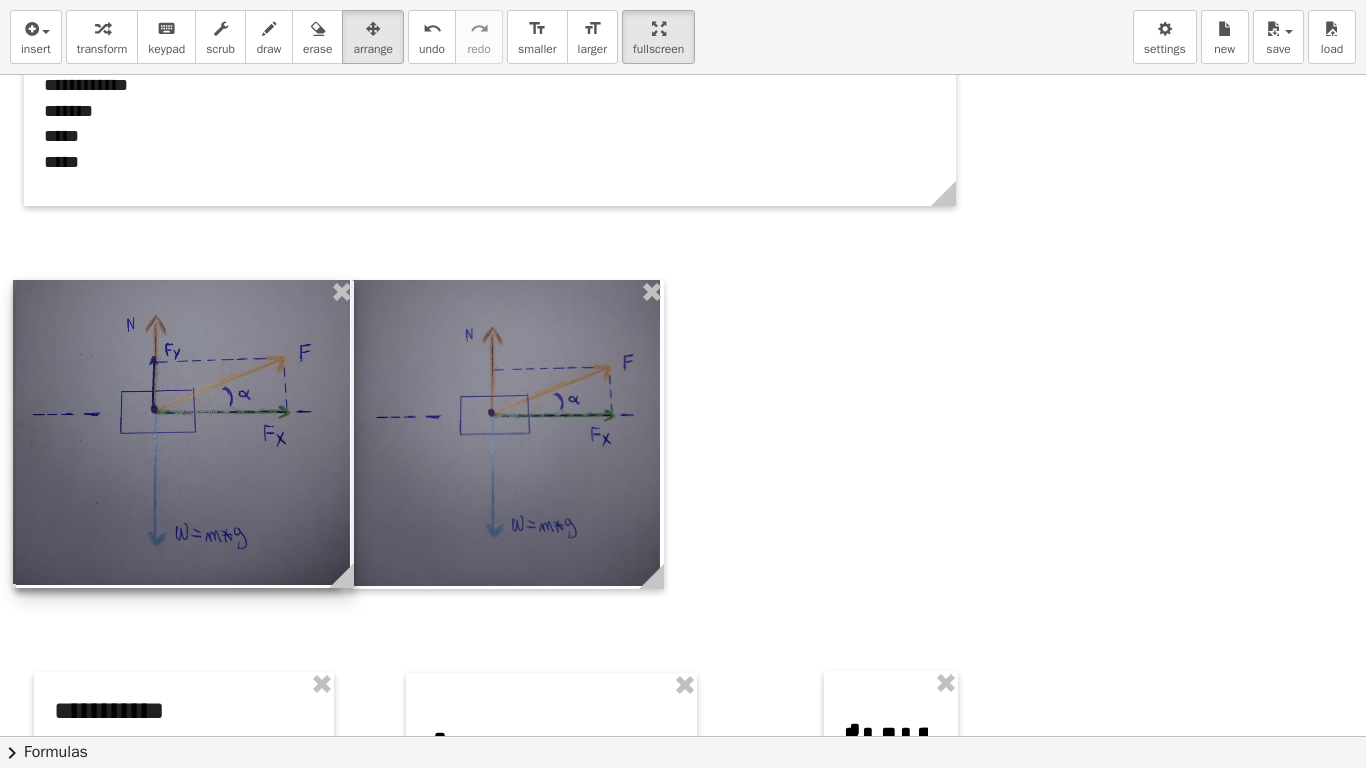 drag, startPoint x: 998, startPoint y: 534, endPoint x: 287, endPoint y: 536, distance: 711.0028 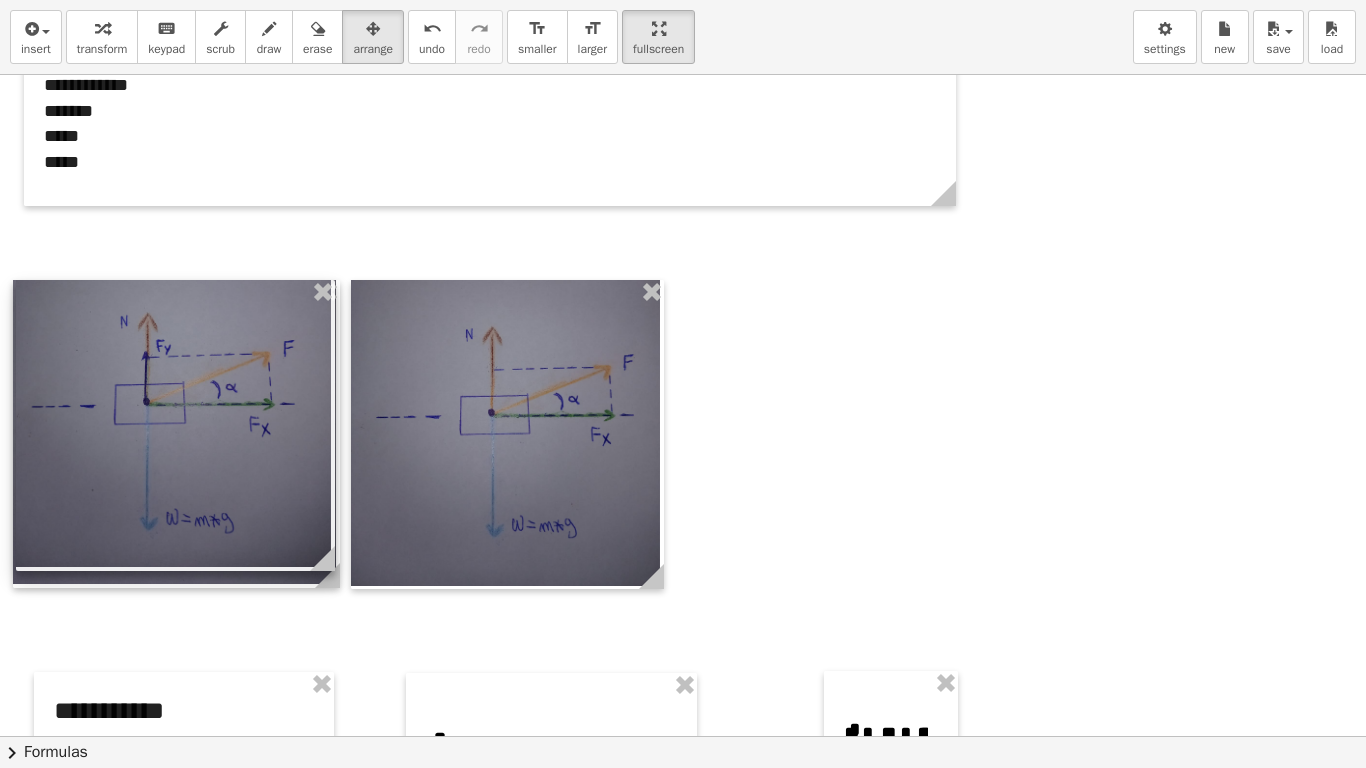 drag, startPoint x: 349, startPoint y: 578, endPoint x: 330, endPoint y: 560, distance: 26.172504 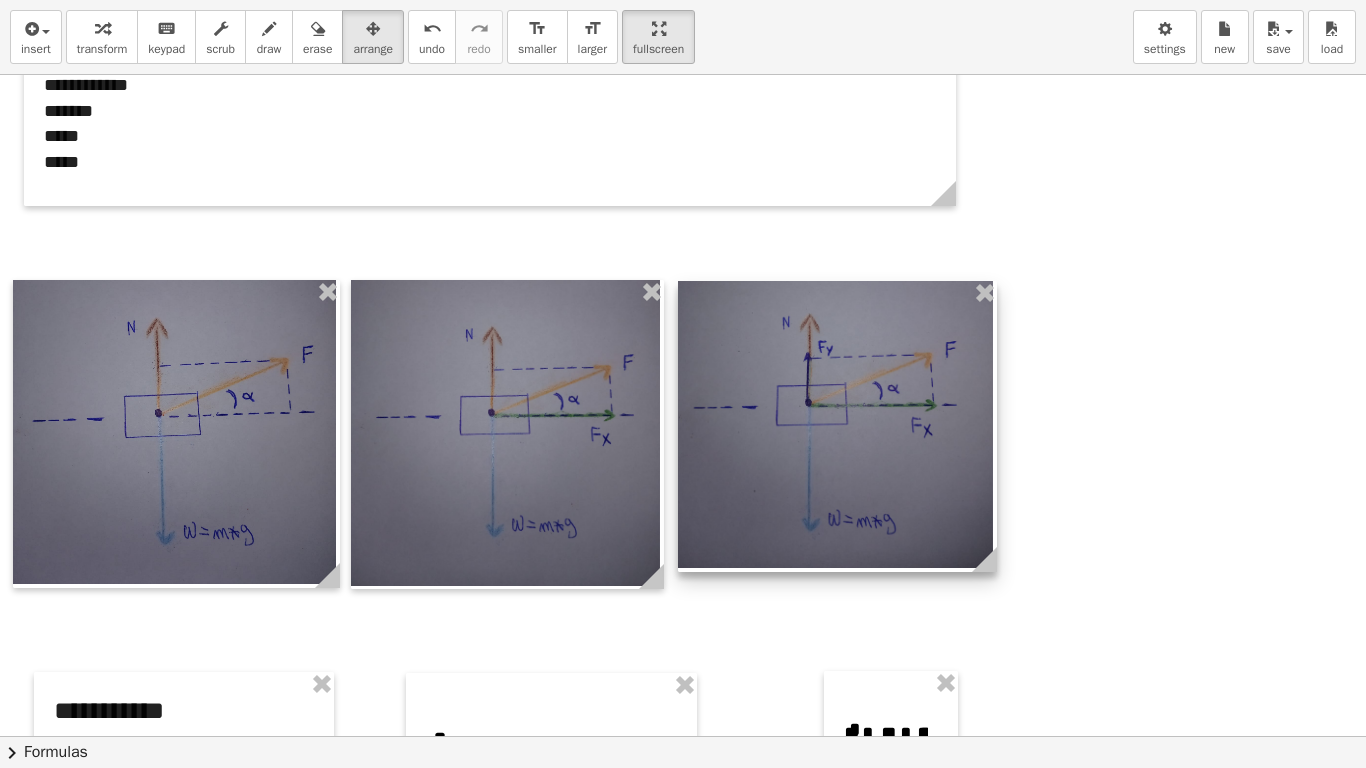 drag, startPoint x: 291, startPoint y: 527, endPoint x: 953, endPoint y: 528, distance: 662.00073 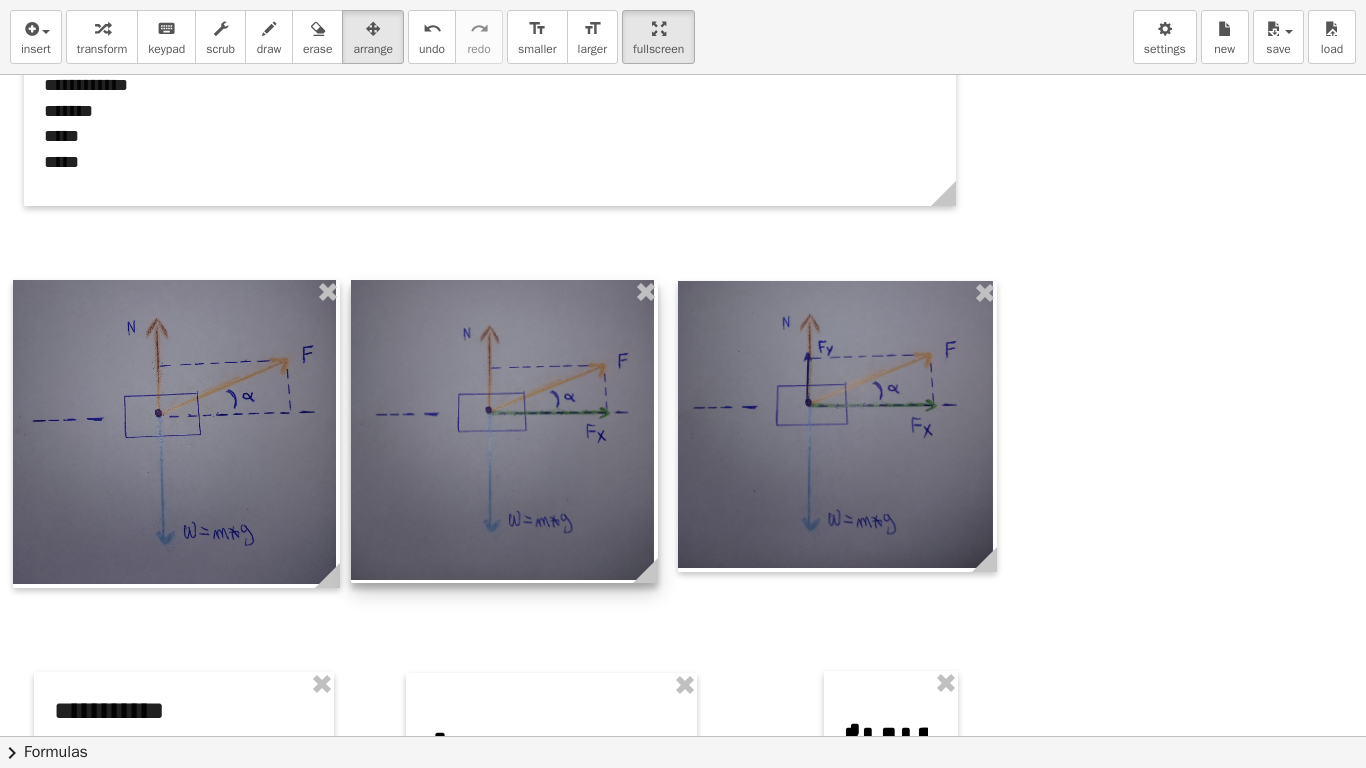 click 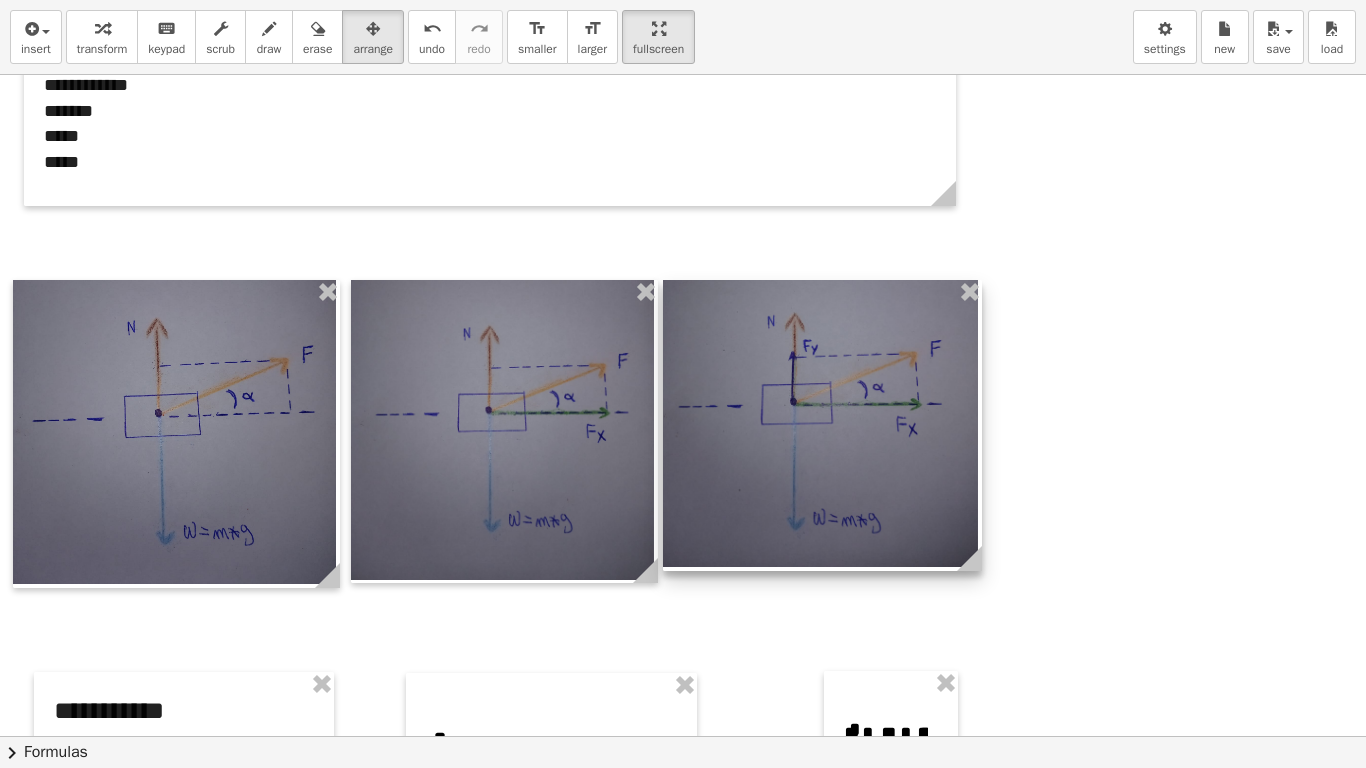 drag, startPoint x: 960, startPoint y: 475, endPoint x: 945, endPoint y: 474, distance: 15.033297 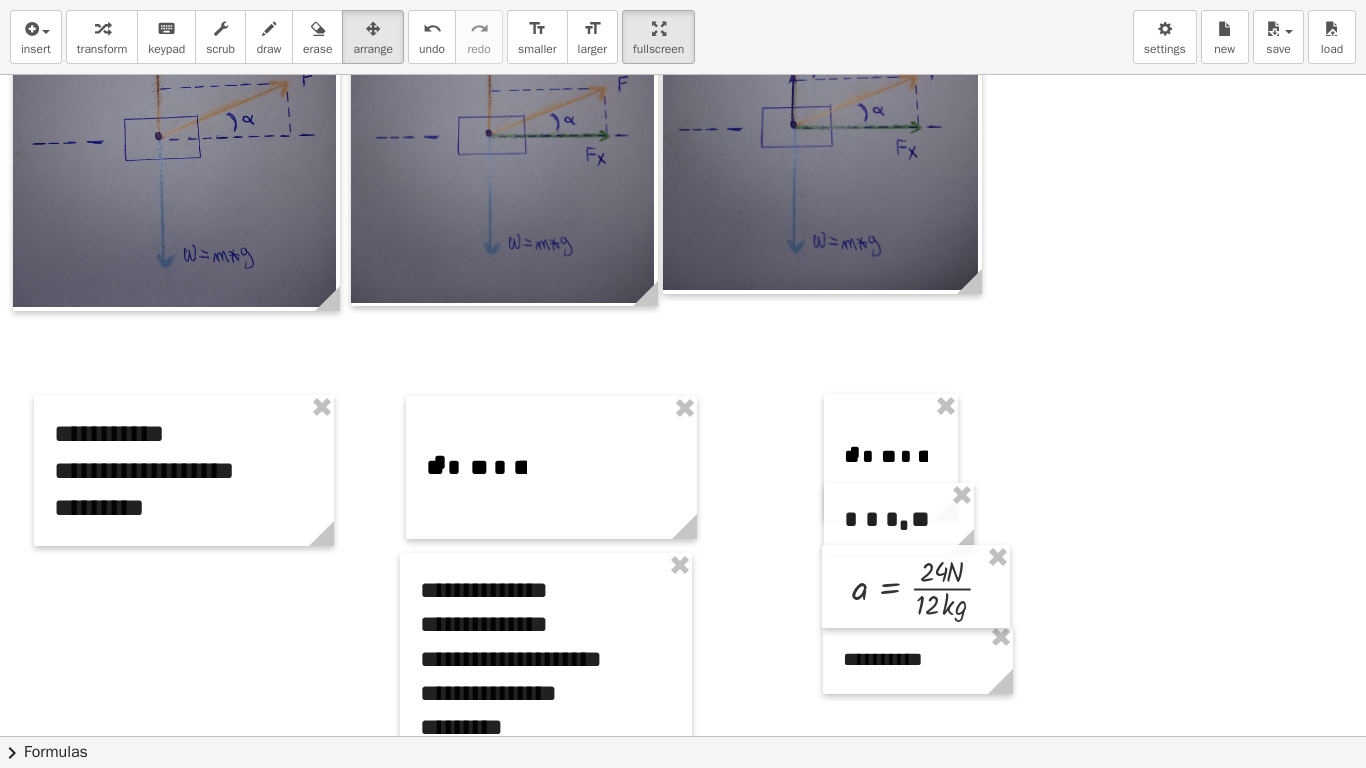 scroll, scrollTop: 635, scrollLeft: 0, axis: vertical 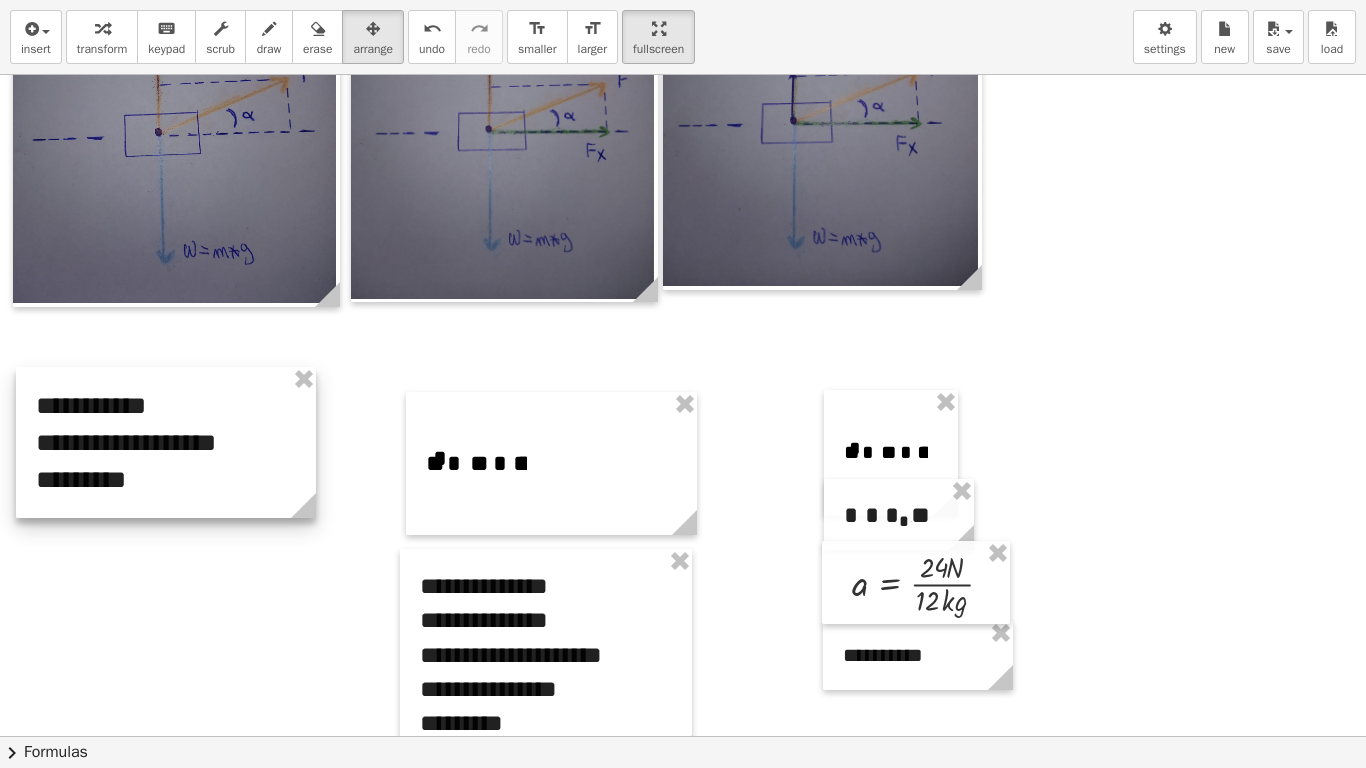 drag, startPoint x: 260, startPoint y: 488, endPoint x: 242, endPoint y: 463, distance: 30.805843 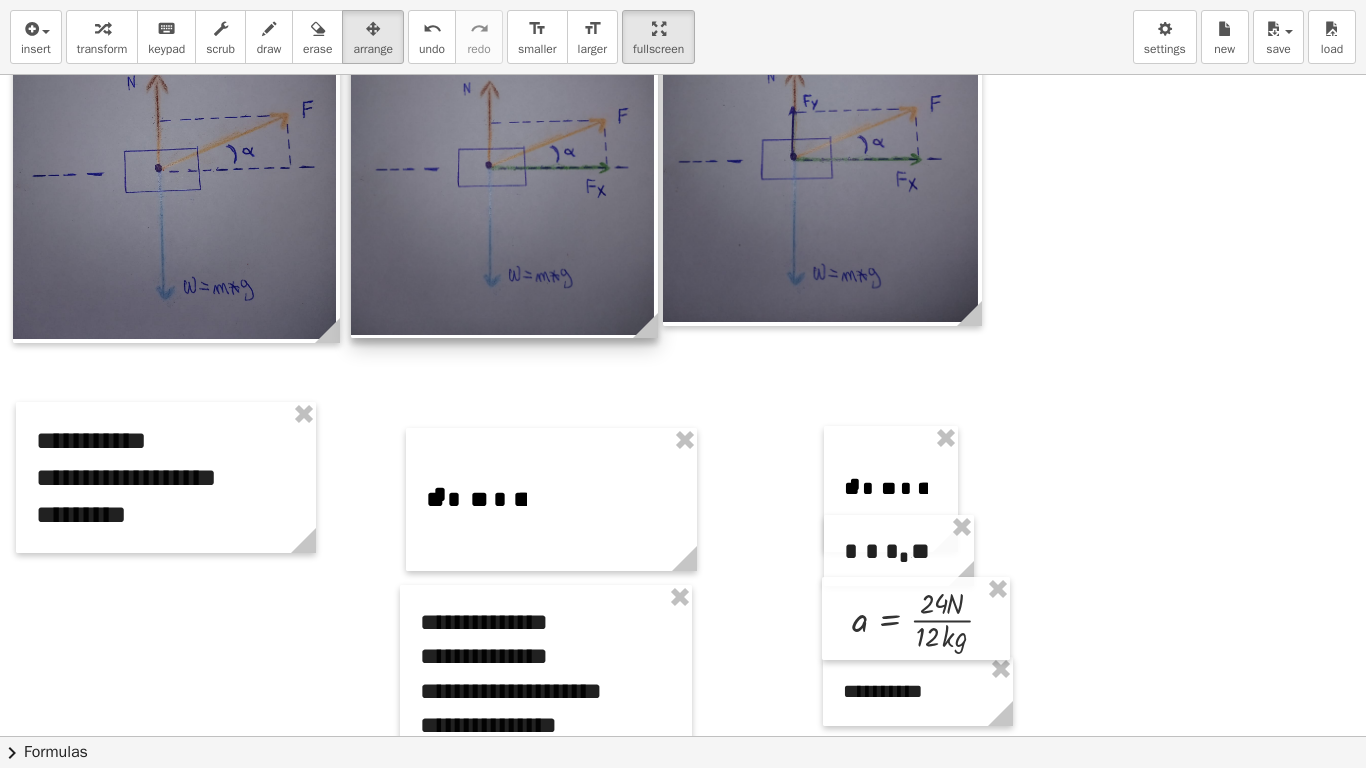 scroll, scrollTop: 608, scrollLeft: 0, axis: vertical 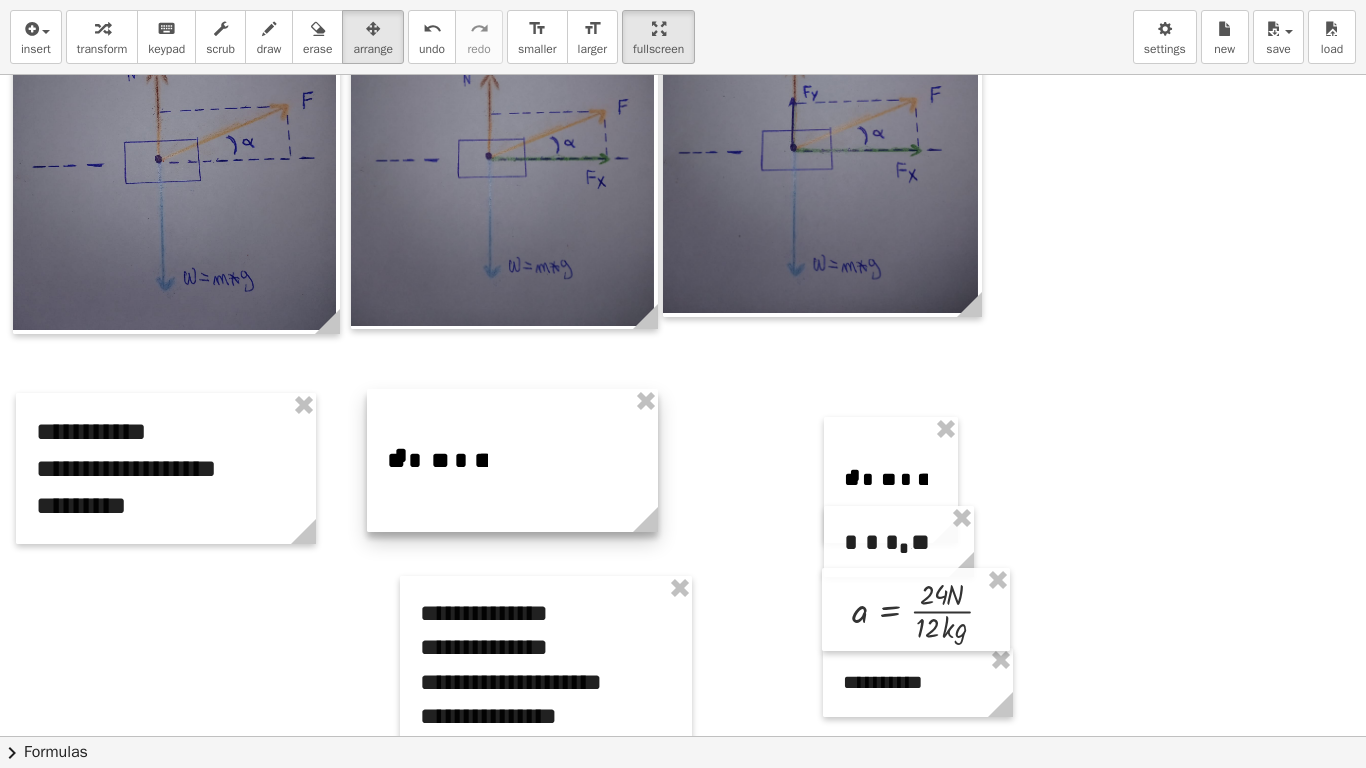 drag, startPoint x: 510, startPoint y: 452, endPoint x: 471, endPoint y: 422, distance: 49.20366 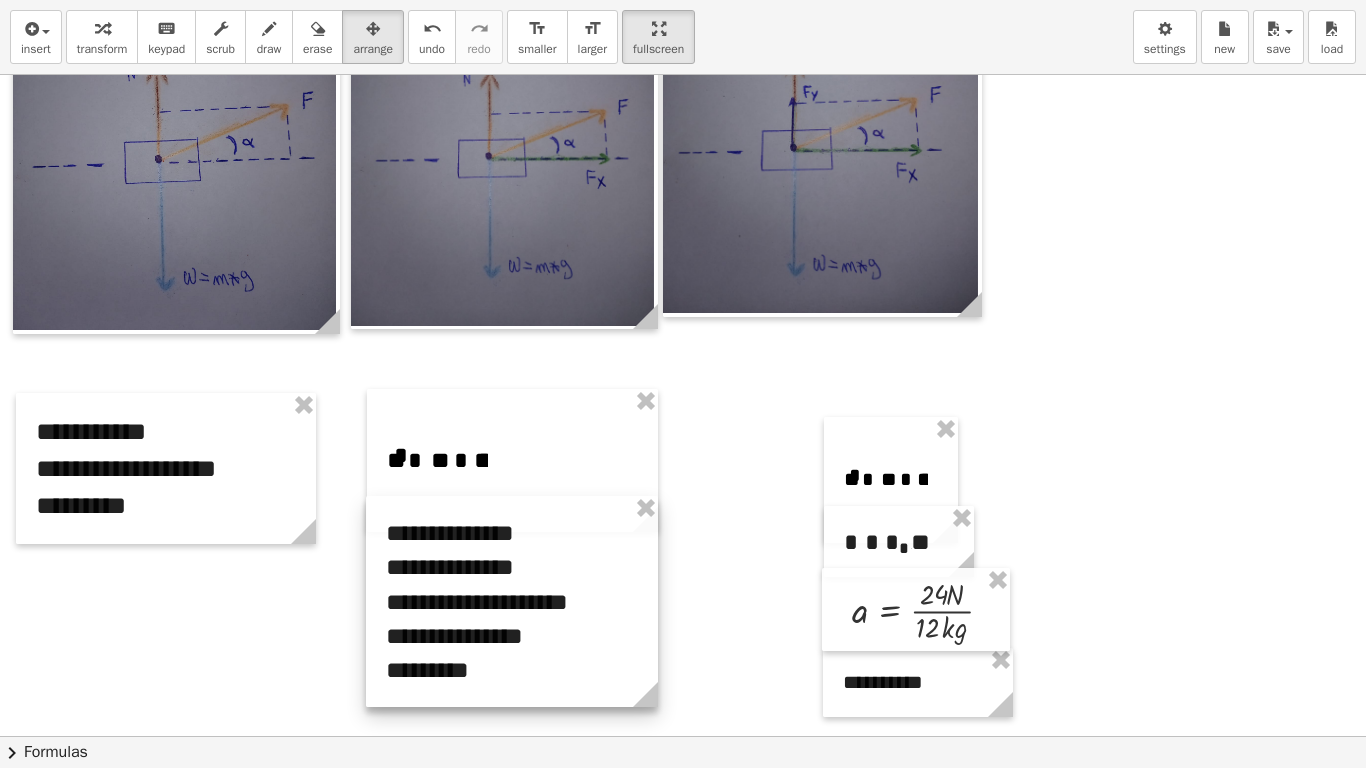 drag, startPoint x: 536, startPoint y: 633, endPoint x: 502, endPoint y: 553, distance: 86.925255 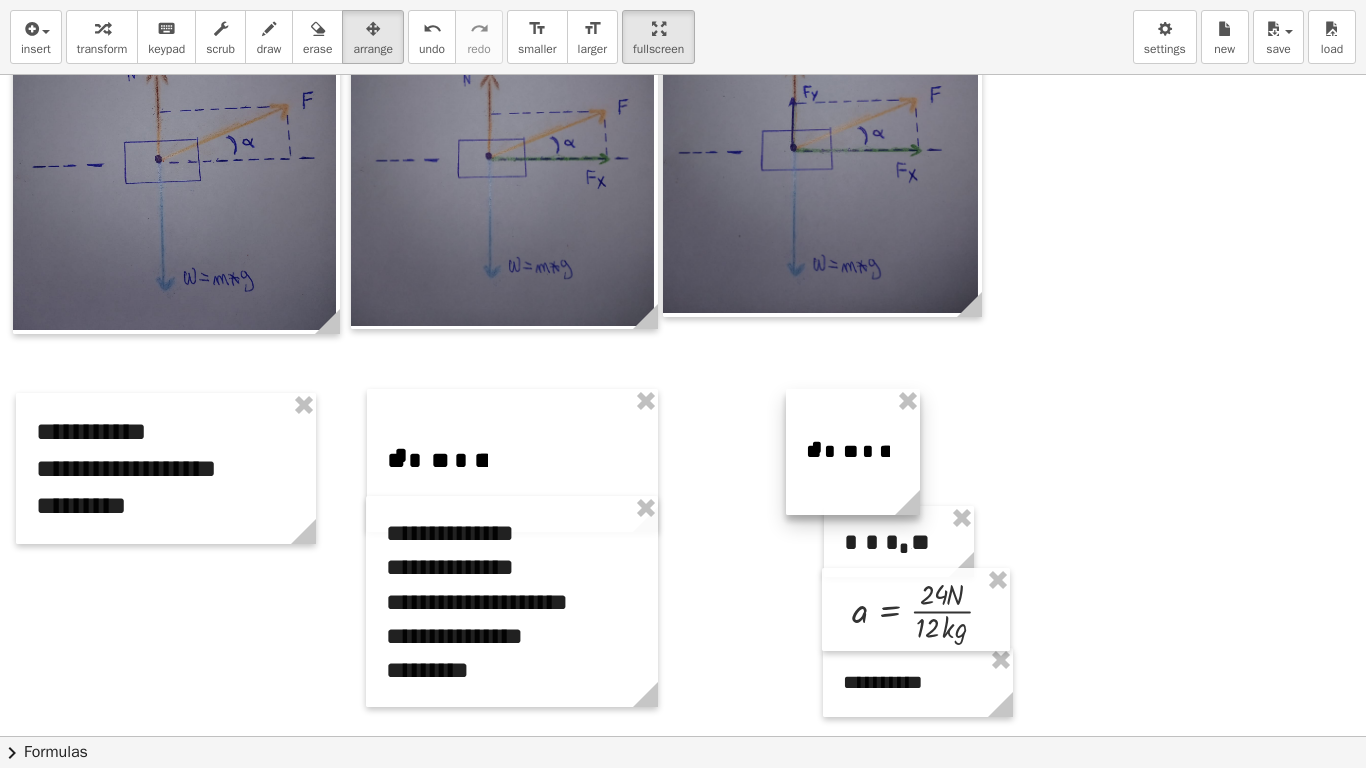 drag, startPoint x: 902, startPoint y: 481, endPoint x: 863, endPoint y: 454, distance: 47.434166 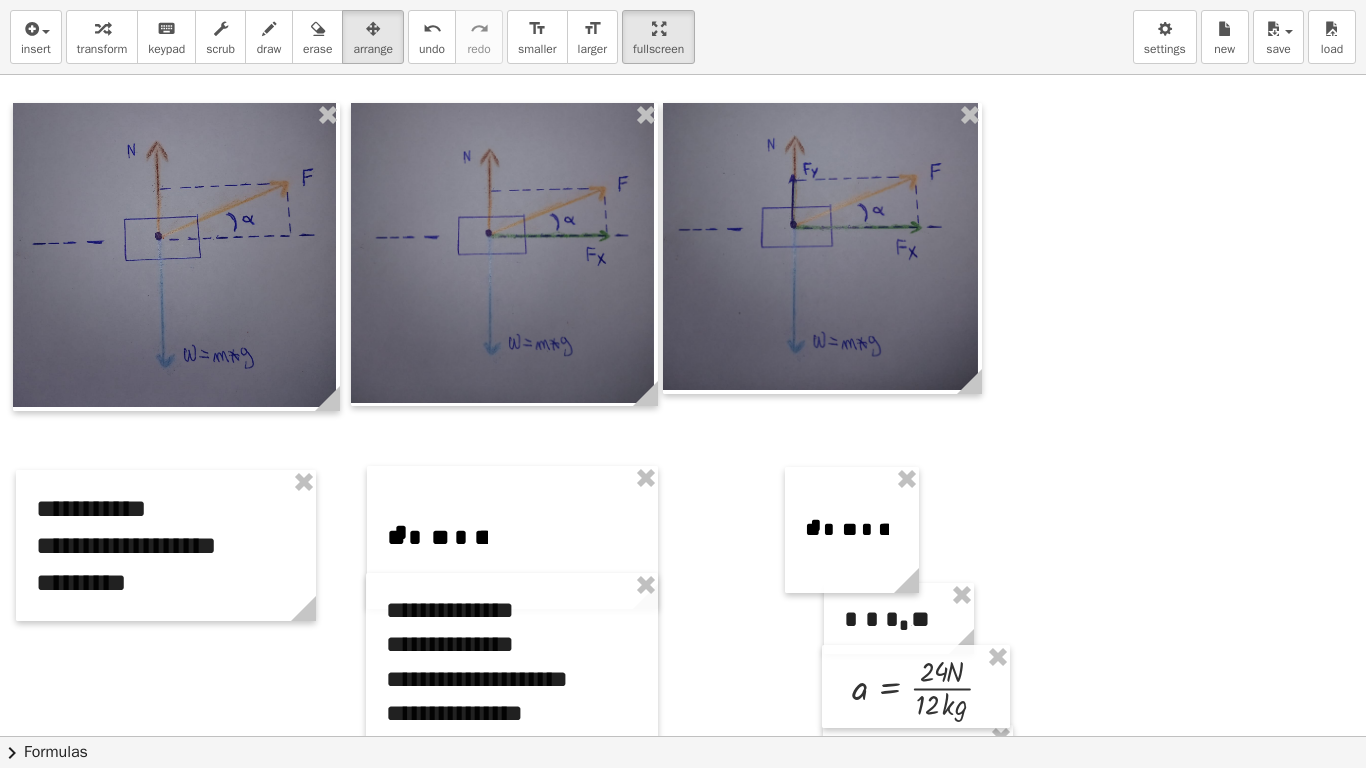 scroll, scrollTop: 487, scrollLeft: 0, axis: vertical 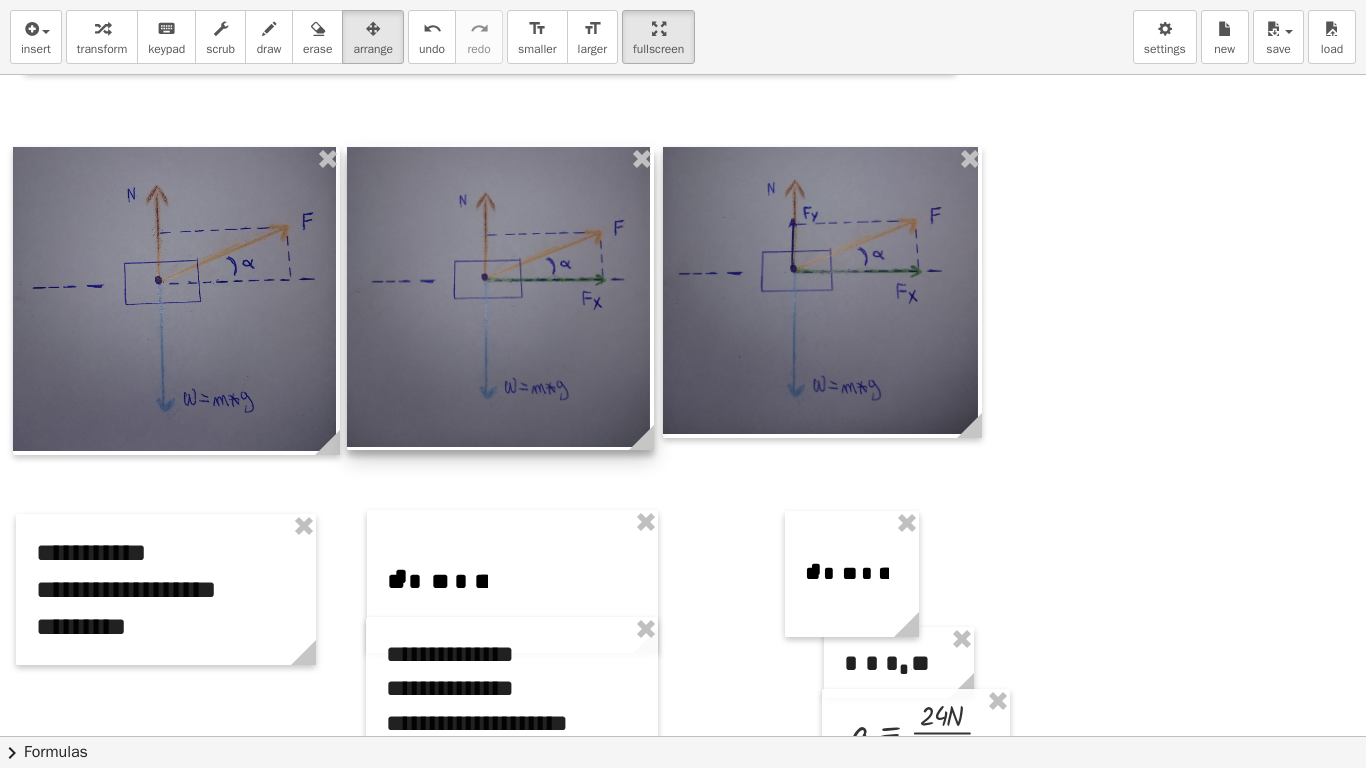click at bounding box center [500, 298] 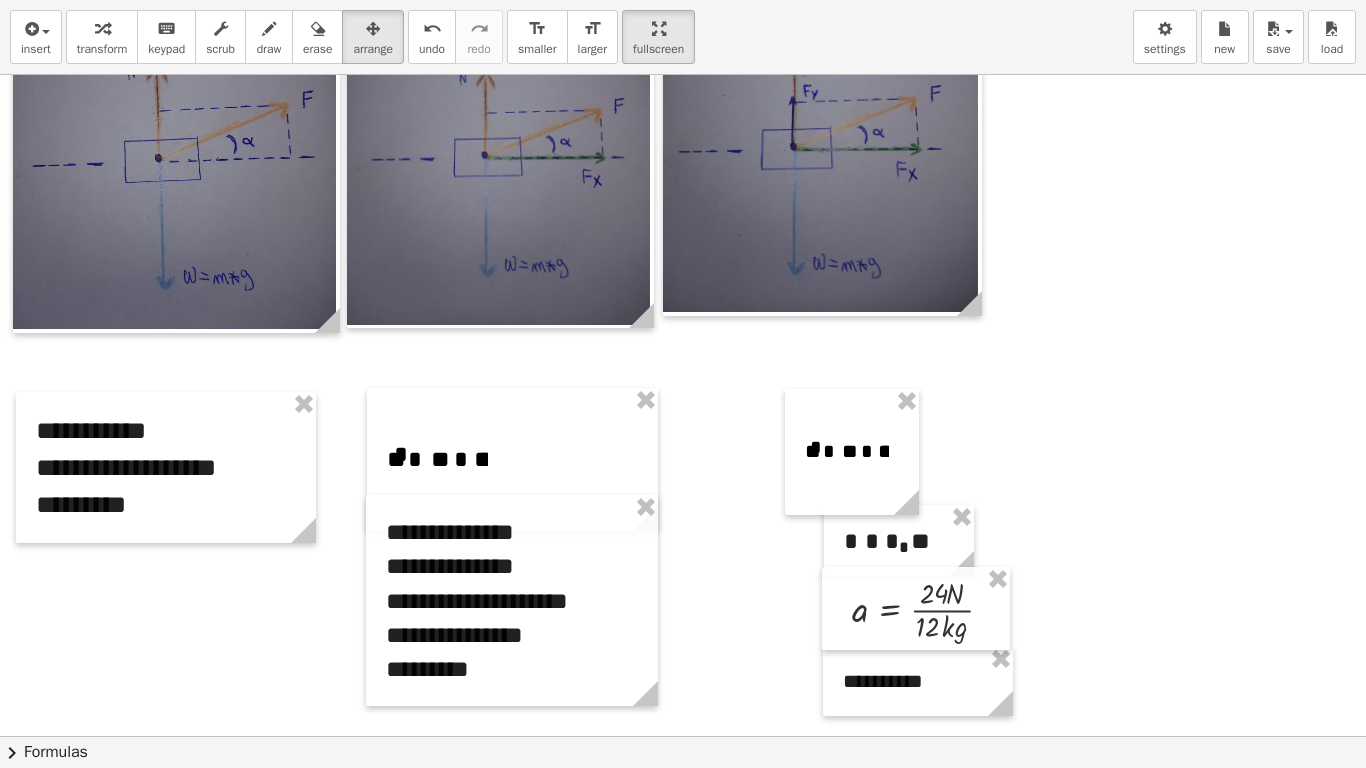 scroll, scrollTop: 614, scrollLeft: 0, axis: vertical 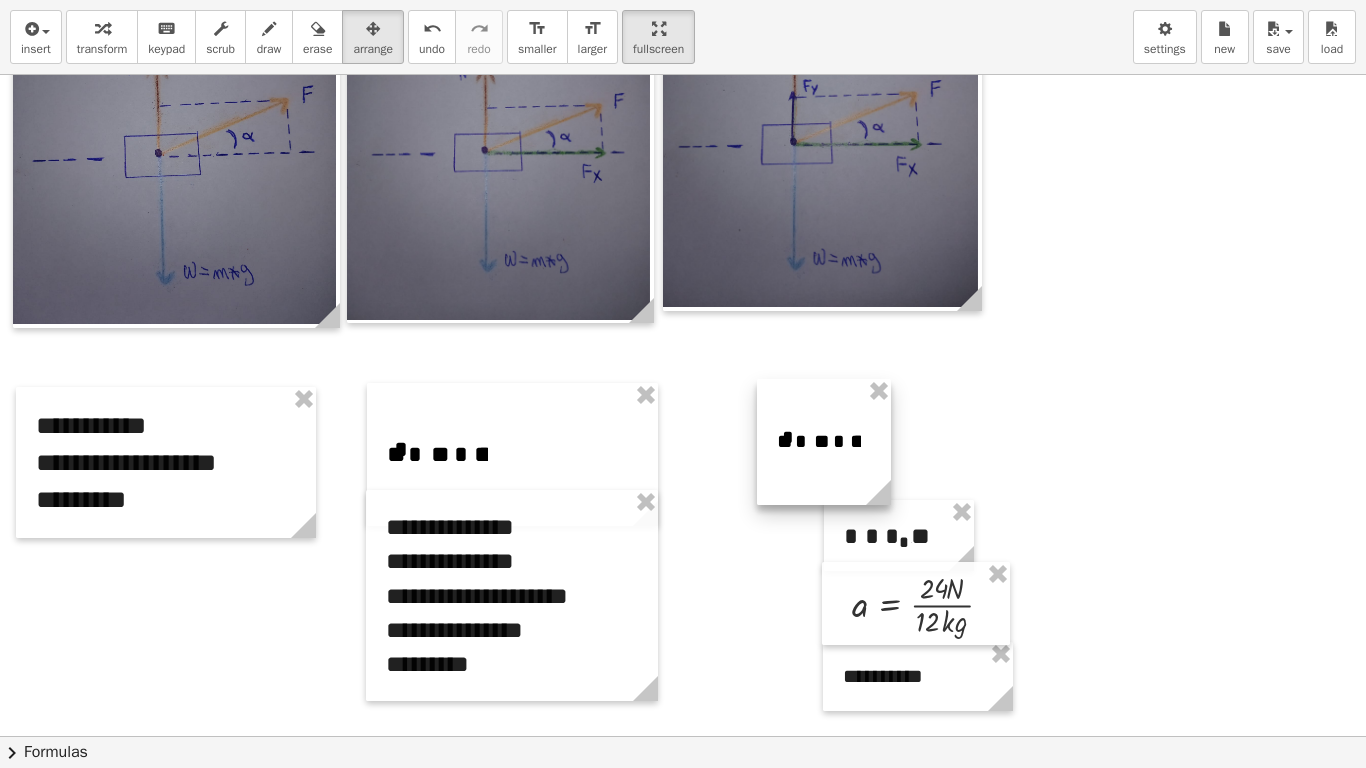 drag, startPoint x: 839, startPoint y: 468, endPoint x: 811, endPoint y: 463, distance: 28.442924 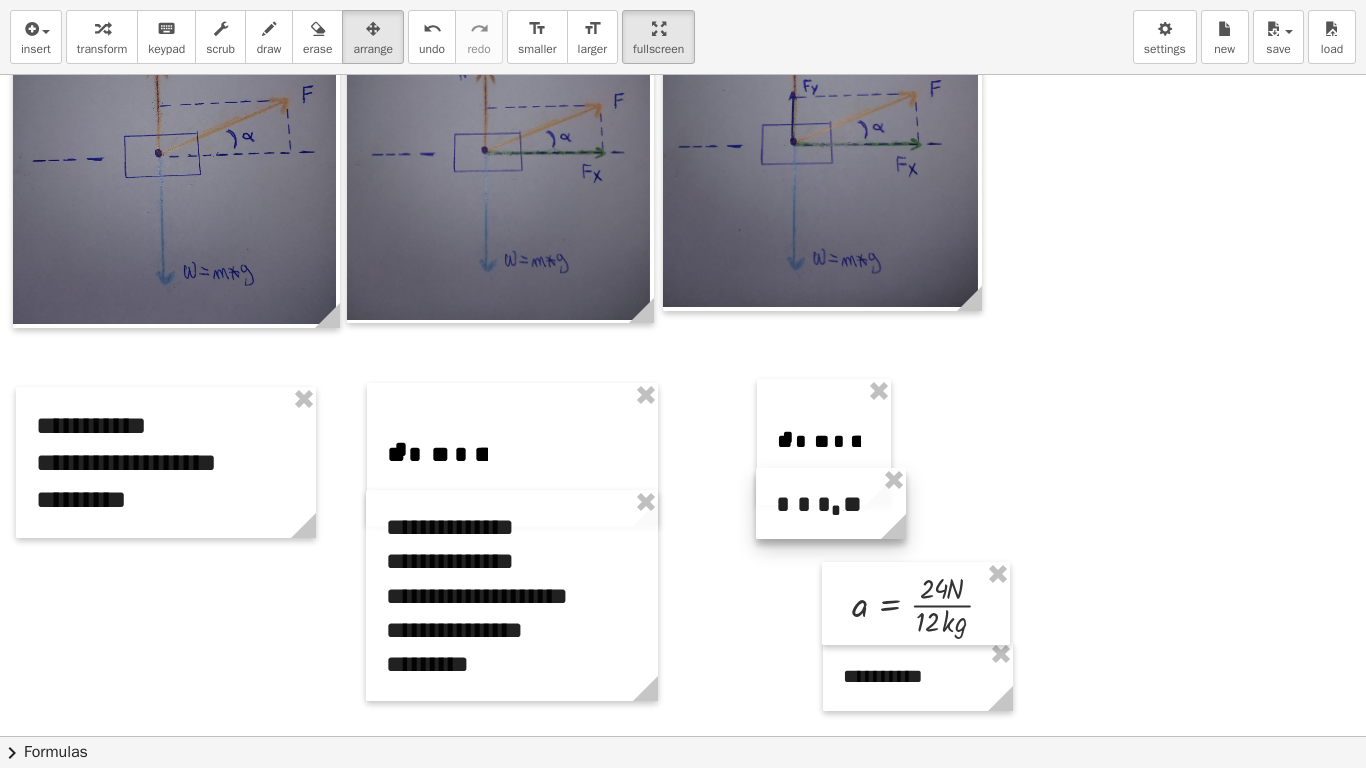 drag, startPoint x: 927, startPoint y: 533, endPoint x: 859, endPoint y: 501, distance: 75.153175 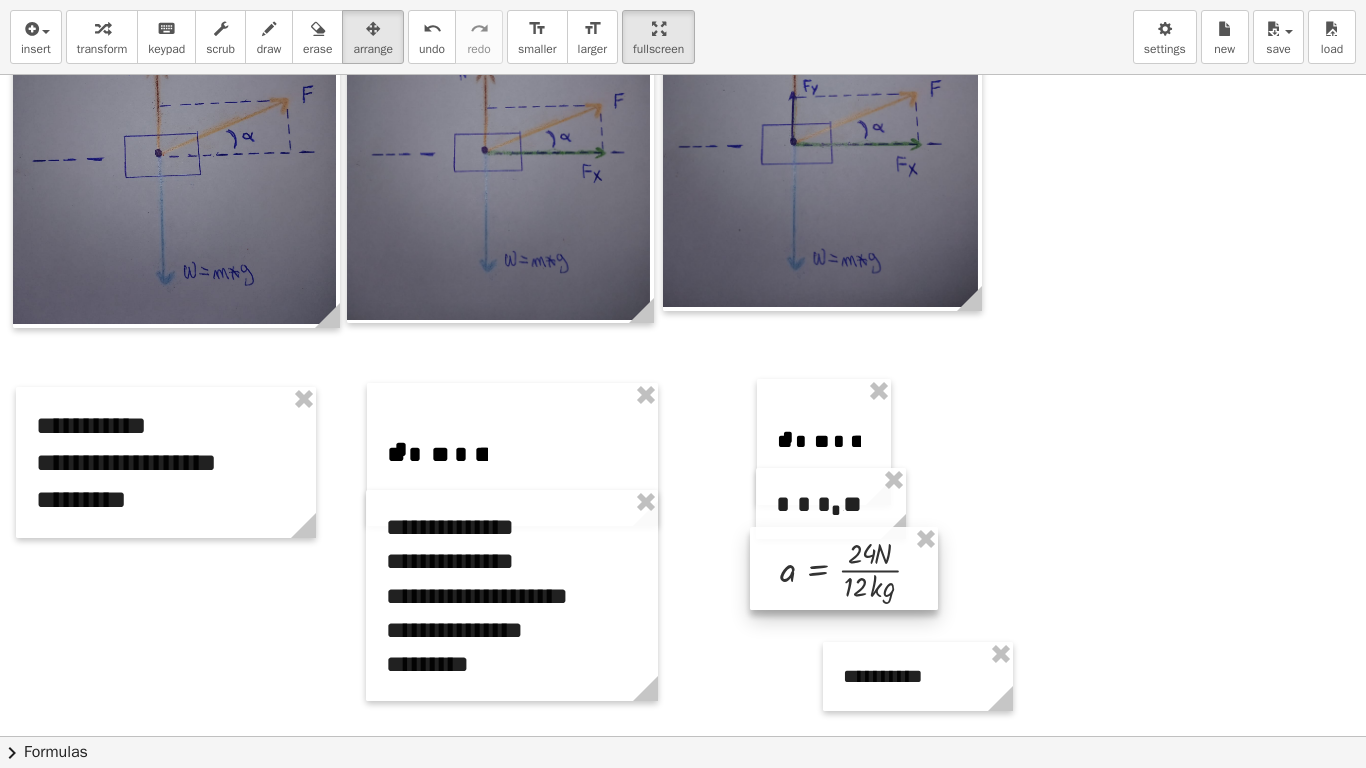 drag, startPoint x: 951, startPoint y: 584, endPoint x: 879, endPoint y: 549, distance: 80.05623 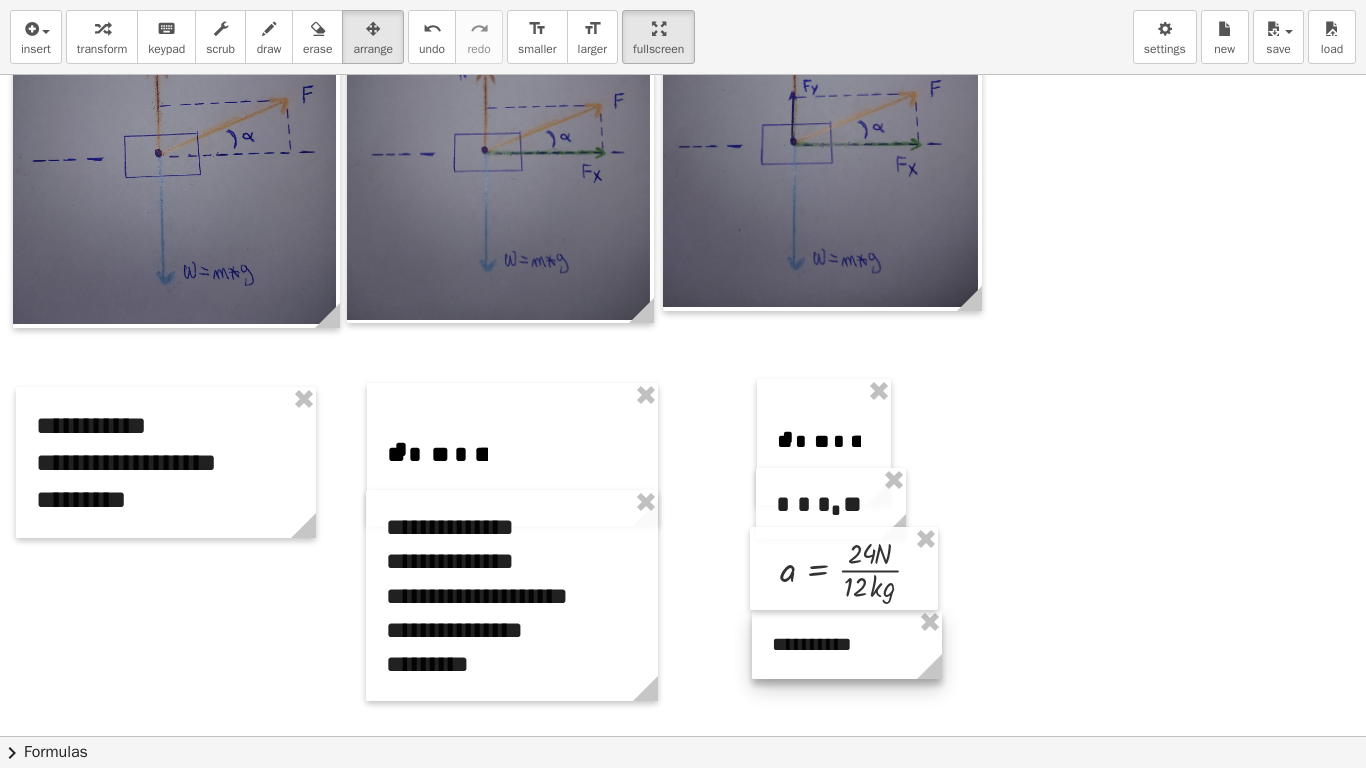 drag, startPoint x: 974, startPoint y: 676, endPoint x: 903, endPoint y: 644, distance: 77.87811 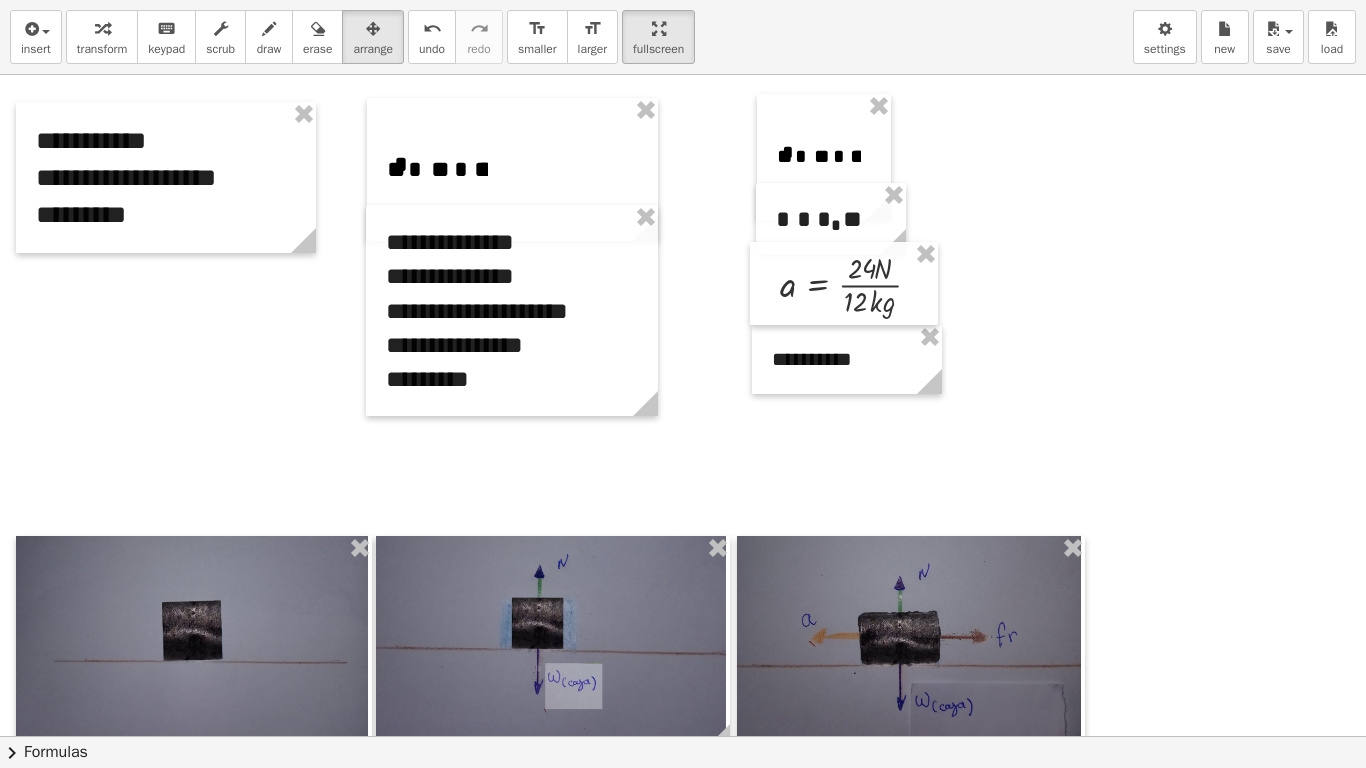 scroll, scrollTop: 882, scrollLeft: 0, axis: vertical 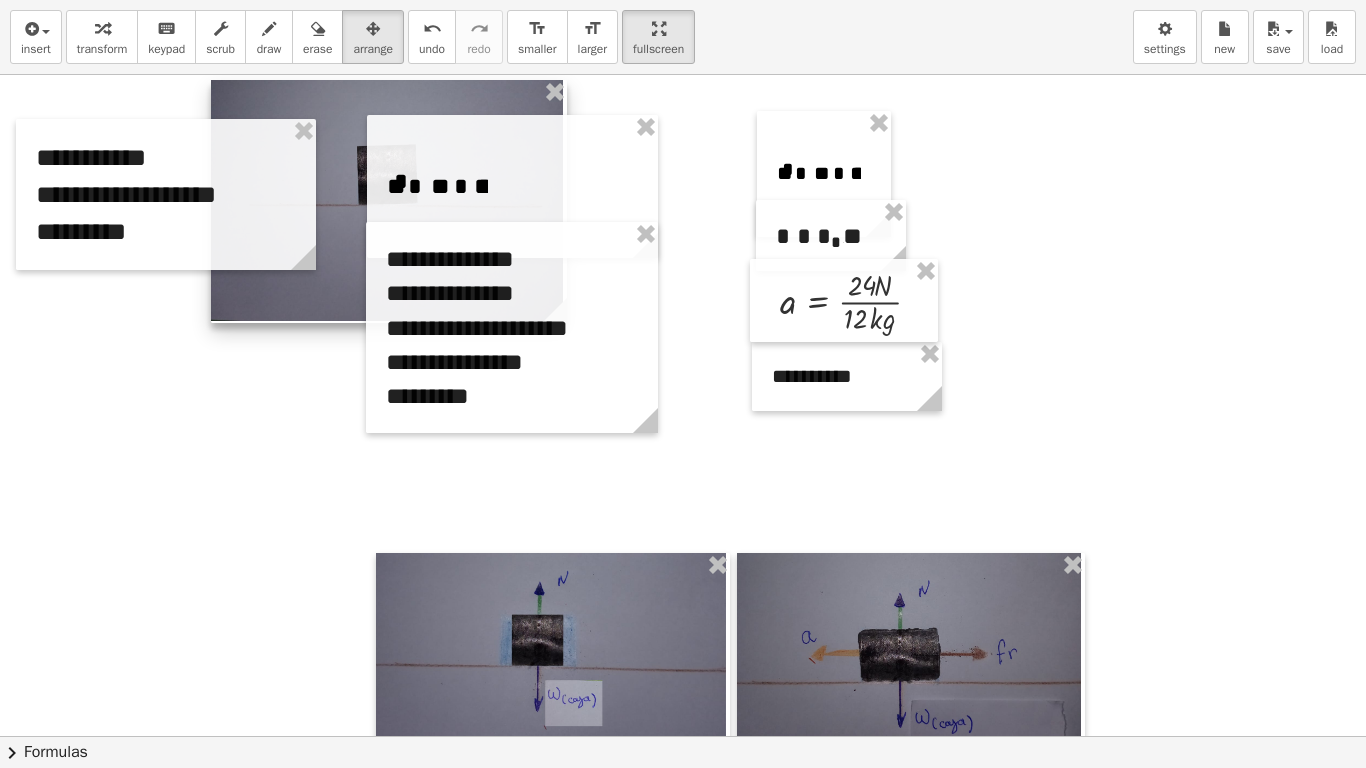 drag, startPoint x: 247, startPoint y: 604, endPoint x: 461, endPoint y: 68, distance: 577.14124 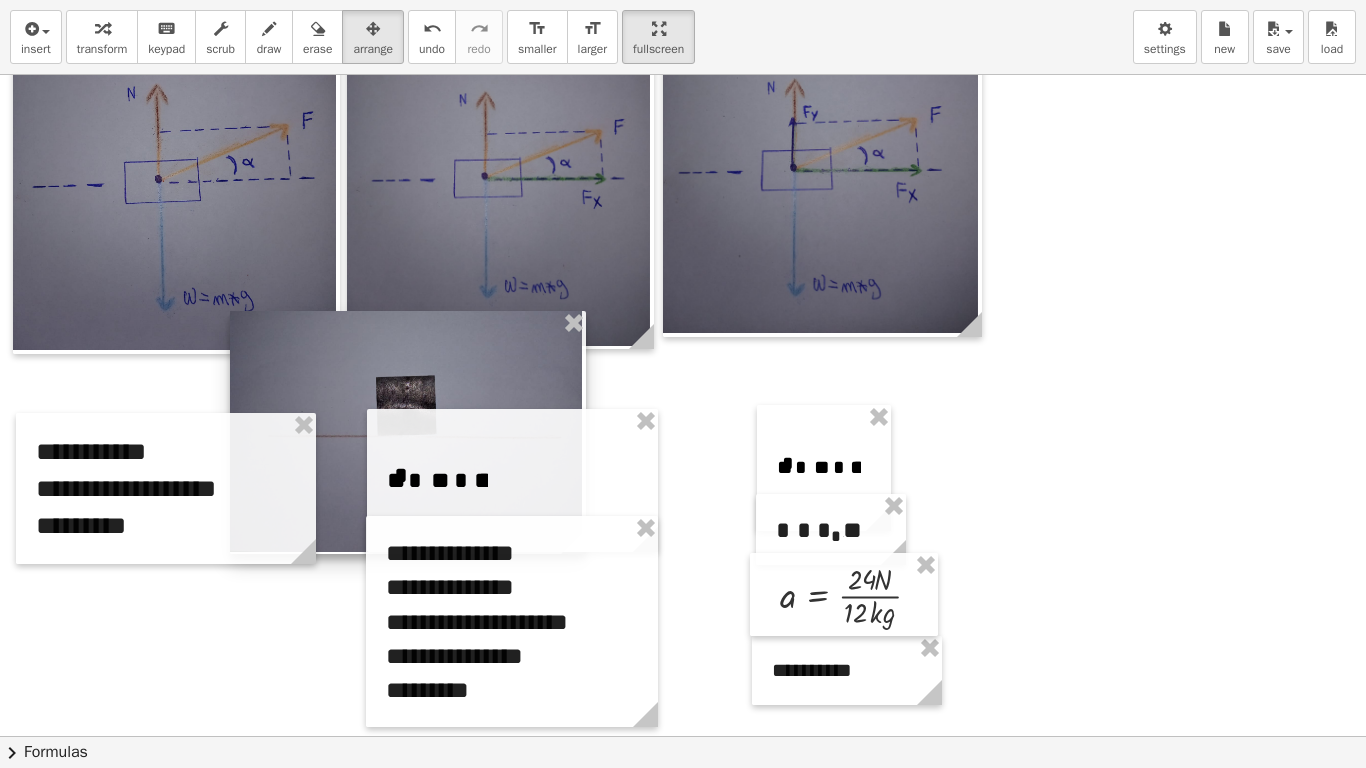 scroll, scrollTop: 584, scrollLeft: 0, axis: vertical 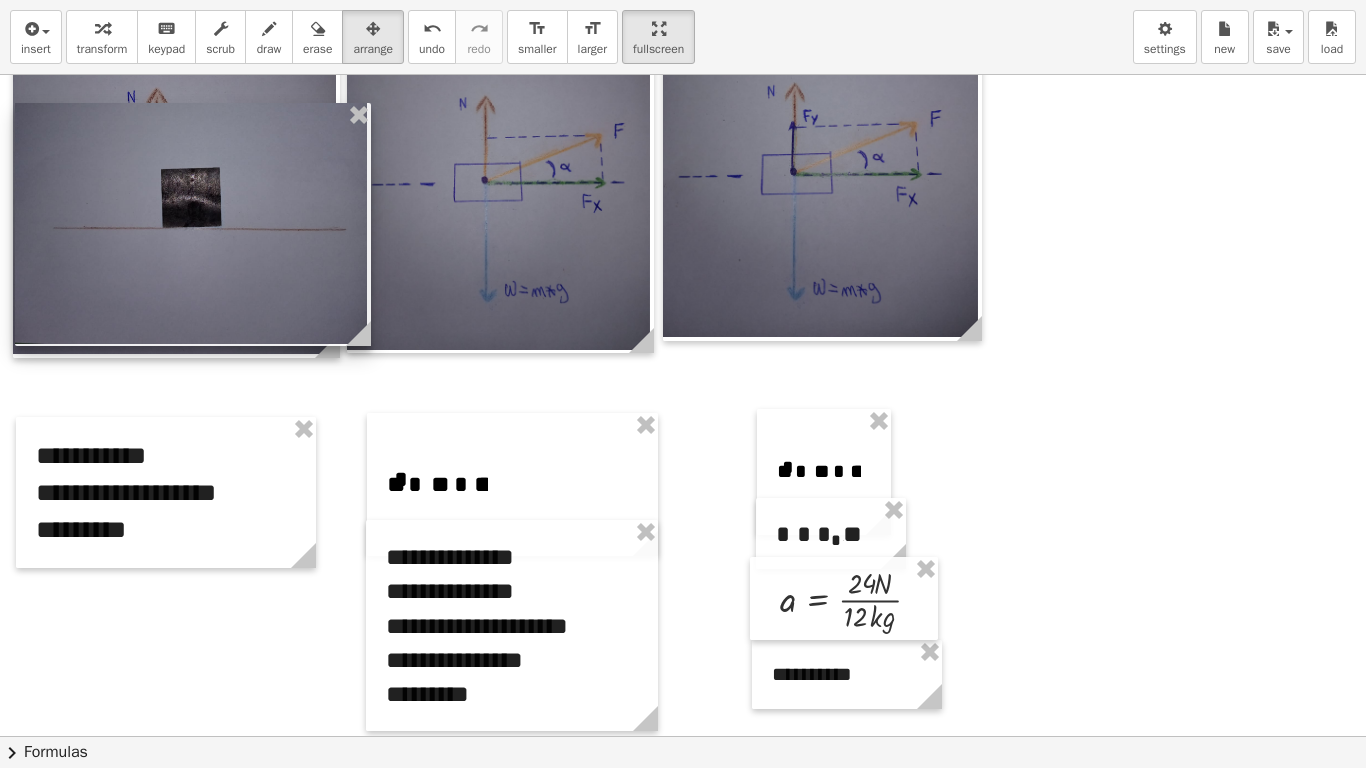 drag, startPoint x: 443, startPoint y: 349, endPoint x: 227, endPoint y: 137, distance: 302.6549 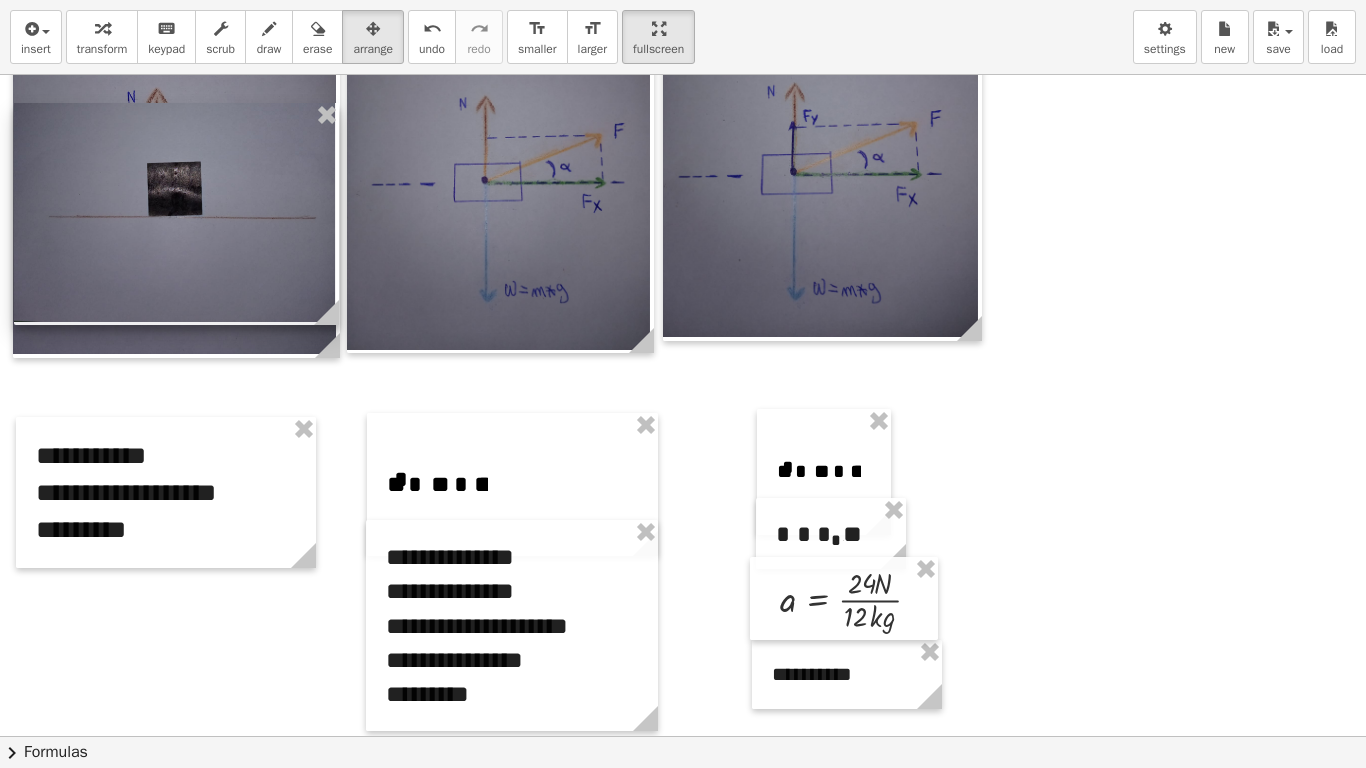 drag, startPoint x: 367, startPoint y: 334, endPoint x: 336, endPoint y: 342, distance: 32.01562 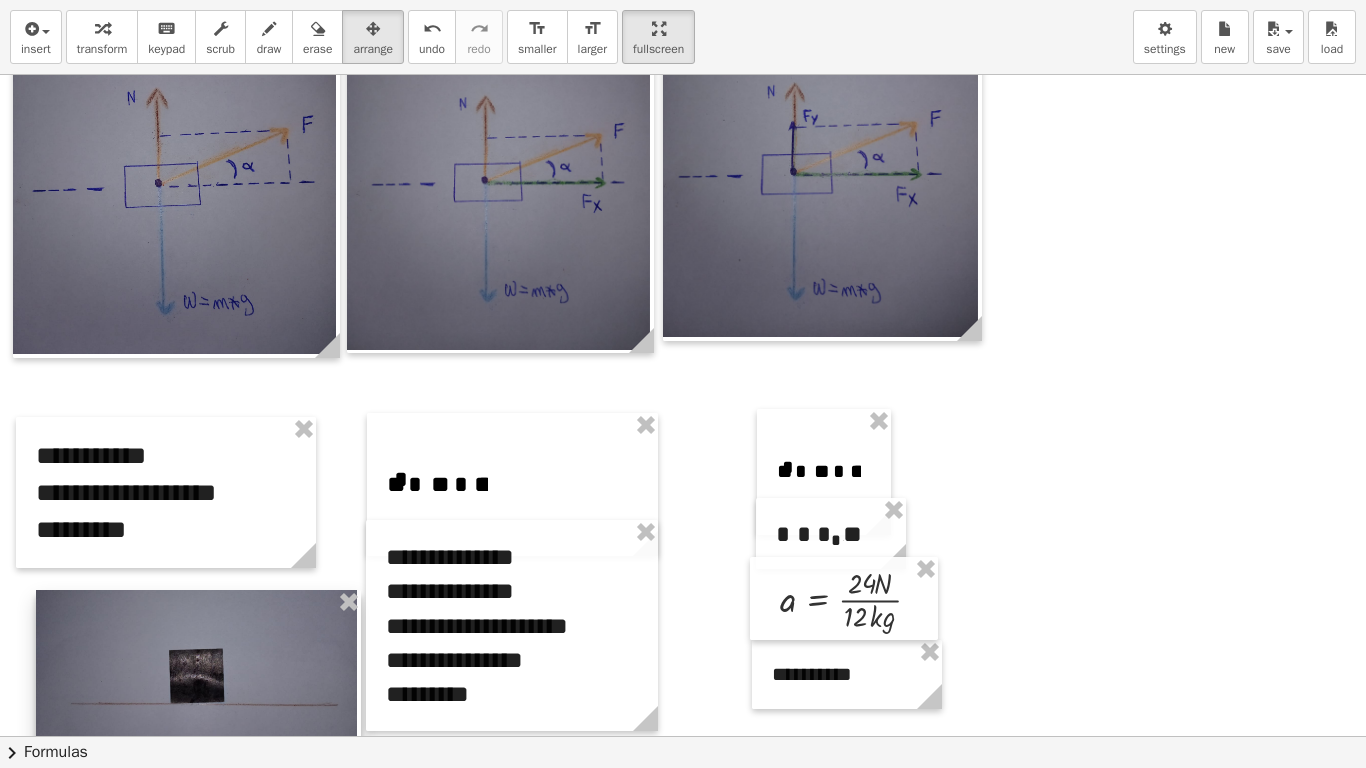 drag, startPoint x: 236, startPoint y: 280, endPoint x: 257, endPoint y: 767, distance: 487.45258 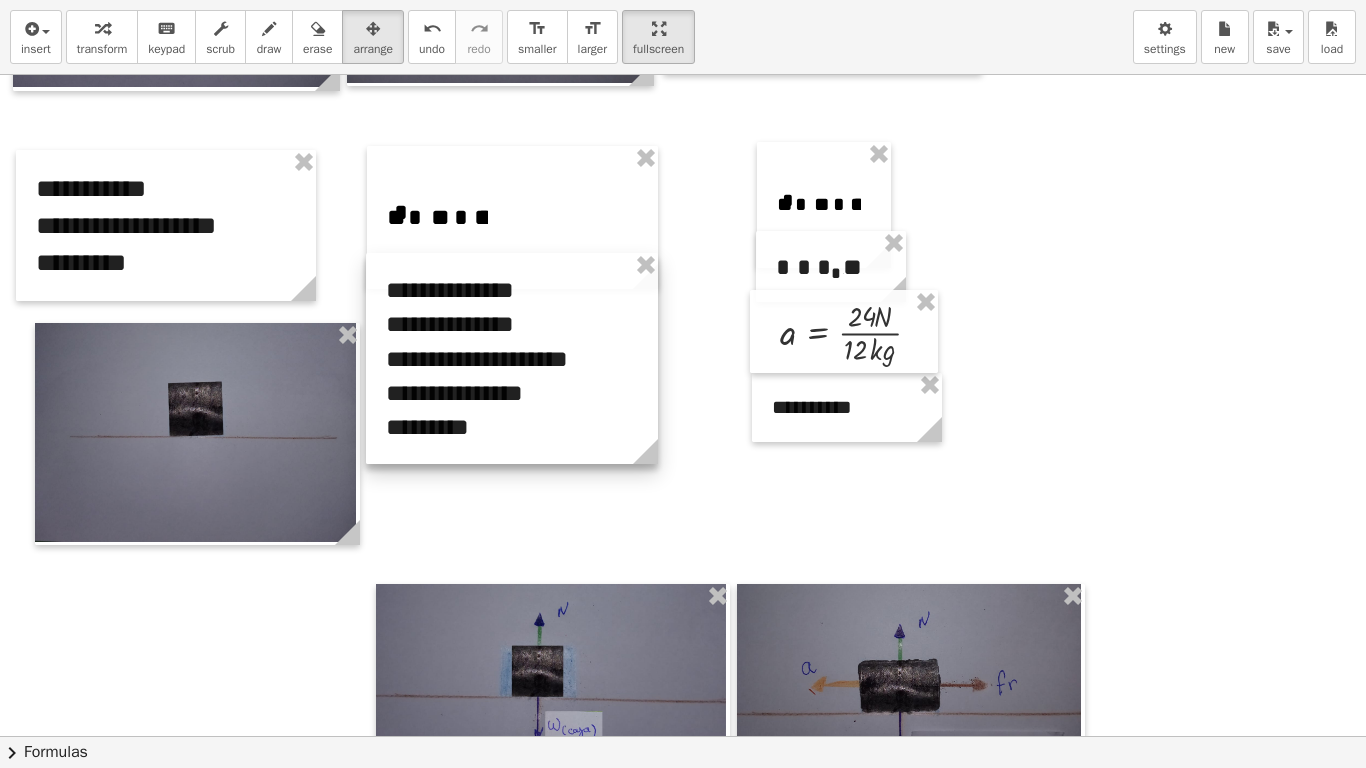 scroll, scrollTop: 854, scrollLeft: 0, axis: vertical 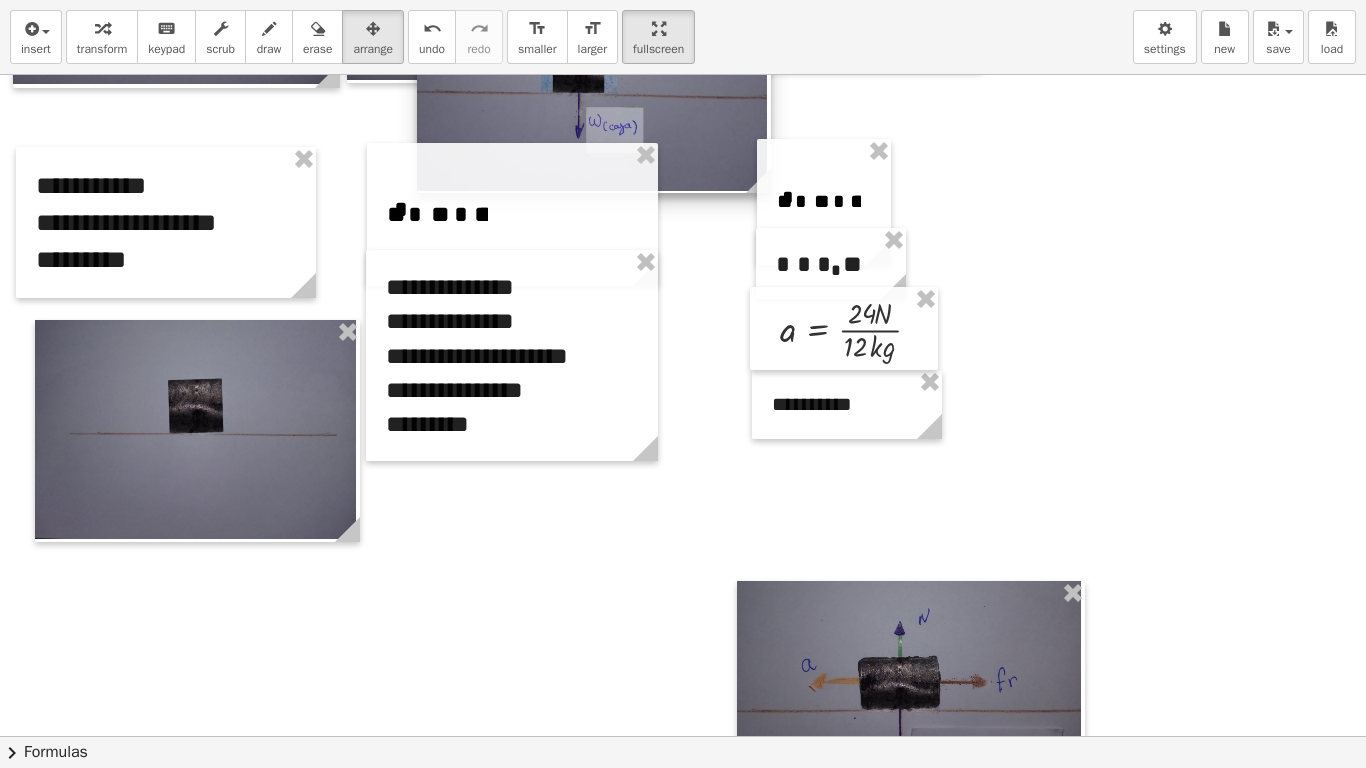 drag, startPoint x: 486, startPoint y: 685, endPoint x: 527, endPoint y: 84, distance: 602.39685 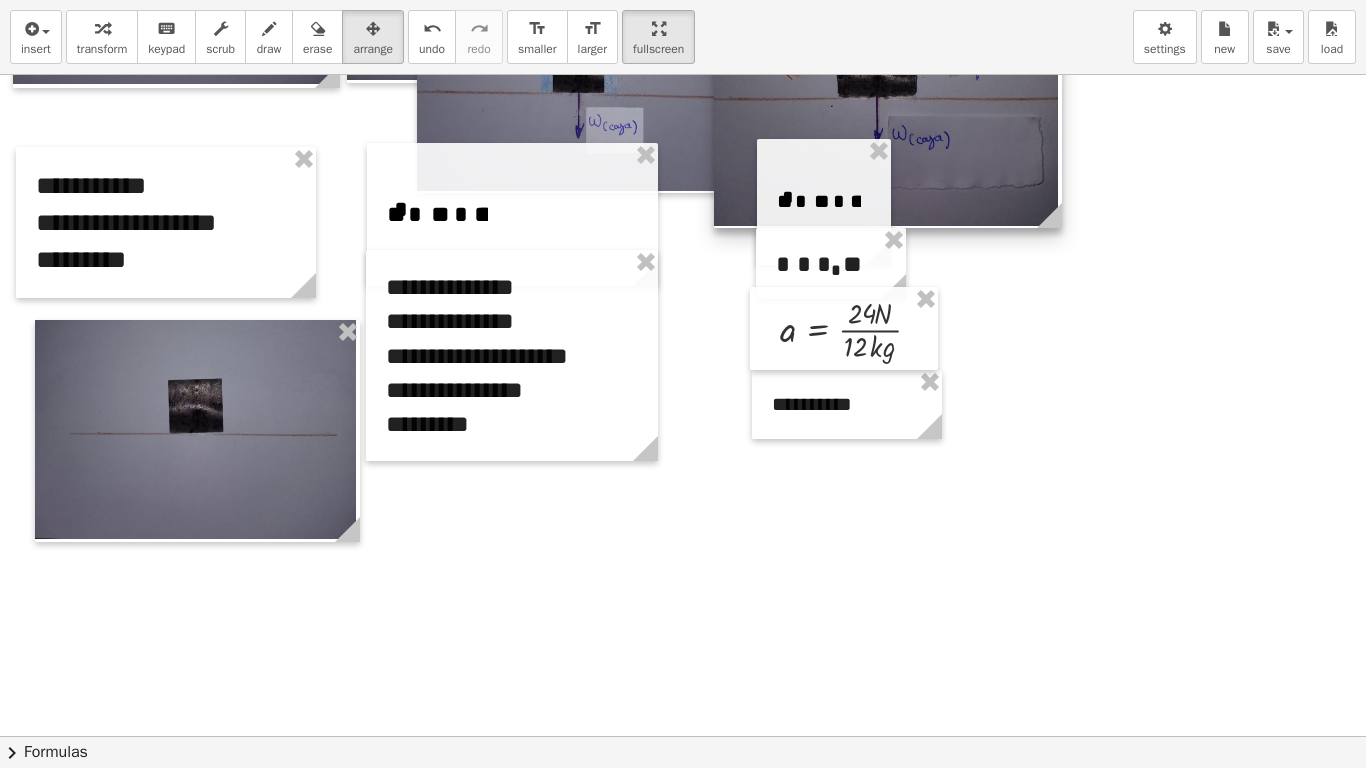 drag, startPoint x: 995, startPoint y: 612, endPoint x: 967, endPoint y: 0, distance: 612.6402 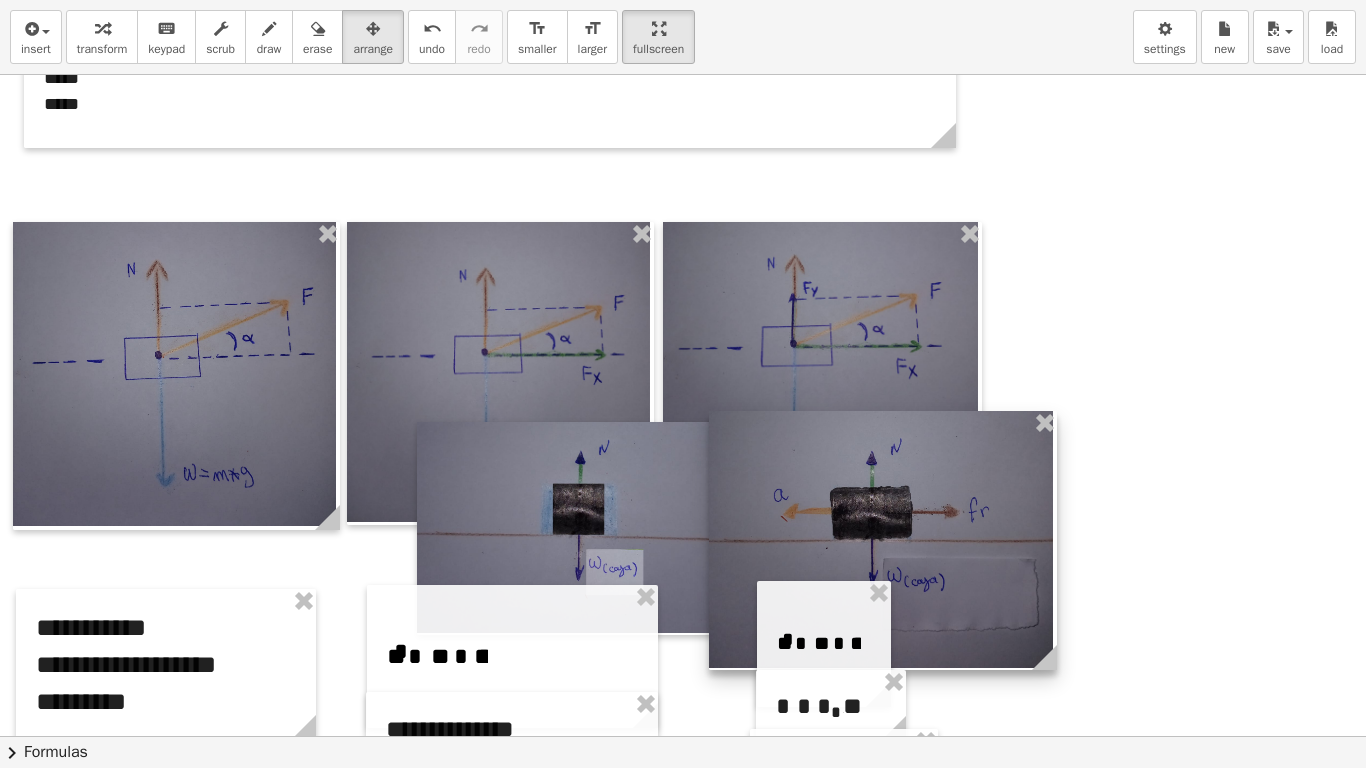 scroll, scrollTop: 381, scrollLeft: 0, axis: vertical 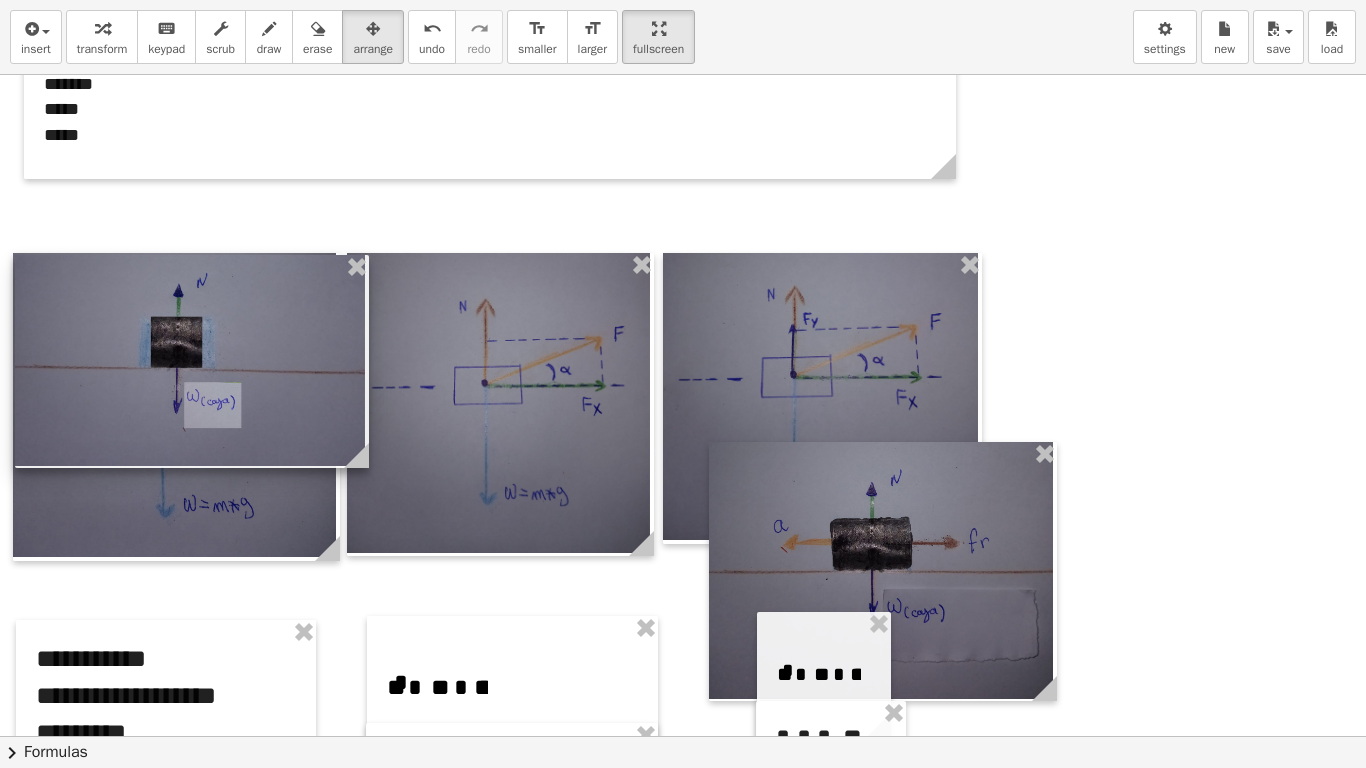 drag, startPoint x: 579, startPoint y: 526, endPoint x: 177, endPoint y: 328, distance: 448.11606 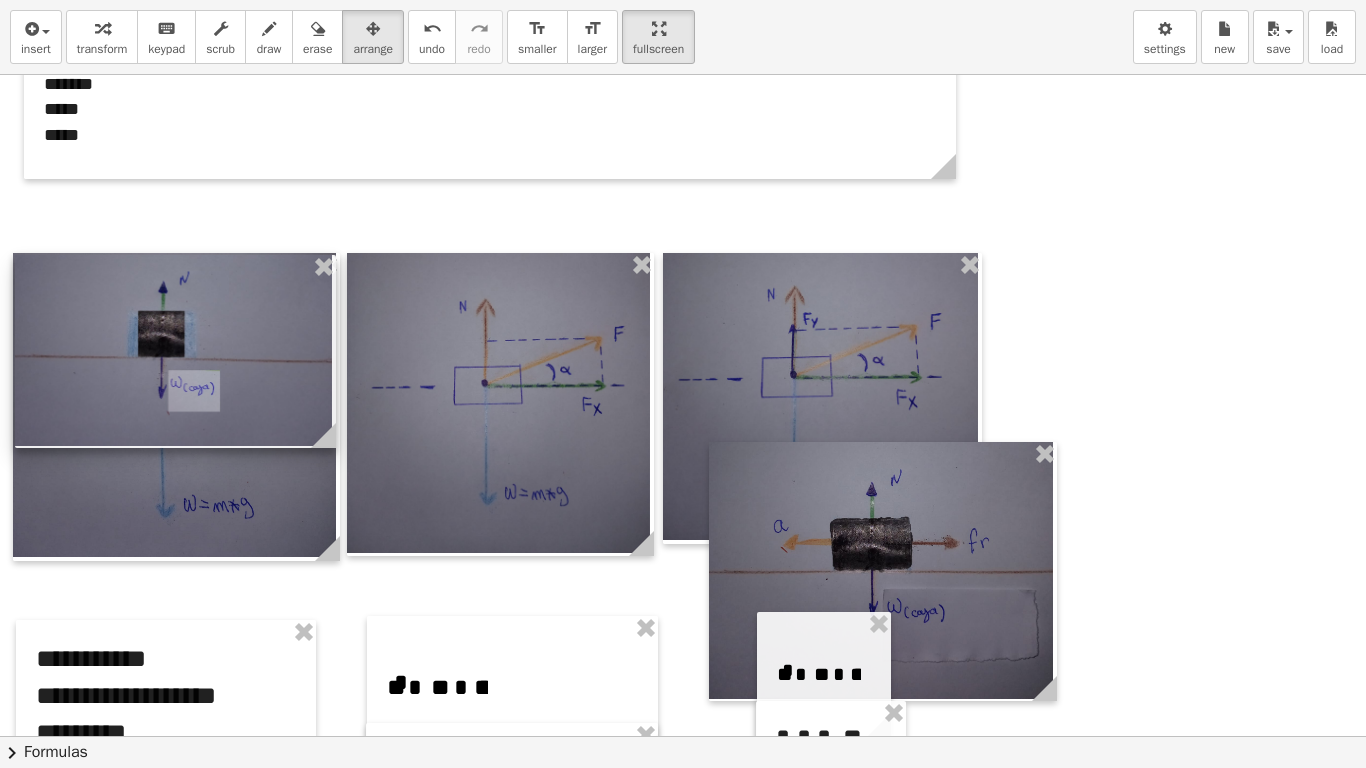 drag, startPoint x: 357, startPoint y: 452, endPoint x: 324, endPoint y: 439, distance: 35.468296 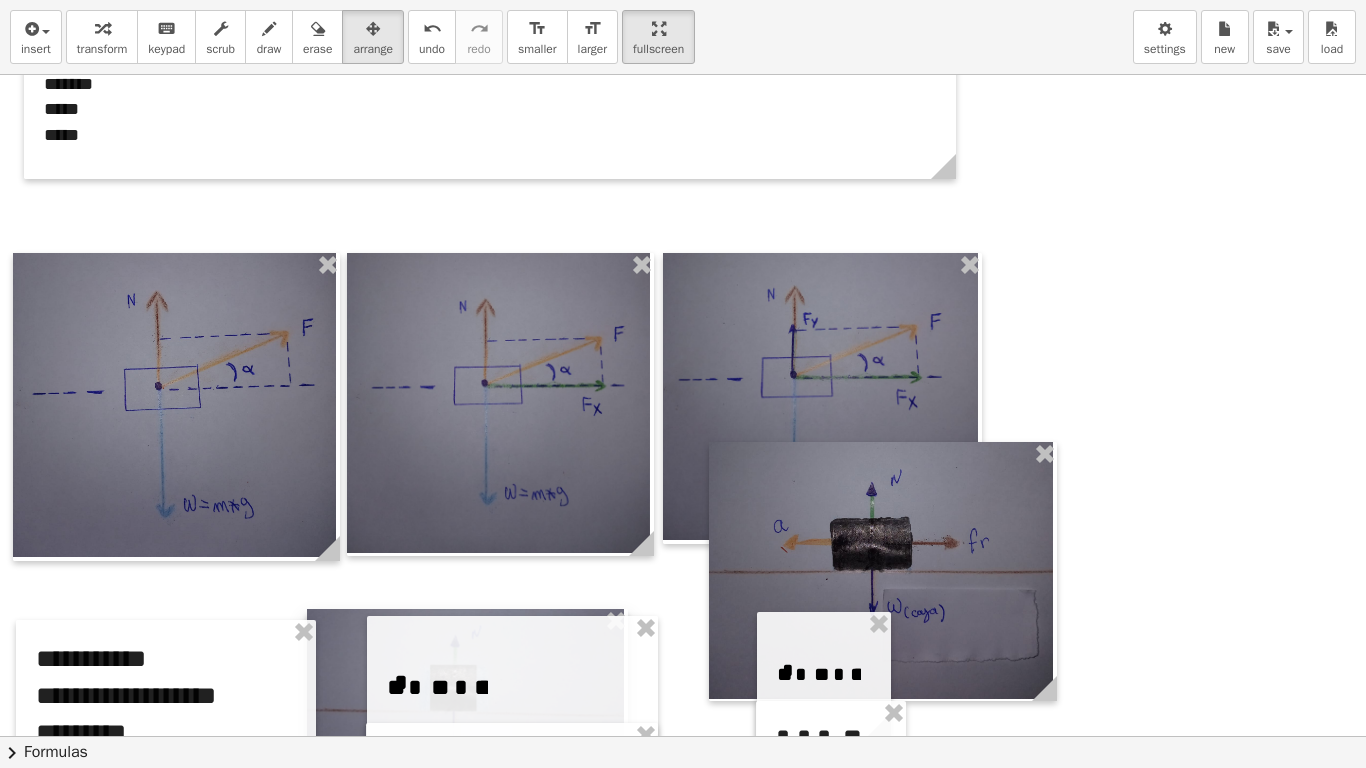 drag, startPoint x: 244, startPoint y: 413, endPoint x: 536, endPoint y: 767, distance: 458.88995 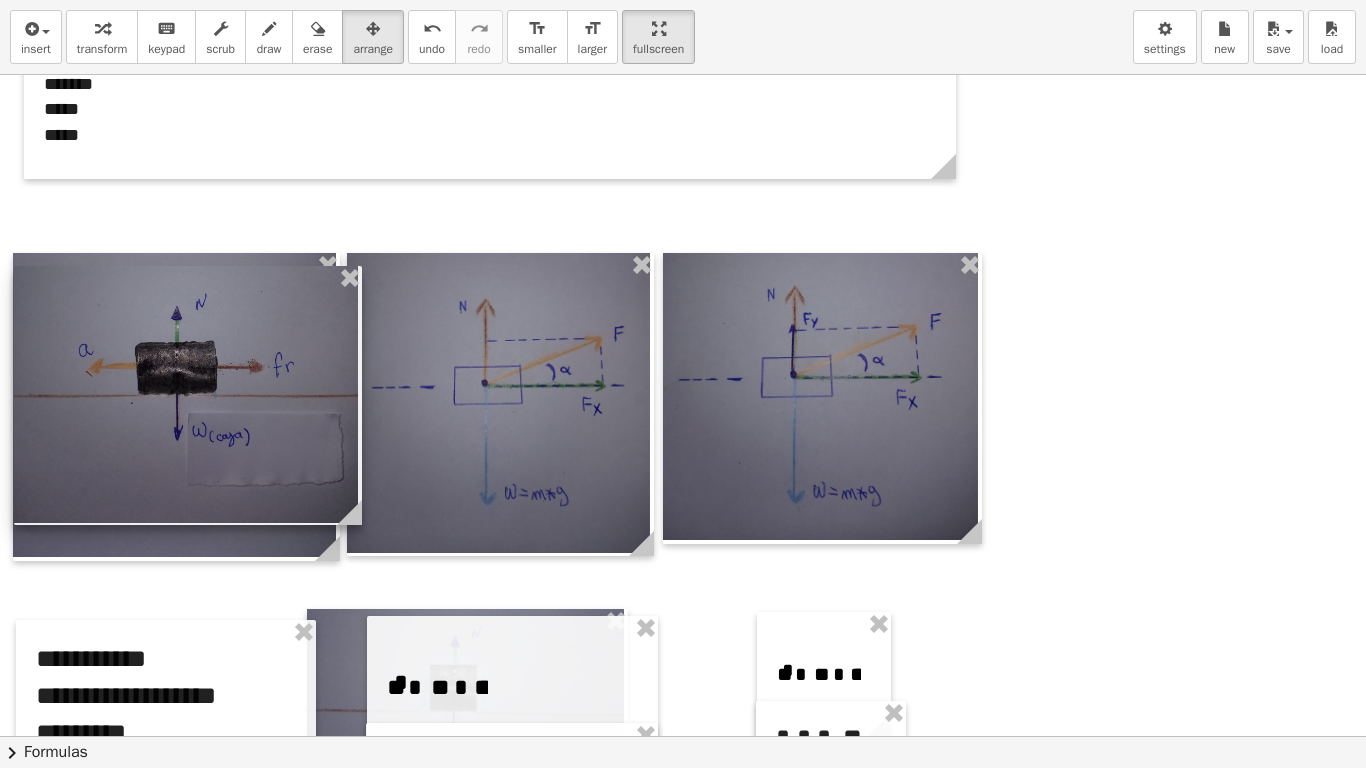 drag, startPoint x: 829, startPoint y: 575, endPoint x: 134, endPoint y: 399, distance: 716.93866 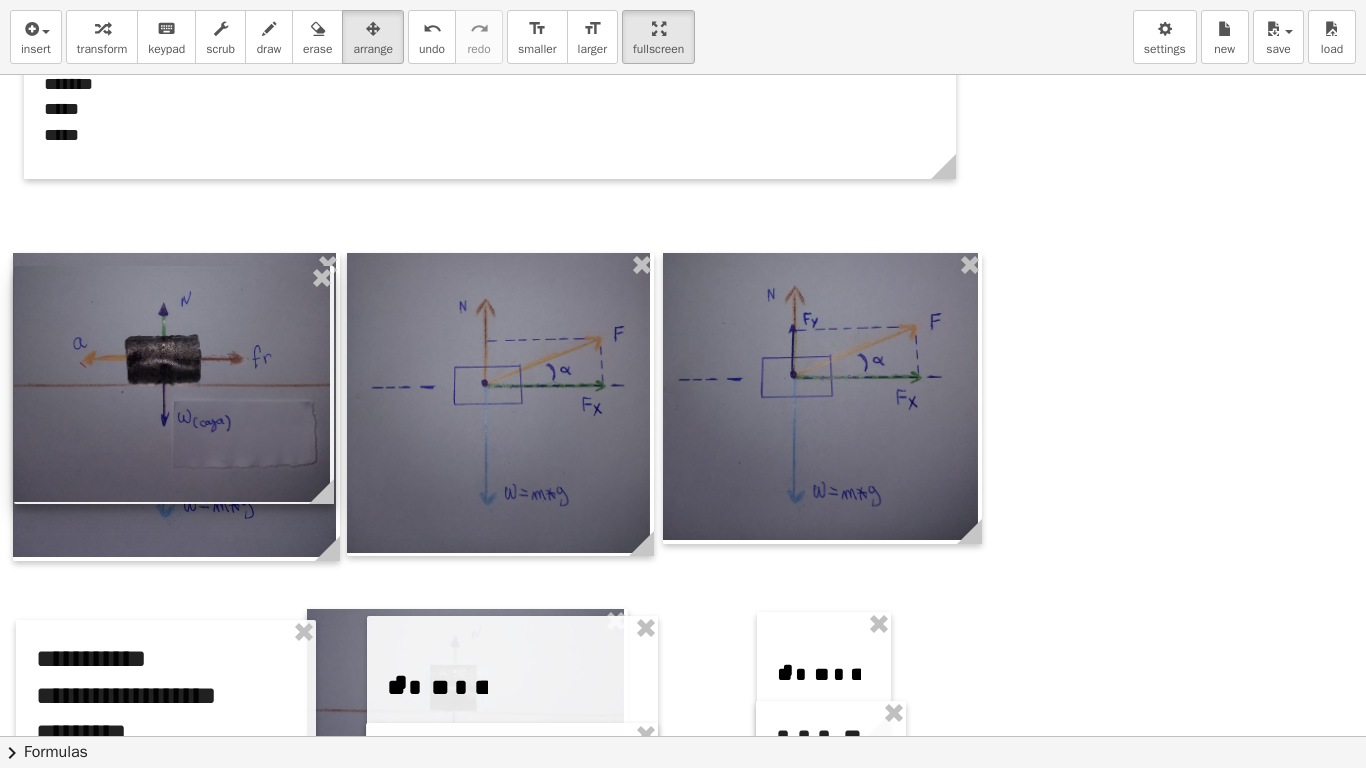 drag, startPoint x: 355, startPoint y: 511, endPoint x: 327, endPoint y: 500, distance: 30.083218 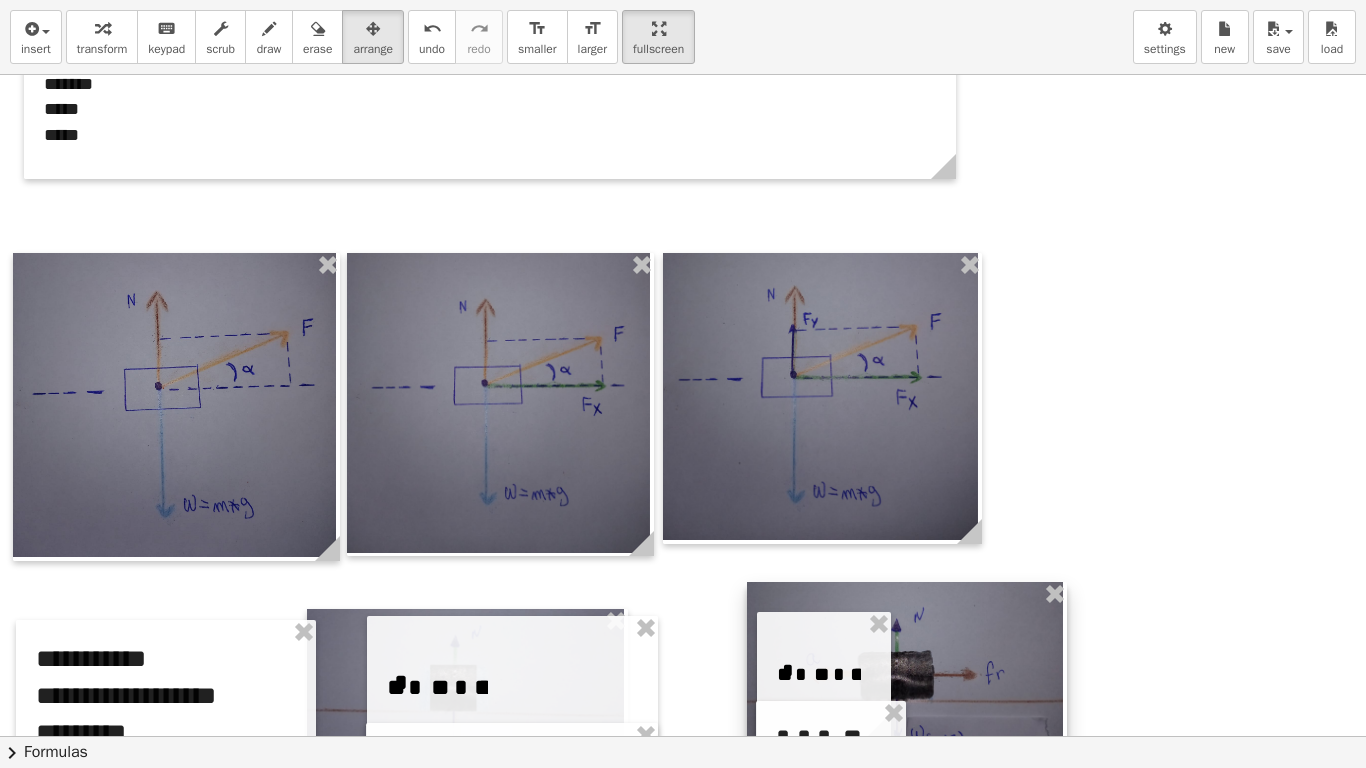 drag, startPoint x: 217, startPoint y: 443, endPoint x: 957, endPoint y: 760, distance: 805.03973 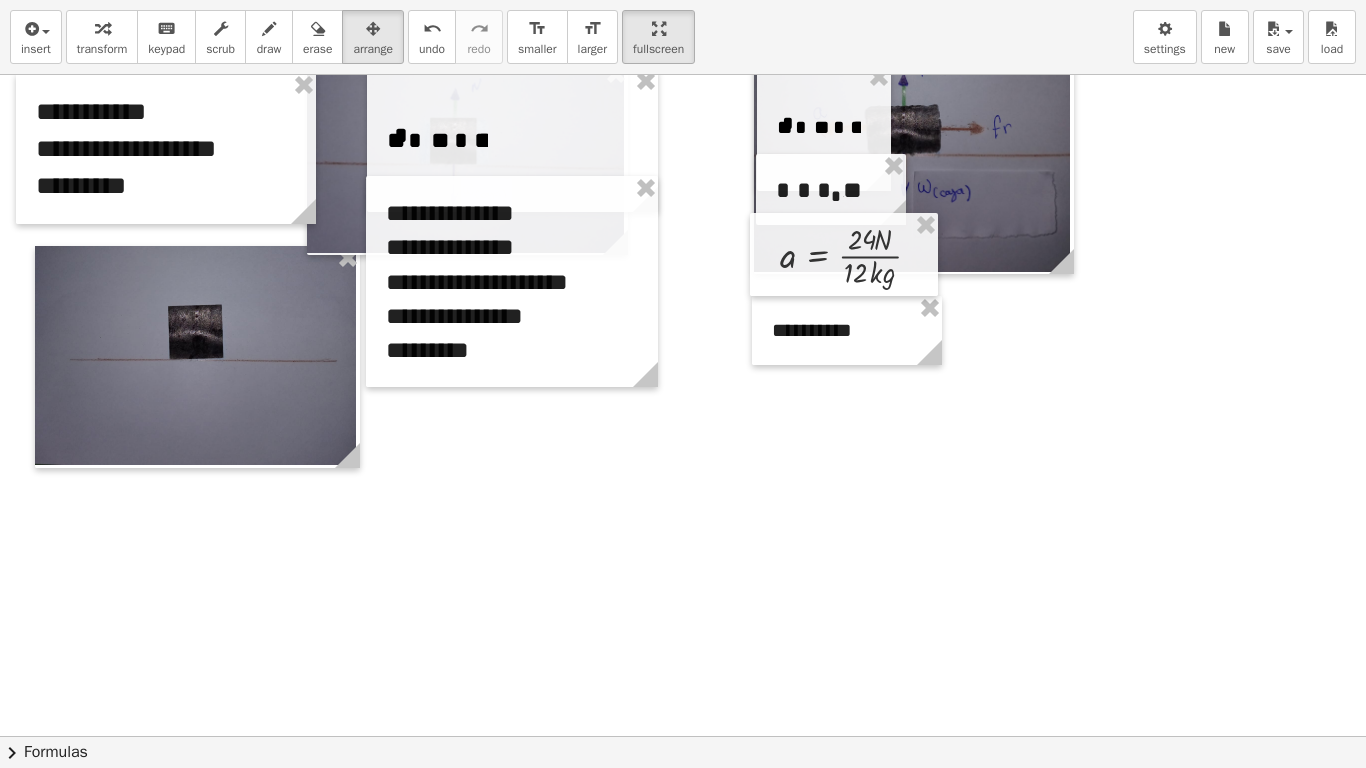 scroll, scrollTop: 930, scrollLeft: 0, axis: vertical 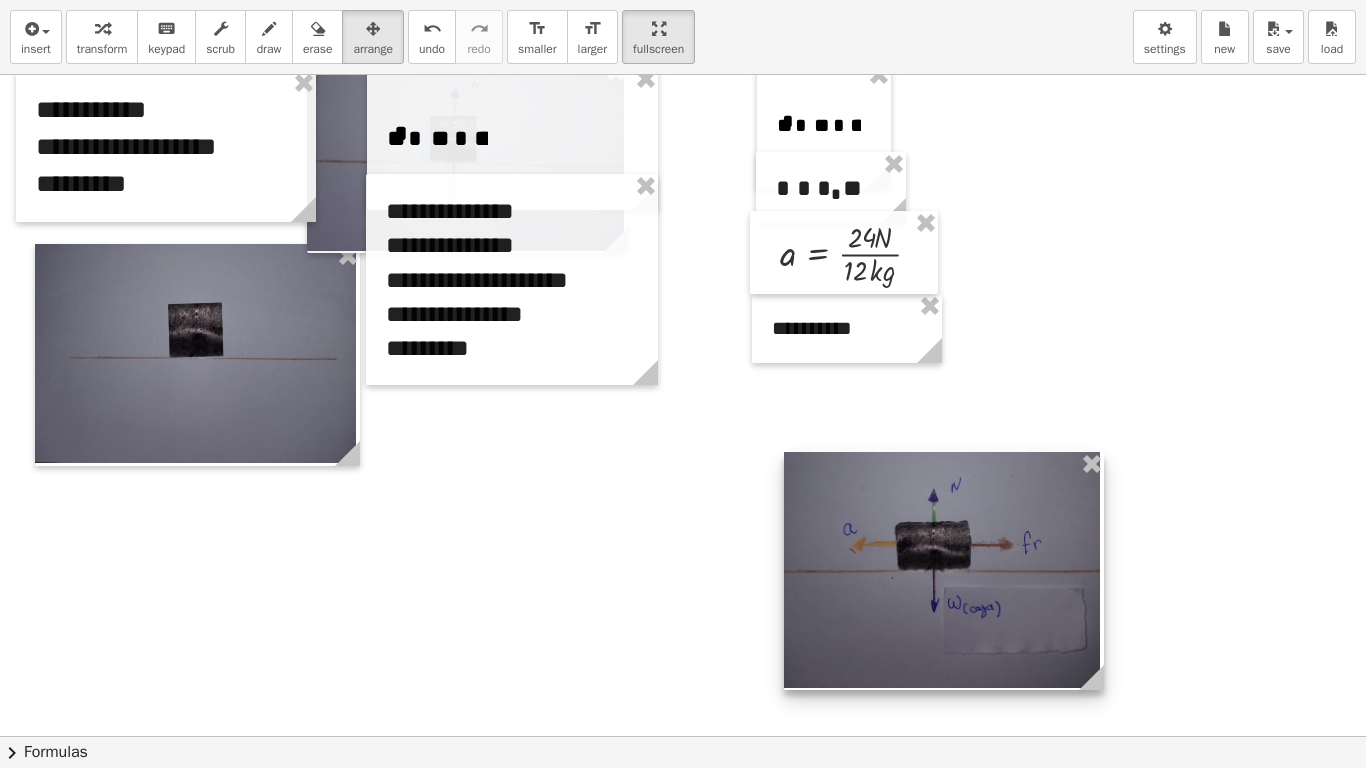 drag, startPoint x: 988, startPoint y: 234, endPoint x: 1037, endPoint y: 685, distance: 453.65405 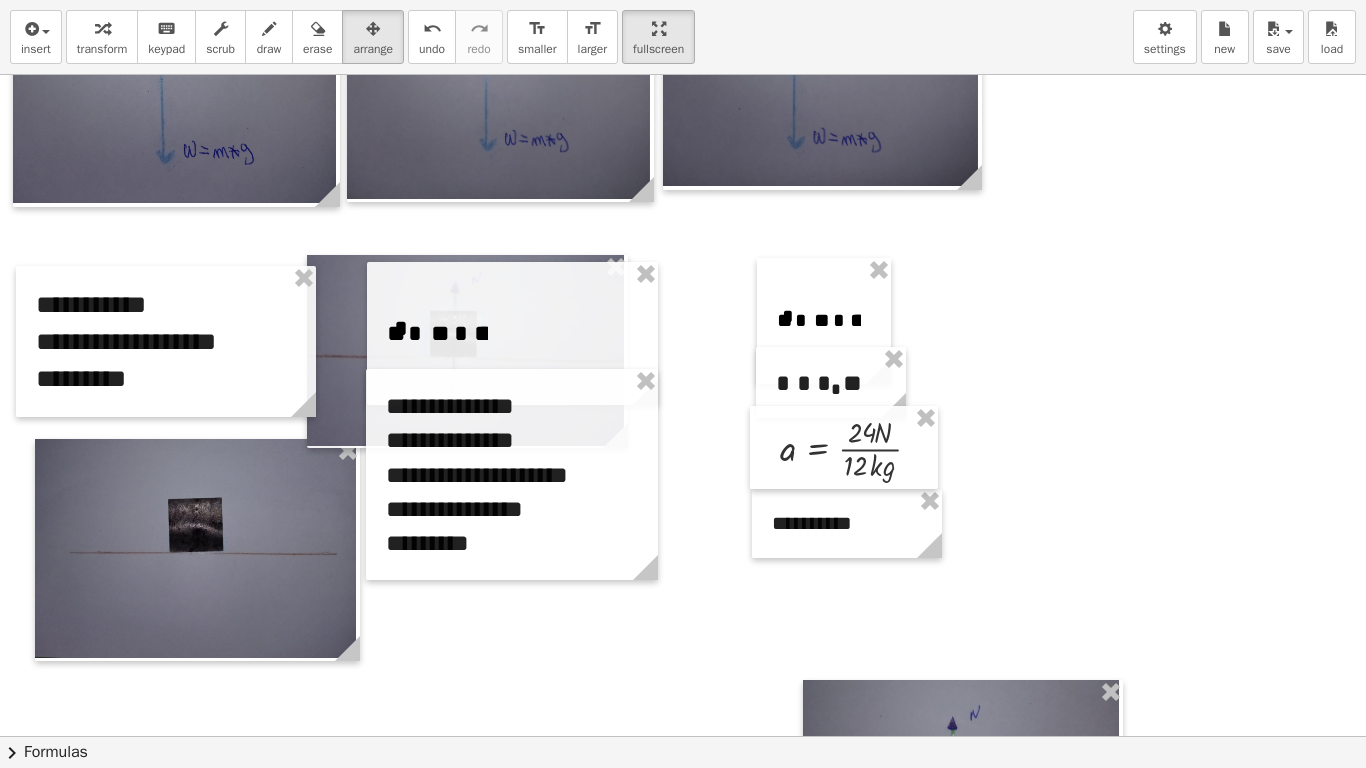 scroll, scrollTop: 729, scrollLeft: 0, axis: vertical 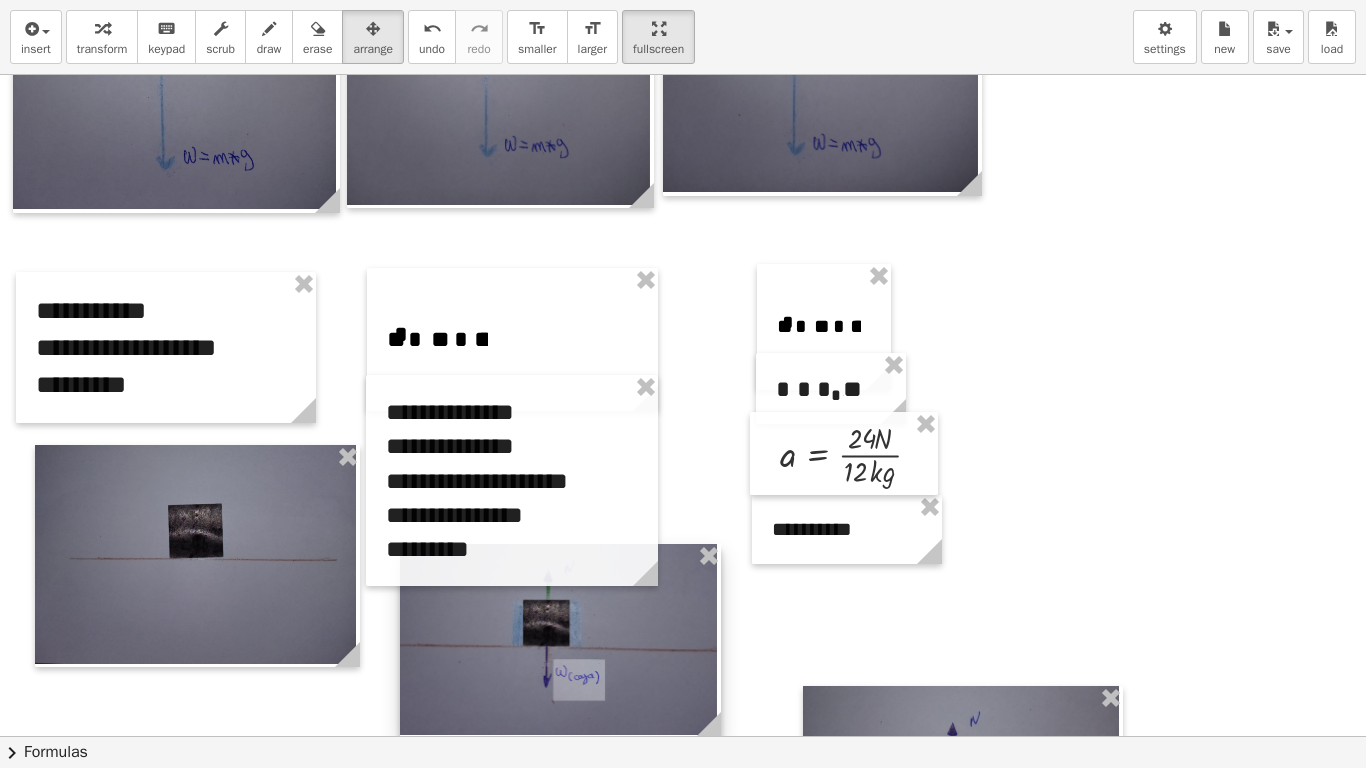 drag, startPoint x: 329, startPoint y: 379, endPoint x: 420, endPoint y: 665, distance: 300.1283 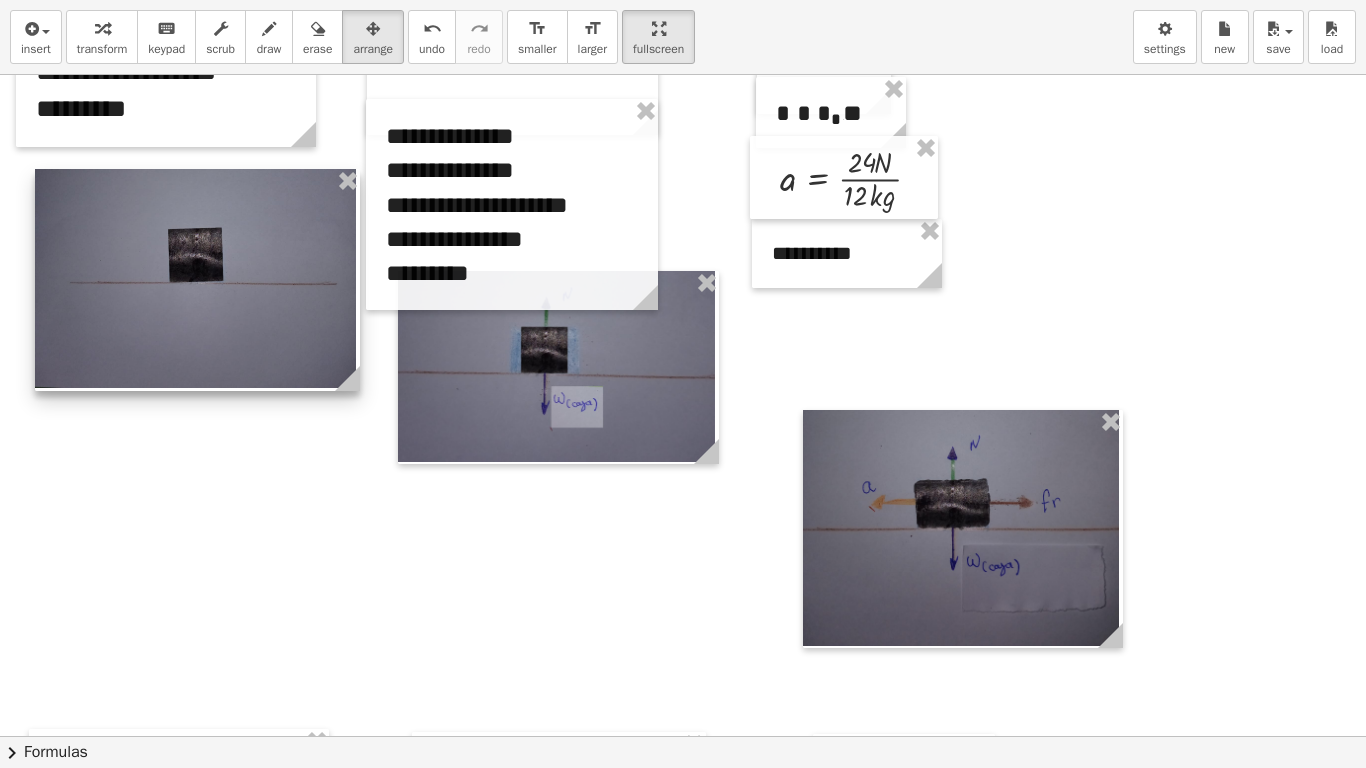 scroll, scrollTop: 1011, scrollLeft: 0, axis: vertical 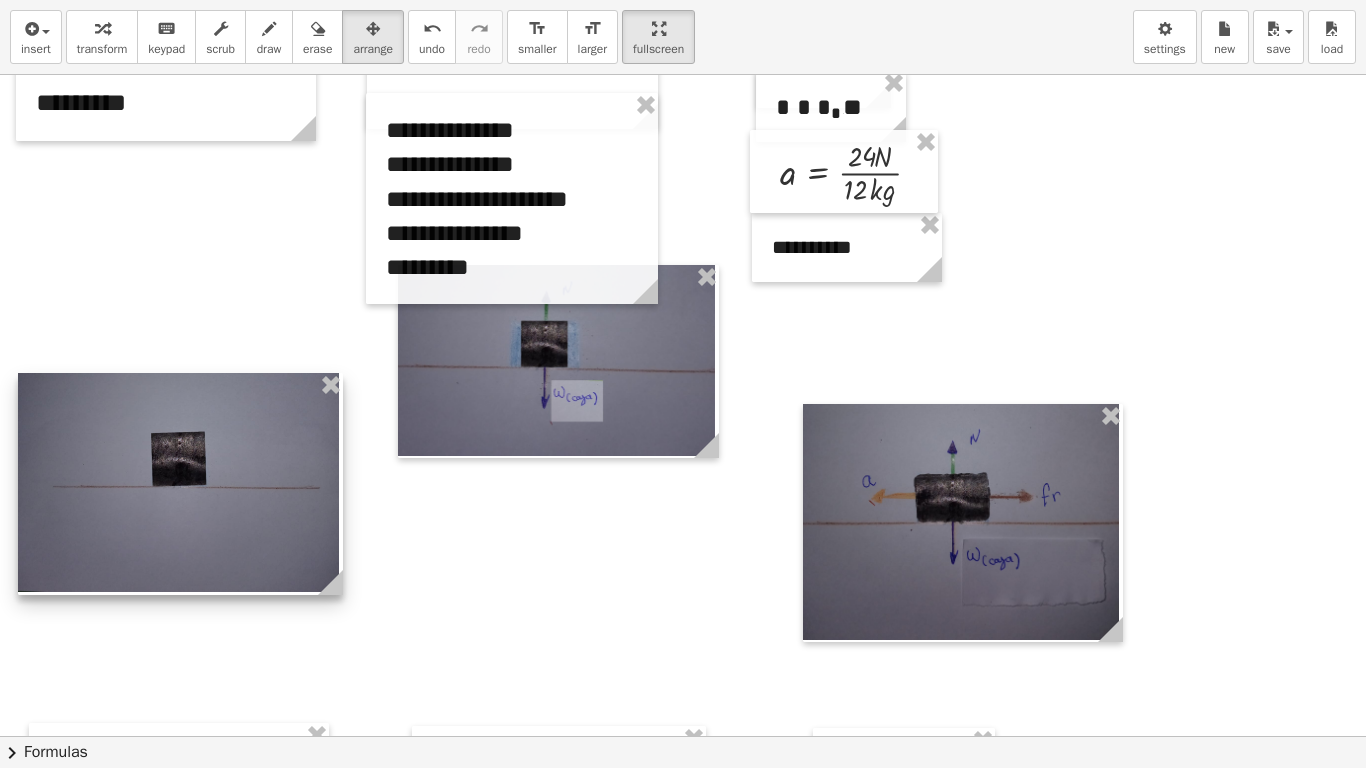 drag, startPoint x: 244, startPoint y: 278, endPoint x: 227, endPoint y: 493, distance: 215.67105 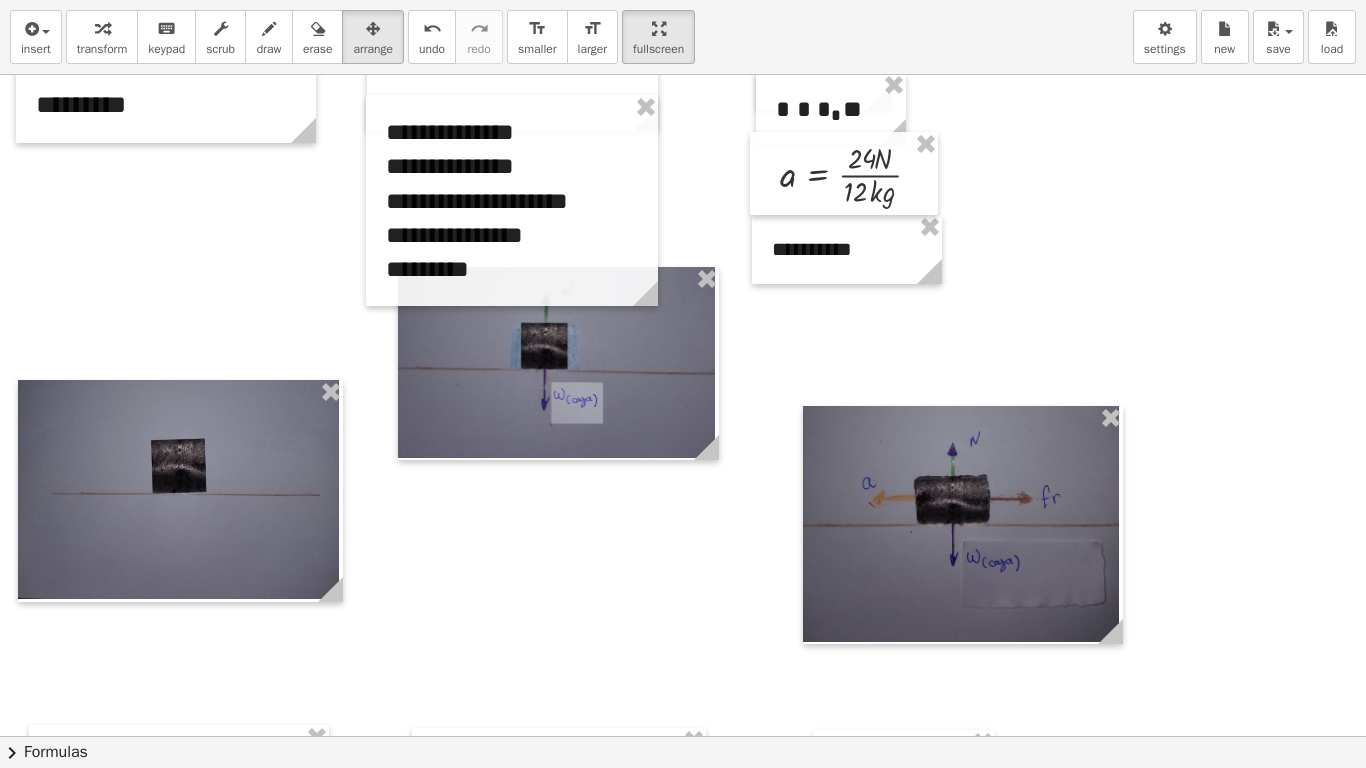 scroll, scrollTop: 1061, scrollLeft: 0, axis: vertical 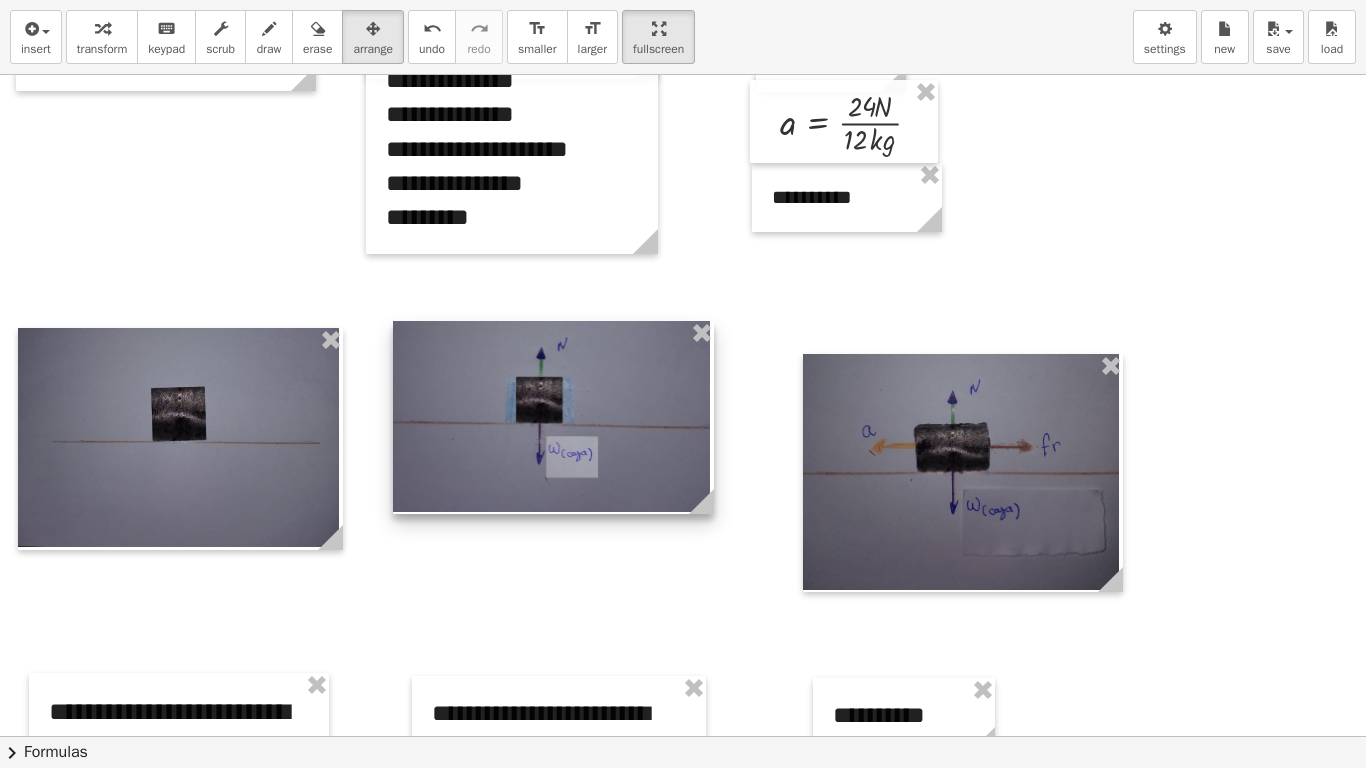 drag, startPoint x: 551, startPoint y: 345, endPoint x: 547, endPoint y: 454, distance: 109.07337 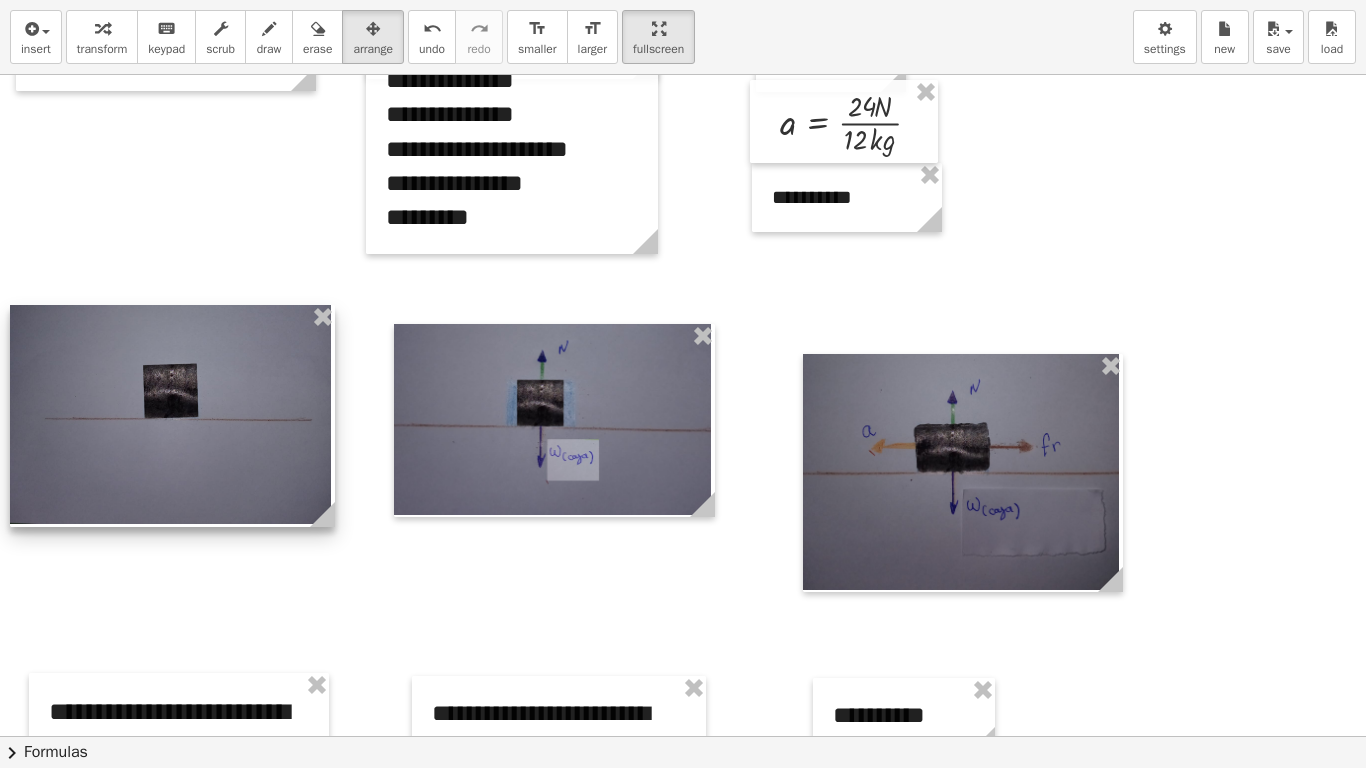 drag, startPoint x: 268, startPoint y: 438, endPoint x: 260, endPoint y: 415, distance: 24.351591 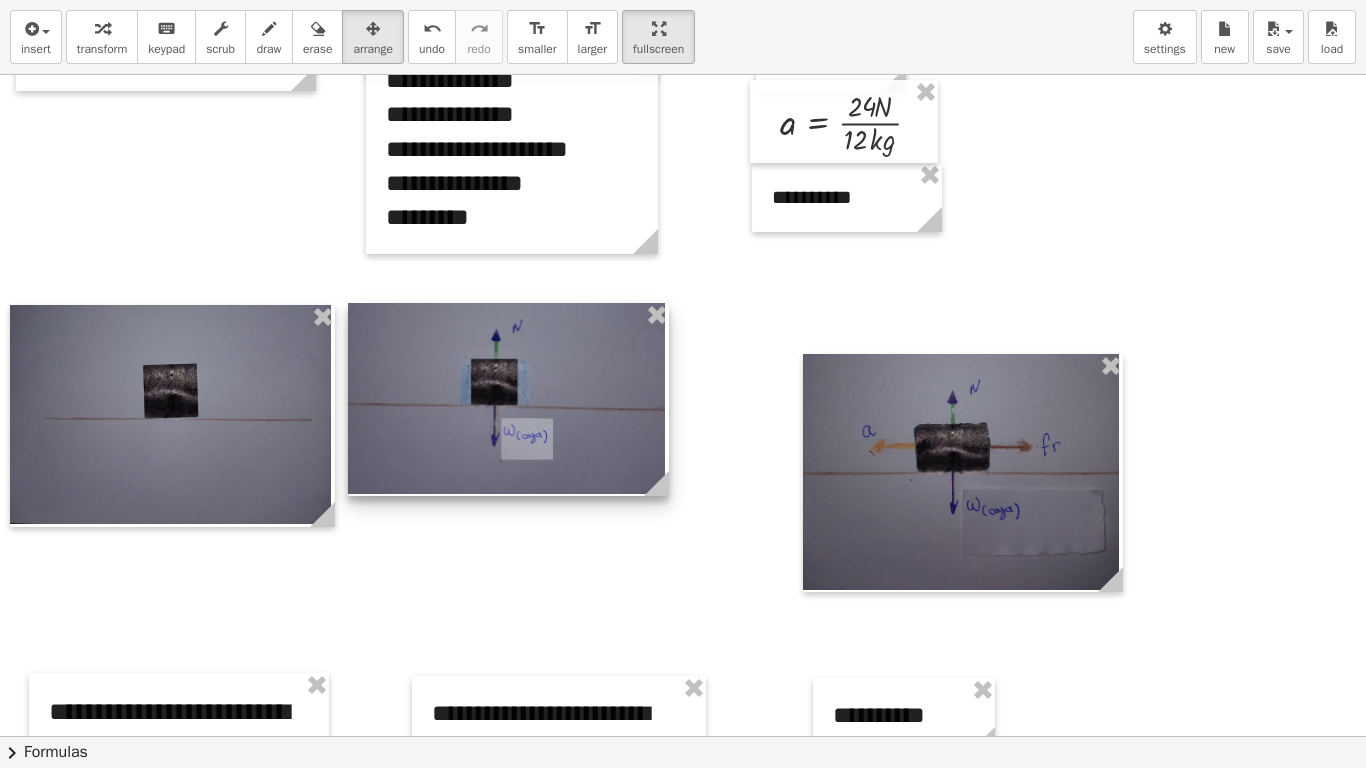 drag, startPoint x: 518, startPoint y: 387, endPoint x: 472, endPoint y: 366, distance: 50.566788 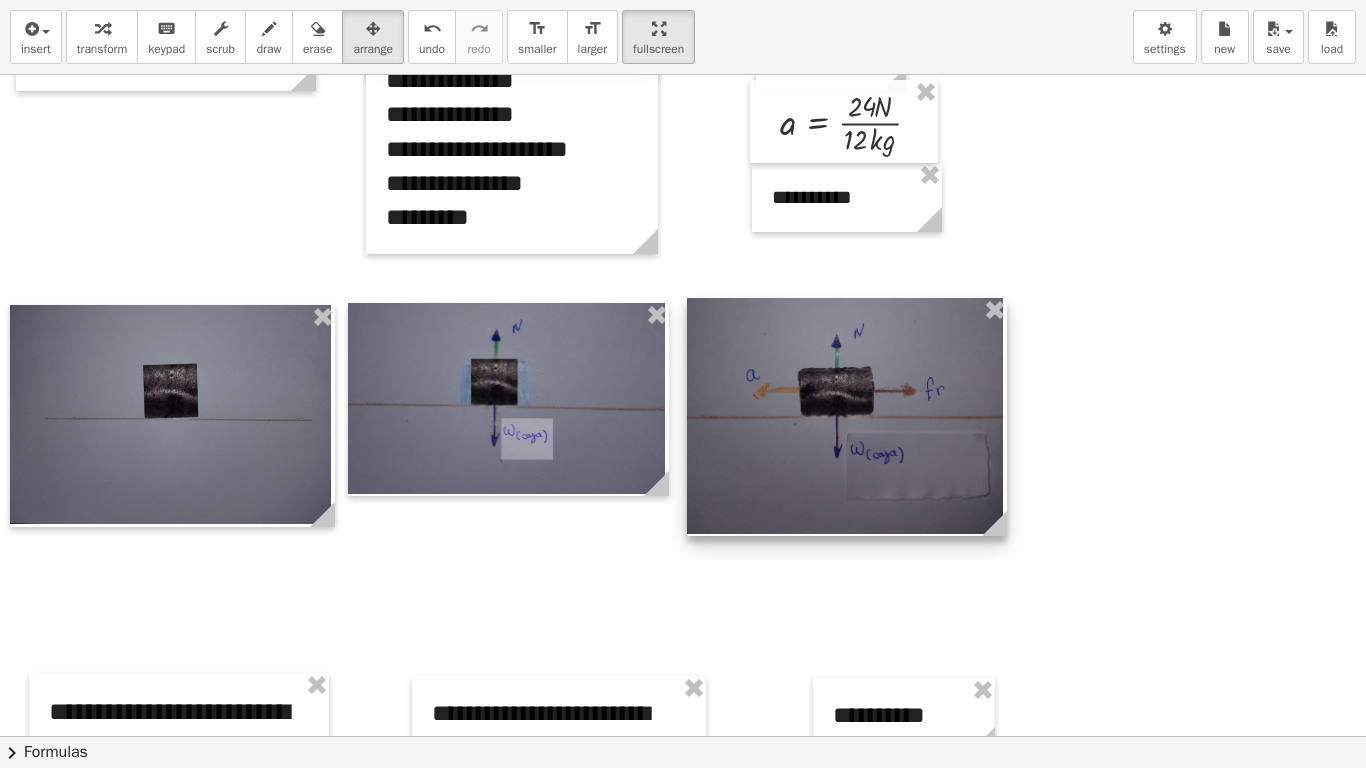 drag, startPoint x: 1017, startPoint y: 442, endPoint x: 901, endPoint y: 386, distance: 128.80994 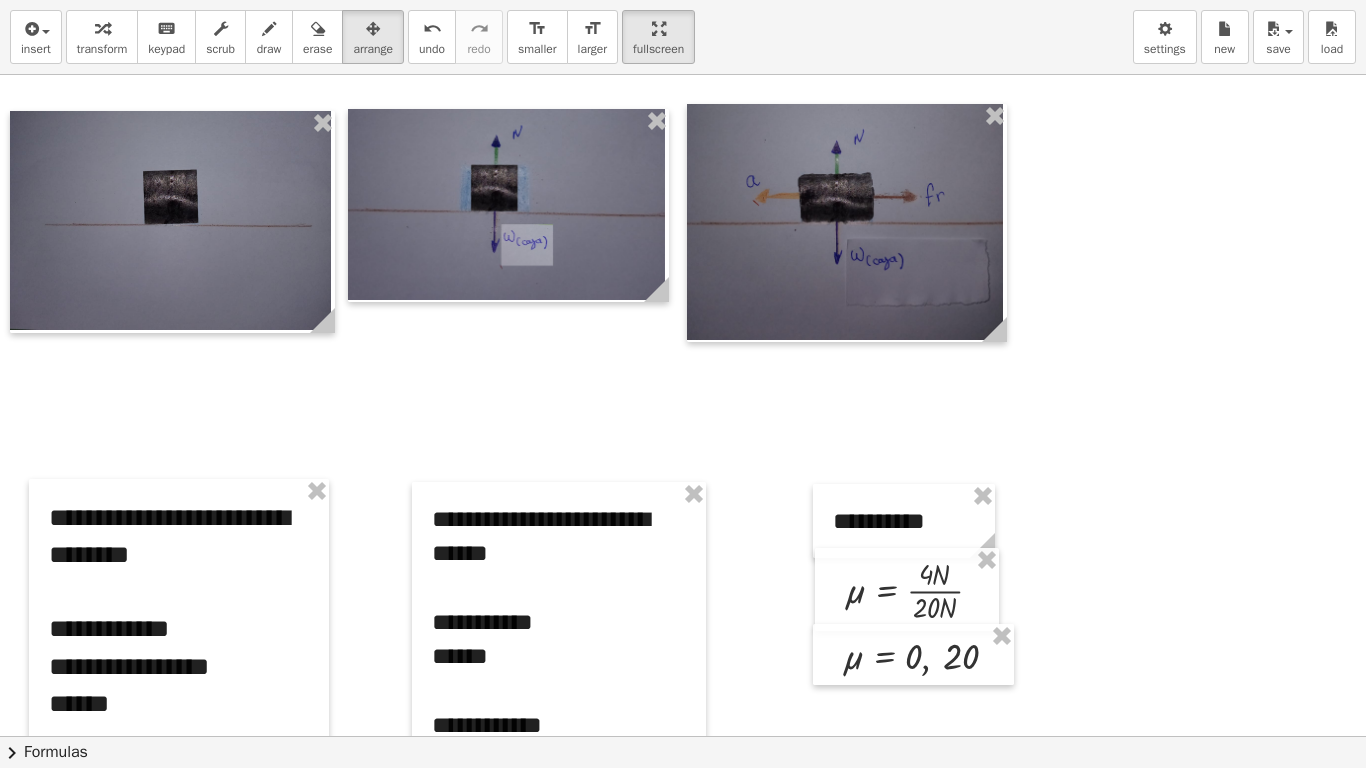 scroll, scrollTop: 1257, scrollLeft: 0, axis: vertical 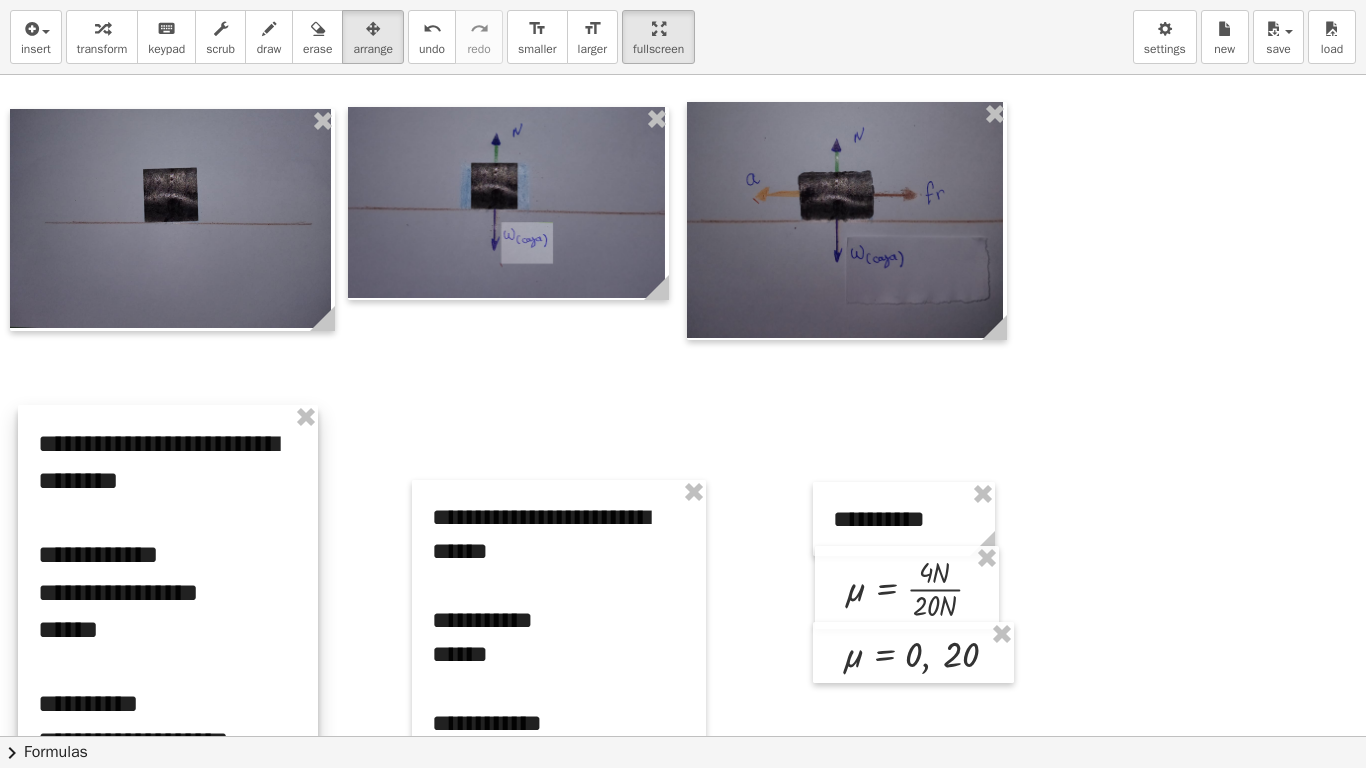 drag, startPoint x: 222, startPoint y: 618, endPoint x: 211, endPoint y: 546, distance: 72.835434 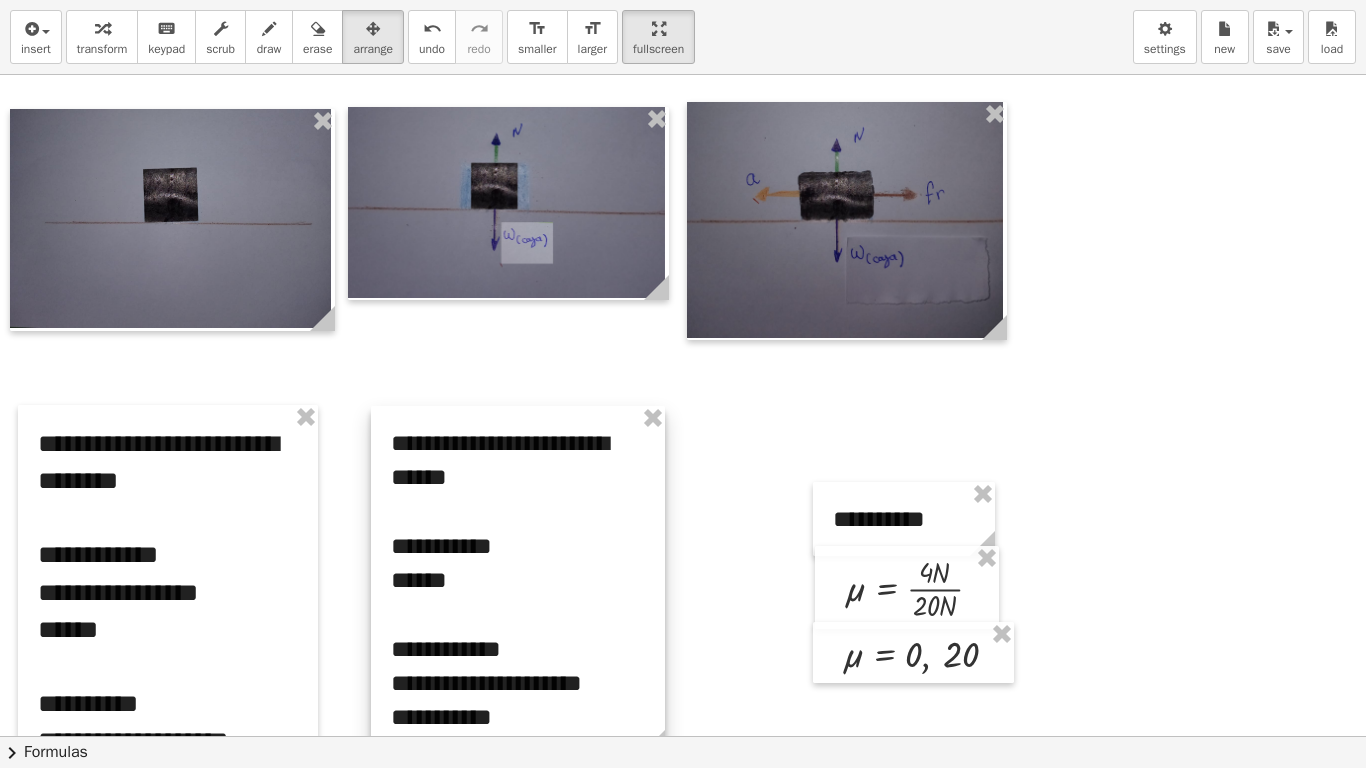 drag, startPoint x: 601, startPoint y: 585, endPoint x: 560, endPoint y: 511, distance: 84.59905 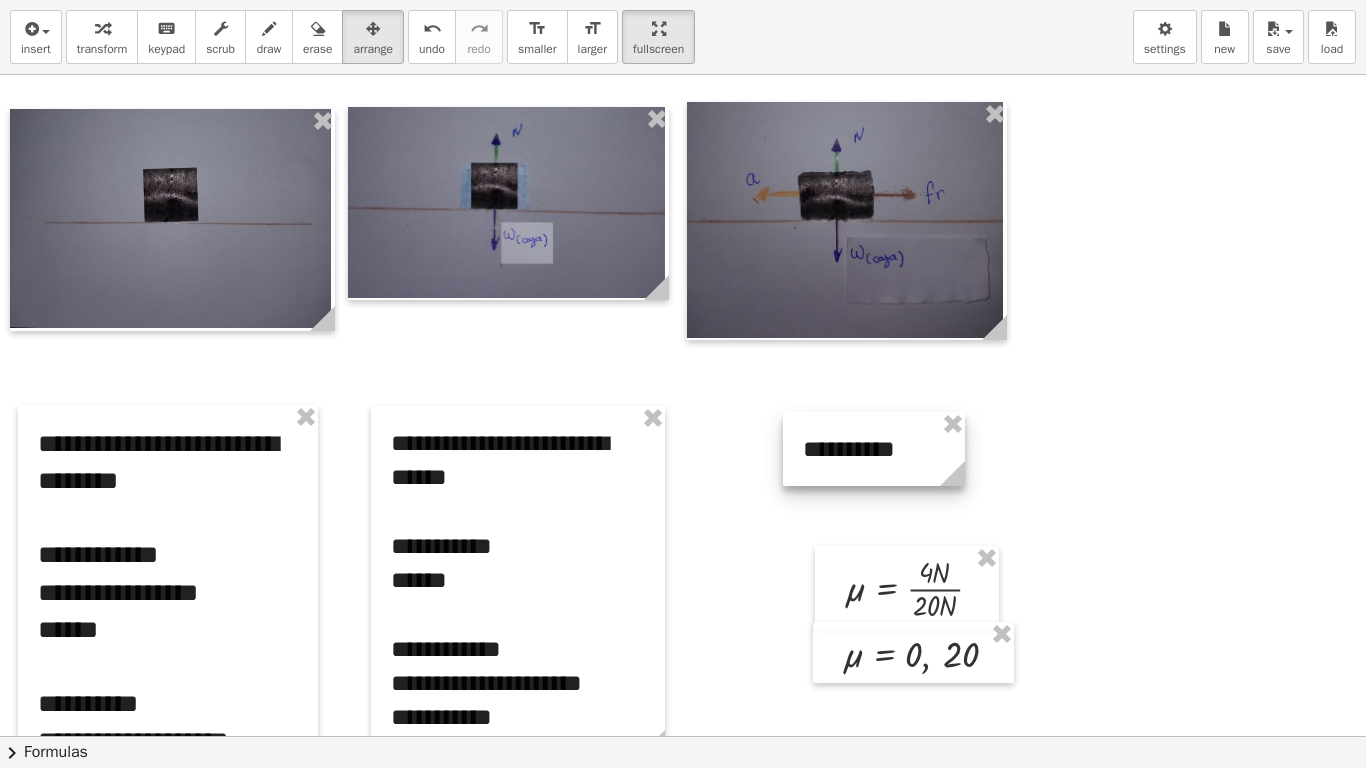 drag, startPoint x: 931, startPoint y: 528, endPoint x: 901, endPoint y: 457, distance: 77.07788 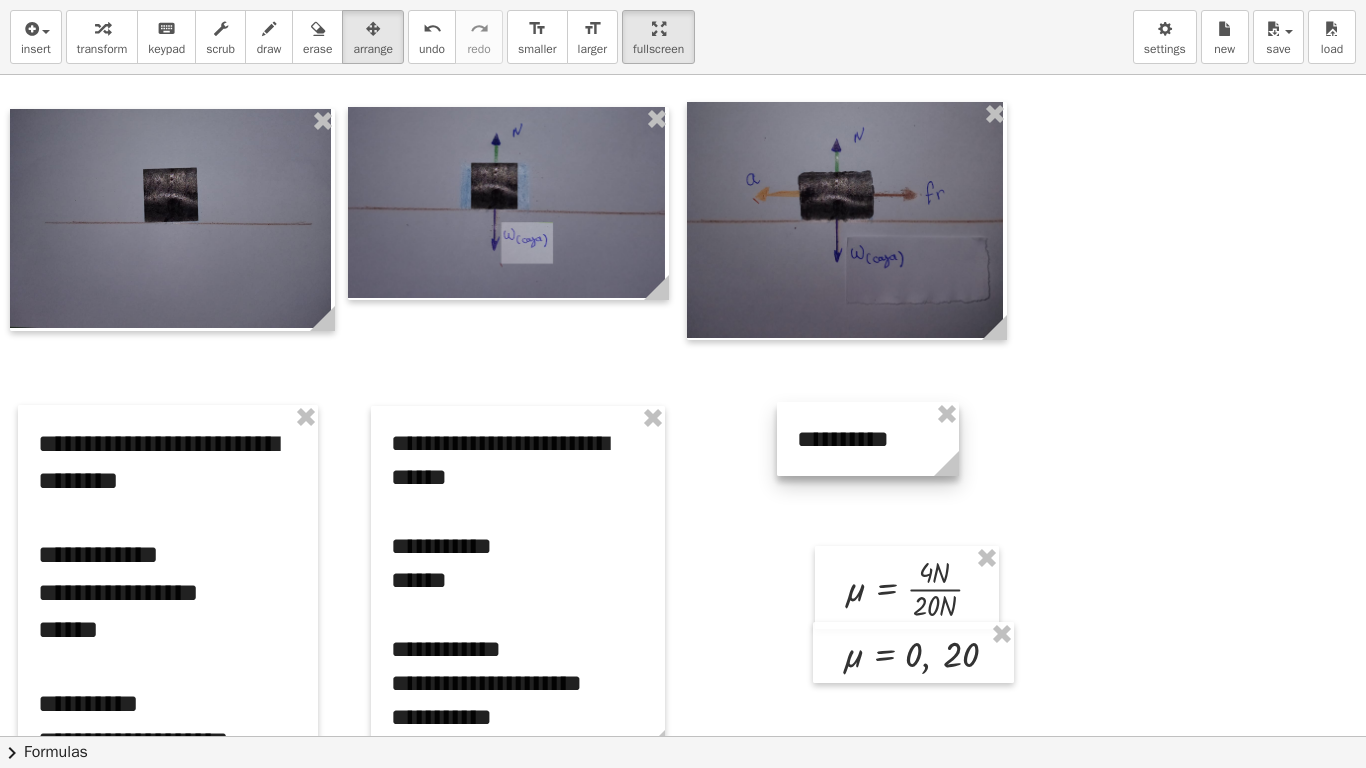 drag, startPoint x: 901, startPoint y: 457, endPoint x: 895, endPoint y: 448, distance: 10.816654 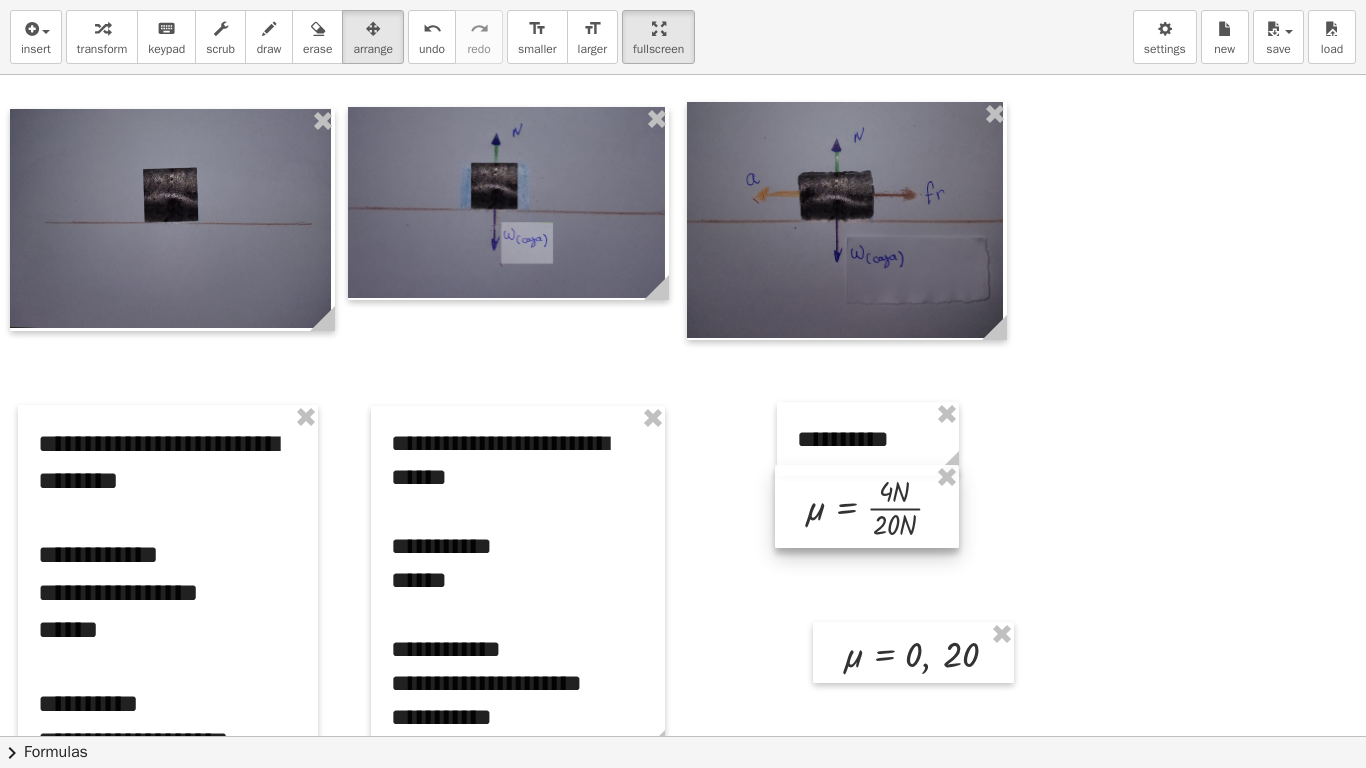 drag, startPoint x: 914, startPoint y: 577, endPoint x: 874, endPoint y: 496, distance: 90.33826 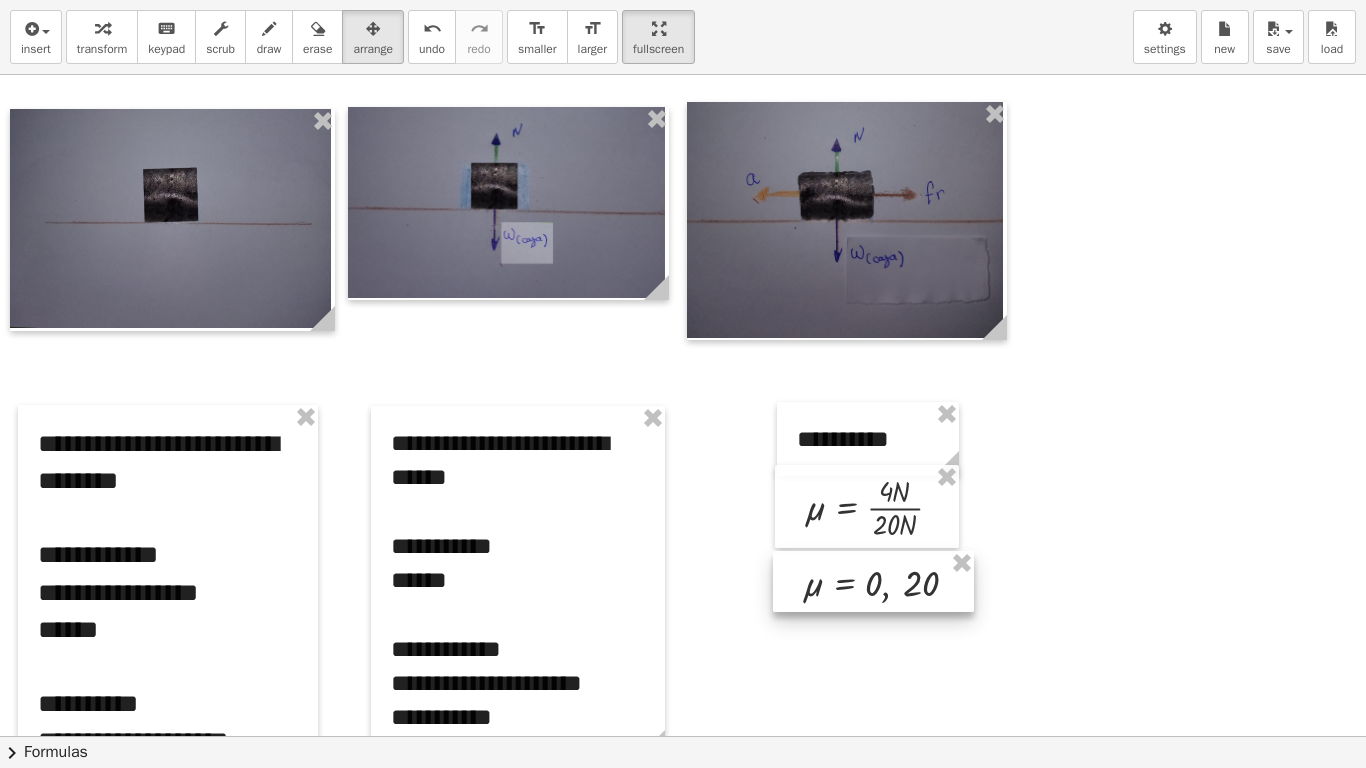 drag, startPoint x: 903, startPoint y: 619, endPoint x: 880, endPoint y: 587, distance: 39.40812 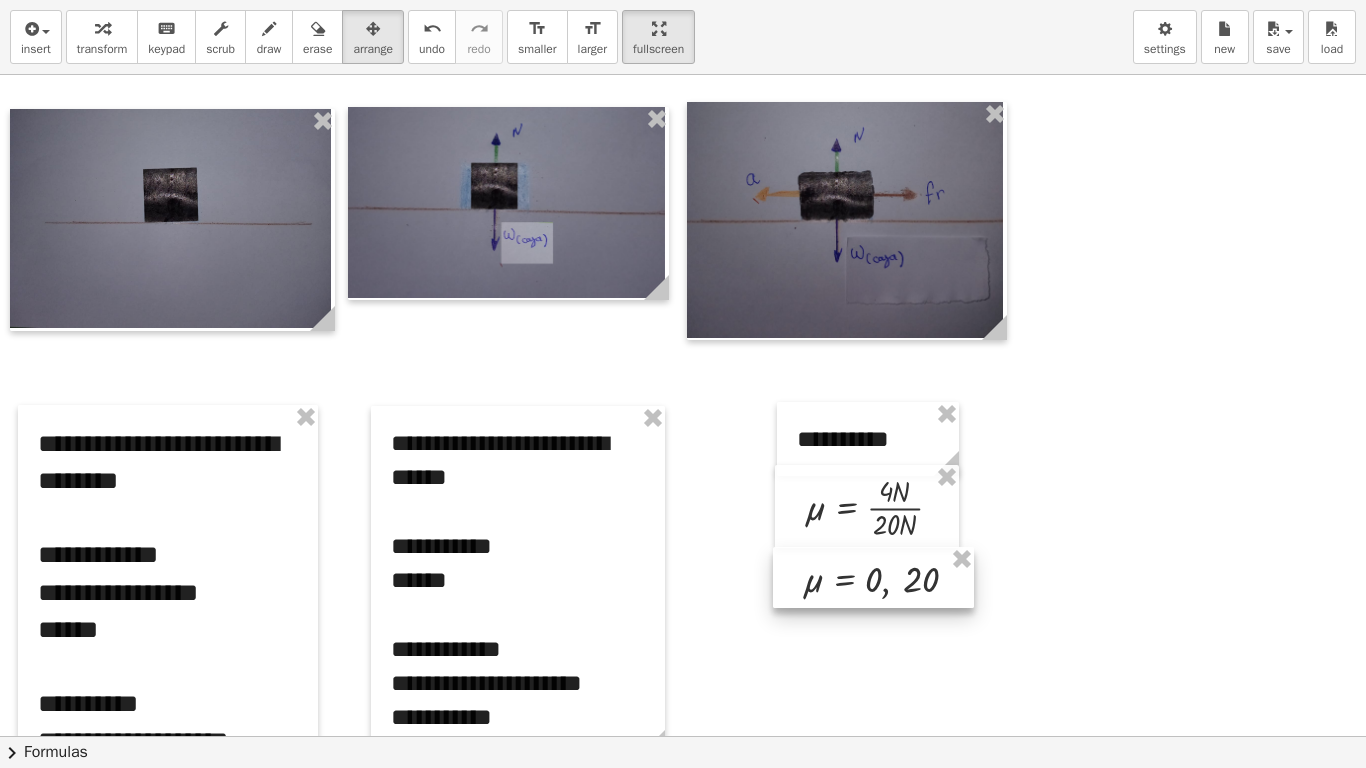 click at bounding box center [873, 577] 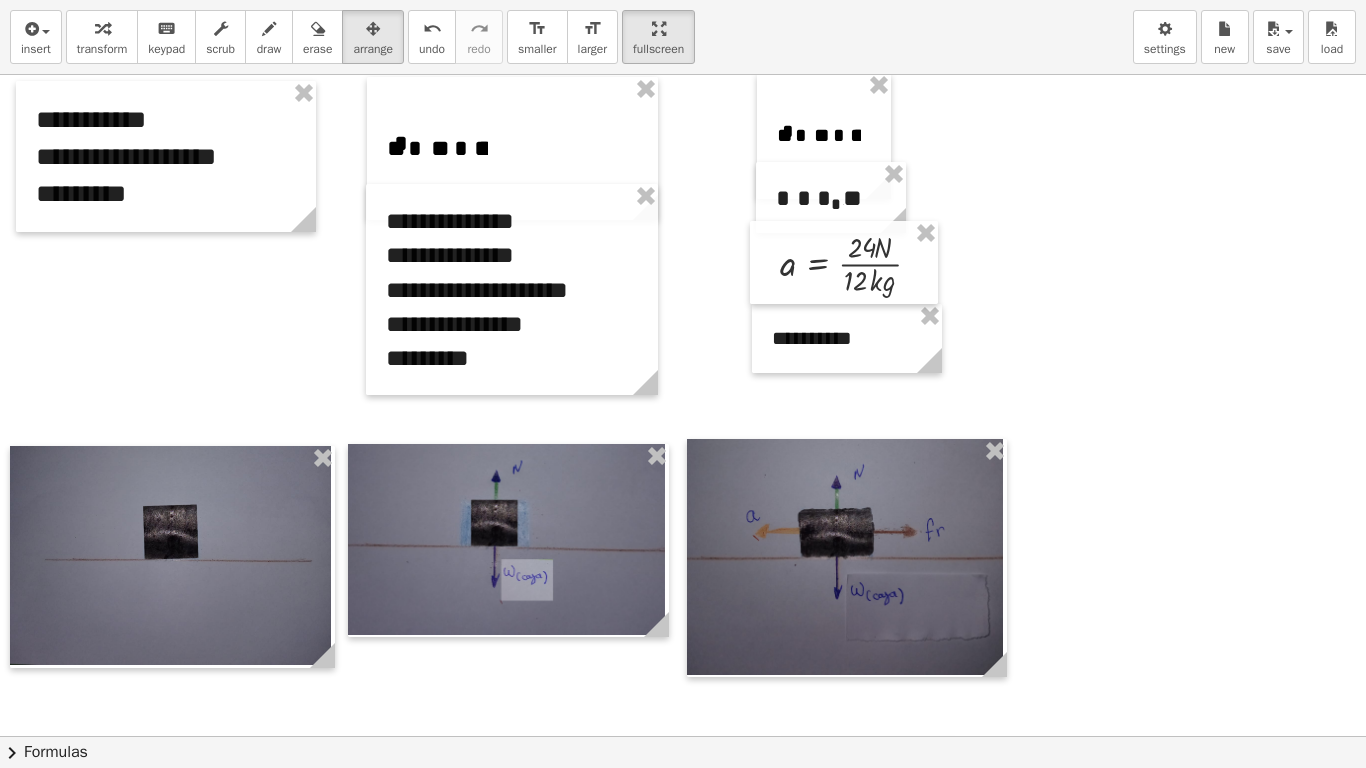 scroll, scrollTop: 921, scrollLeft: 0, axis: vertical 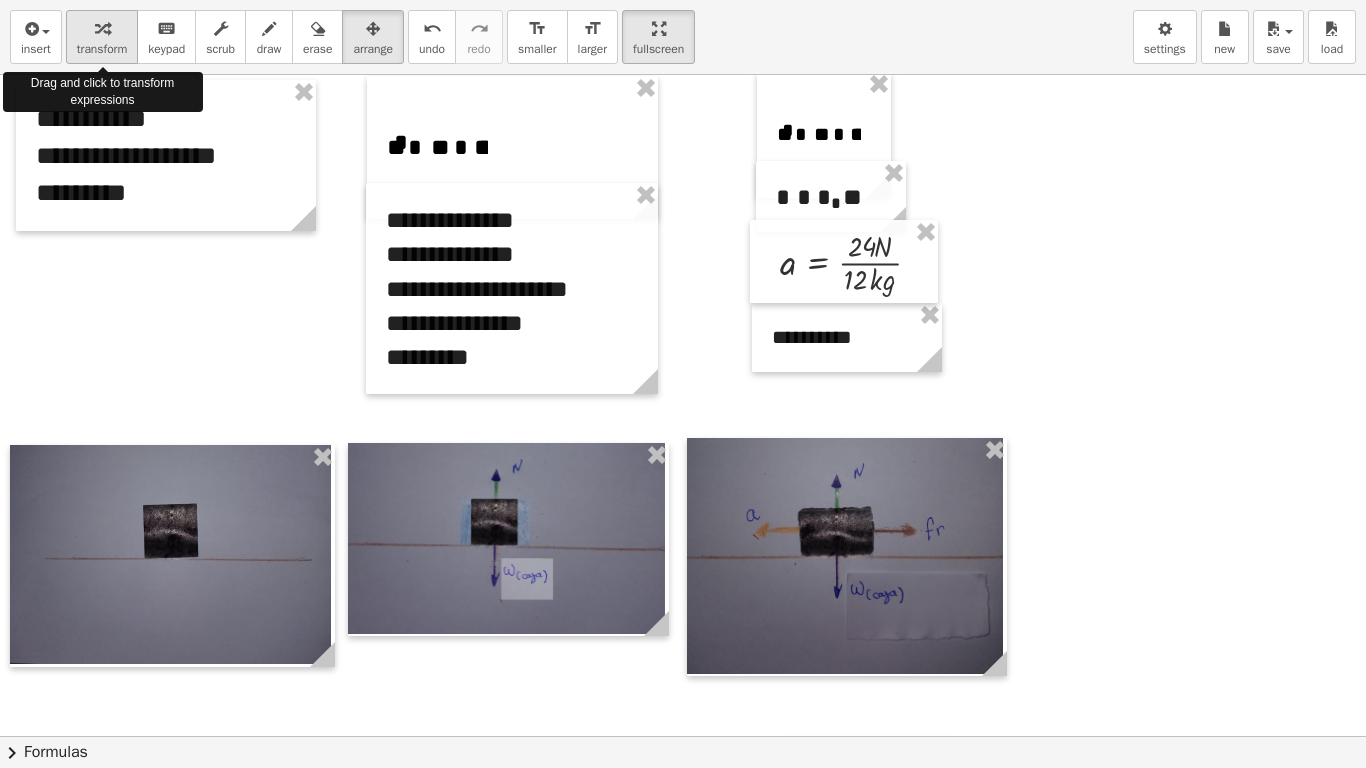 click on "transform" at bounding box center (102, 49) 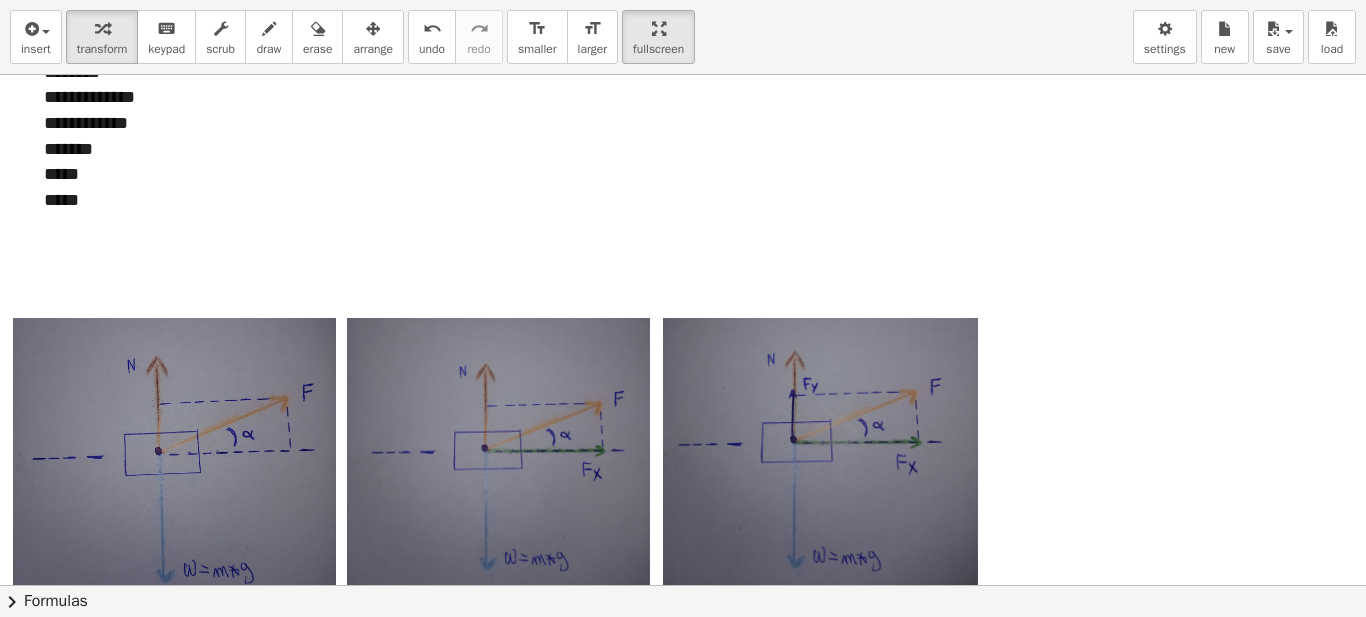 scroll, scrollTop: 321, scrollLeft: 0, axis: vertical 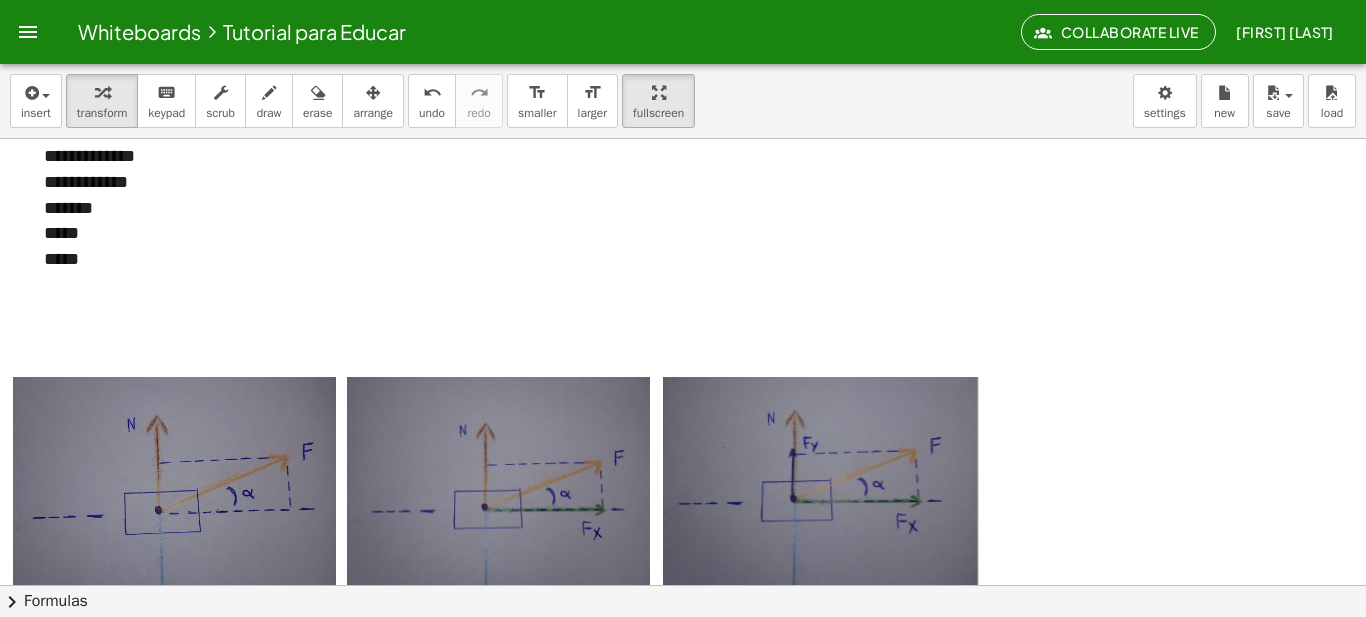 click at bounding box center [176, 531] 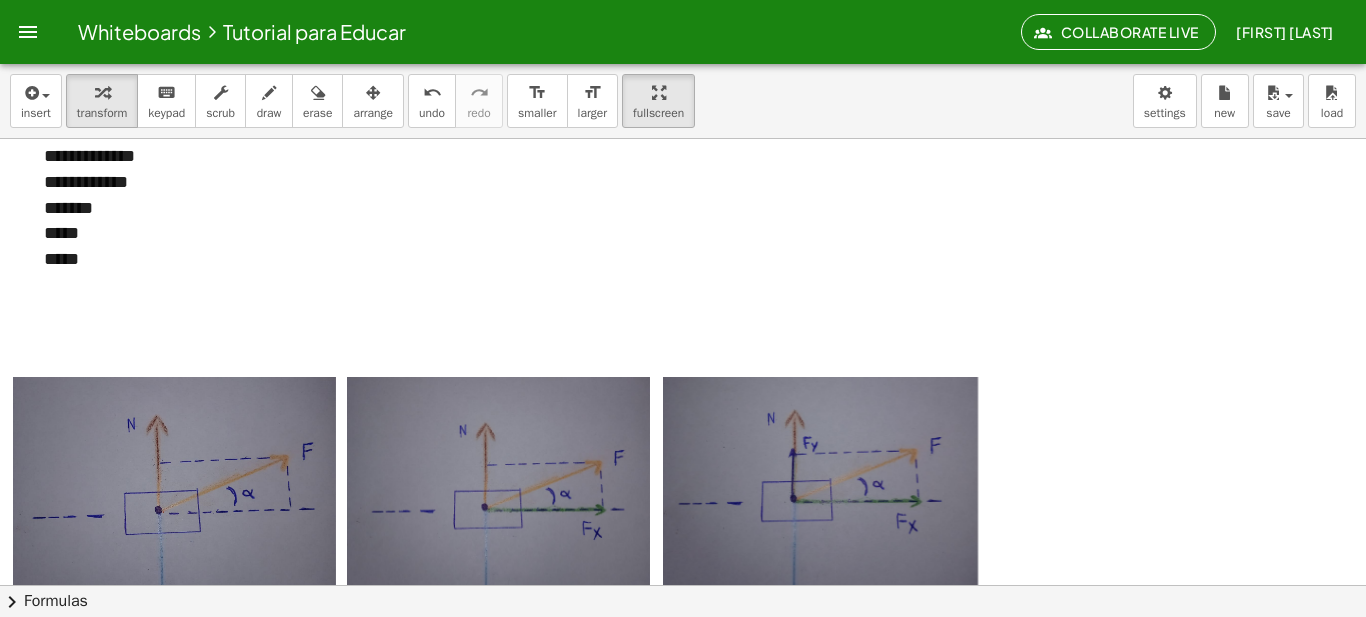click on "insert select one: Math Expression Function Text Youtube Video Graphing Geometry Geometry 3D transform keyboard keypad scrub draw erase arrange undo undo redo redo format_size smaller format_size larger fullscreen load   save new settings" at bounding box center [683, 101] 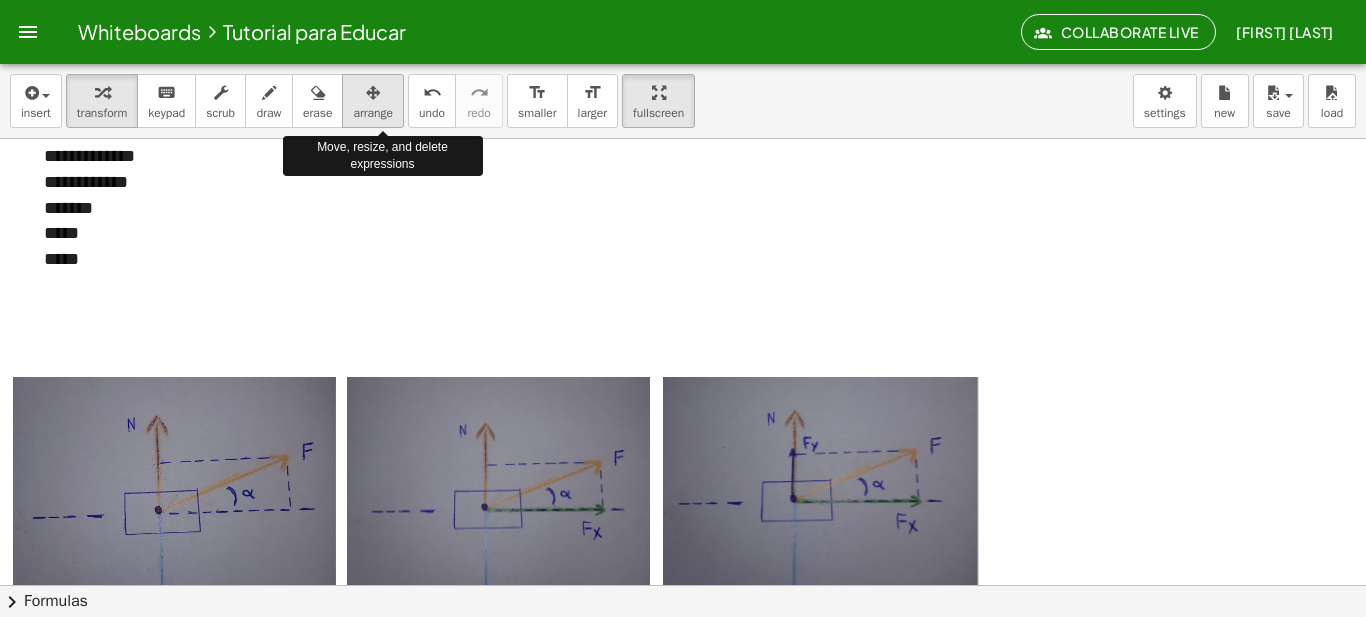 click on "arrange" at bounding box center (373, 113) 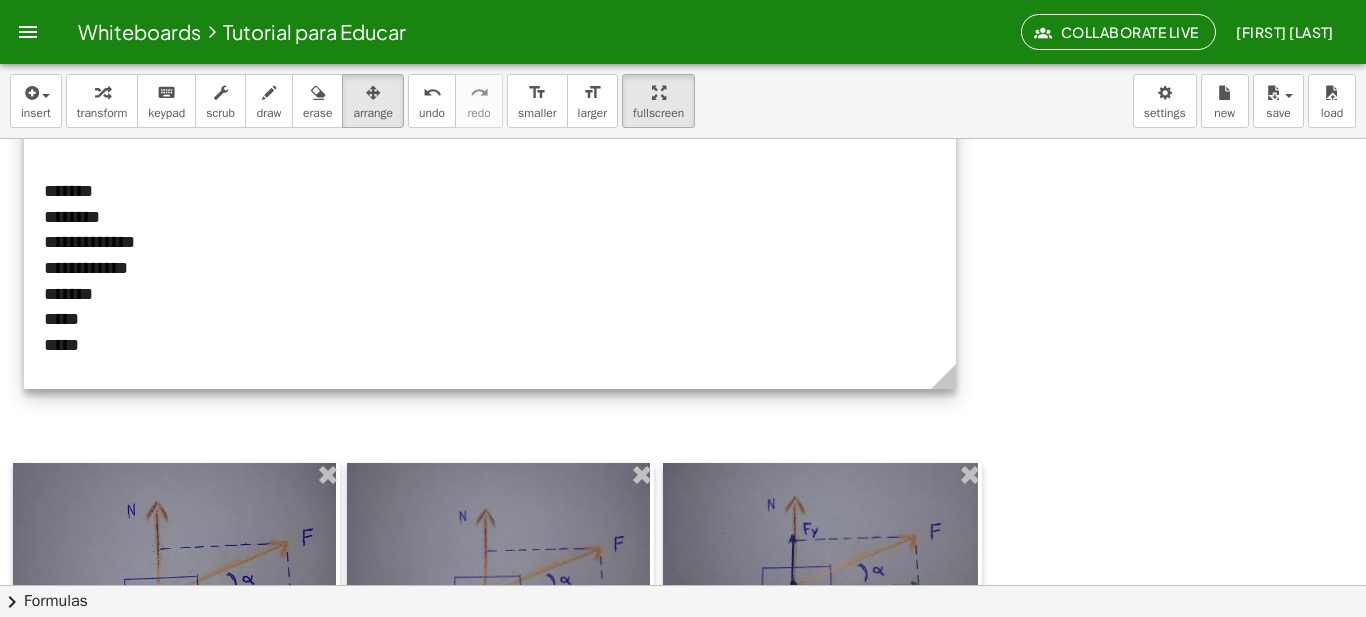 scroll, scrollTop: 229, scrollLeft: 0, axis: vertical 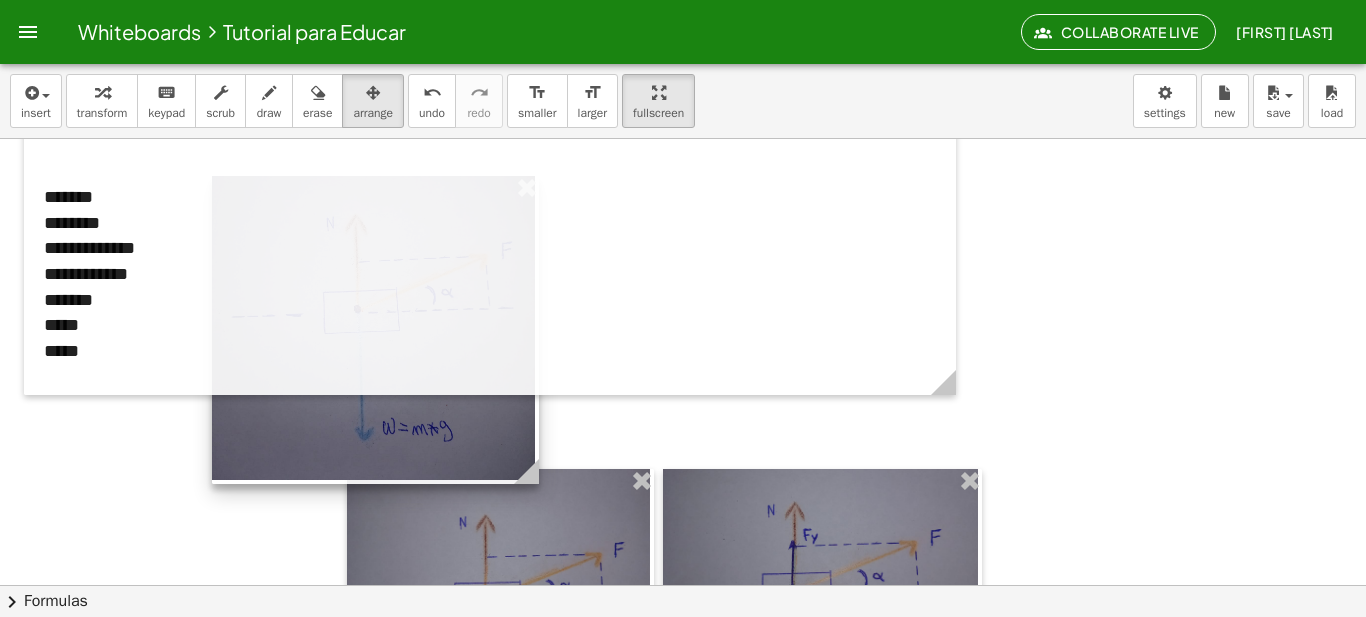 drag, startPoint x: 241, startPoint y: 516, endPoint x: 433, endPoint y: 212, distance: 359.55527 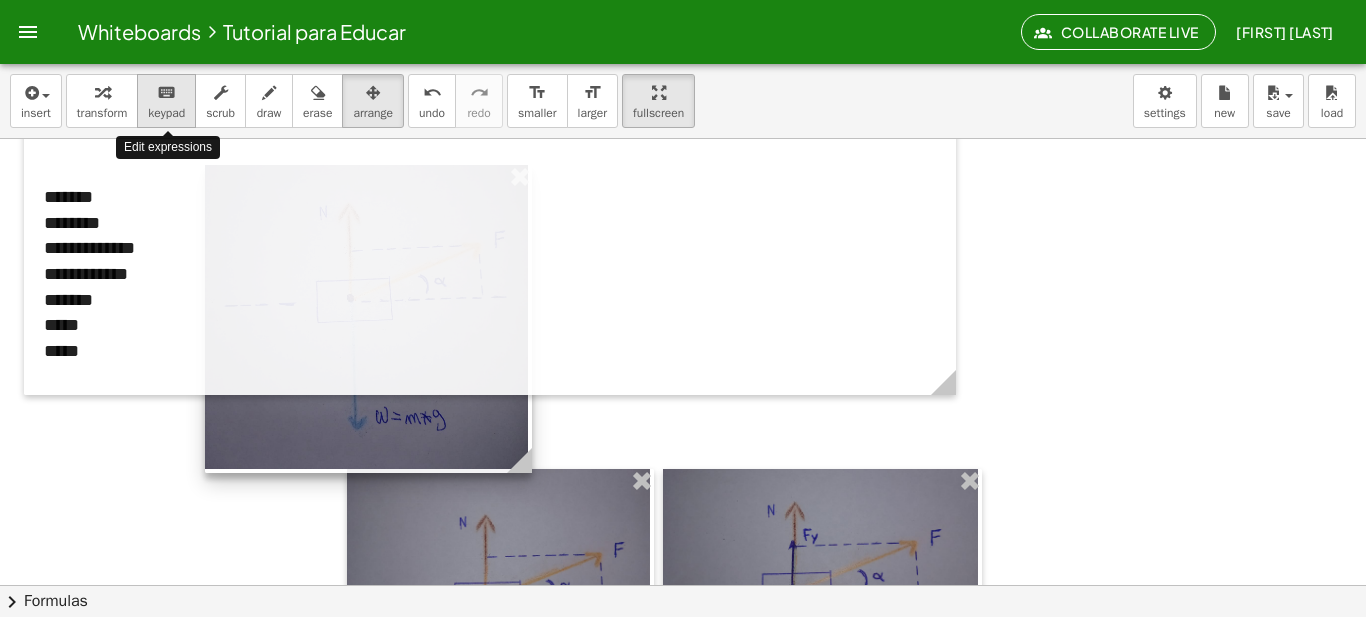 click on "keyboard" at bounding box center (166, 92) 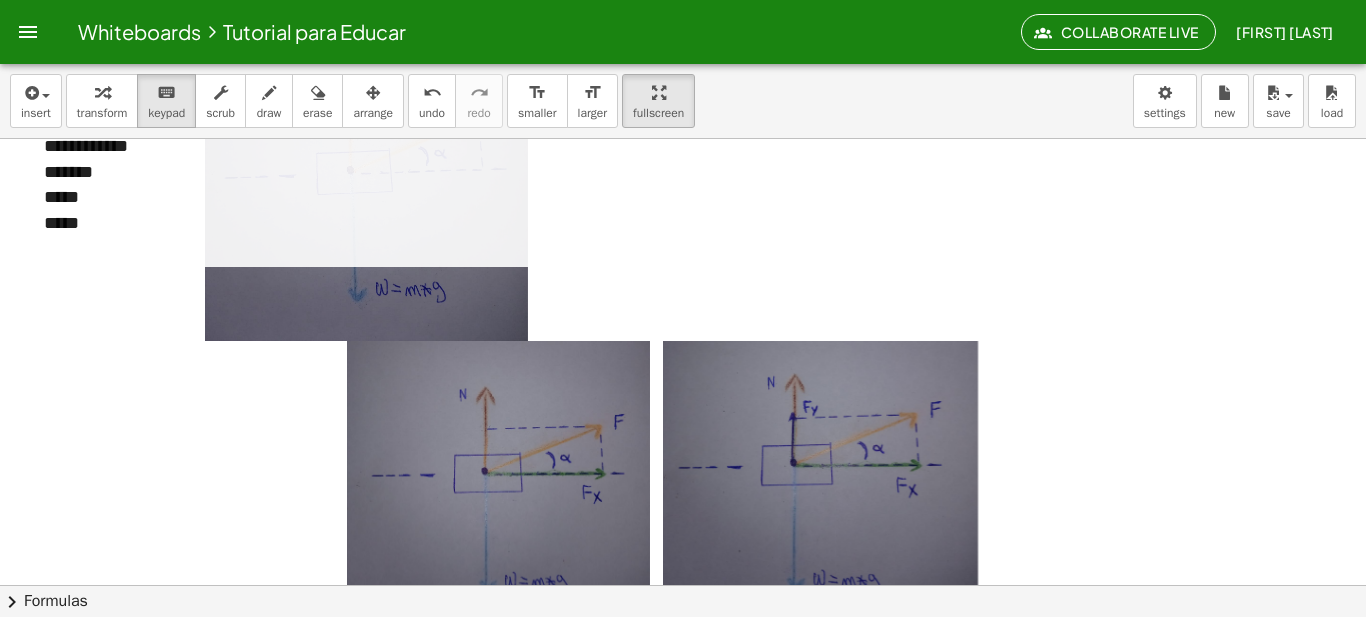 scroll, scrollTop: 363, scrollLeft: 0, axis: vertical 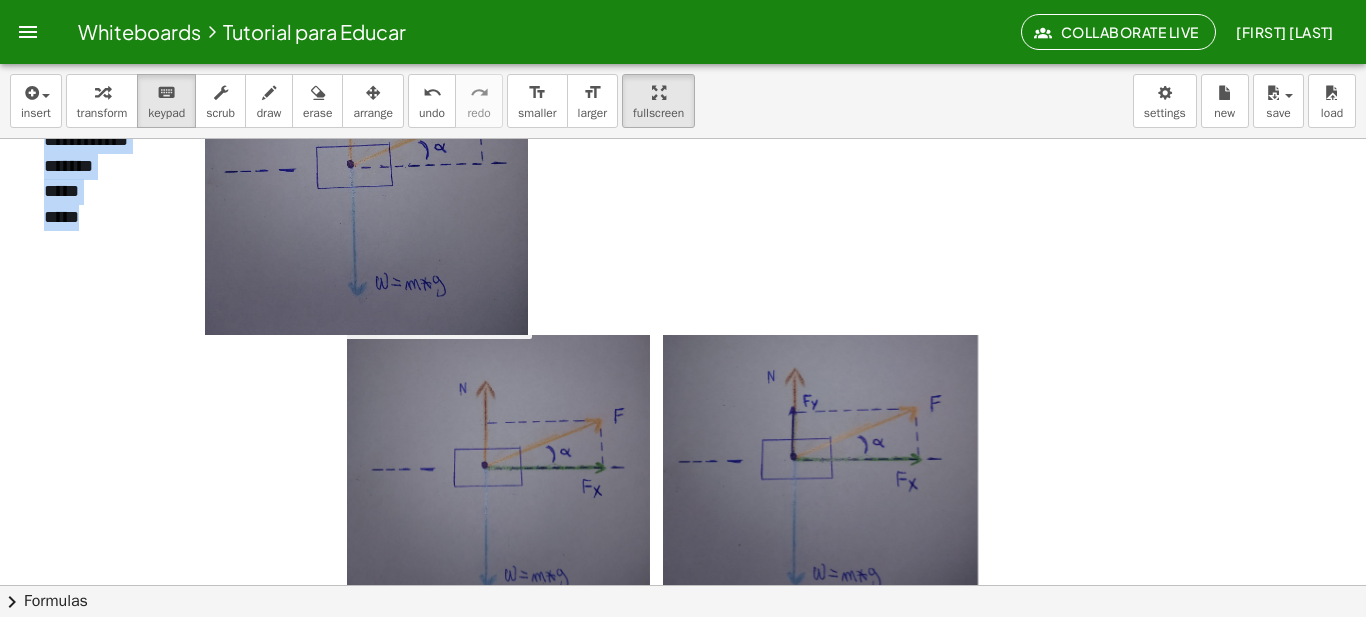 drag, startPoint x: 381, startPoint y: 224, endPoint x: 340, endPoint y: 278, distance: 67.80118 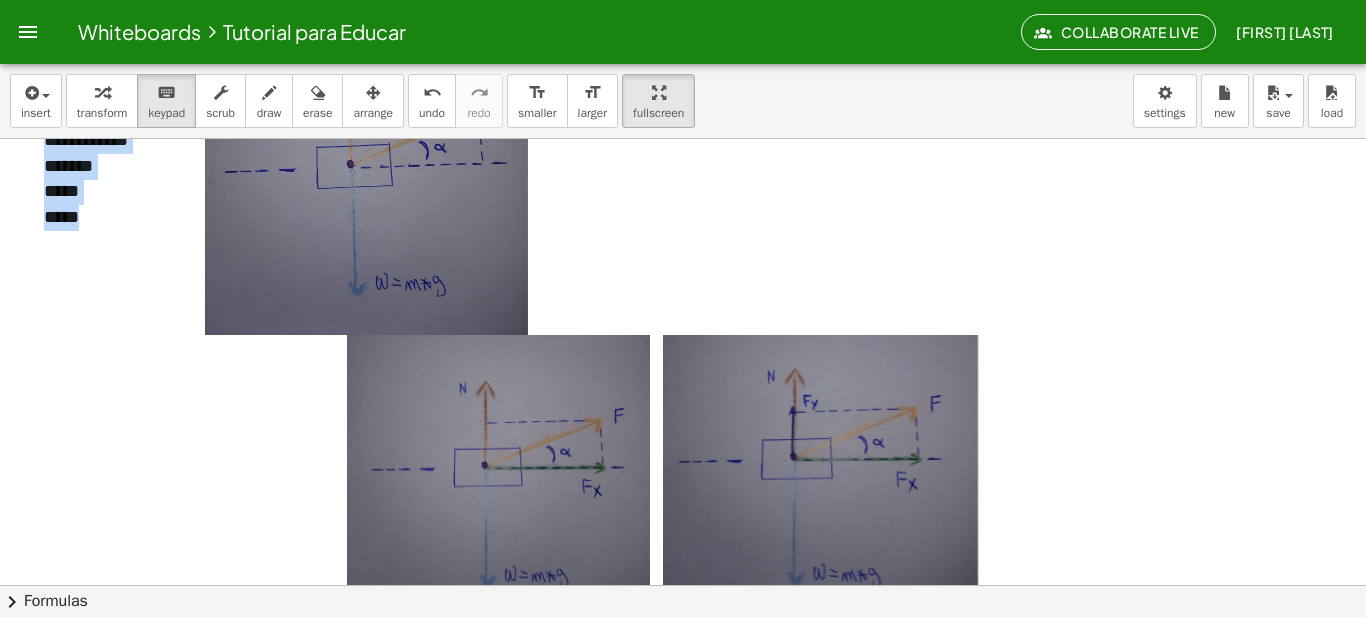 click at bounding box center [683, 1268] 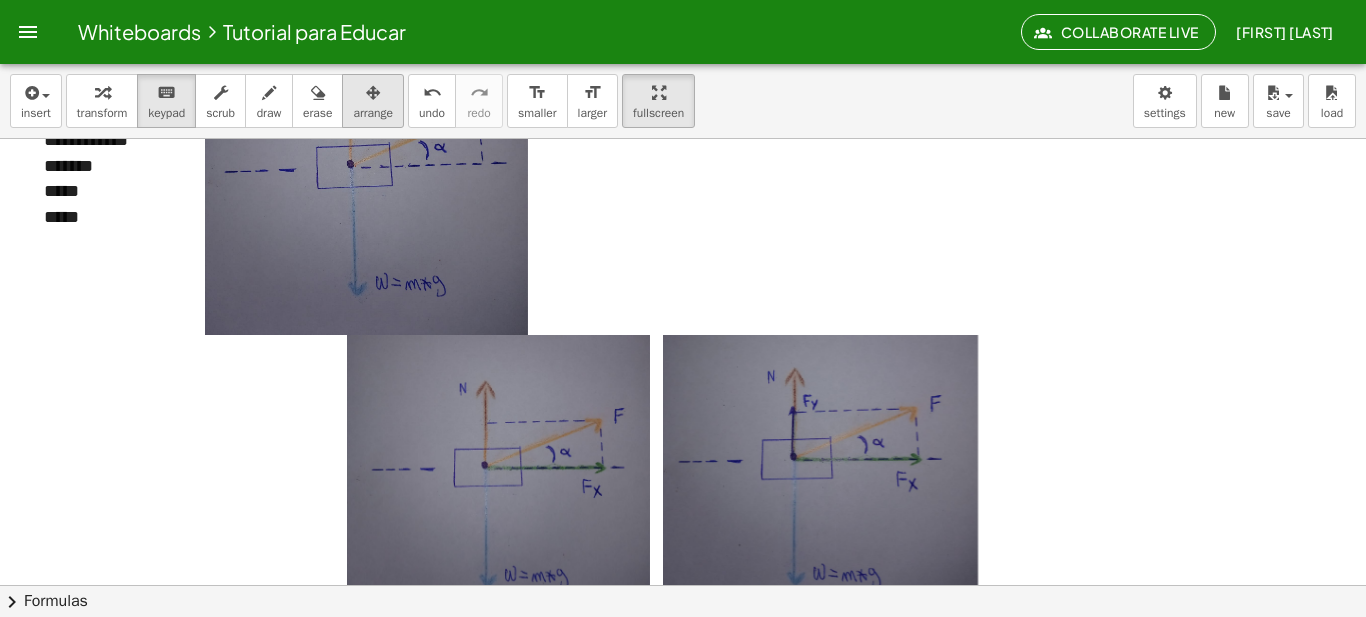 click on "arrange" at bounding box center [373, 101] 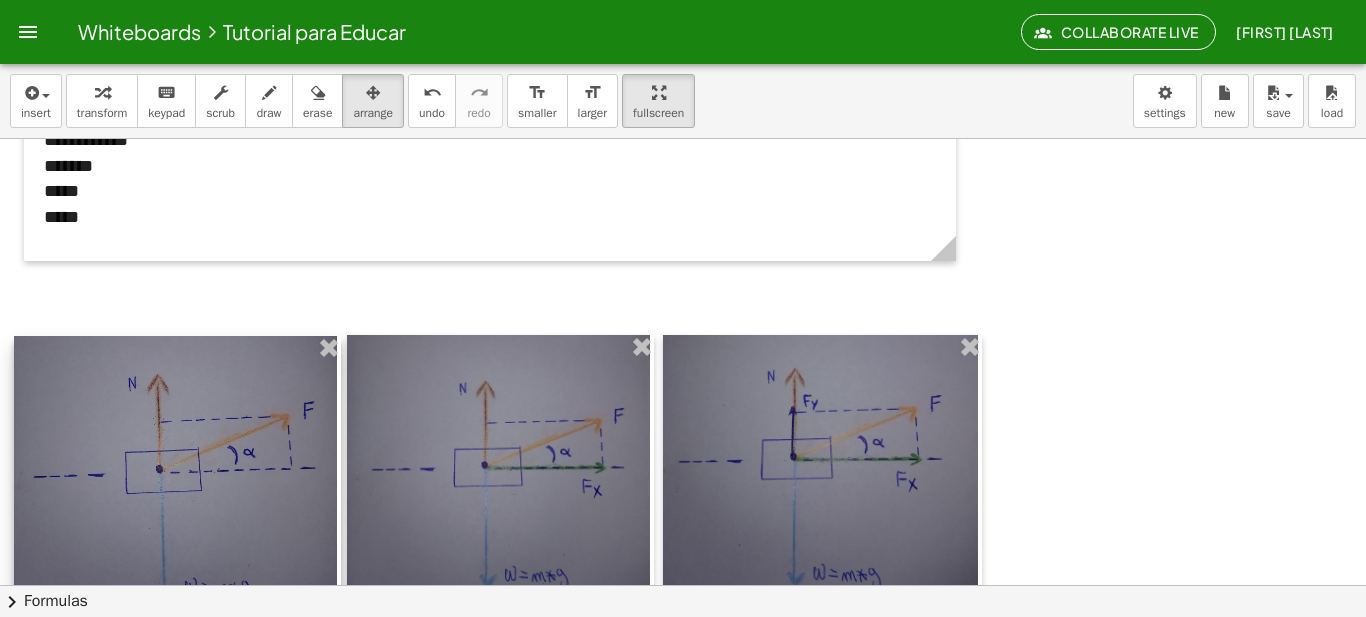drag, startPoint x: 422, startPoint y: 284, endPoint x: 231, endPoint y: 589, distance: 359.86942 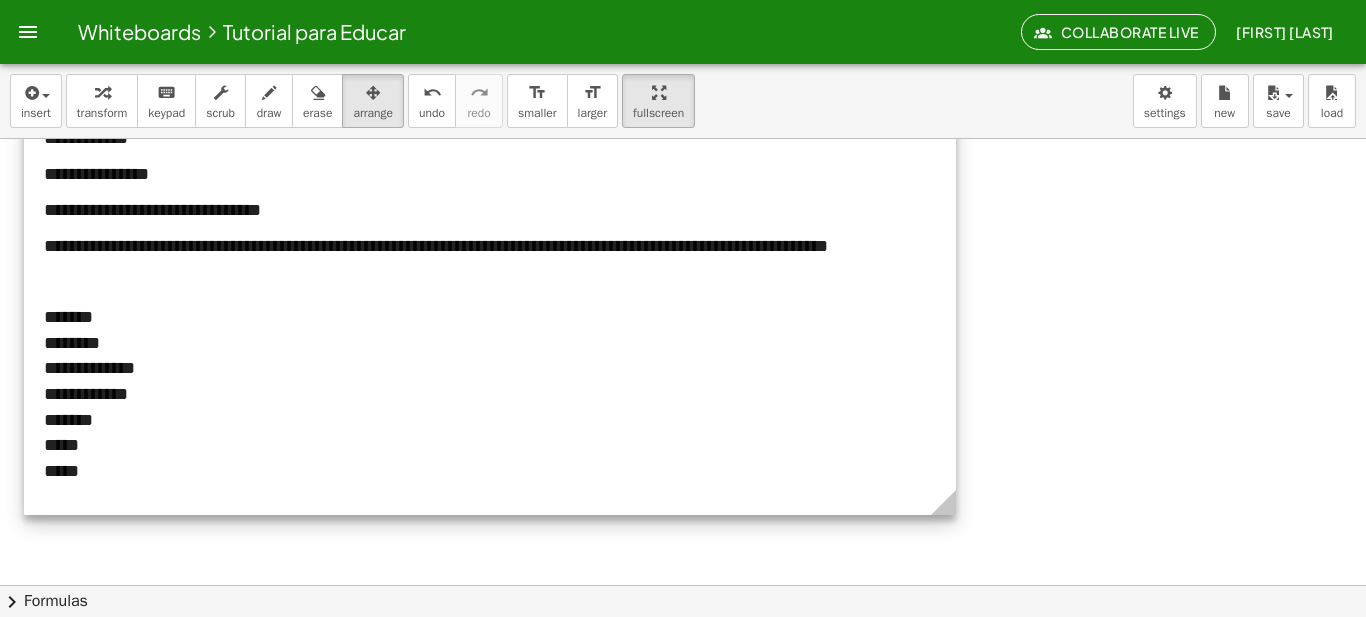 scroll, scrollTop: 83, scrollLeft: 0, axis: vertical 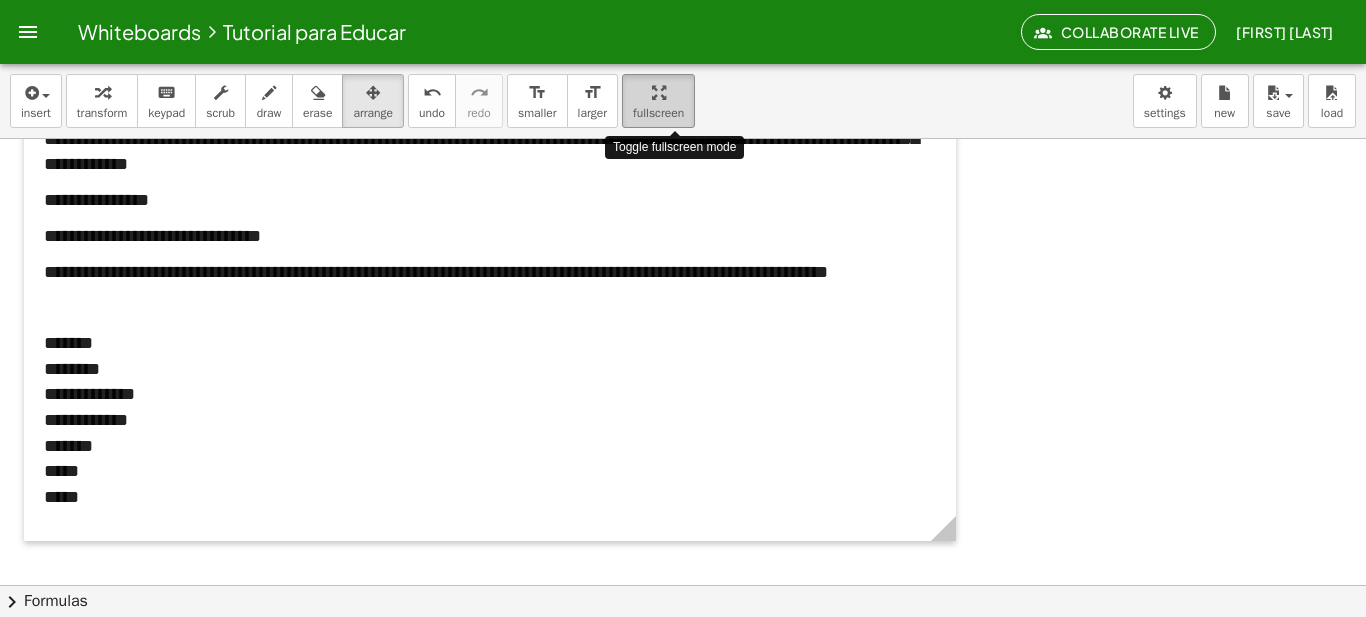 click at bounding box center (659, 93) 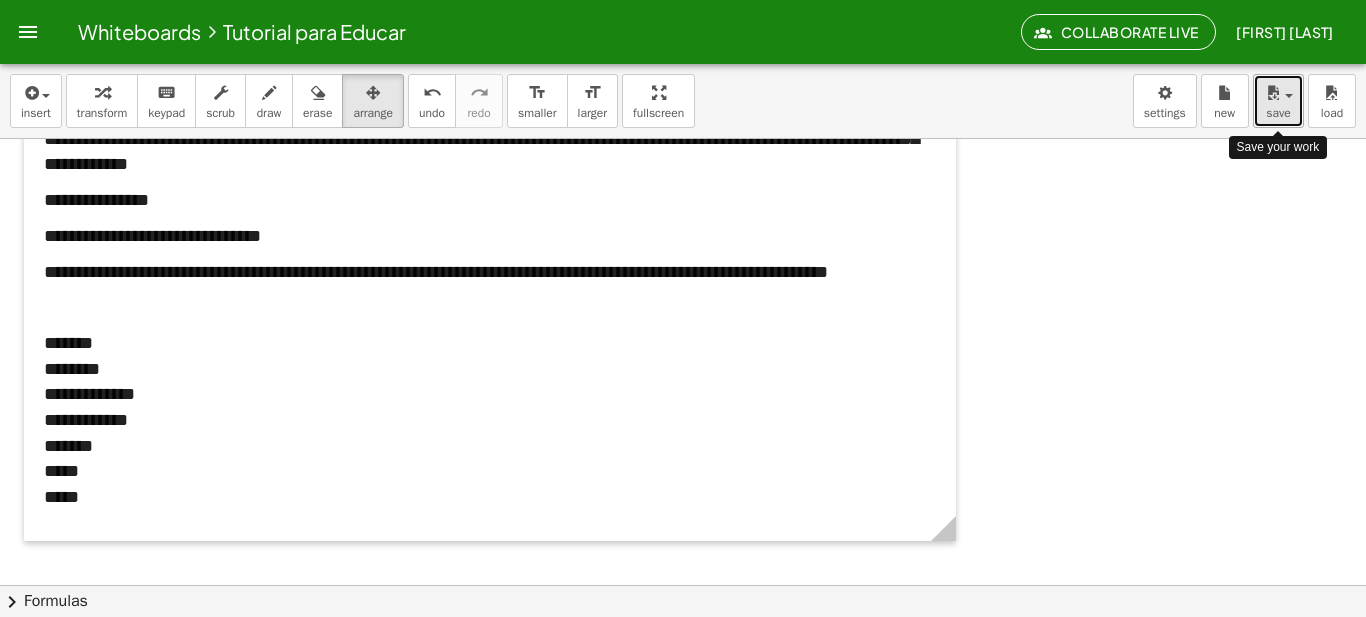 click at bounding box center [1273, 93] 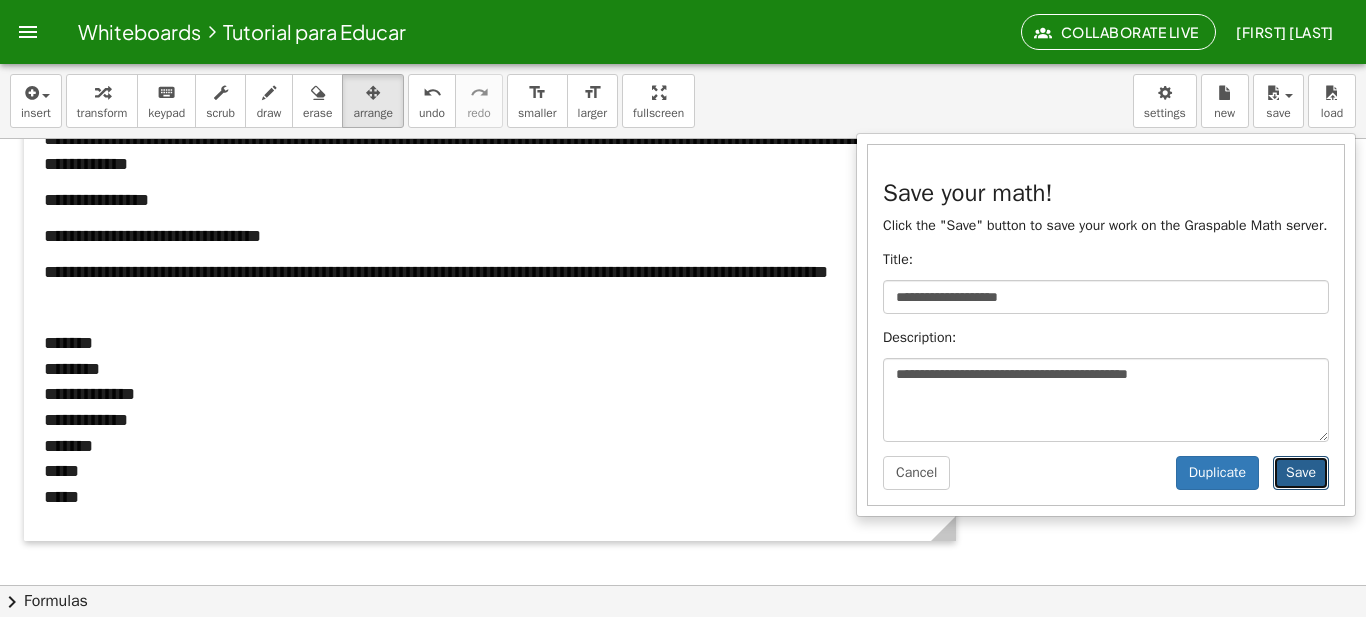 click on "Save" at bounding box center (1301, 473) 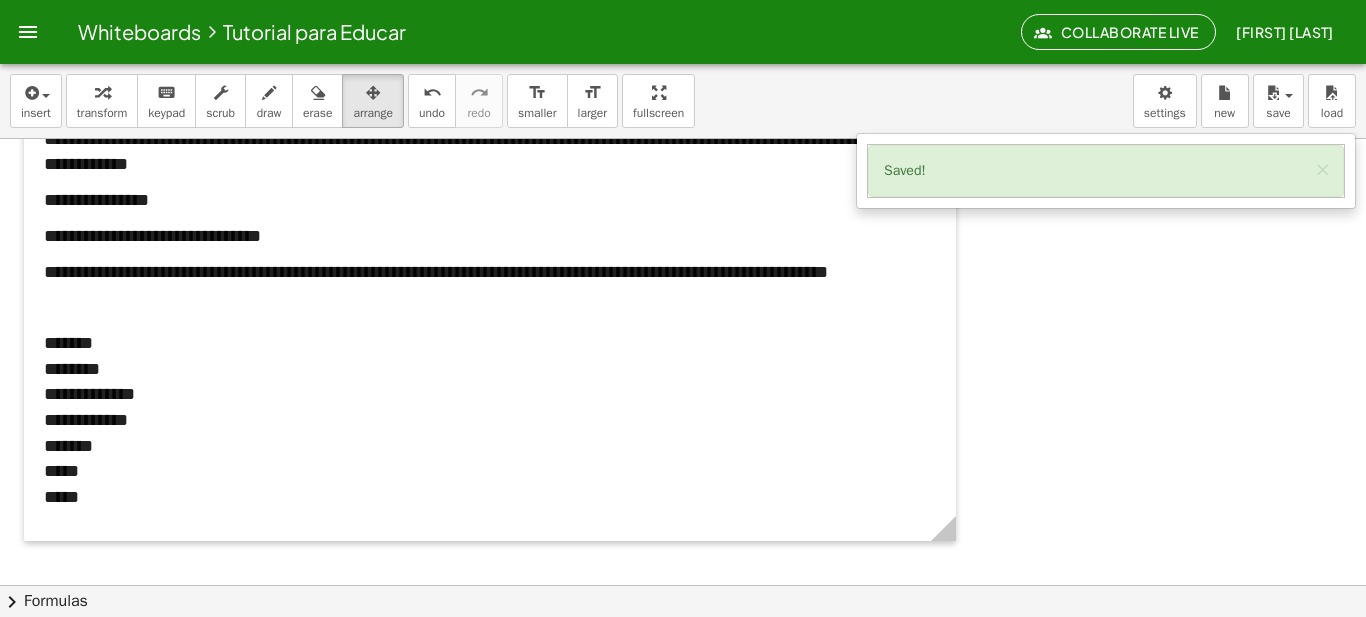click at bounding box center (683, 1394) 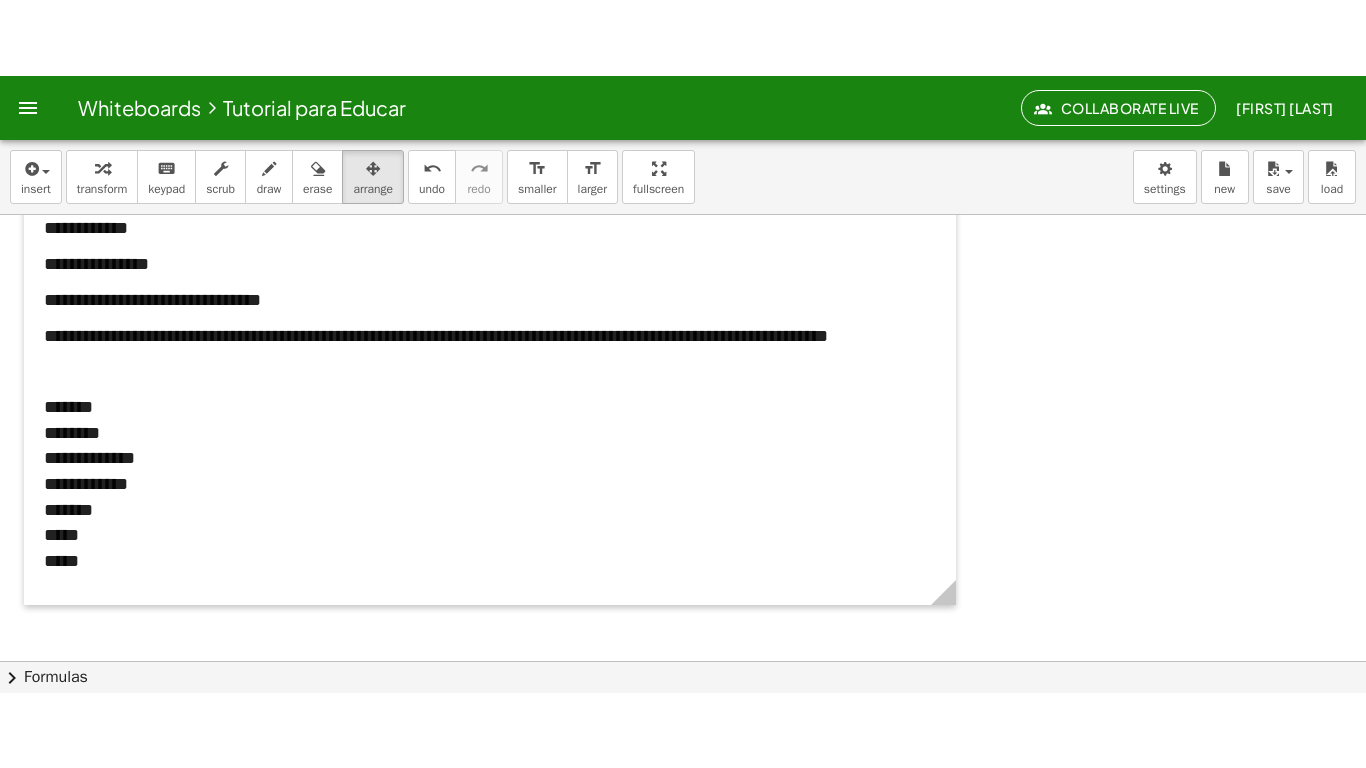 scroll, scrollTop: 106, scrollLeft: 0, axis: vertical 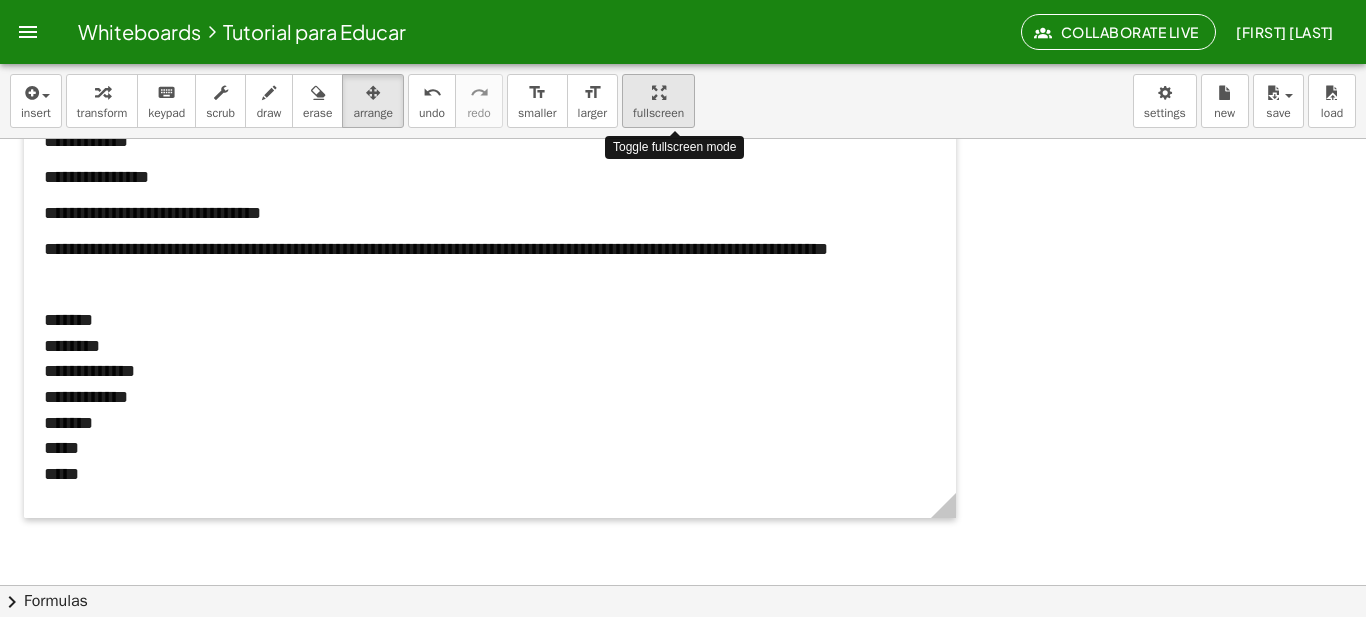 click at bounding box center [659, 93] 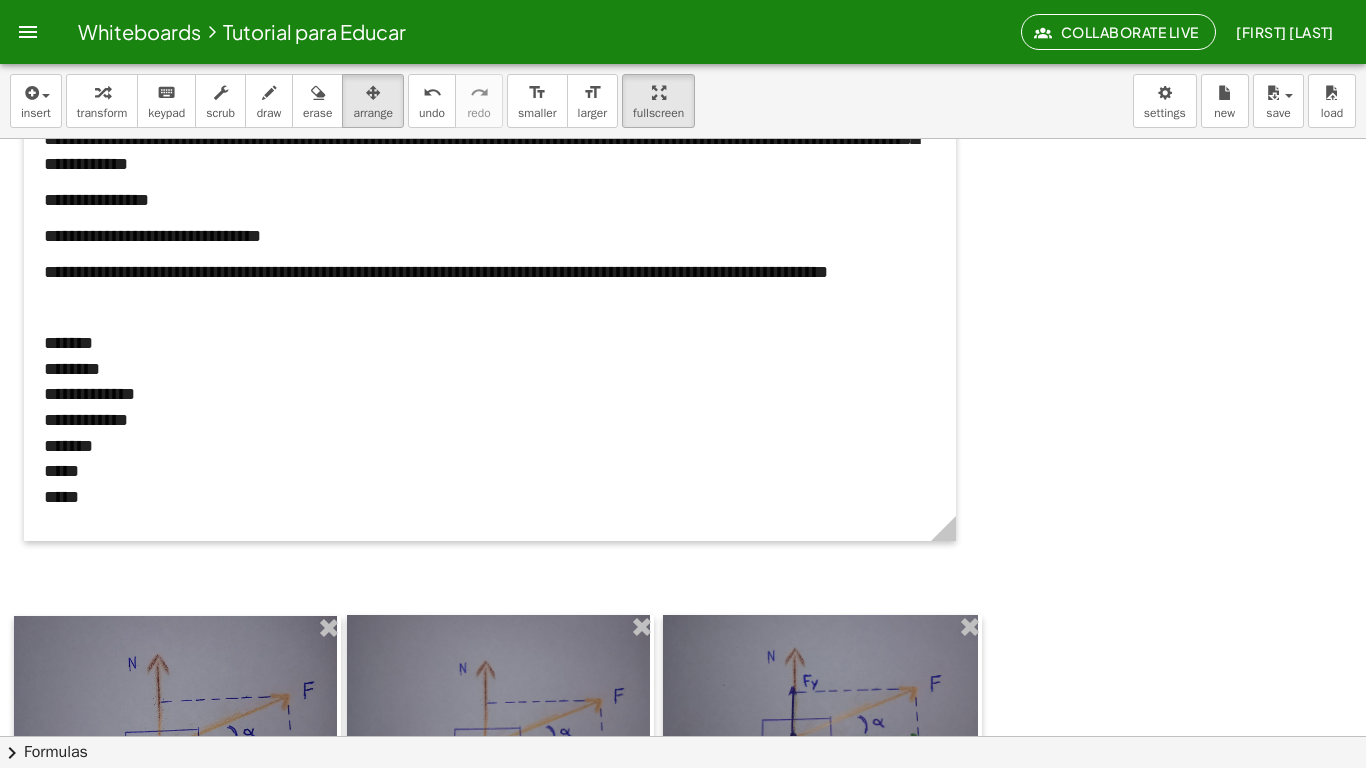 scroll, scrollTop: 0, scrollLeft: 0, axis: both 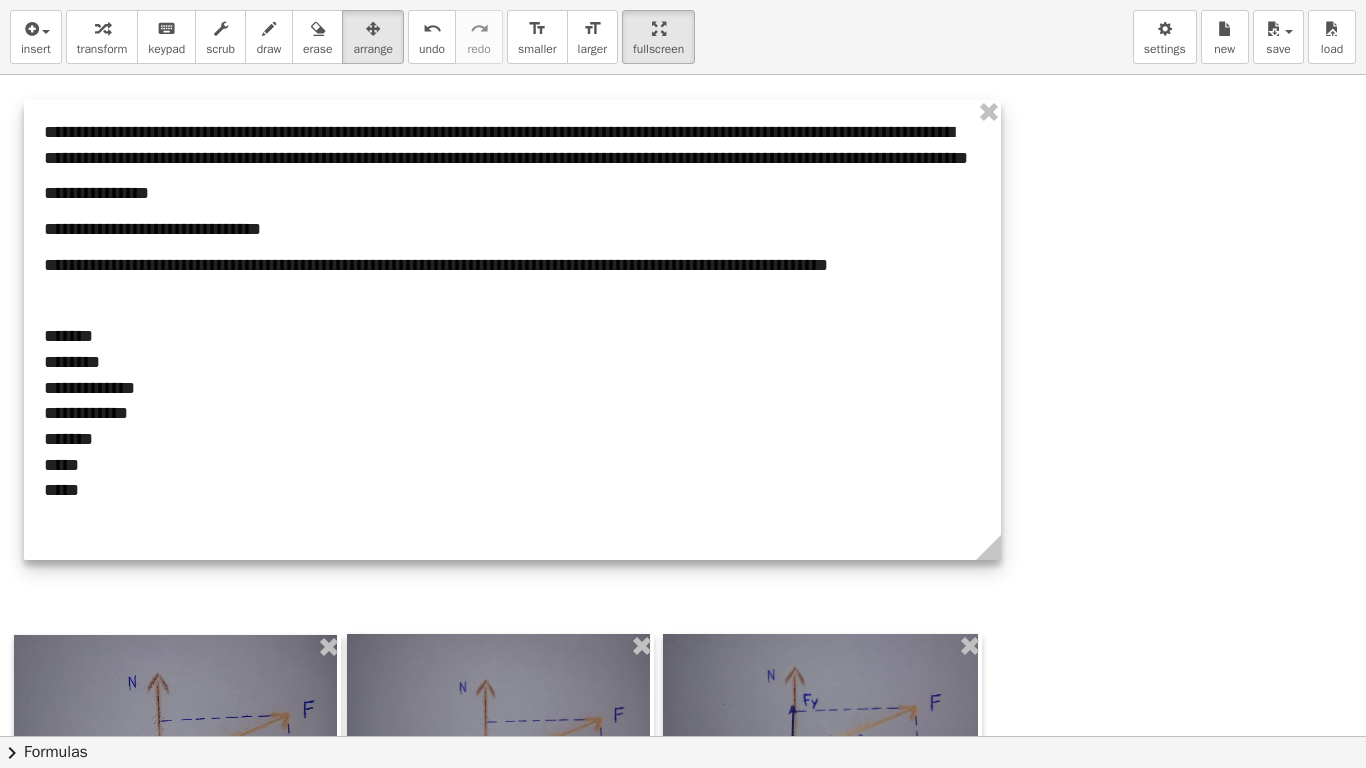 drag, startPoint x: 952, startPoint y: 549, endPoint x: 997, endPoint y: 554, distance: 45.276924 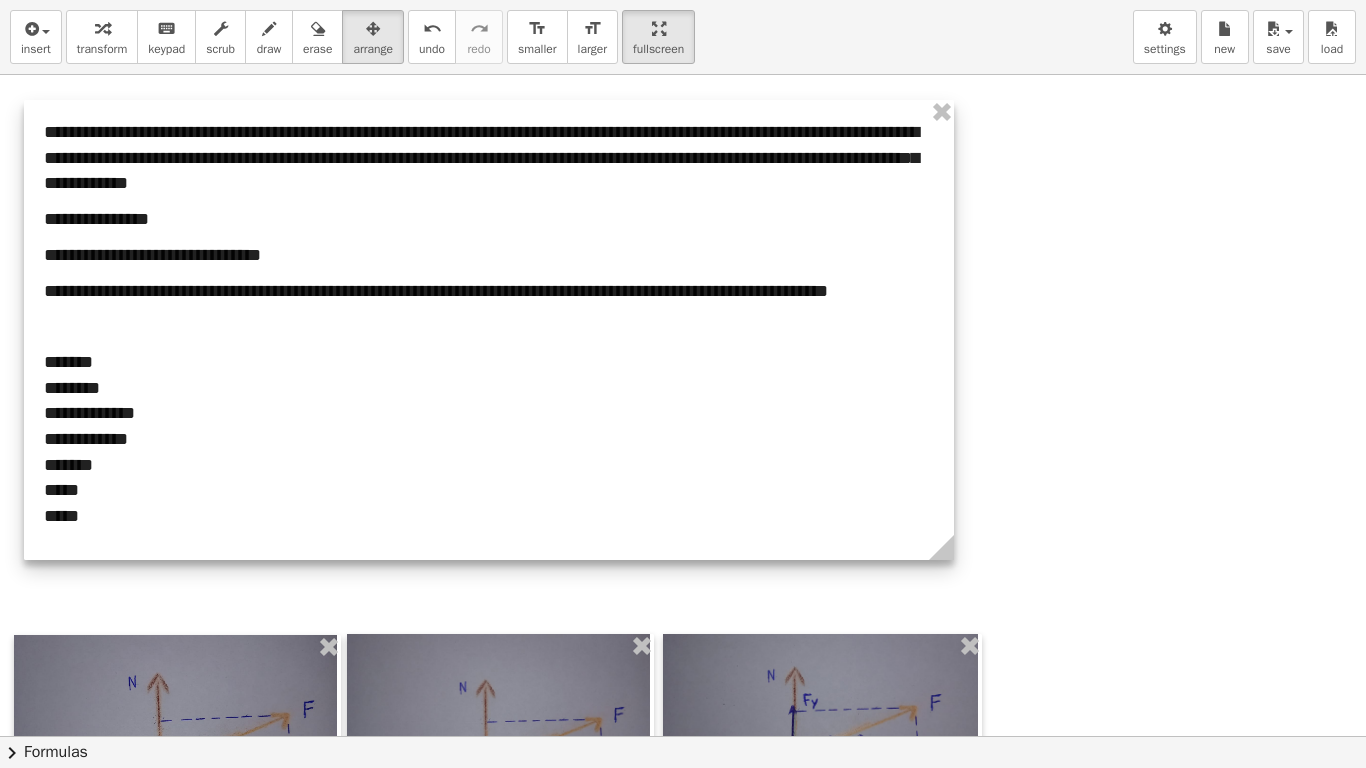drag, startPoint x: 997, startPoint y: 554, endPoint x: 950, endPoint y: 559, distance: 47.26521 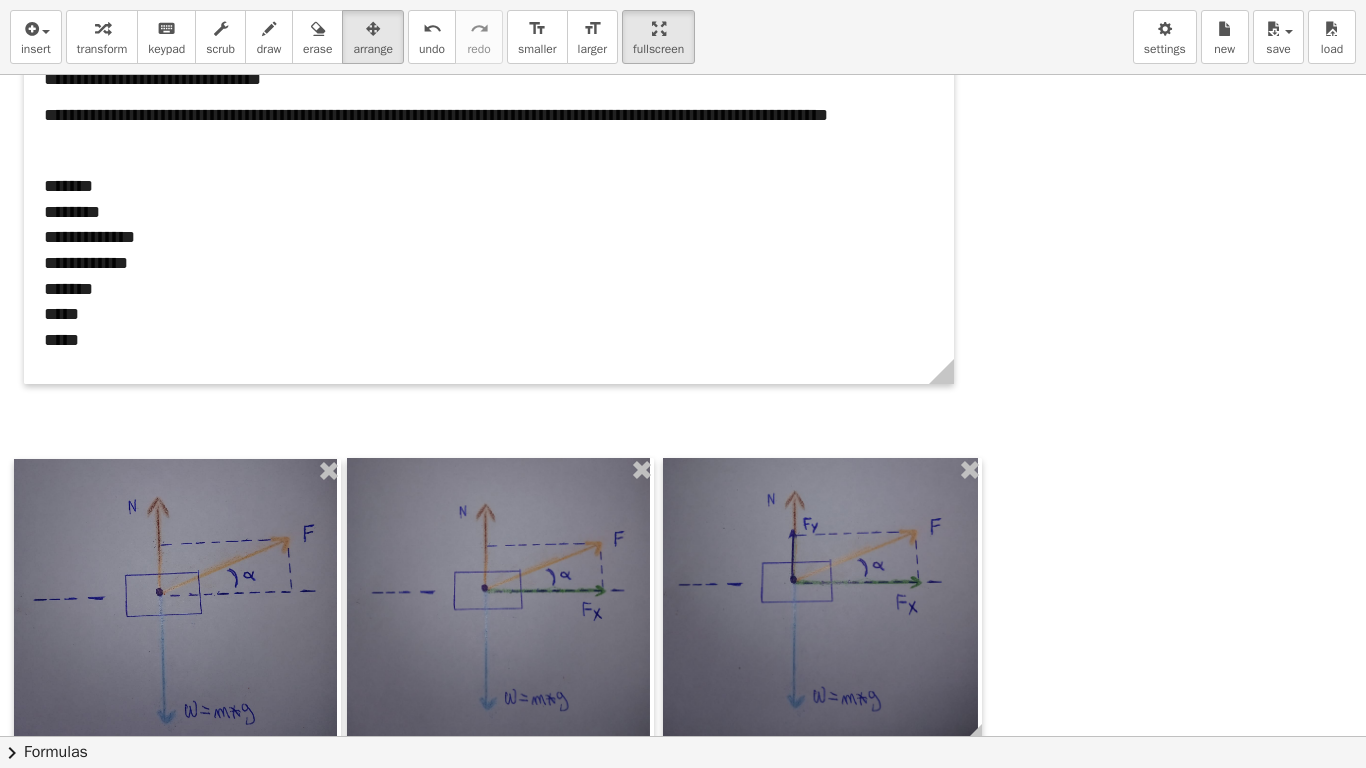scroll, scrollTop: 177, scrollLeft: 0, axis: vertical 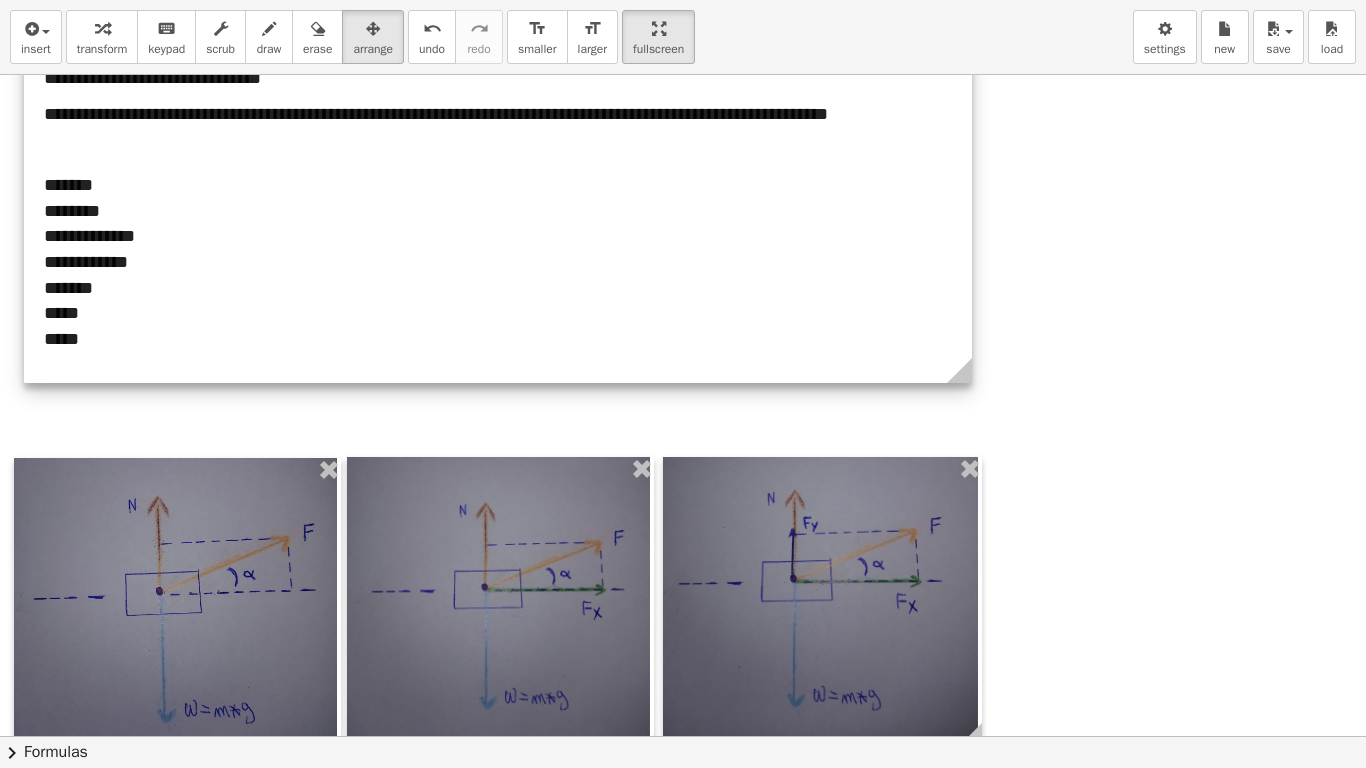 drag, startPoint x: 948, startPoint y: 373, endPoint x: 966, endPoint y: 382, distance: 20.12461 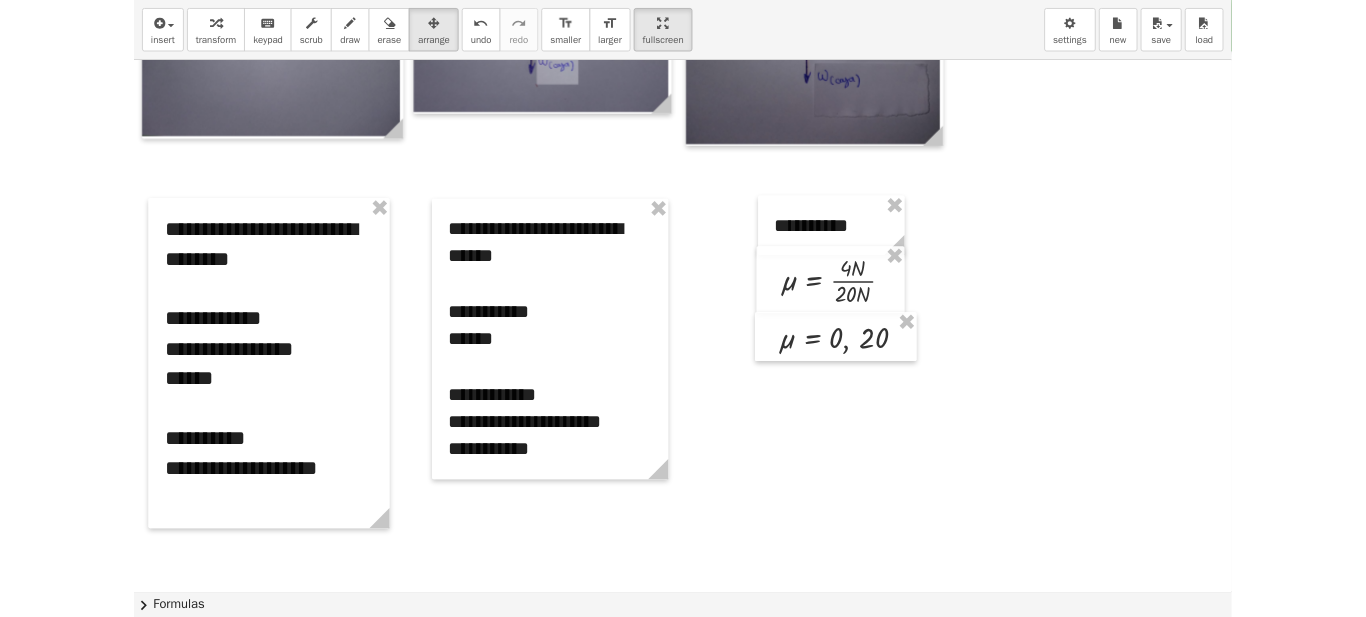 scroll, scrollTop: 1417, scrollLeft: 0, axis: vertical 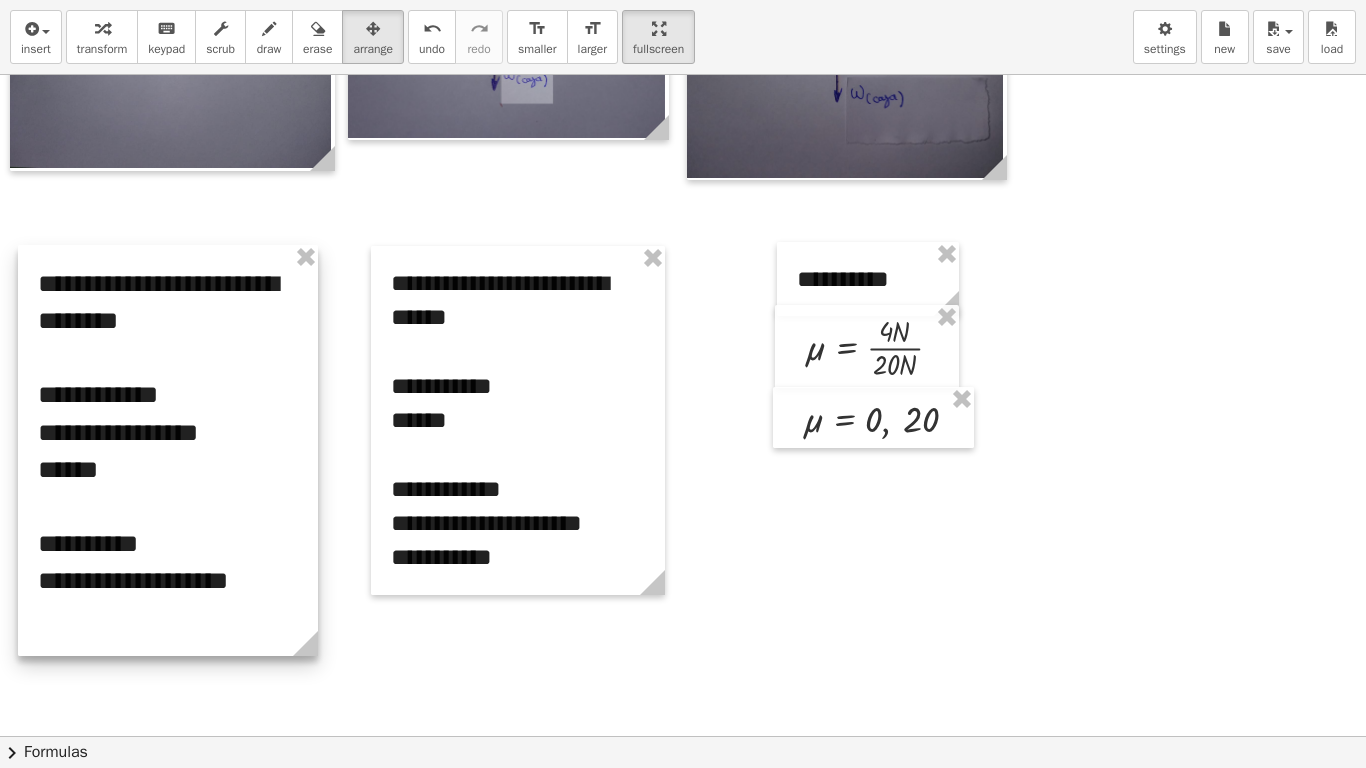click at bounding box center (168, 450) 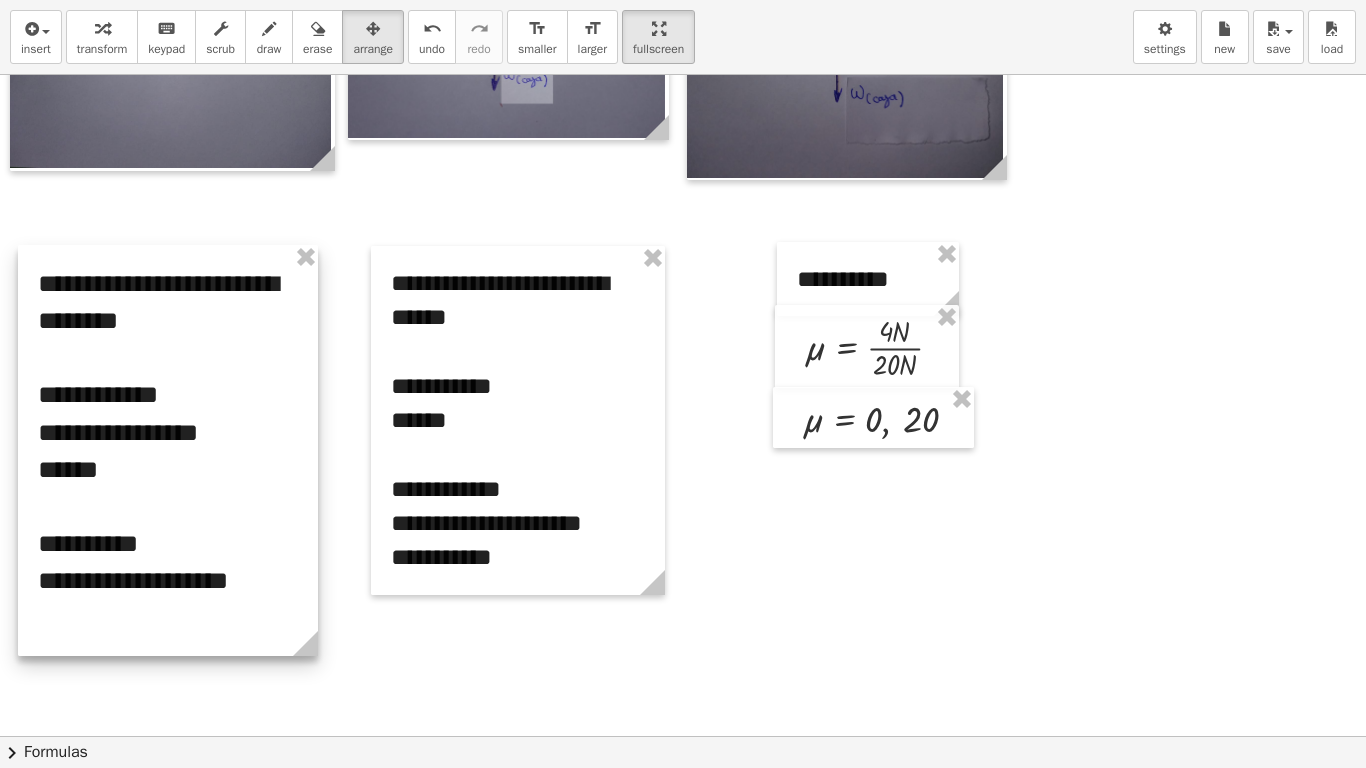 click at bounding box center [168, 450] 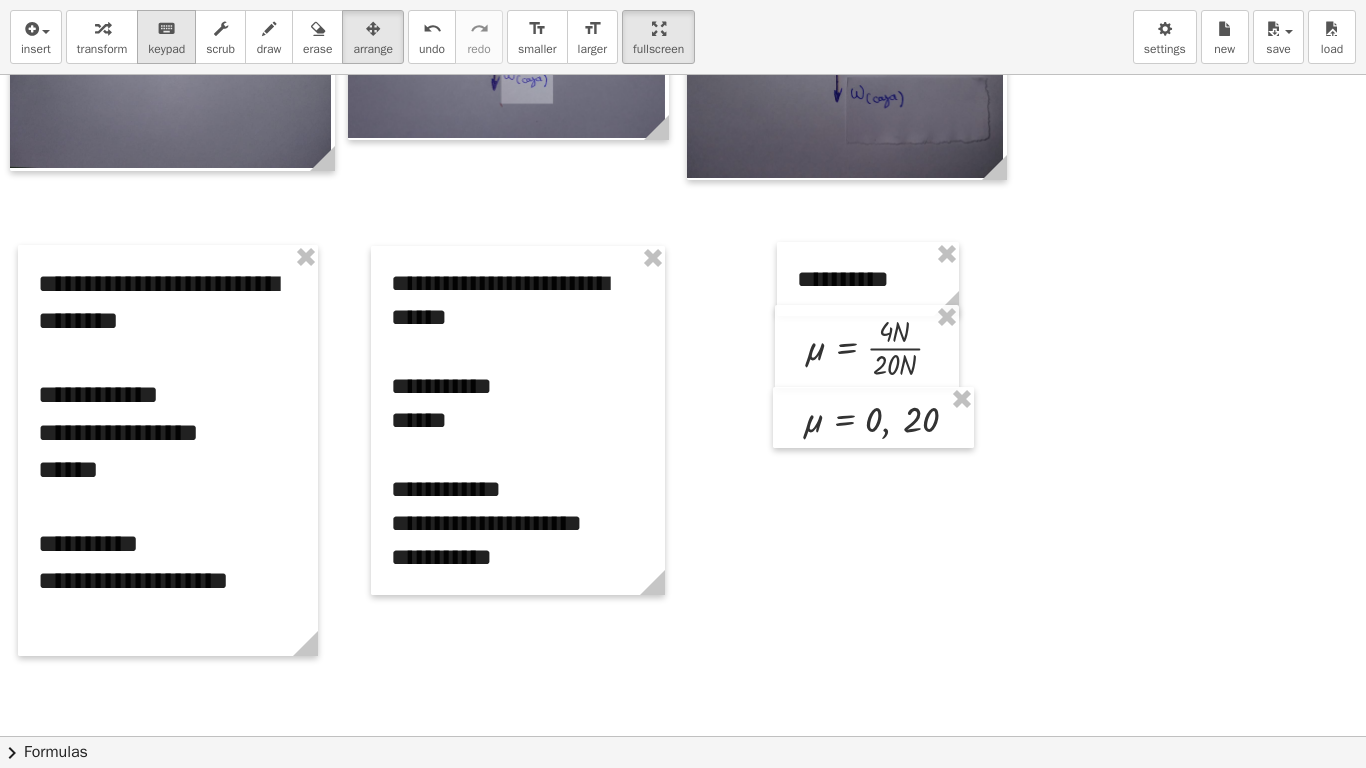 click on "keypad" at bounding box center [166, 49] 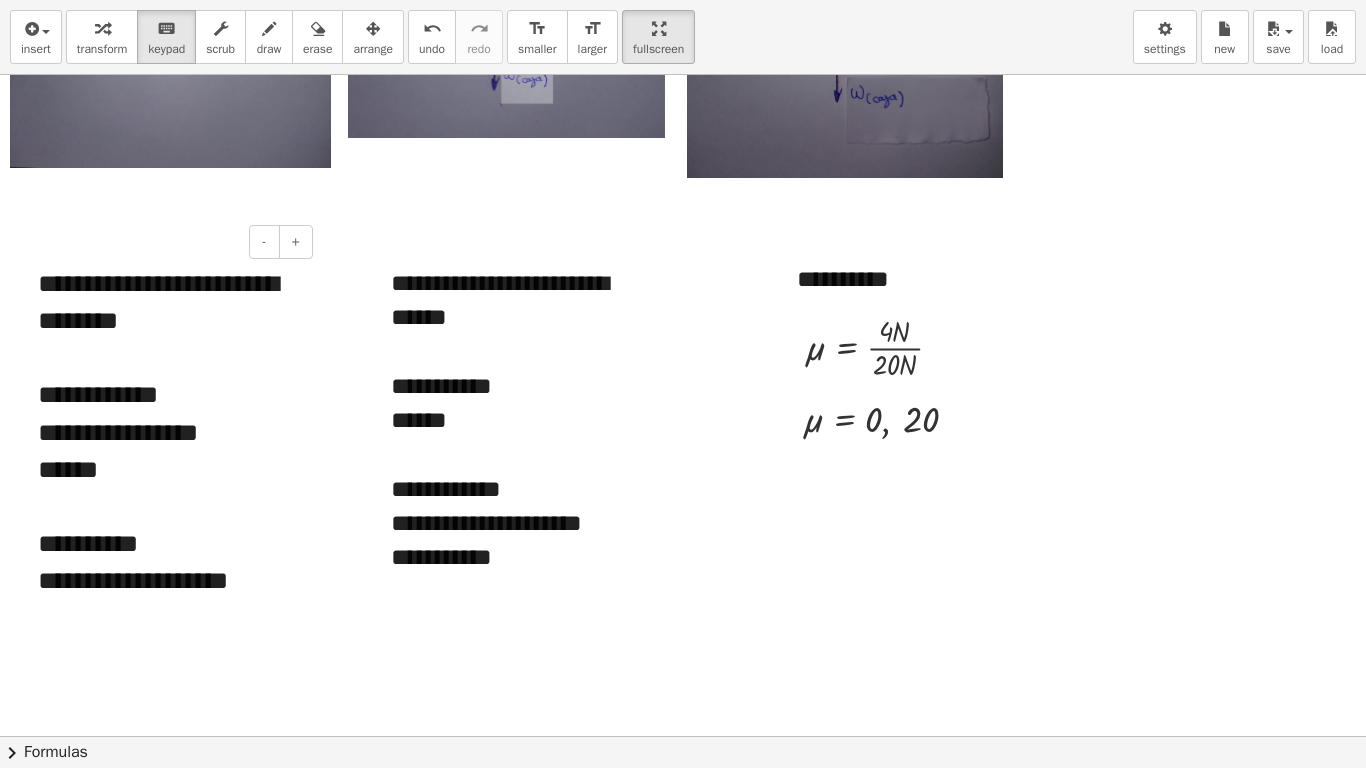 click on "**********" at bounding box center (168, 580) 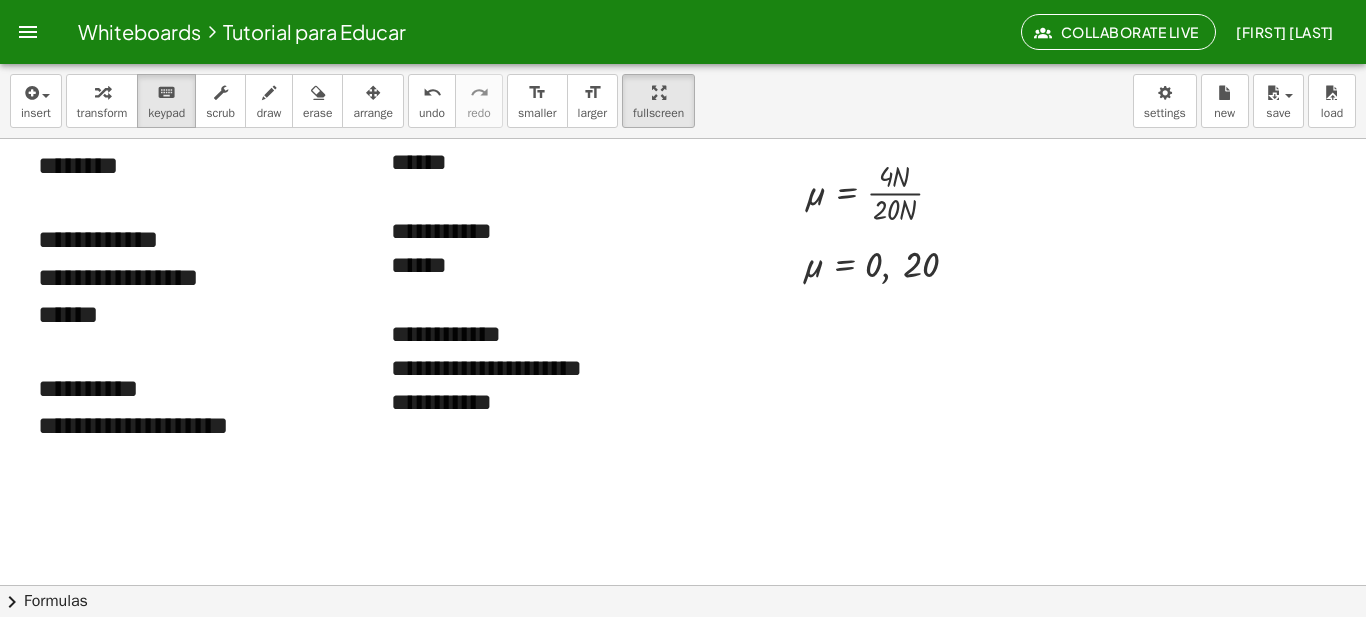 scroll, scrollTop: 1637, scrollLeft: 0, axis: vertical 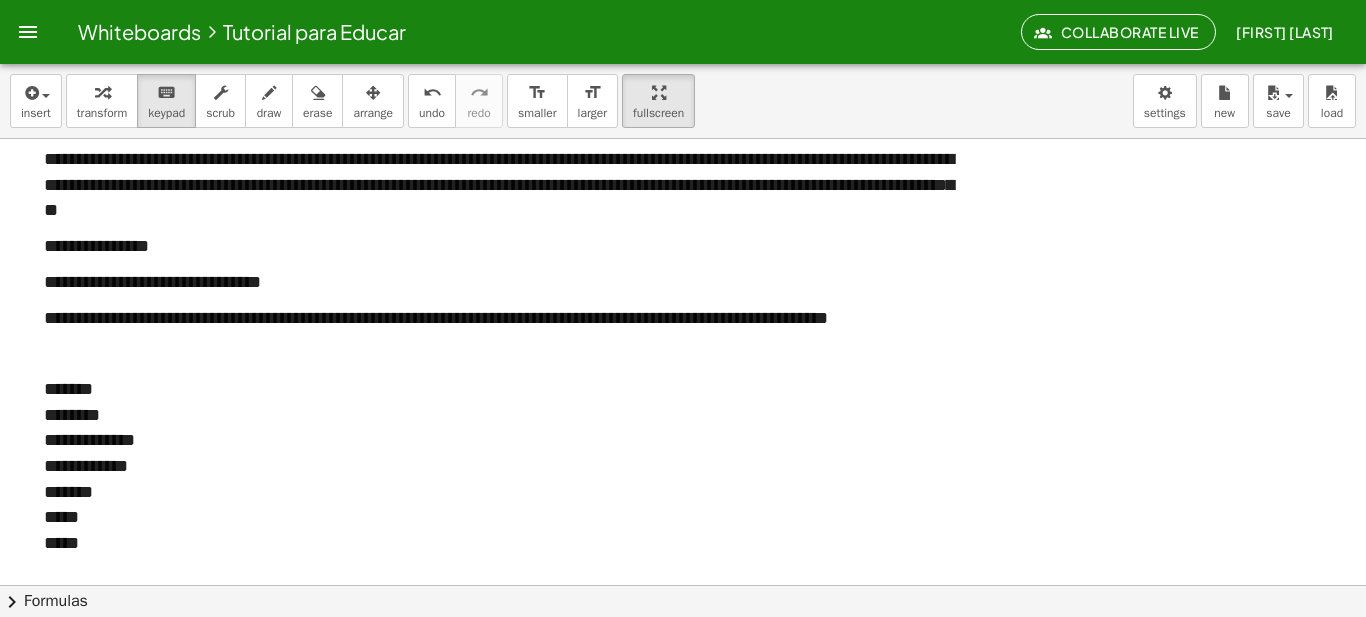 click on "insert select one: Math Expression Function Text Youtube Video Graphing Geometry Geometry 3D transform keyboard keypad scrub draw erase arrange undo undo redo redo format_size smaller format_size larger fullscreen load   save Saved! × new settings" at bounding box center (683, 101) 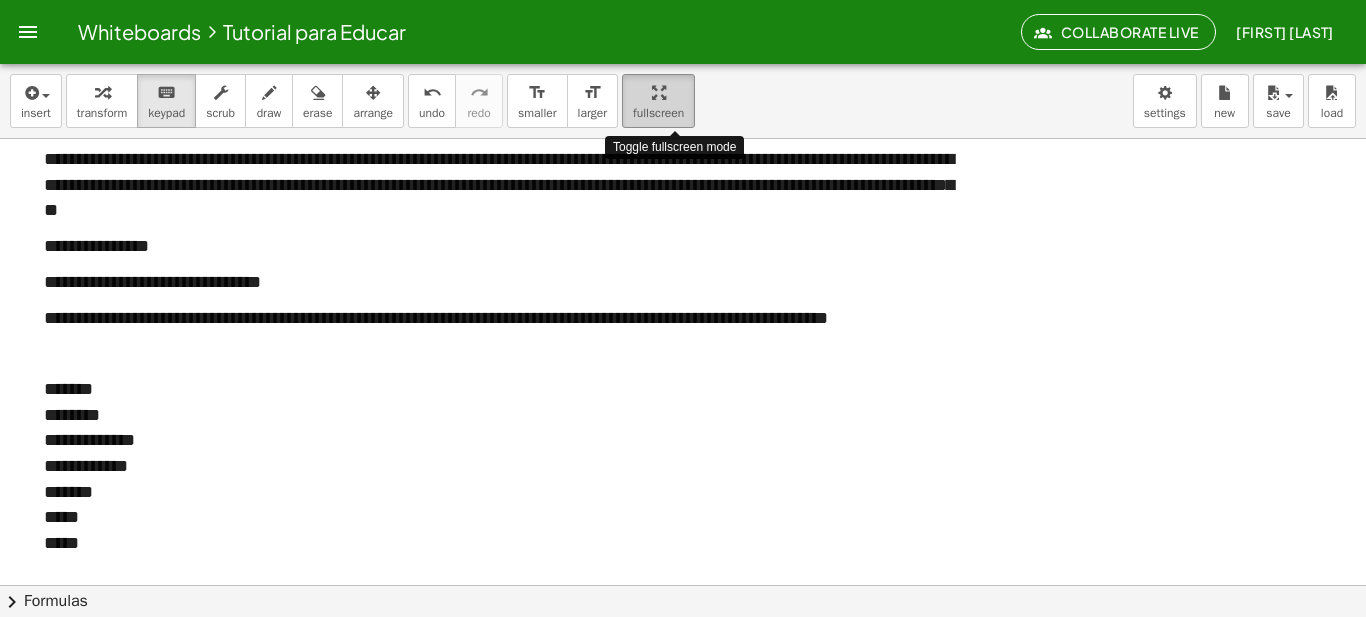 click at bounding box center [658, 92] 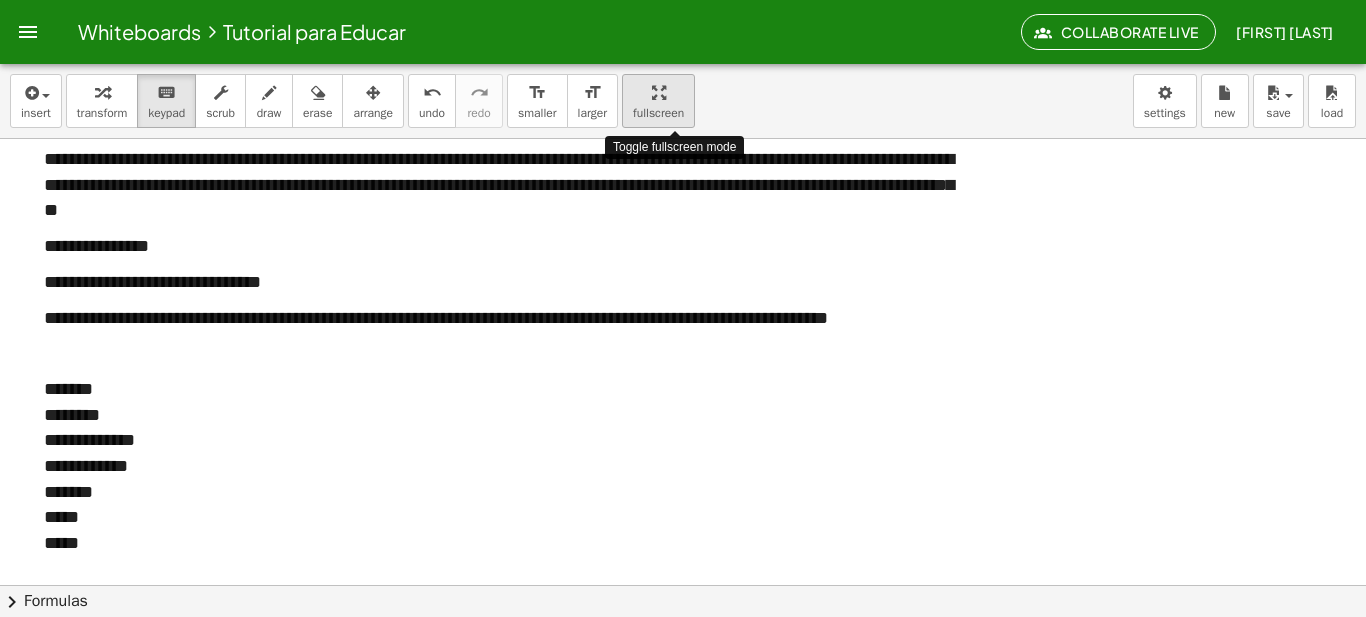 click at bounding box center [658, 92] 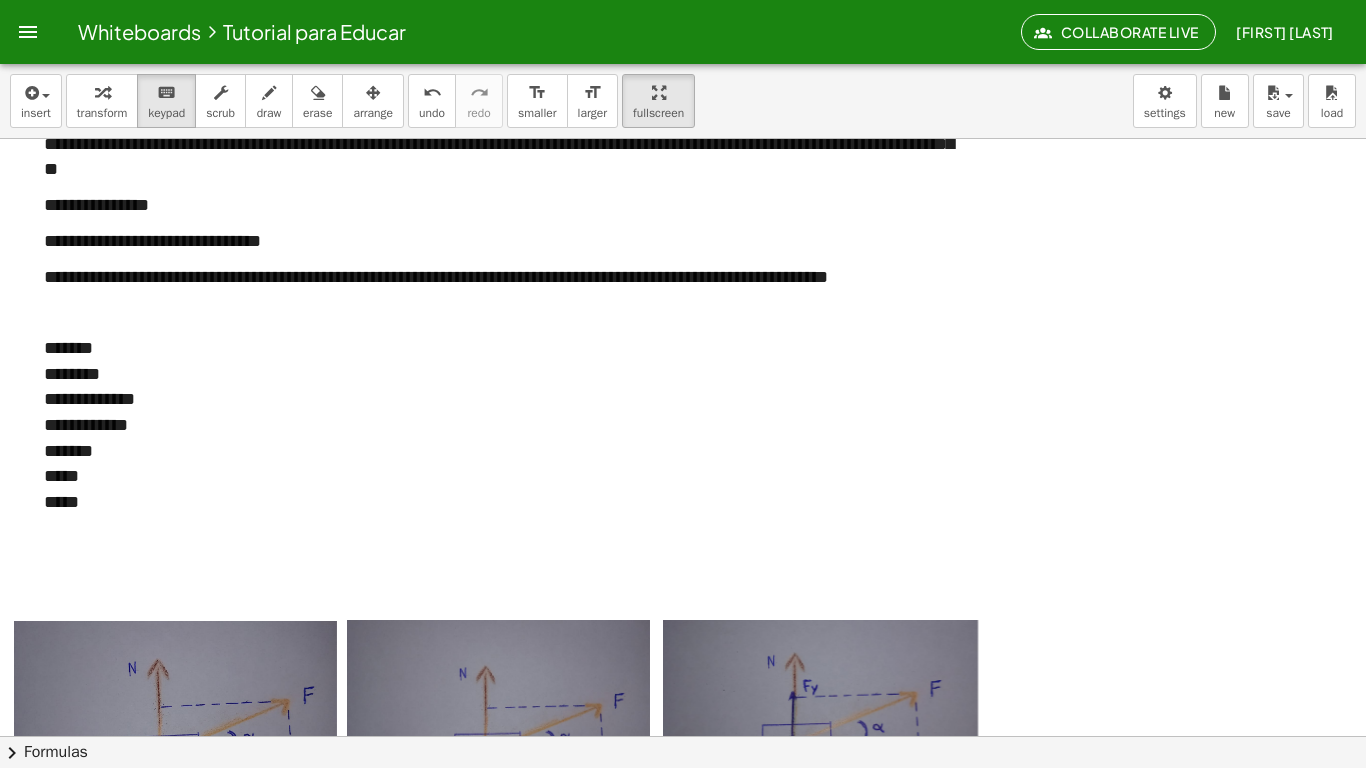 scroll, scrollTop: 0, scrollLeft: 0, axis: both 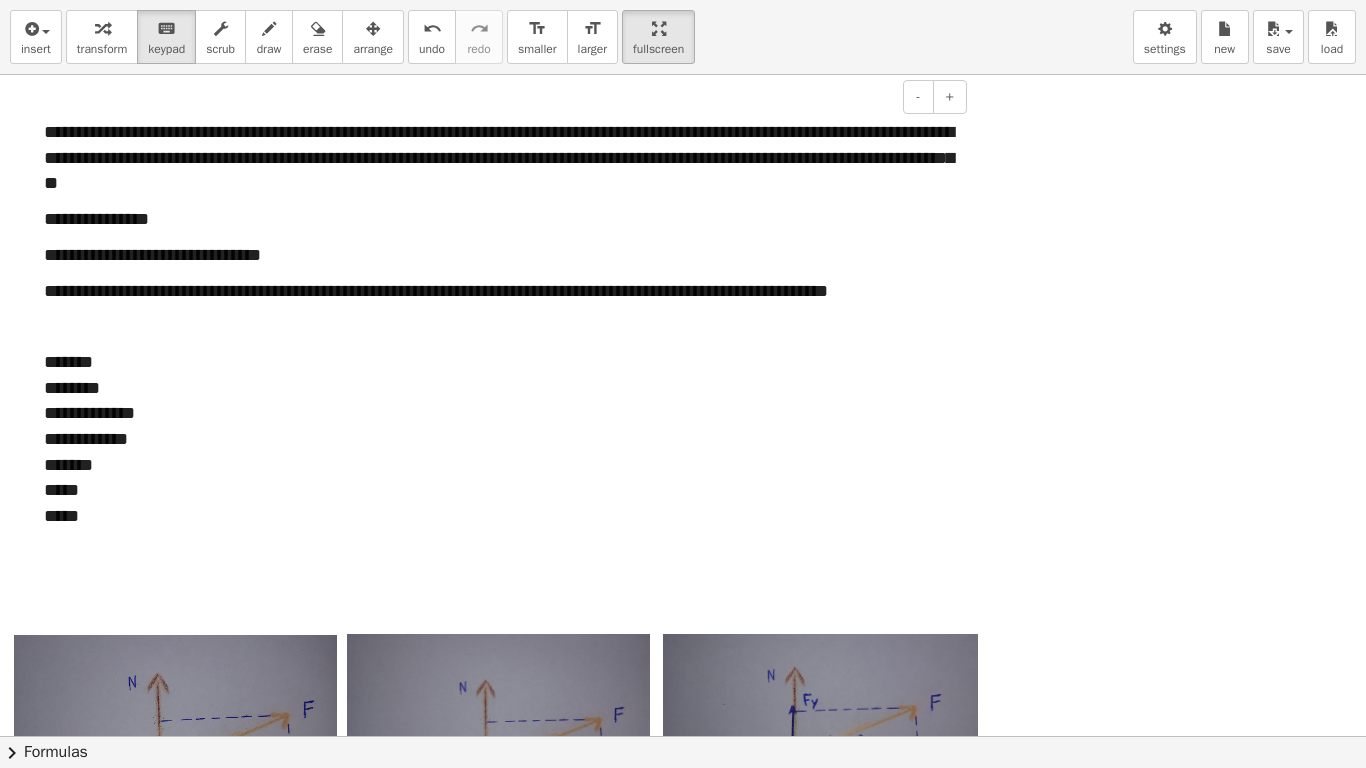 click on "**********" at bounding box center [498, 256] 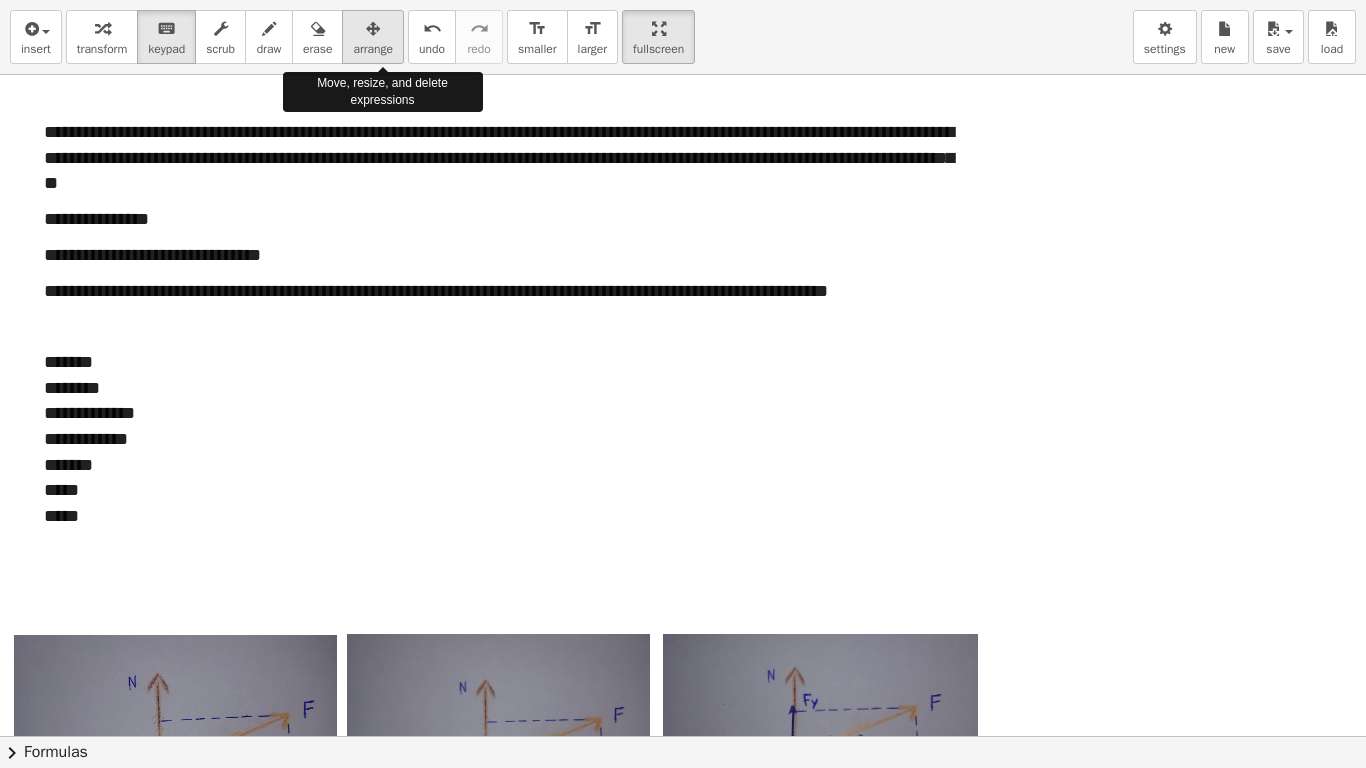 click at bounding box center [373, 28] 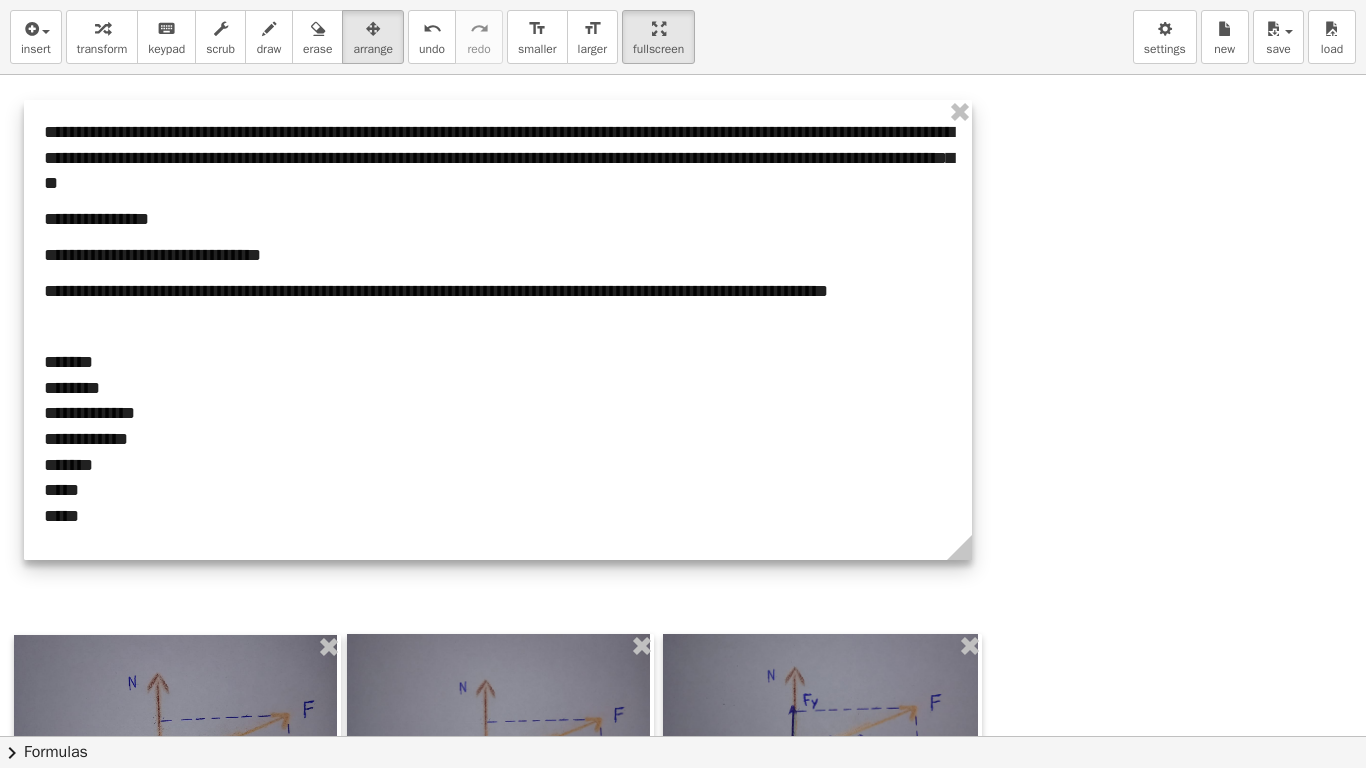 click at bounding box center (498, 330) 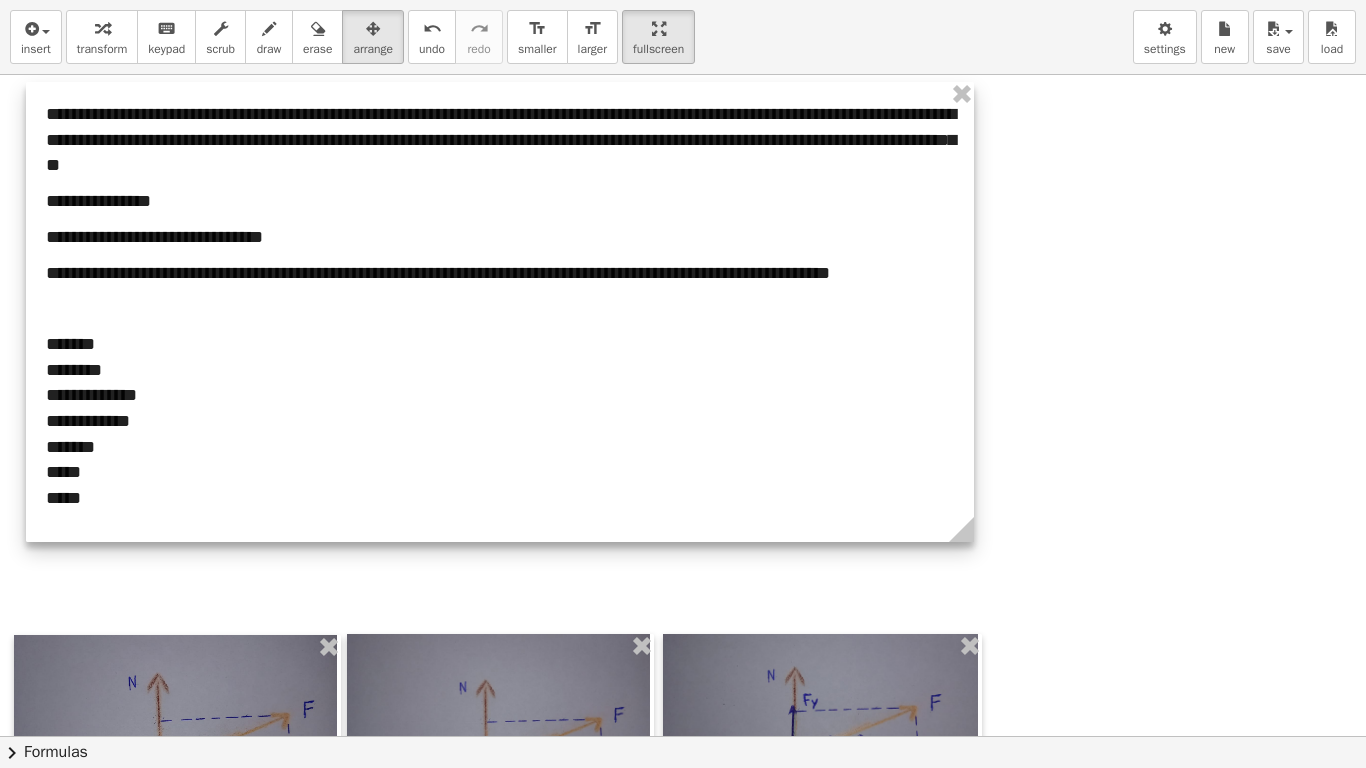 drag, startPoint x: 839, startPoint y: 497, endPoint x: 841, endPoint y: 479, distance: 18.110771 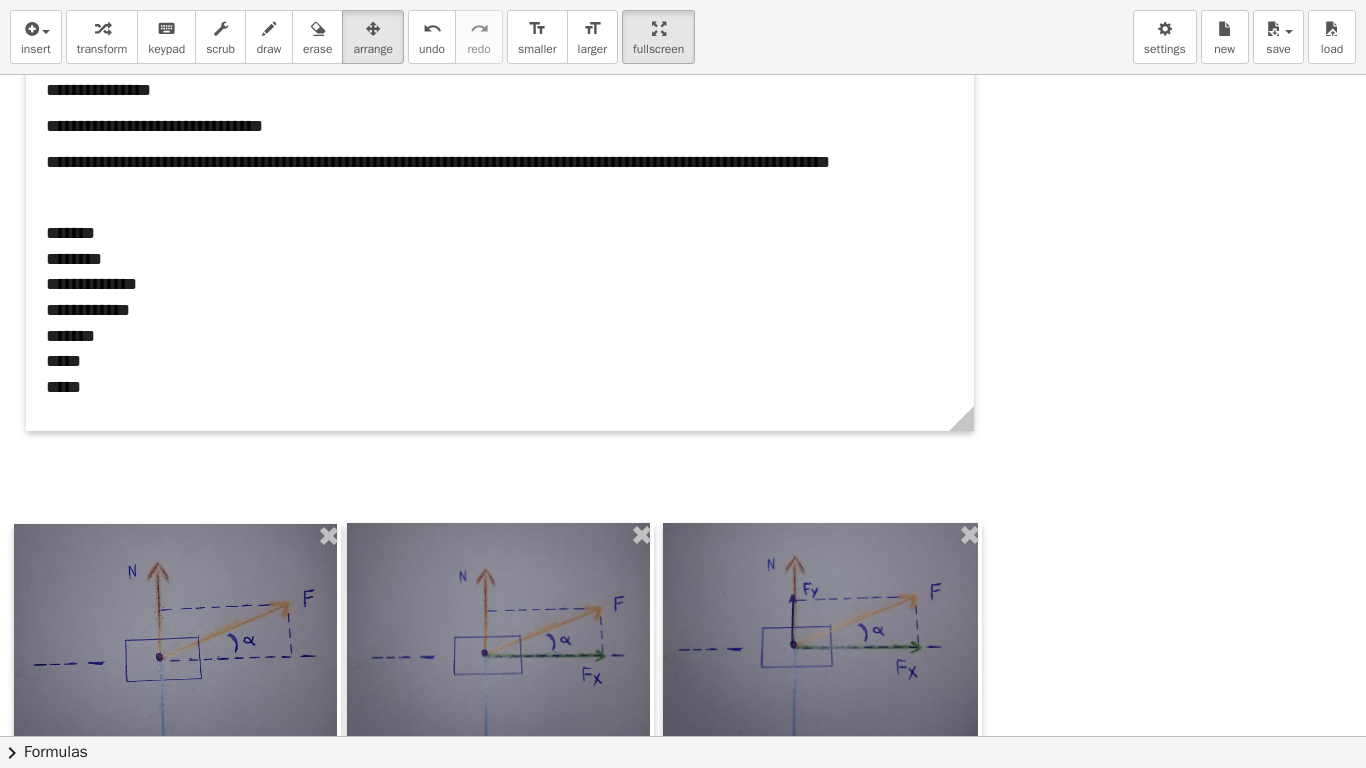 scroll, scrollTop: 136, scrollLeft: 0, axis: vertical 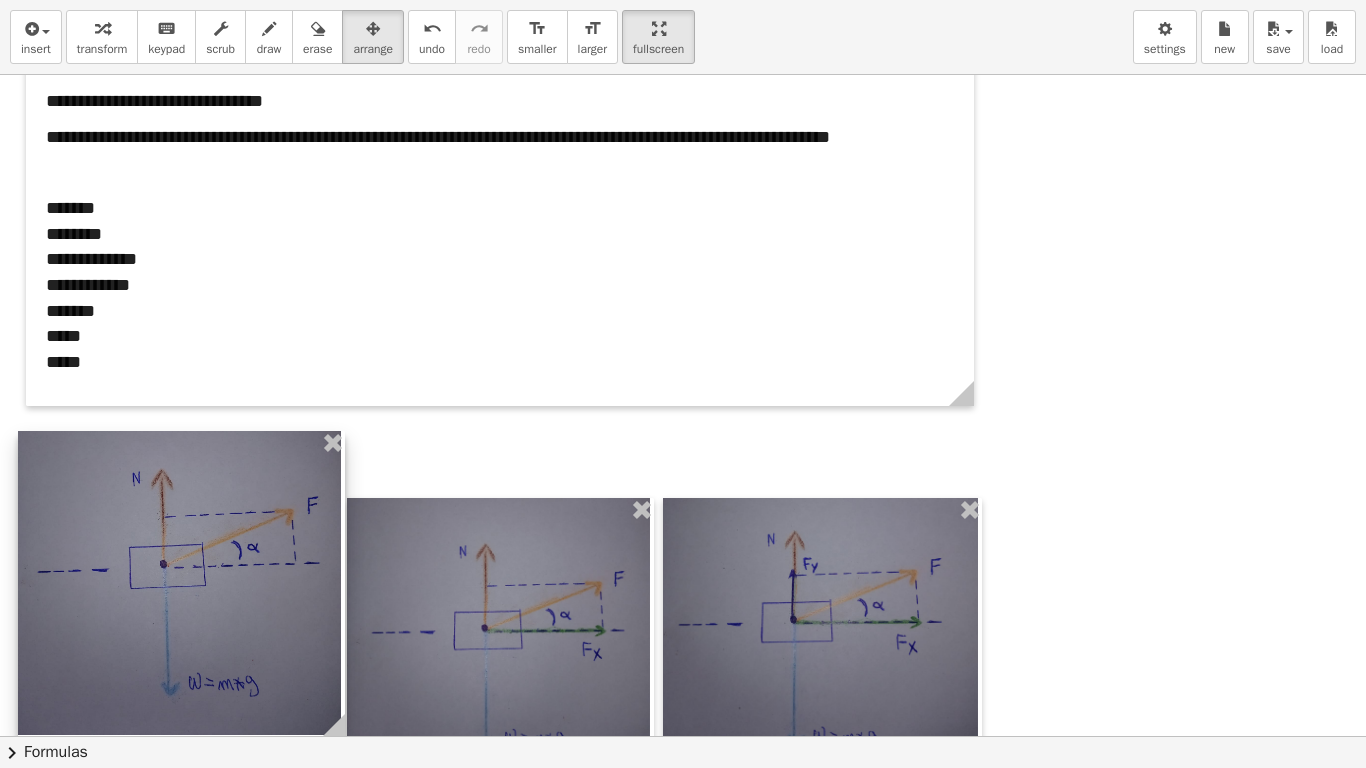 drag, startPoint x: 210, startPoint y: 604, endPoint x: 218, endPoint y: 527, distance: 77.41447 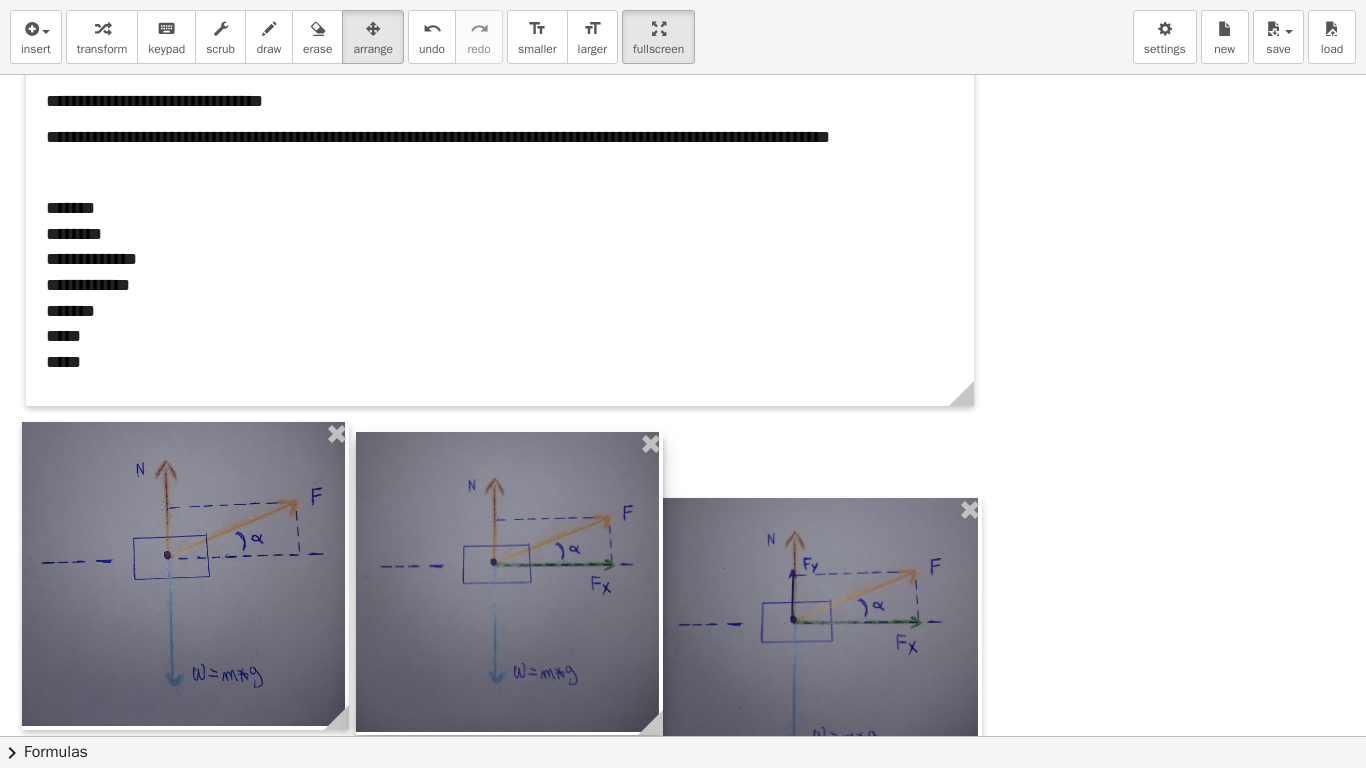 drag, startPoint x: 466, startPoint y: 625, endPoint x: 475, endPoint y: 558, distance: 67.601776 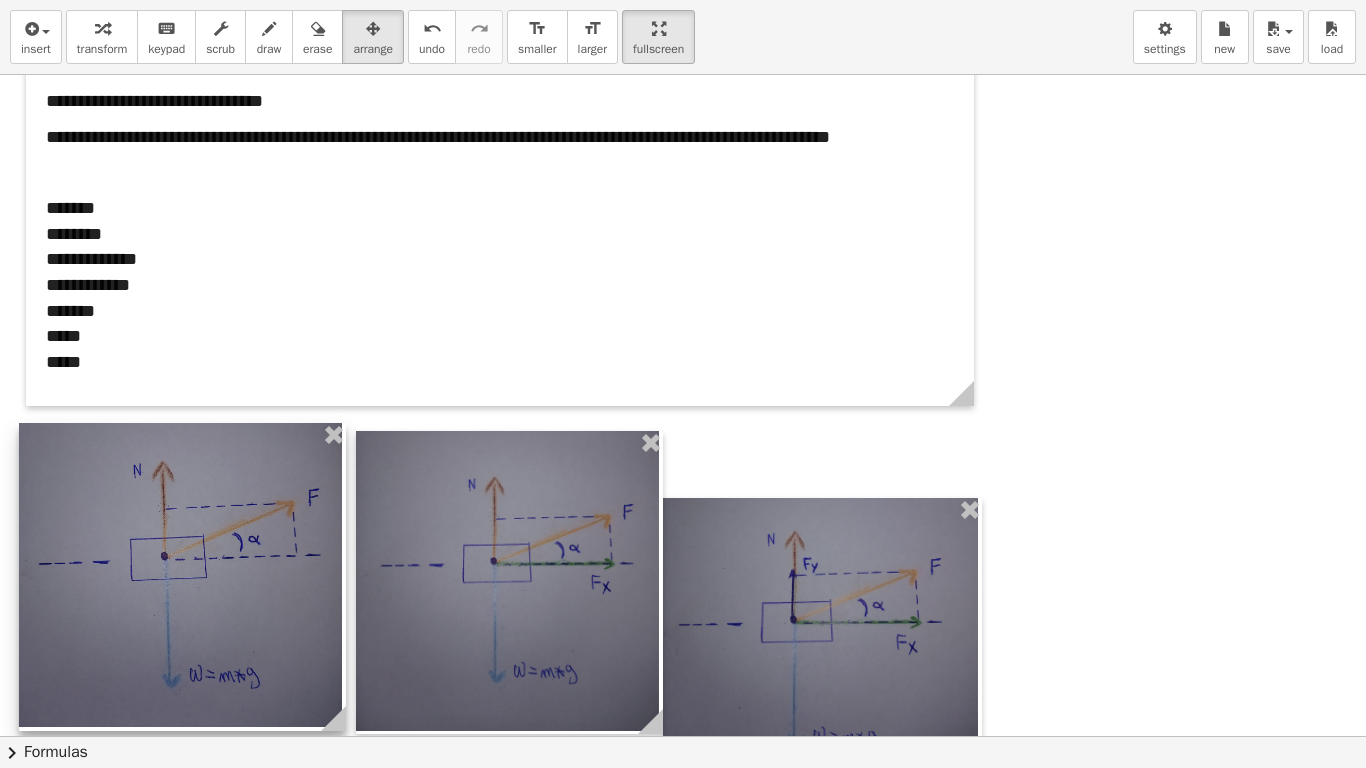click at bounding box center (182, 577) 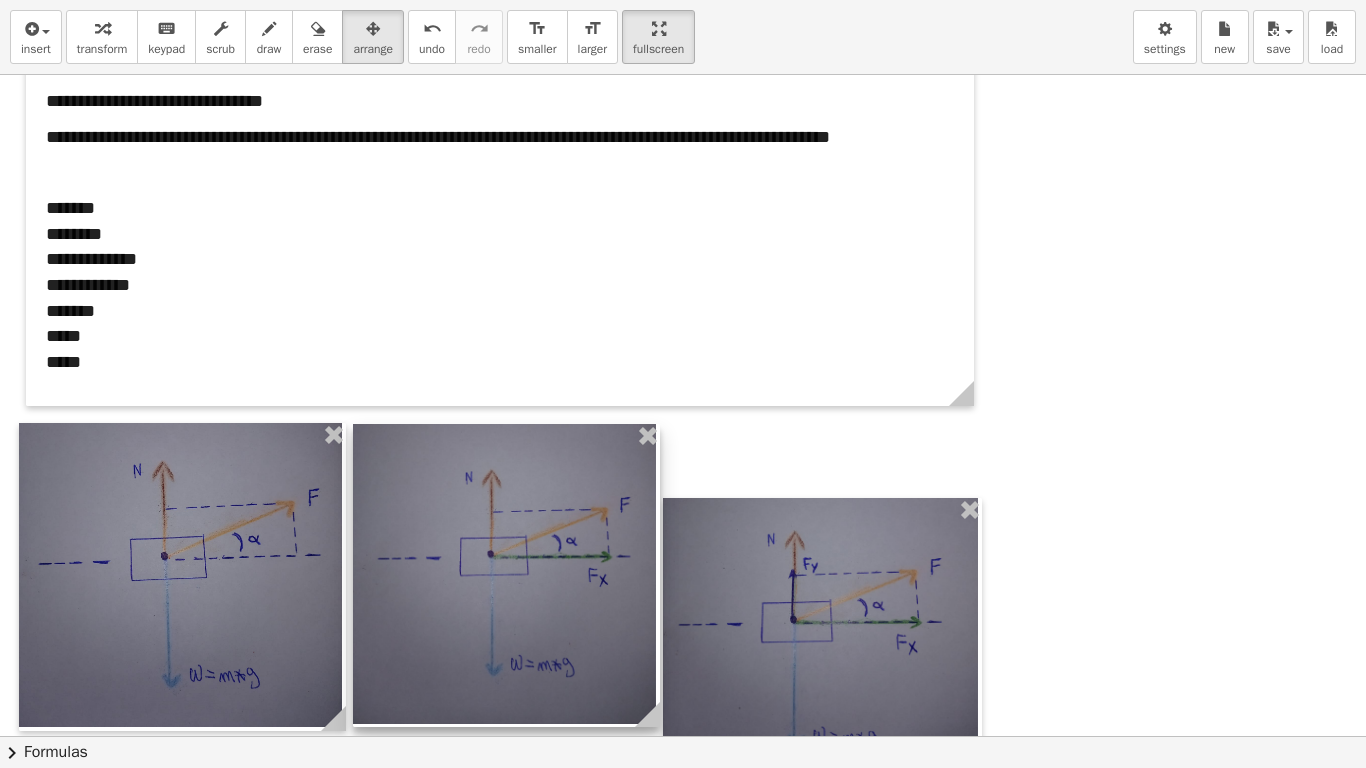 click at bounding box center [506, 575] 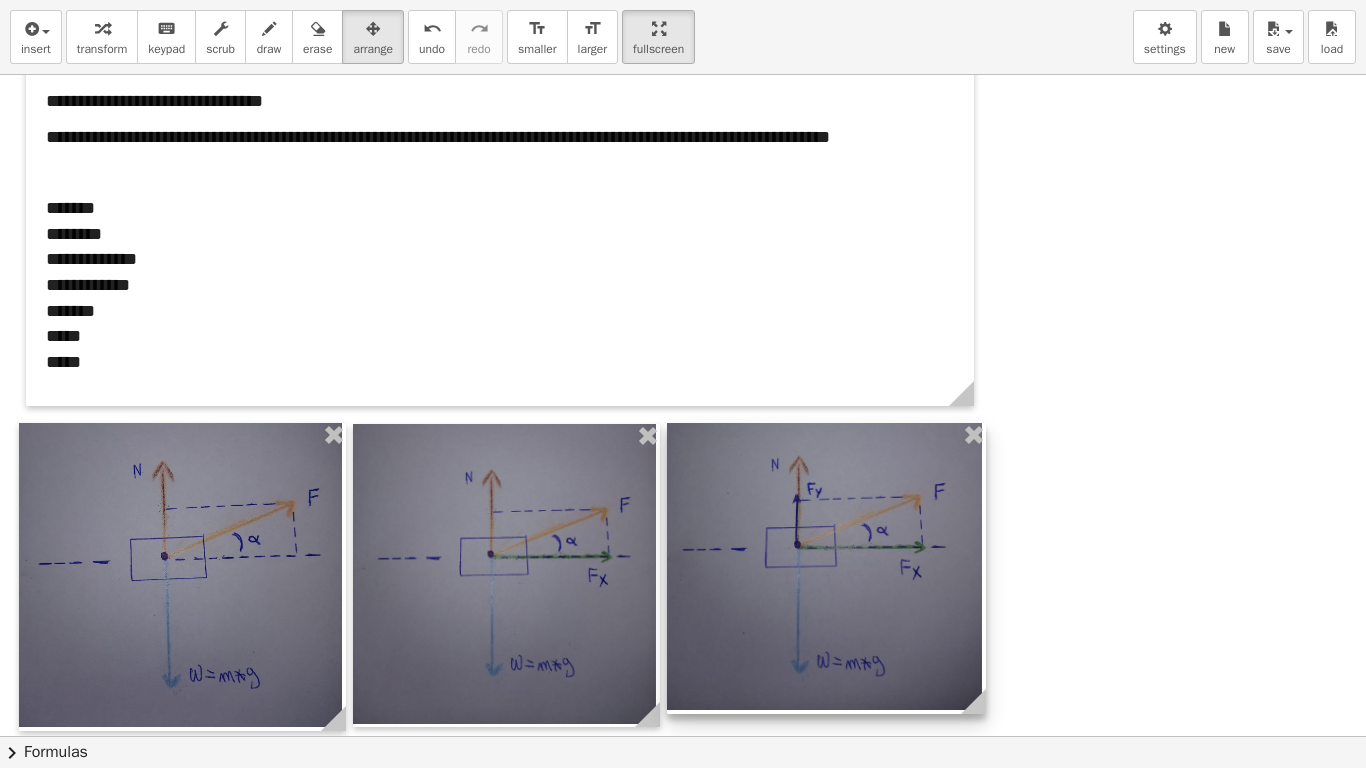 drag, startPoint x: 735, startPoint y: 602, endPoint x: 739, endPoint y: 527, distance: 75.10659 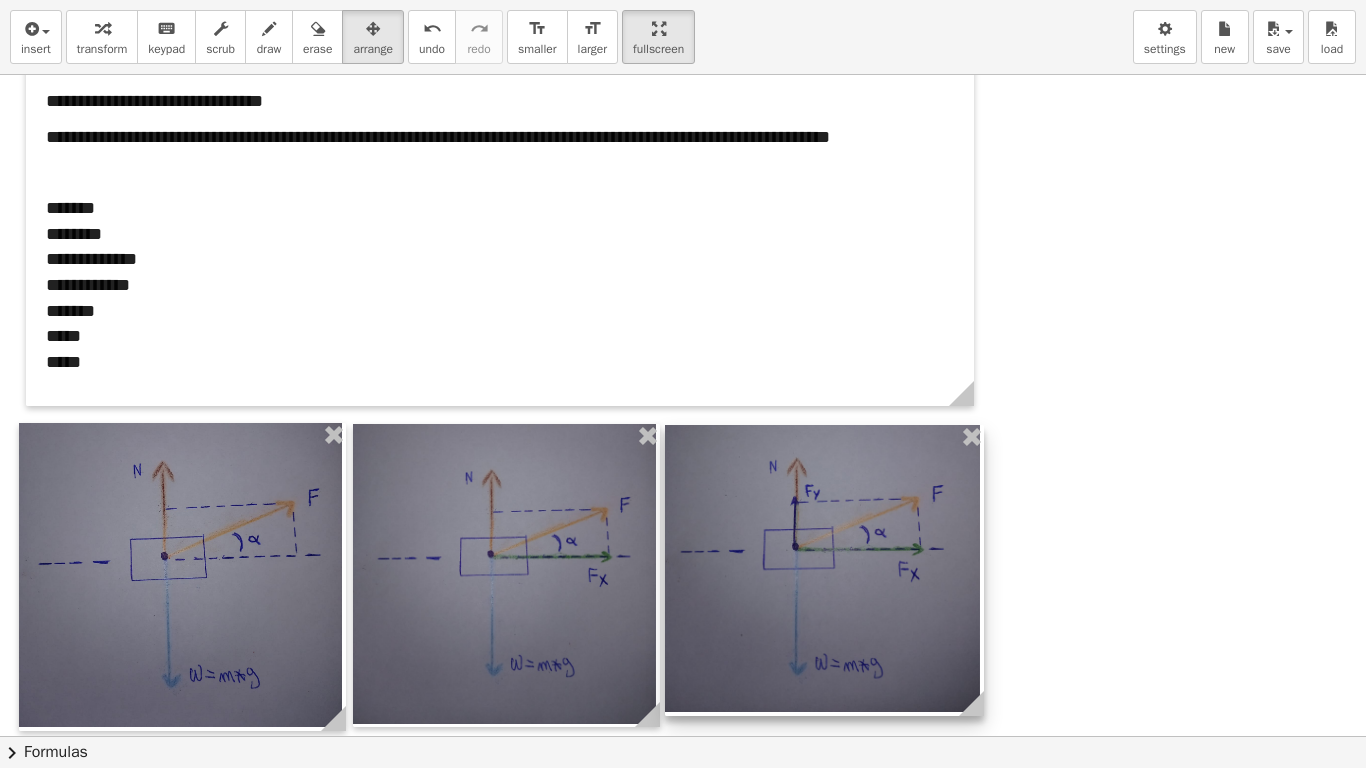 click at bounding box center [824, 570] 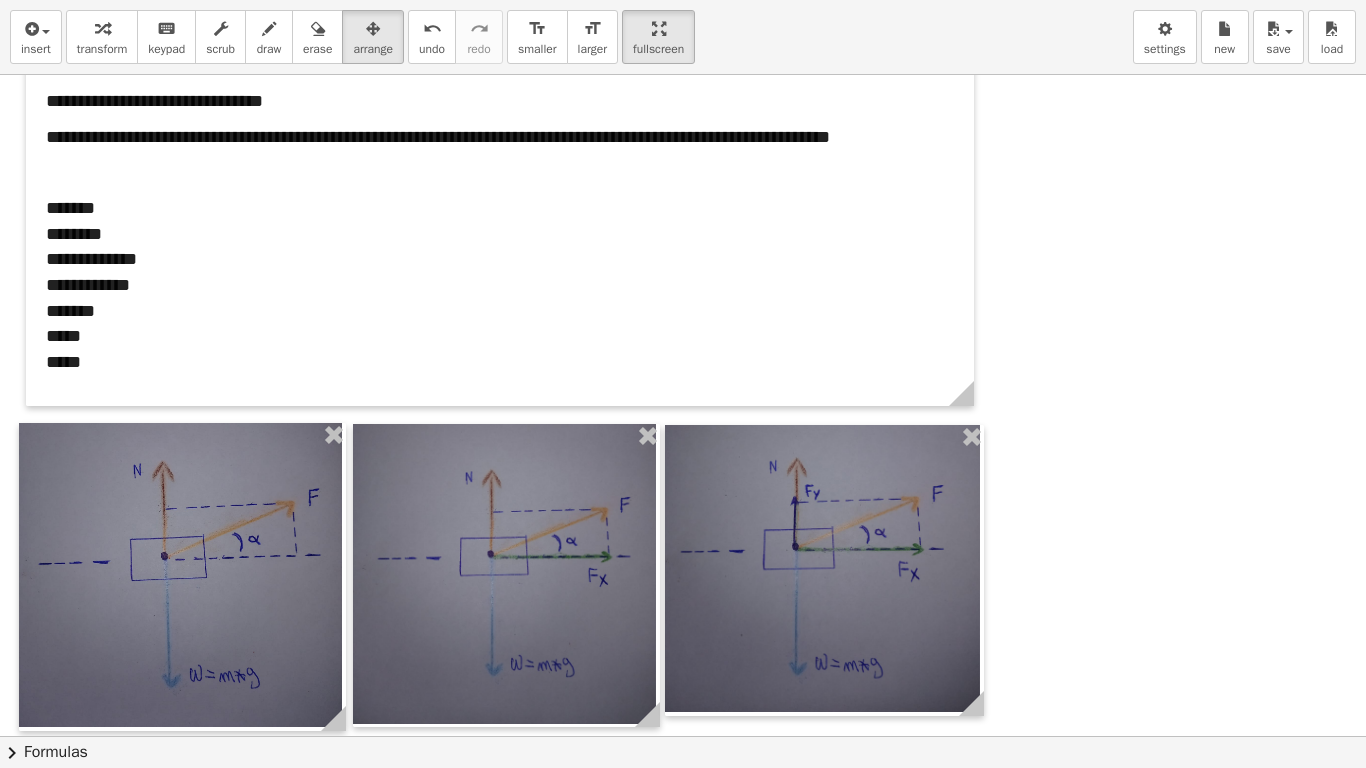 scroll, scrollTop: 130, scrollLeft: 0, axis: vertical 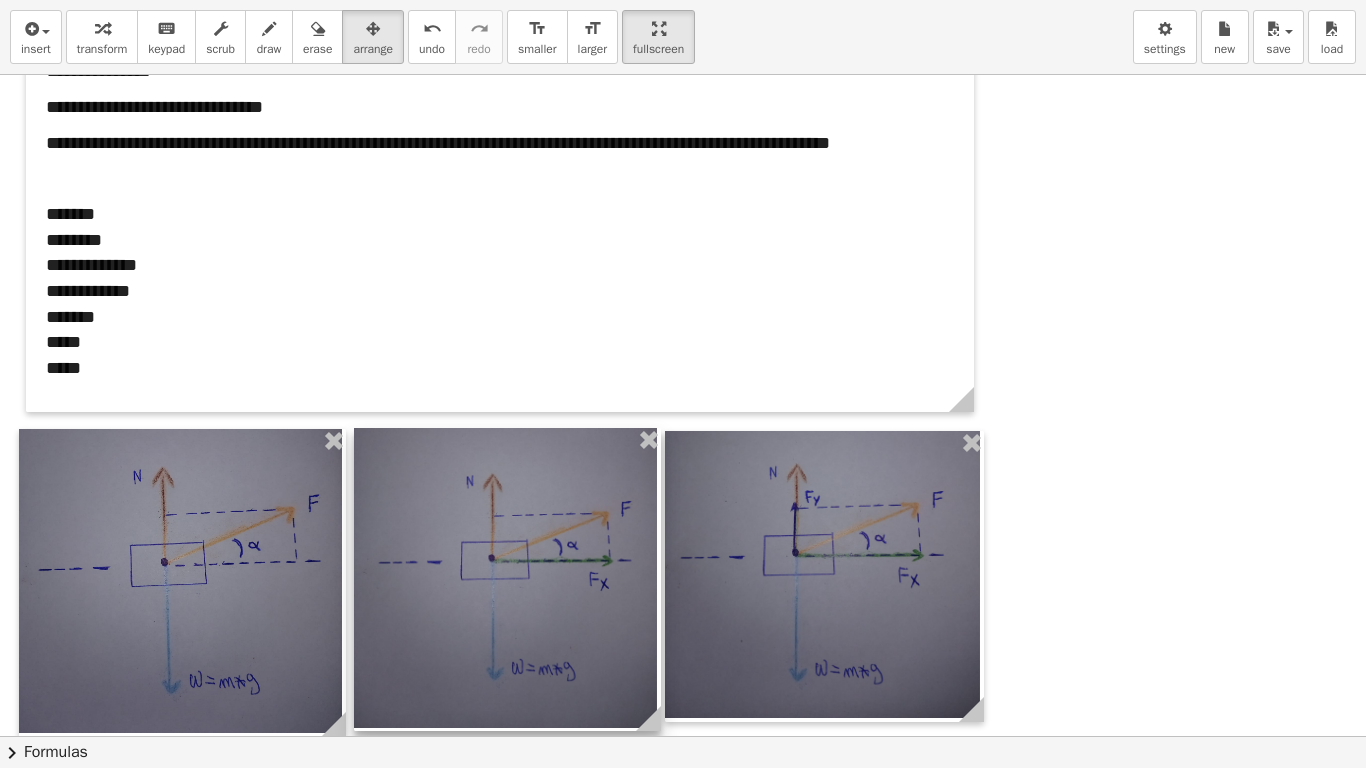 click at bounding box center (507, 579) 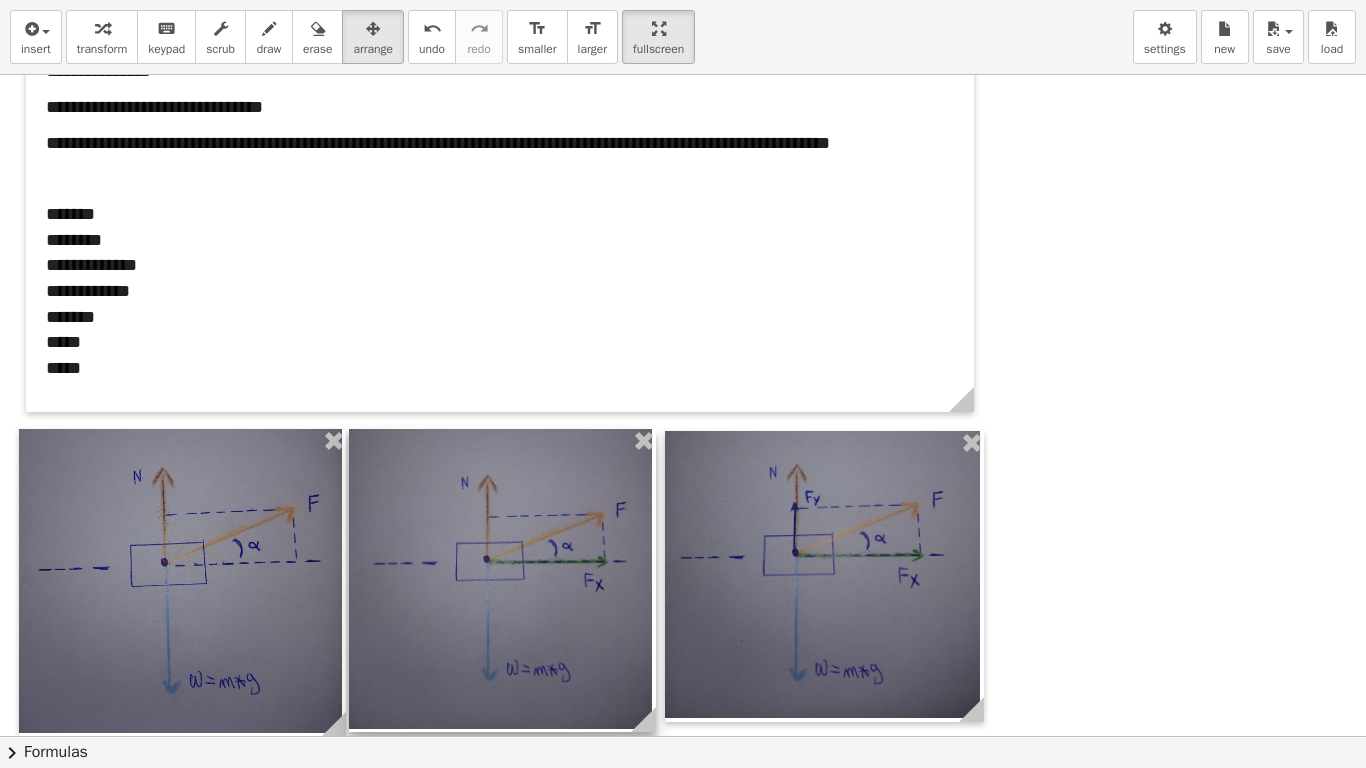 click at bounding box center [502, 580] 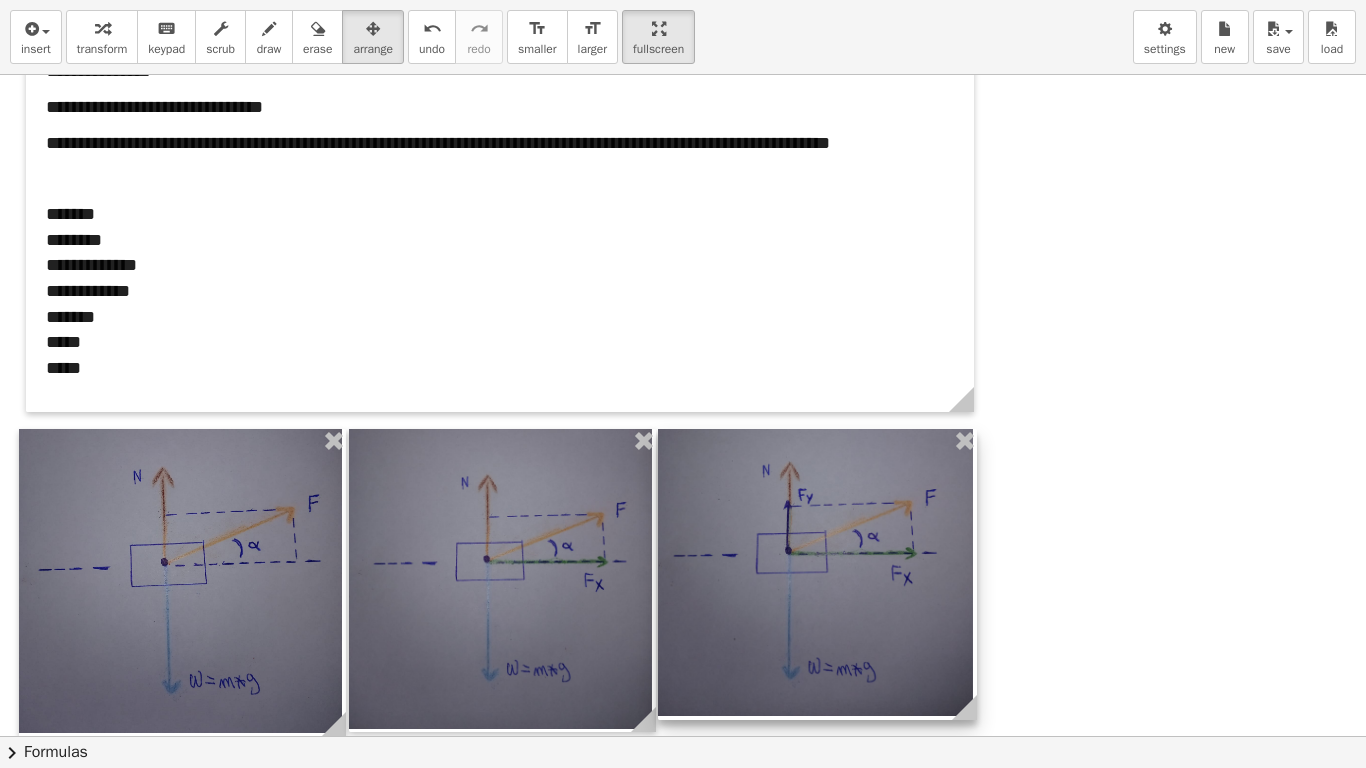 click at bounding box center [817, 574] 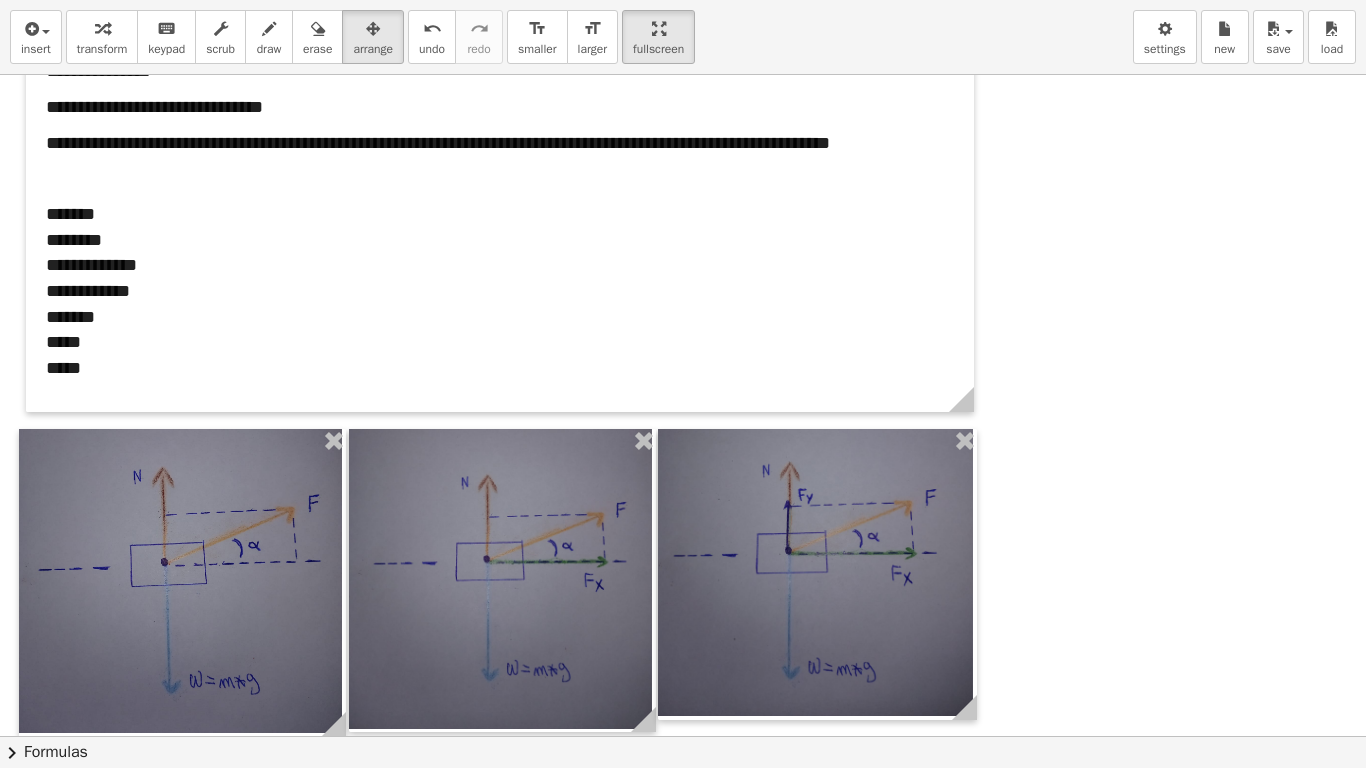 scroll, scrollTop: 0, scrollLeft: 0, axis: both 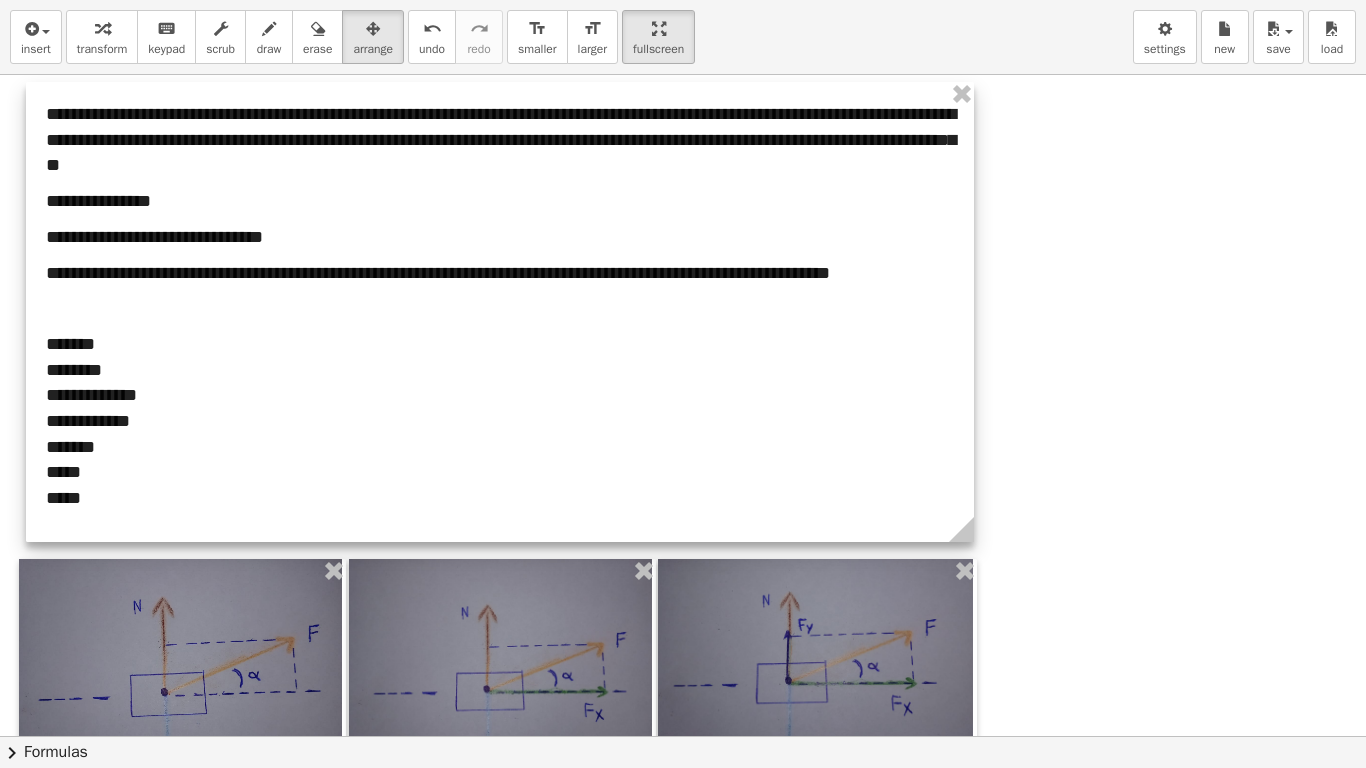 click at bounding box center (500, 312) 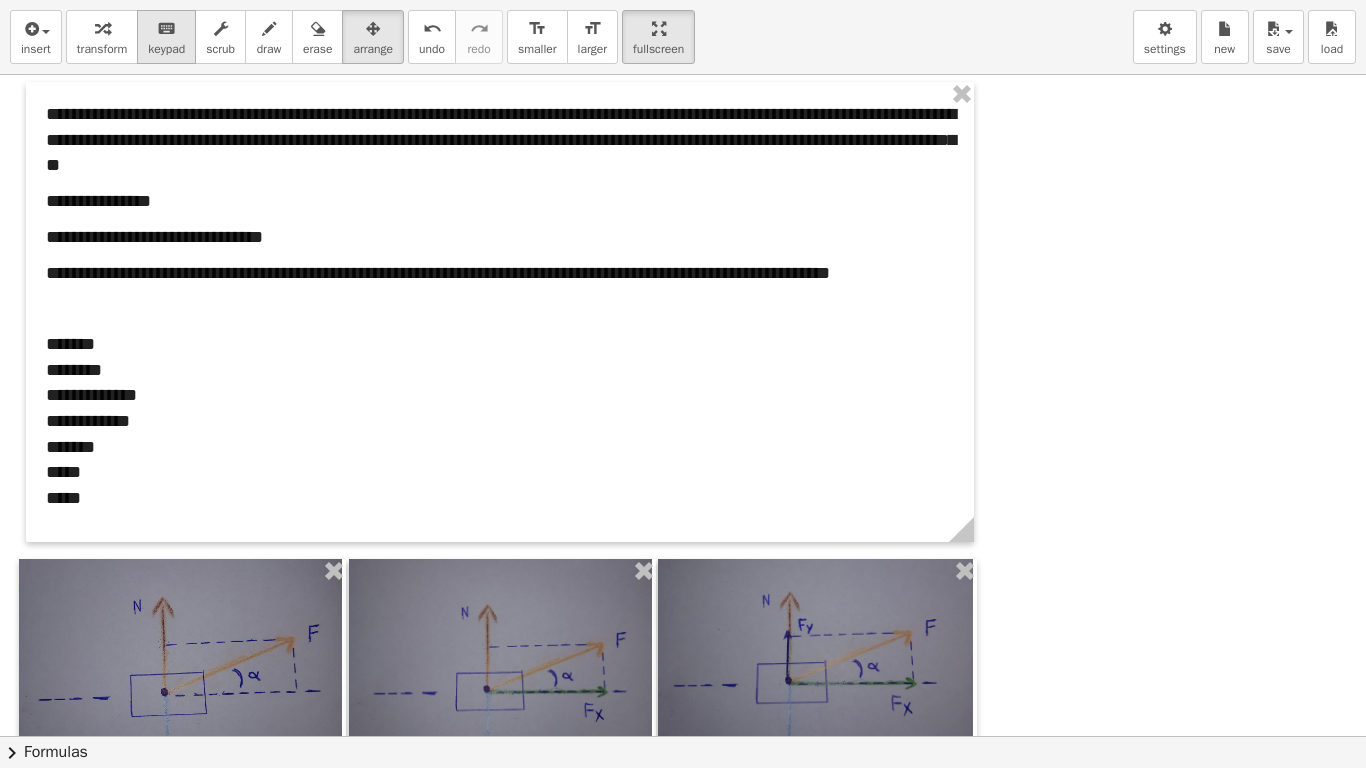 click on "keyboard keypad" at bounding box center (166, 37) 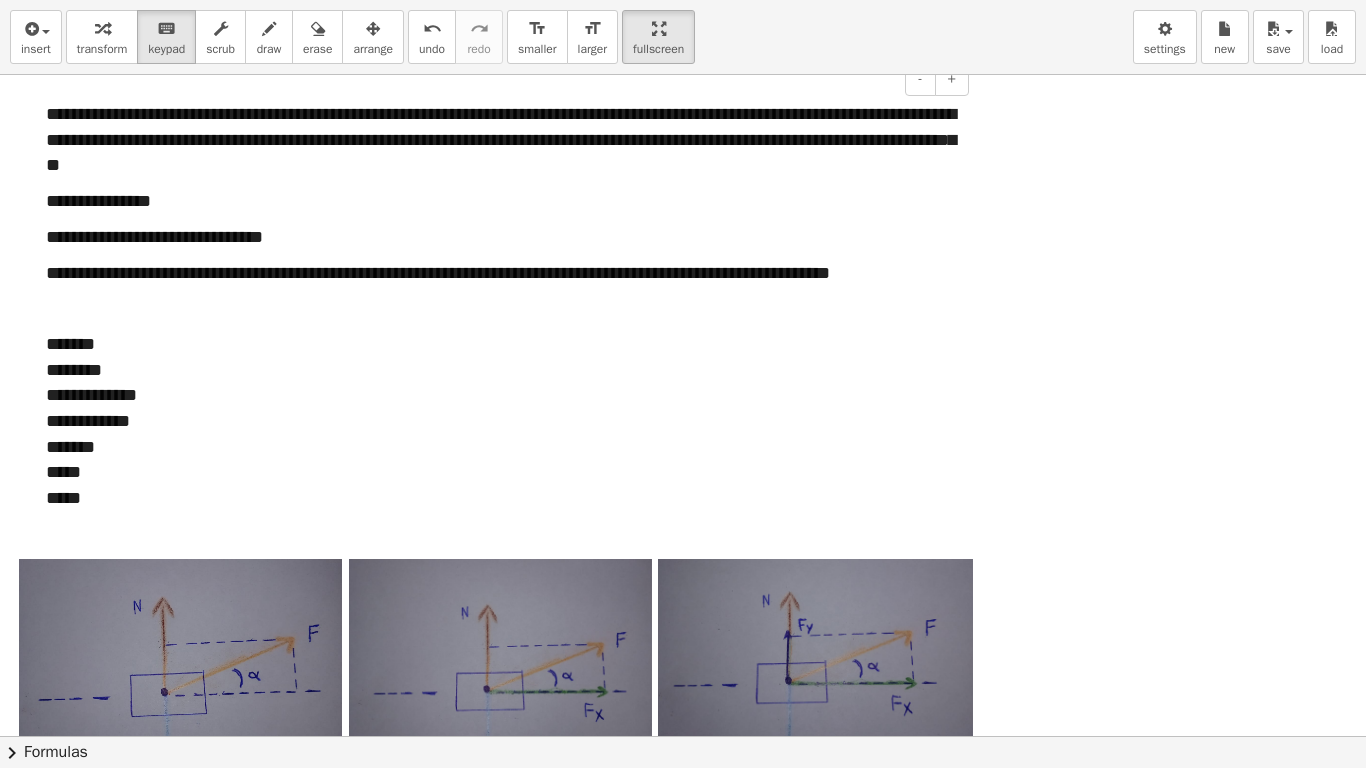 click at bounding box center [36, 312] 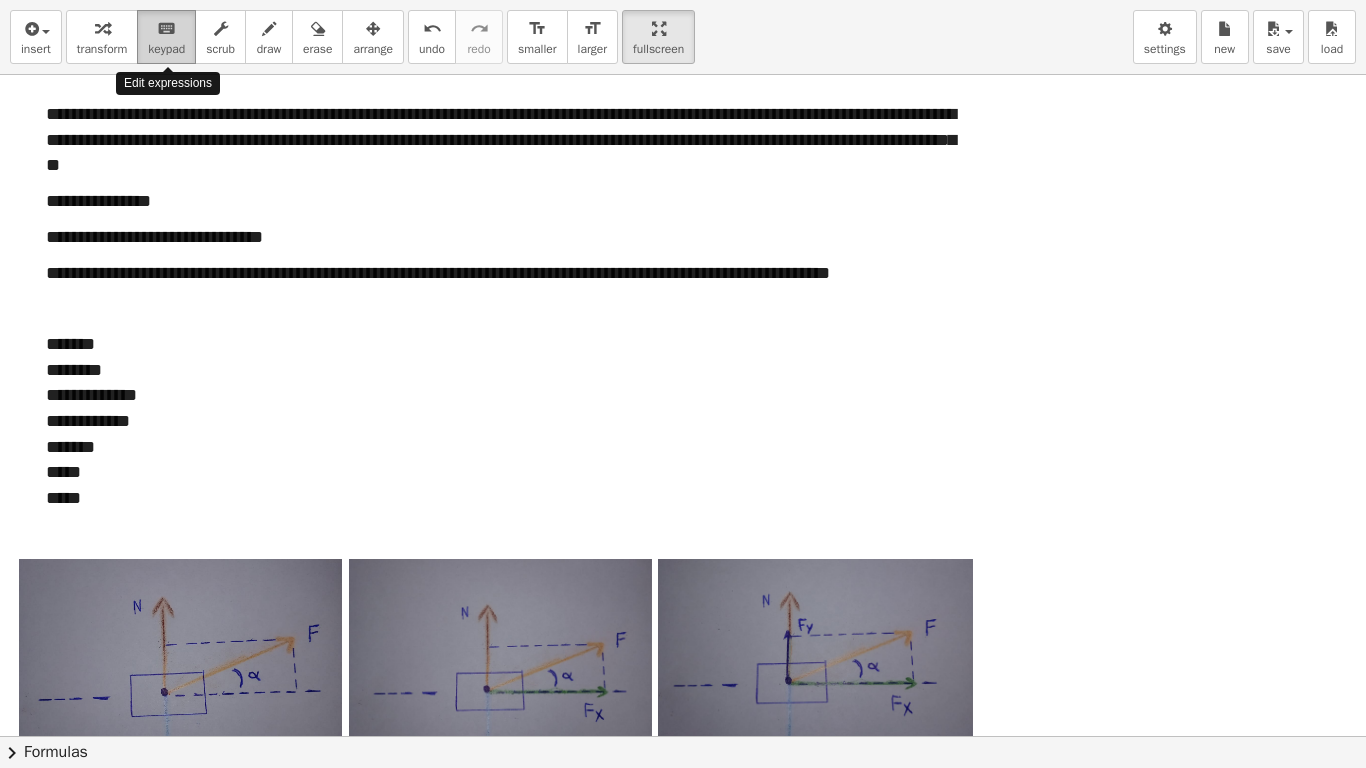 click on "keyboard" at bounding box center [166, 28] 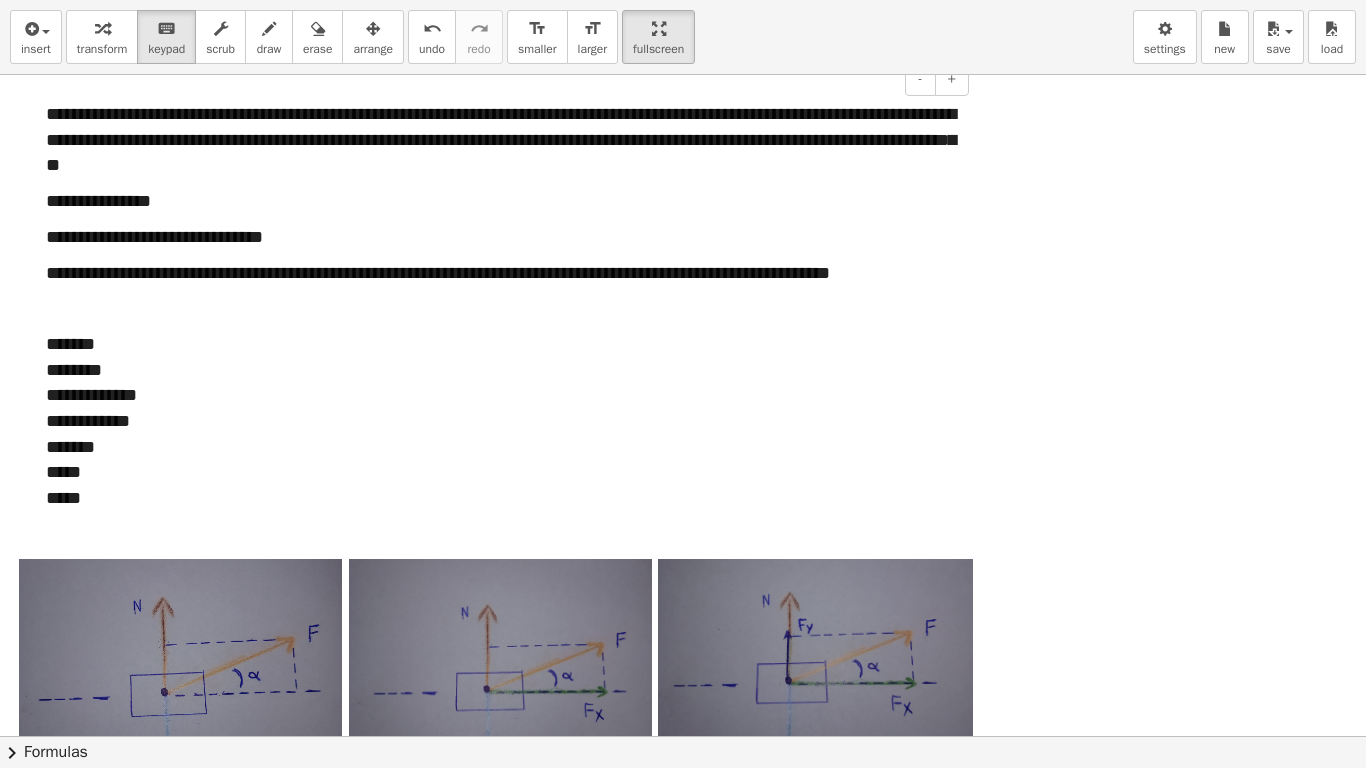 click on "**********" at bounding box center [500, 422] 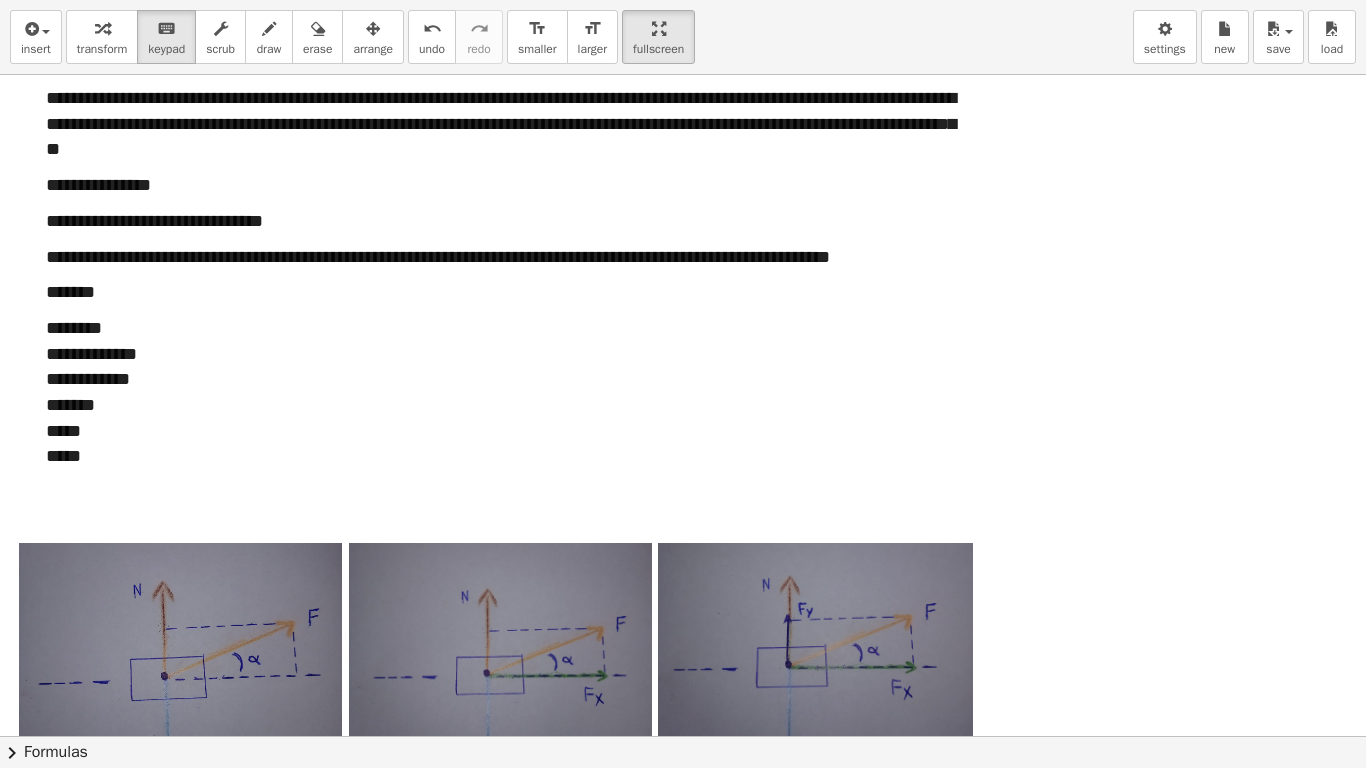 scroll, scrollTop: 0, scrollLeft: 0, axis: both 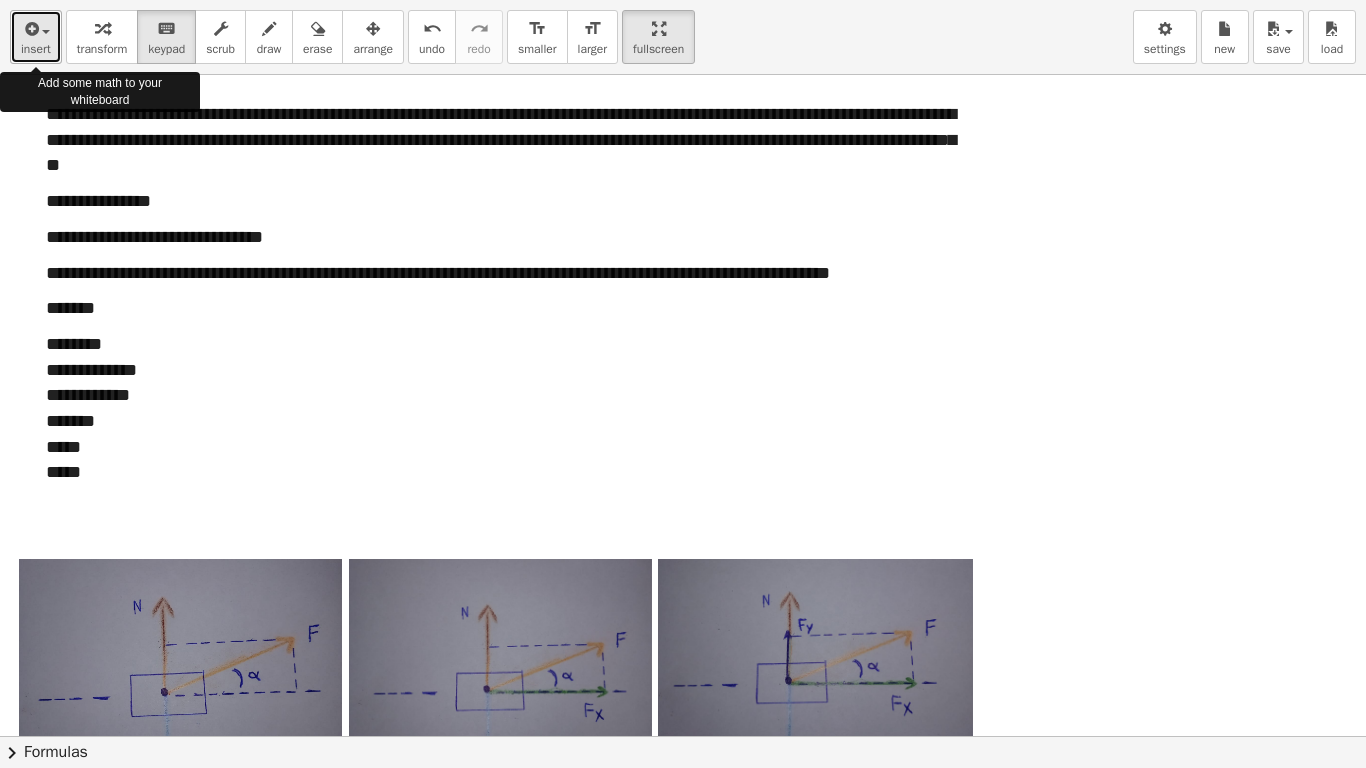 click at bounding box center (46, 32) 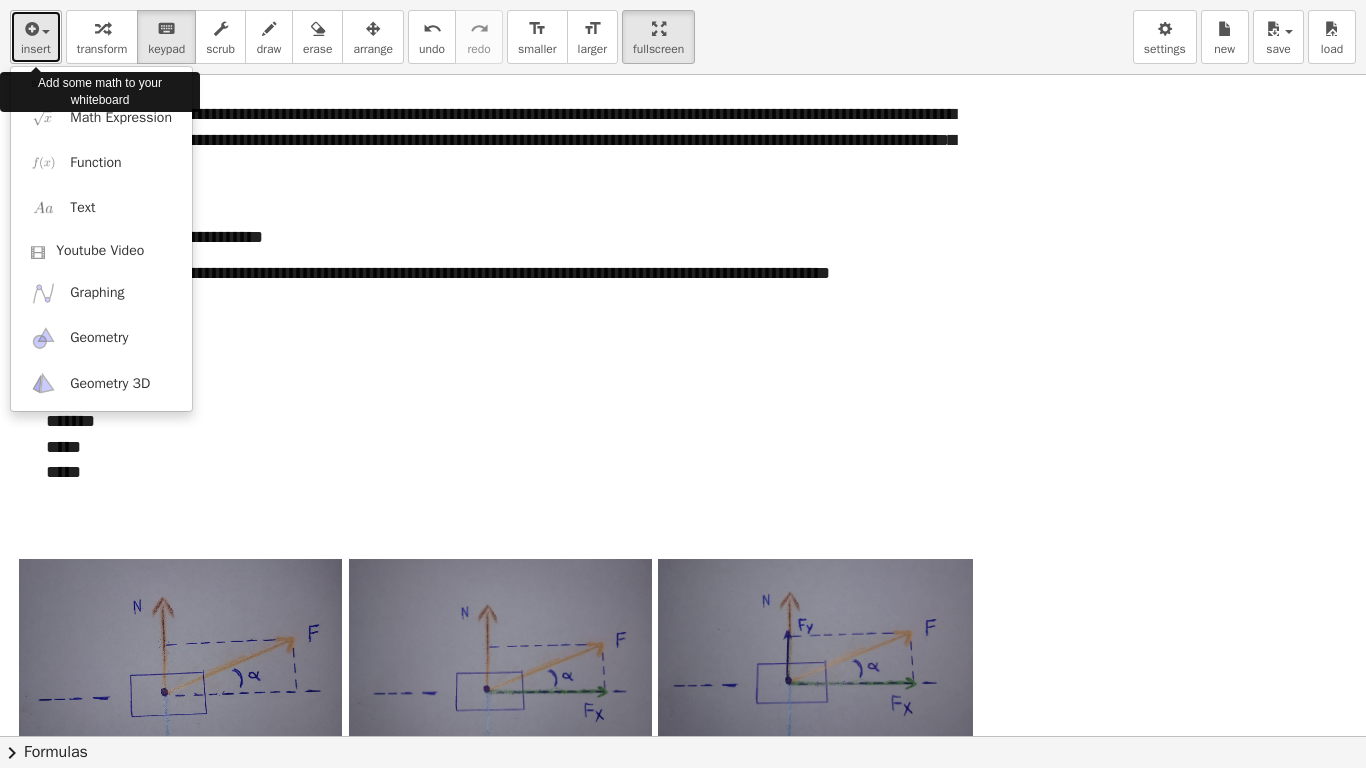 click at bounding box center (46, 32) 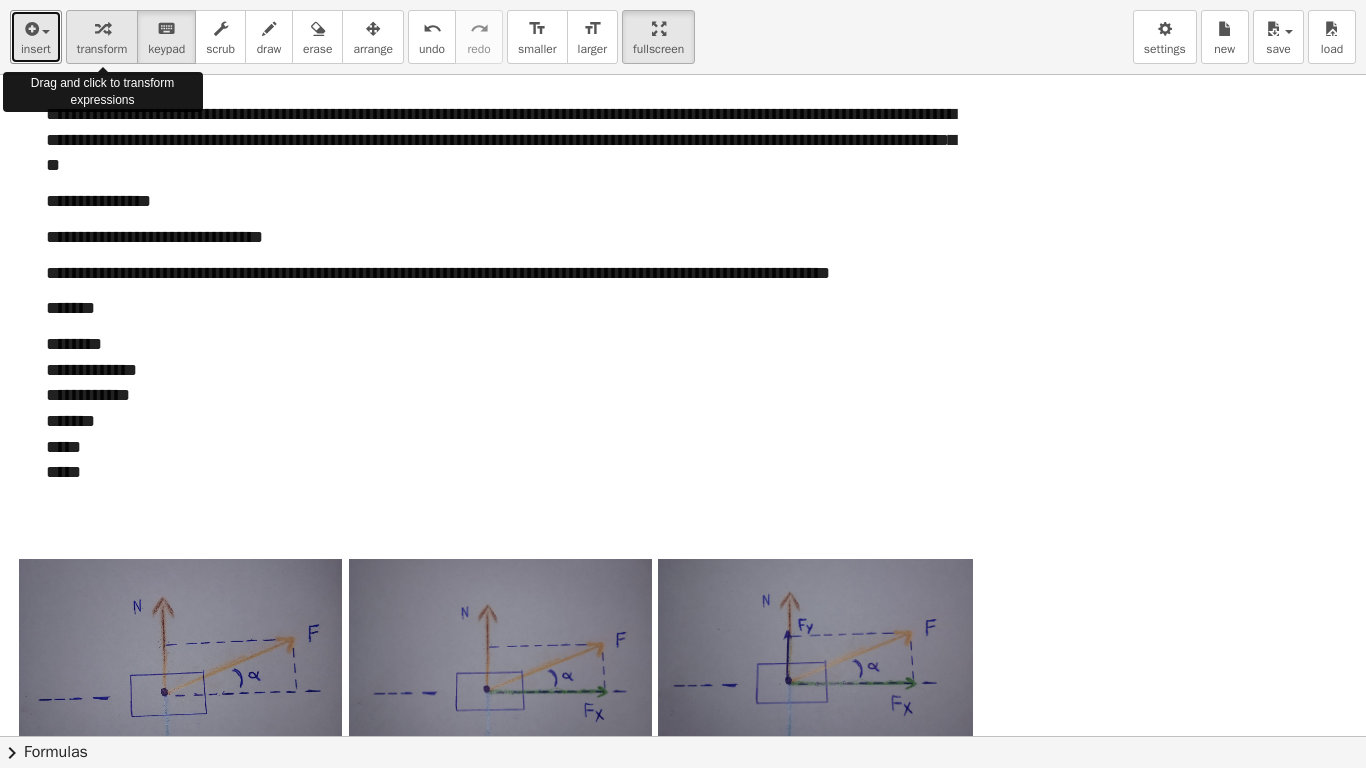 click at bounding box center [102, 29] 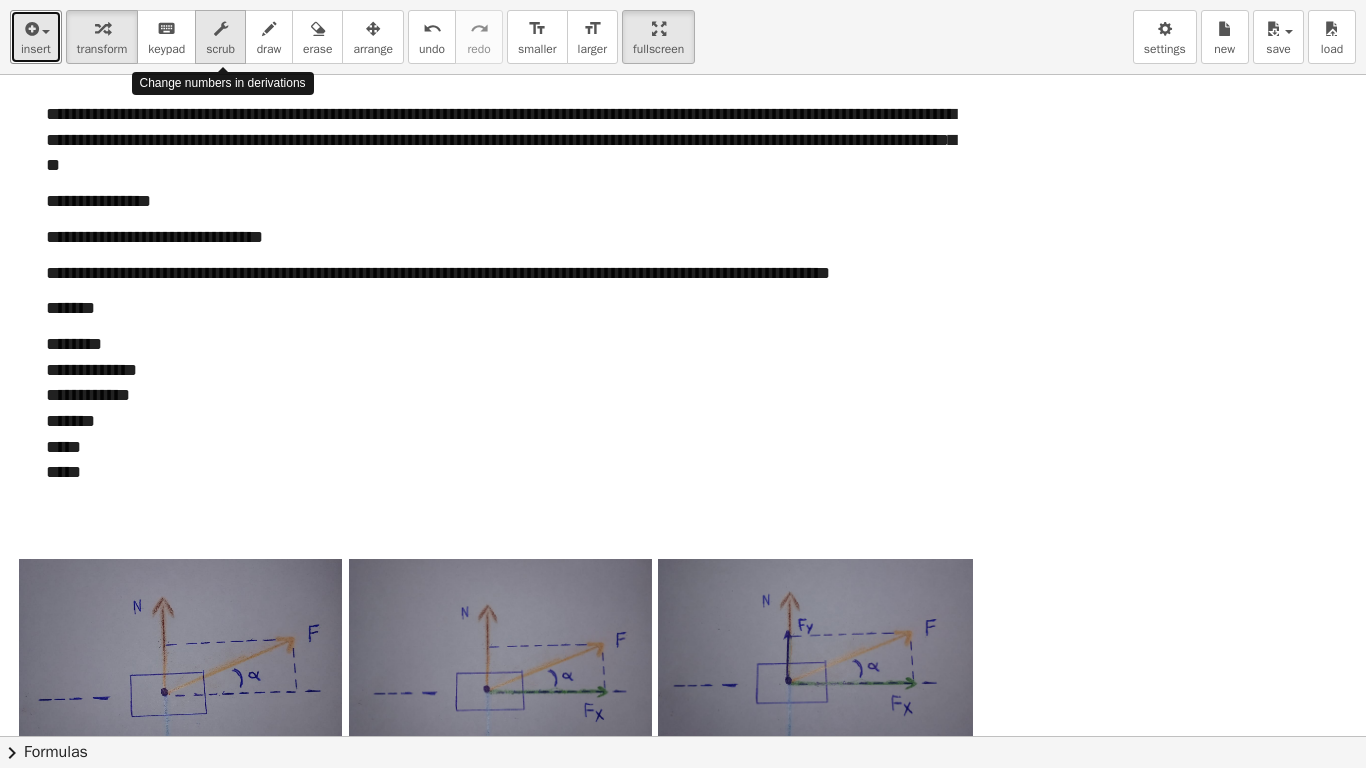 click at bounding box center [221, 29] 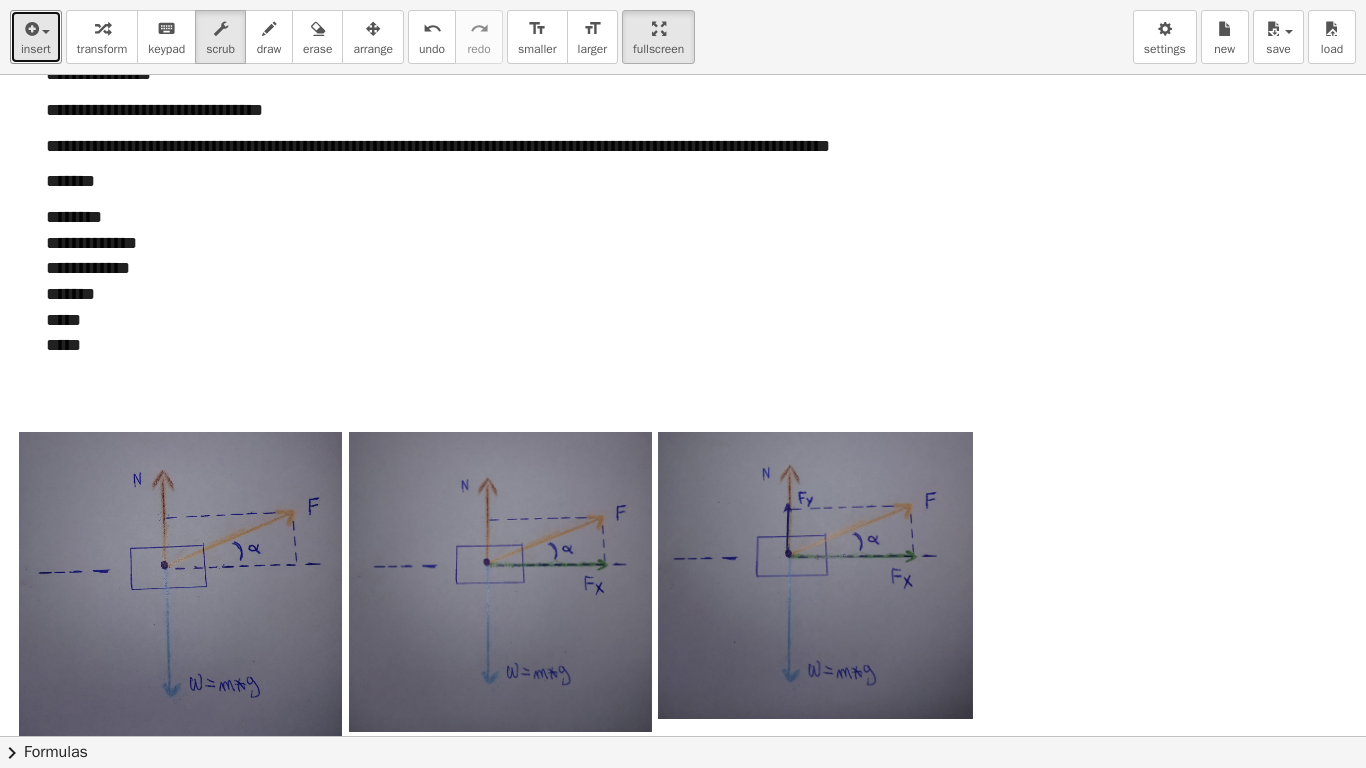 scroll, scrollTop: 128, scrollLeft: 0, axis: vertical 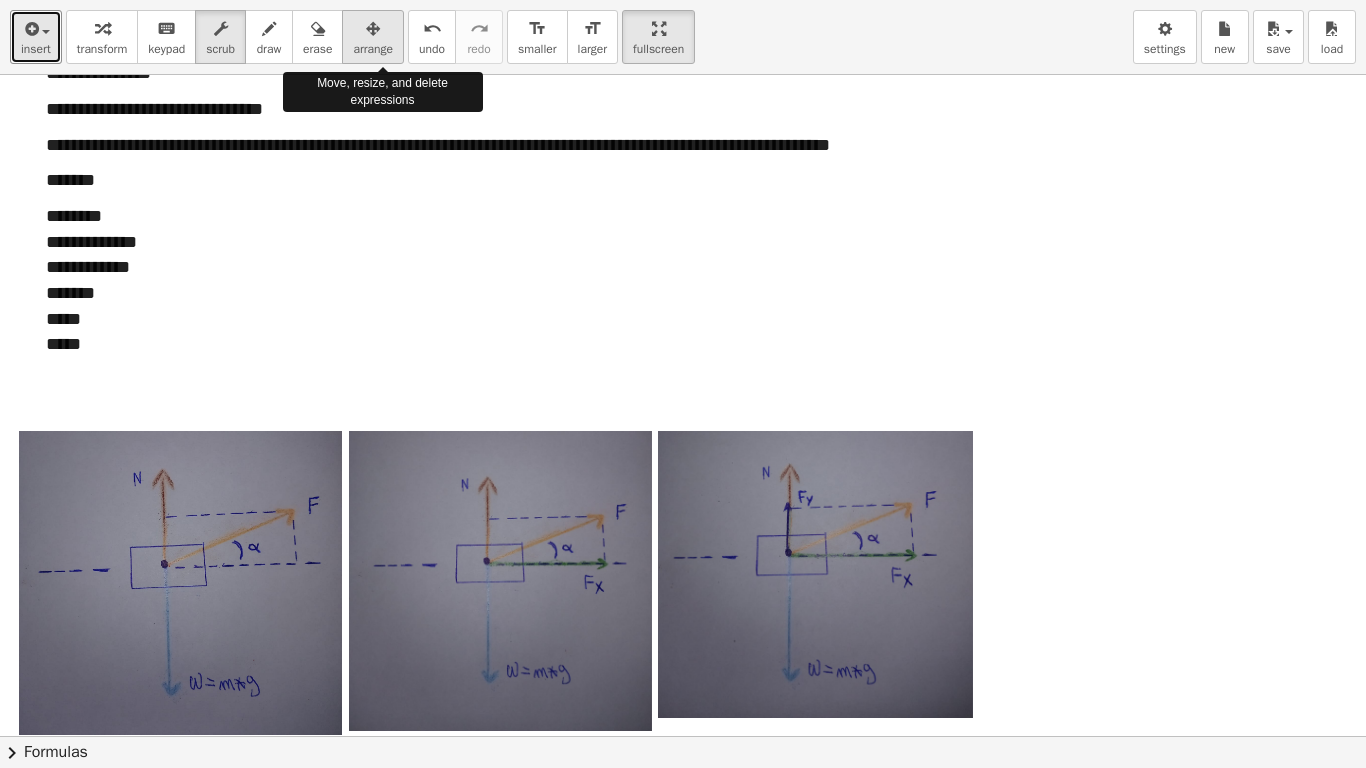 click at bounding box center (373, 28) 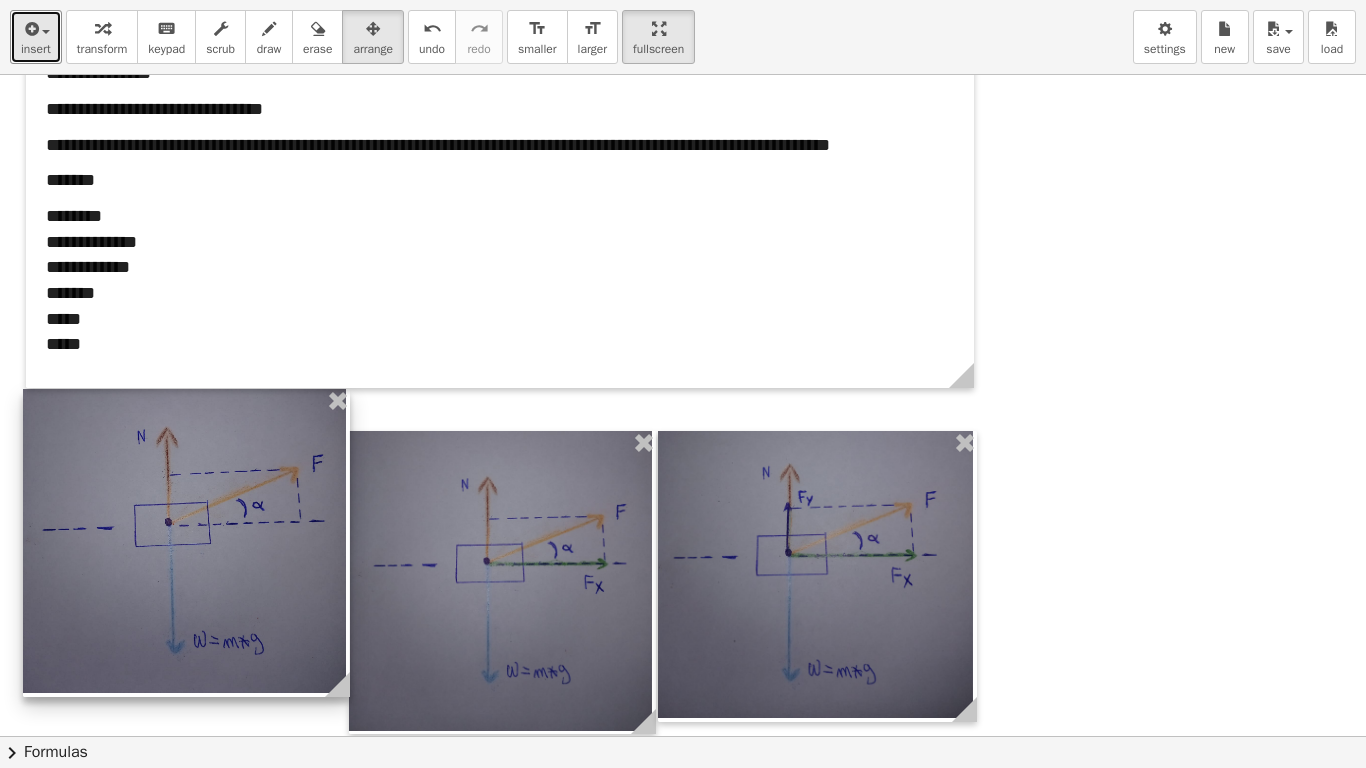 drag, startPoint x: 145, startPoint y: 531, endPoint x: 149, endPoint y: 489, distance: 42.190044 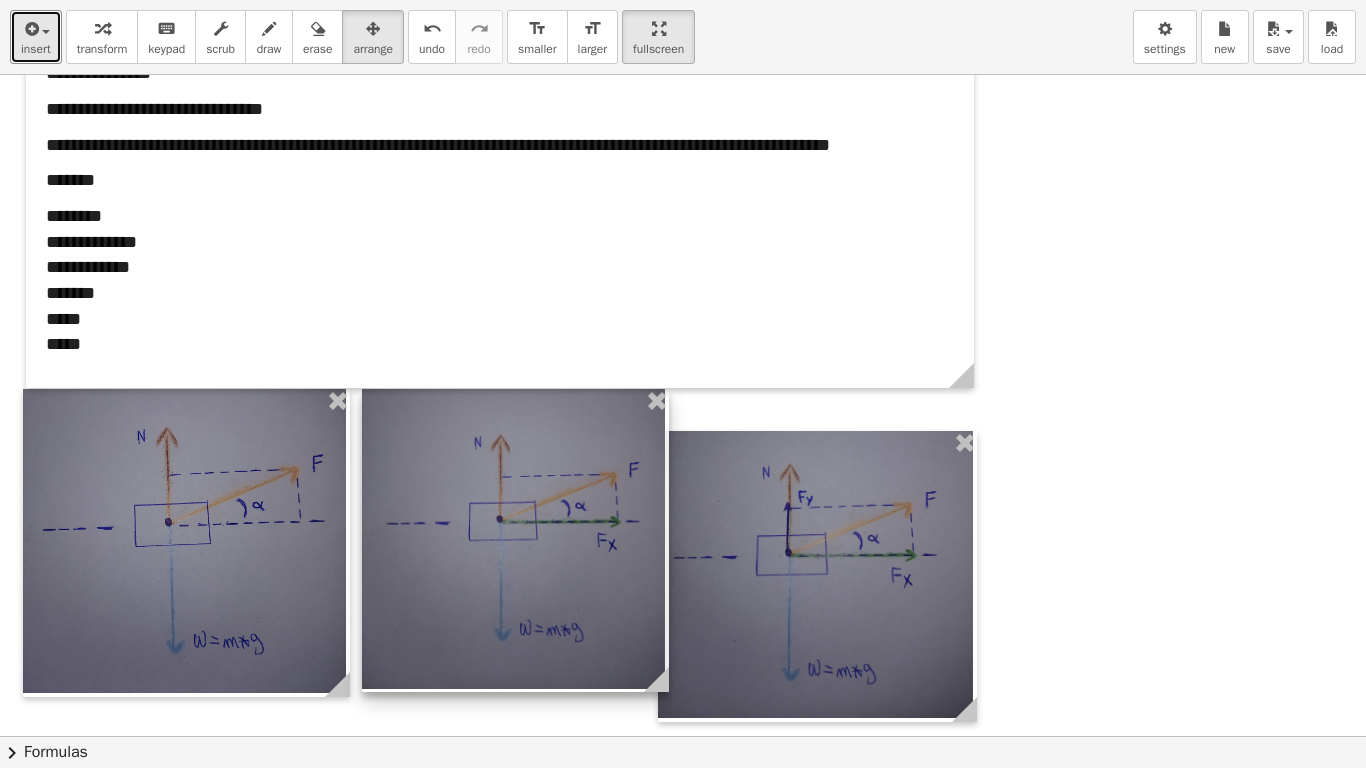drag, startPoint x: 559, startPoint y: 649, endPoint x: 572, endPoint y: 607, distance: 43.965897 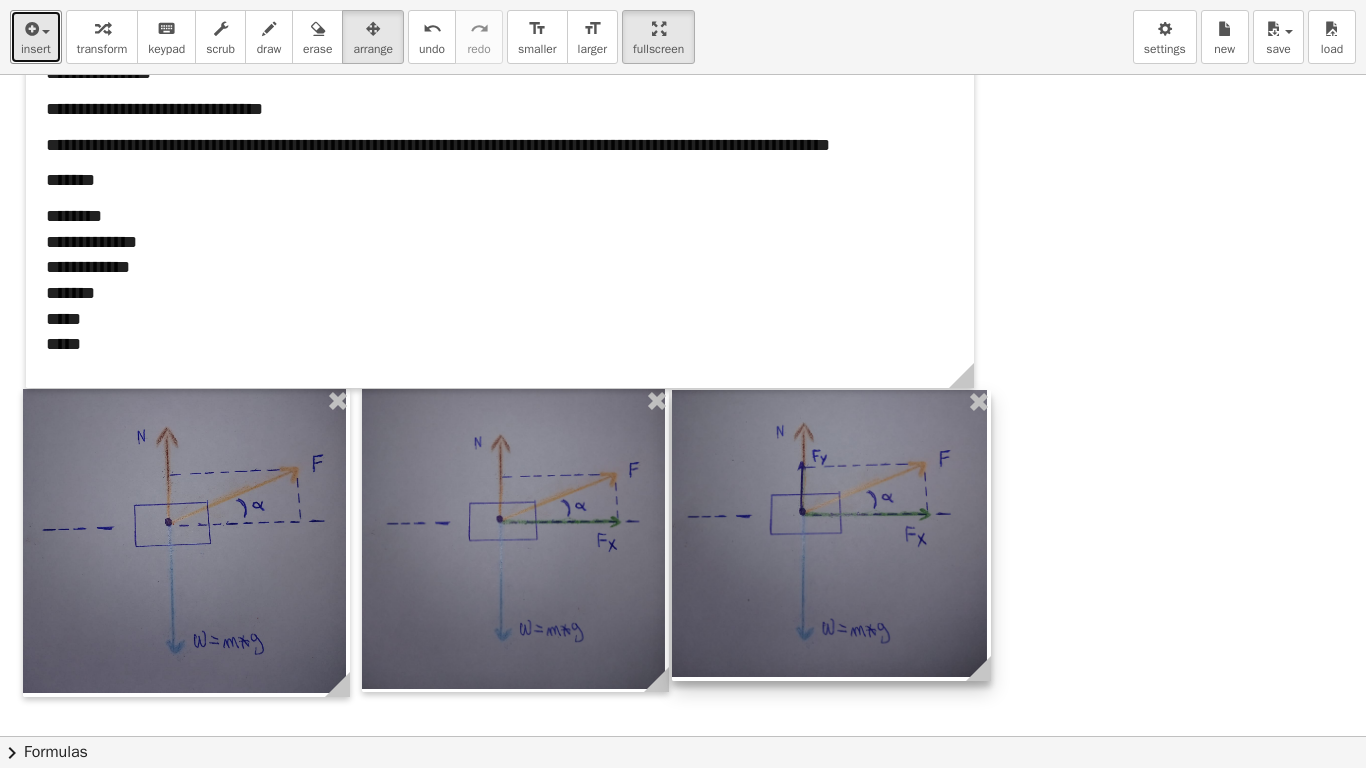 drag, startPoint x: 813, startPoint y: 606, endPoint x: 827, endPoint y: 565, distance: 43.32436 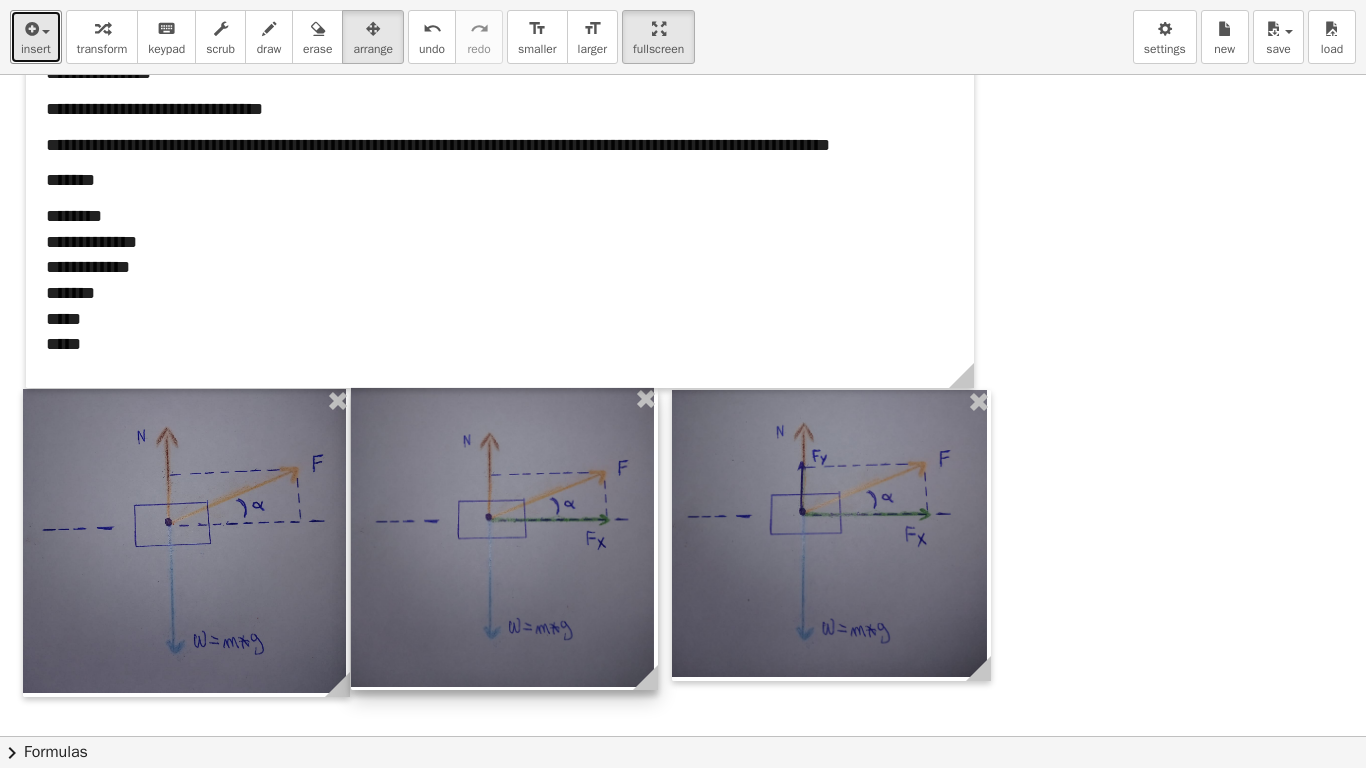 drag, startPoint x: 519, startPoint y: 547, endPoint x: 508, endPoint y: 545, distance: 11.18034 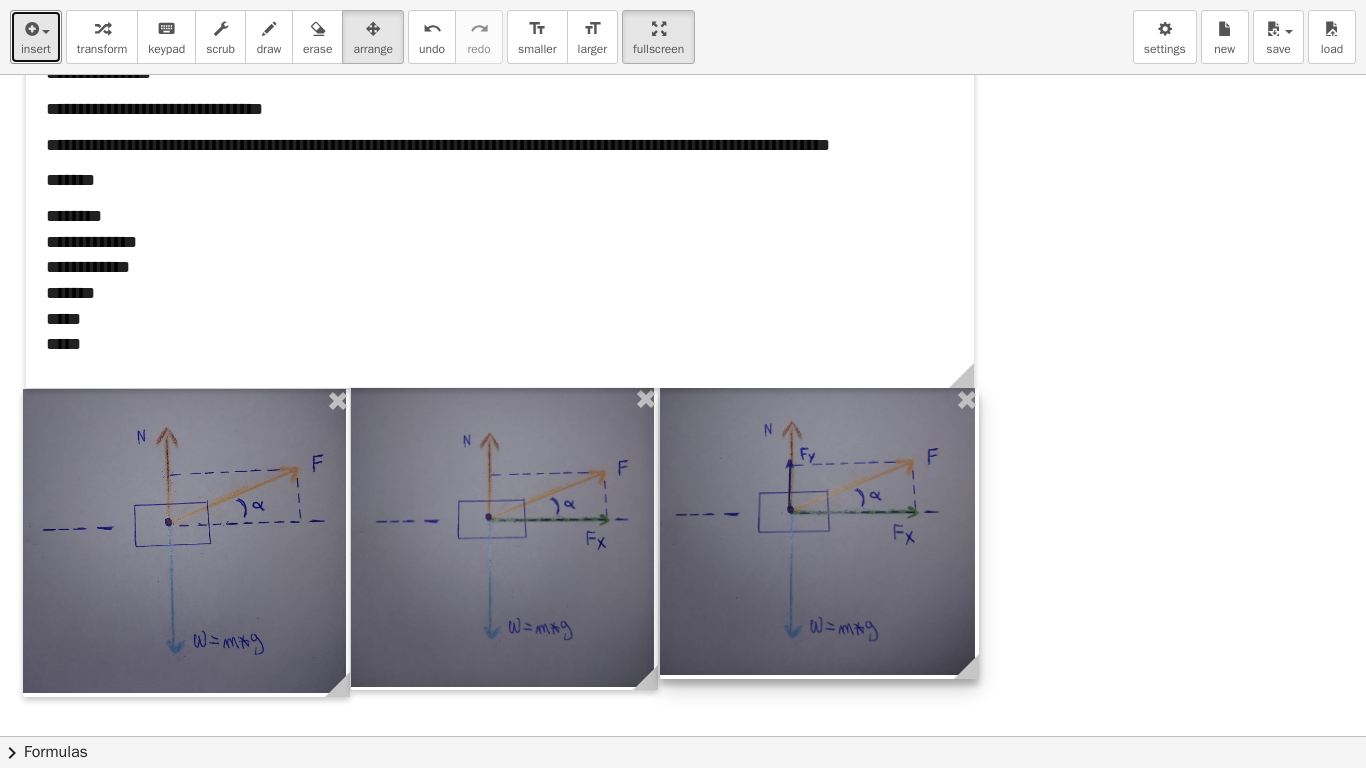 drag, startPoint x: 825, startPoint y: 528, endPoint x: 812, endPoint y: 526, distance: 13.152946 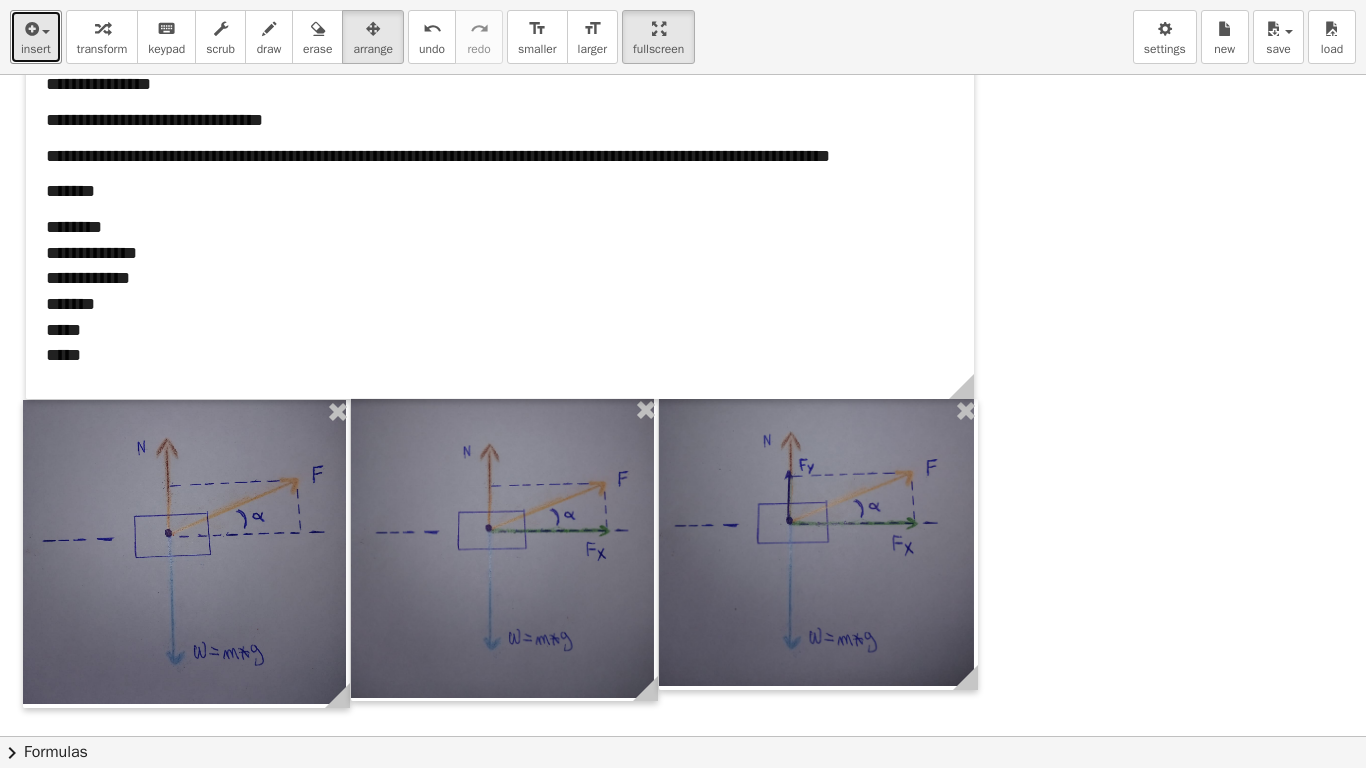 scroll, scrollTop: 122, scrollLeft: 0, axis: vertical 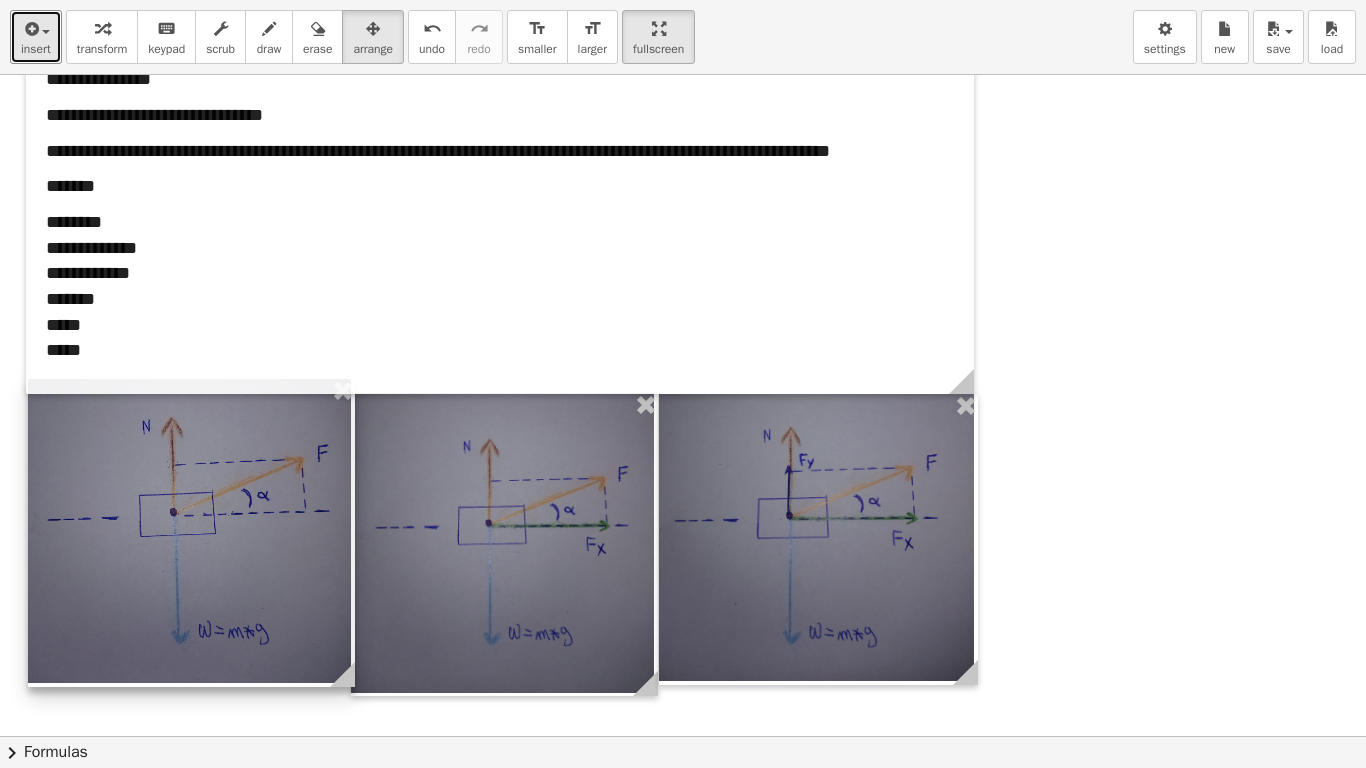 drag, startPoint x: 164, startPoint y: 636, endPoint x: 169, endPoint y: 620, distance: 16.763054 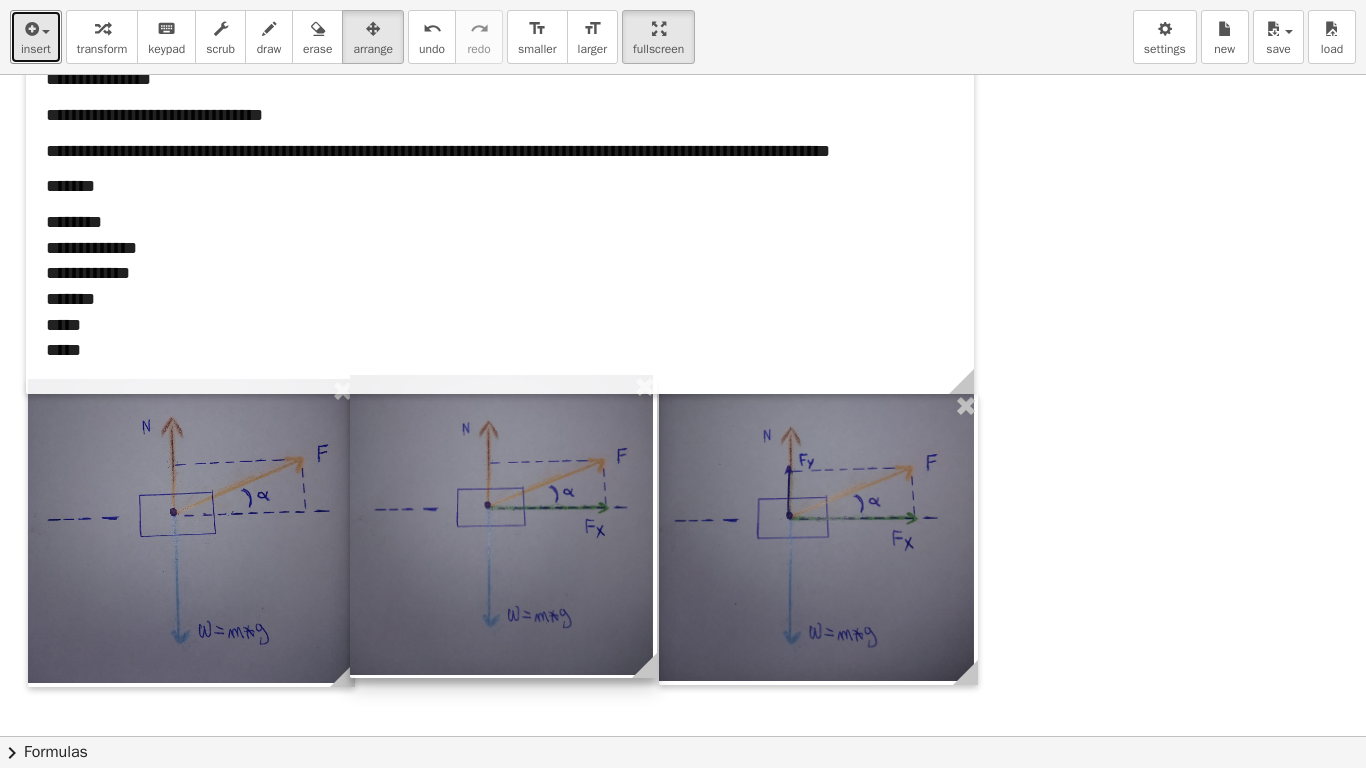 drag, startPoint x: 499, startPoint y: 560, endPoint x: 498, endPoint y: 542, distance: 18.027756 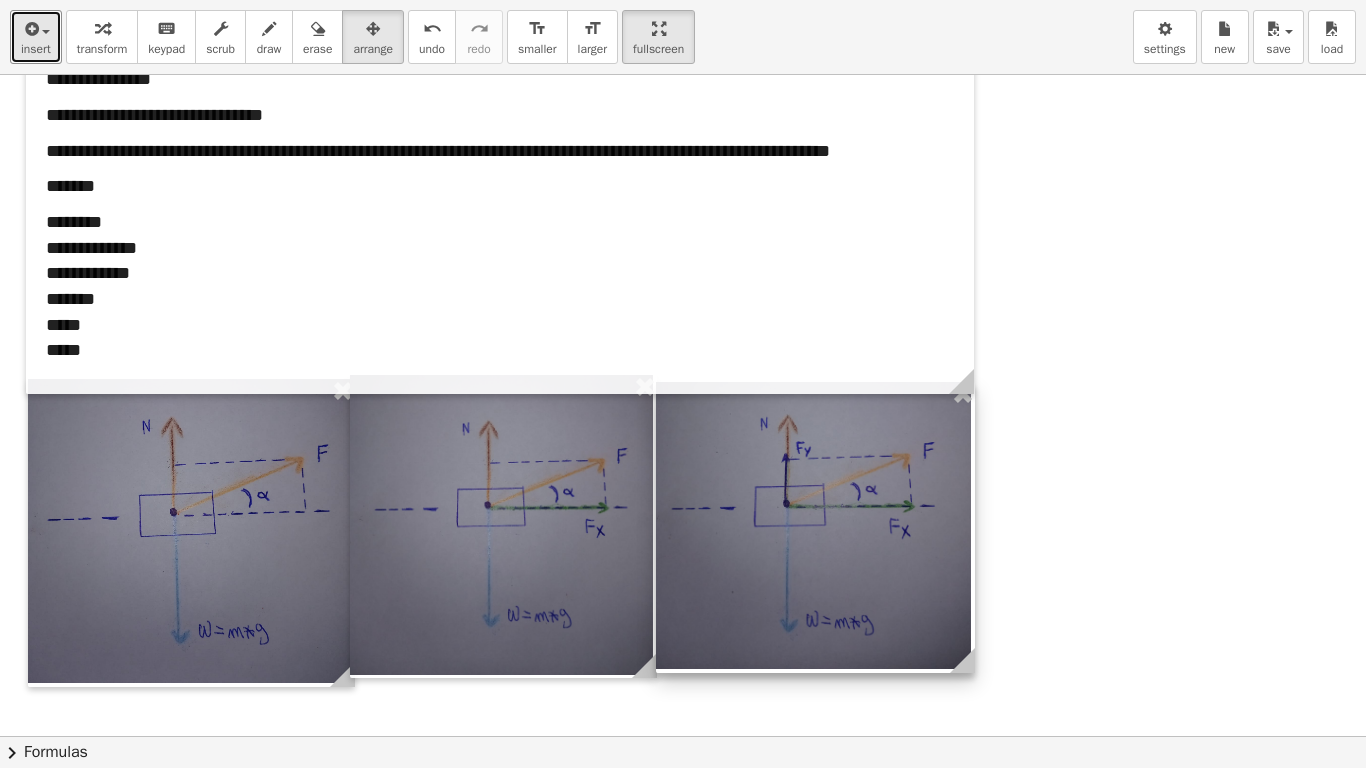 drag, startPoint x: 831, startPoint y: 637, endPoint x: 828, endPoint y: 625, distance: 12.369317 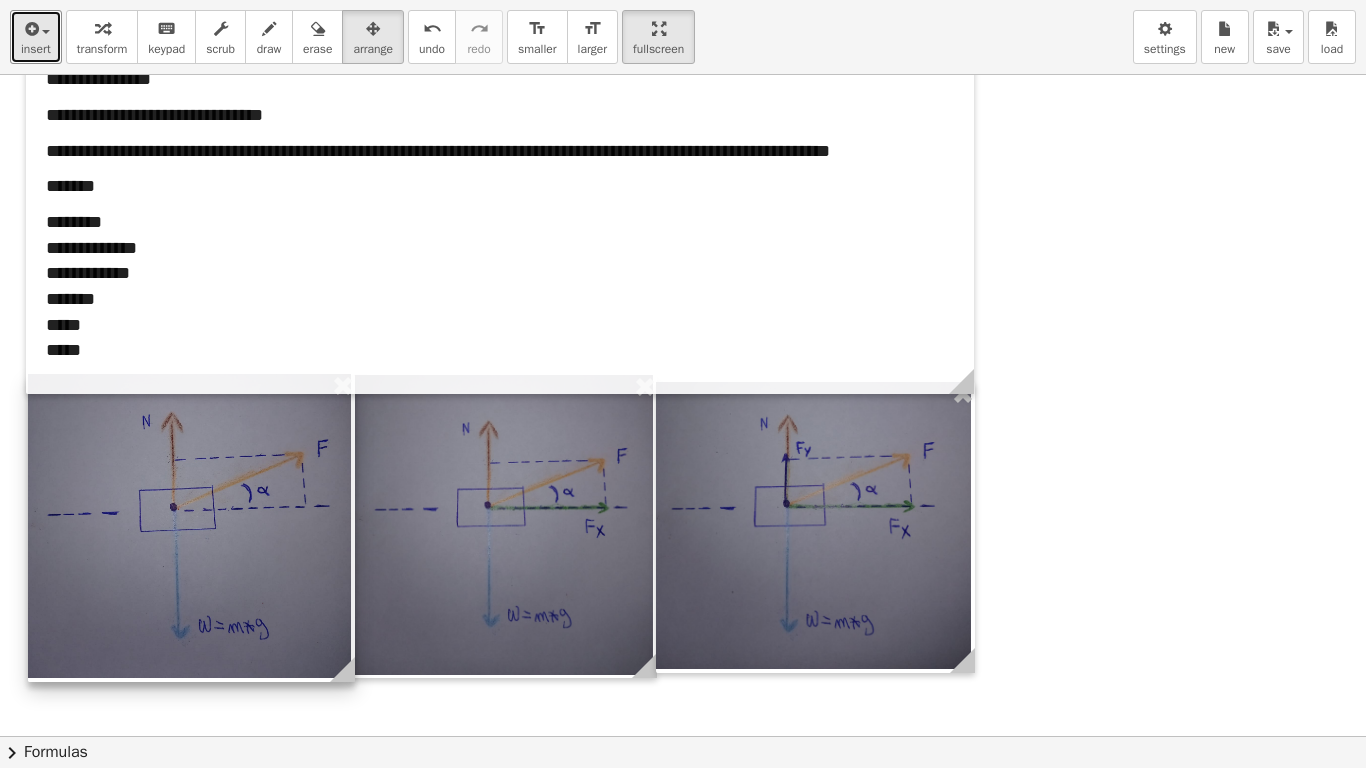 click at bounding box center (191, 528) 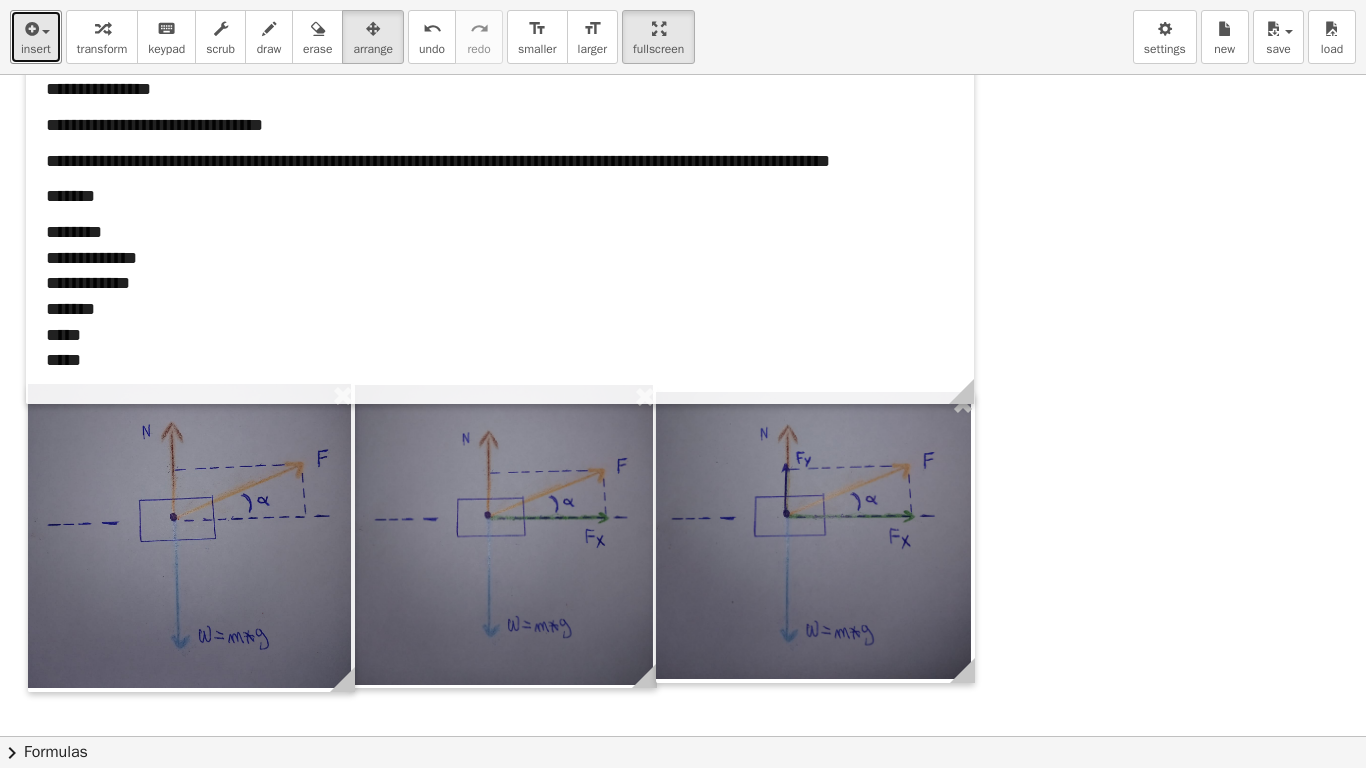 scroll, scrollTop: 114, scrollLeft: 0, axis: vertical 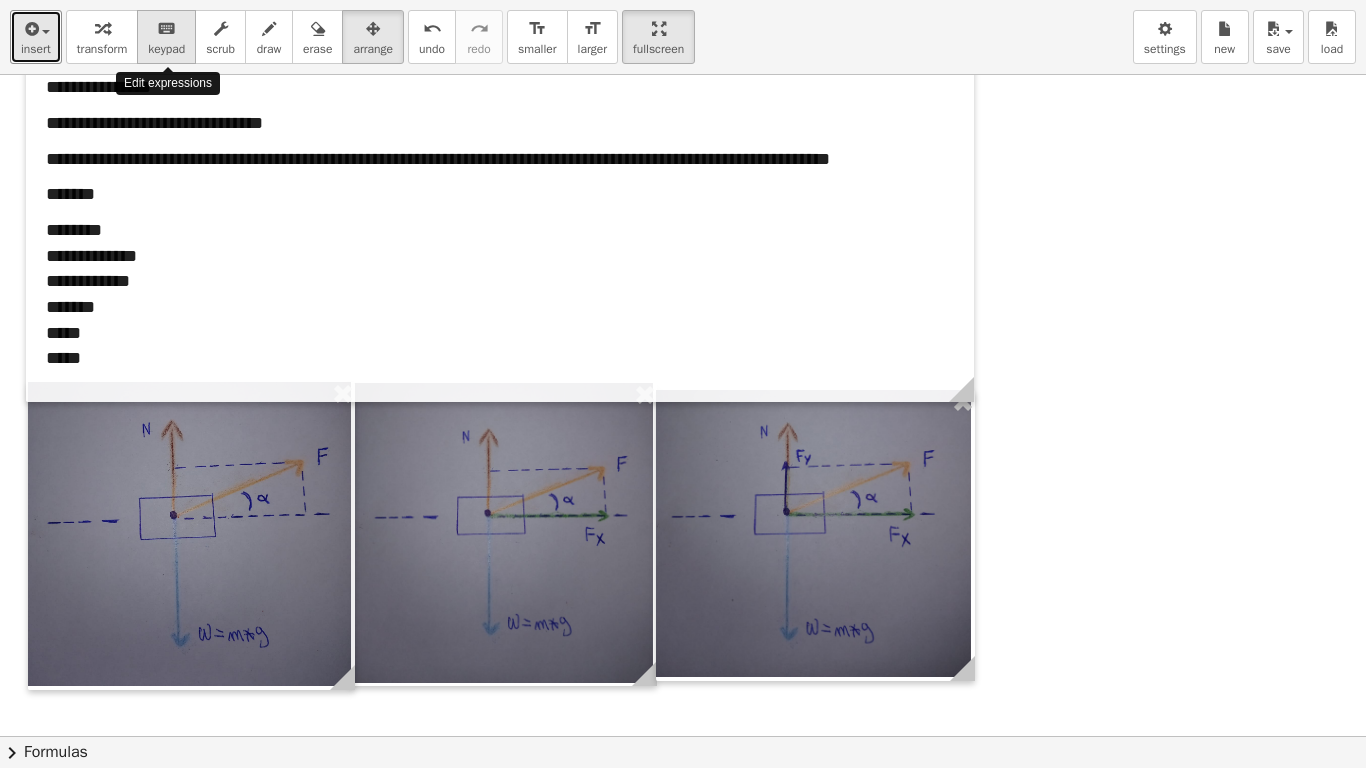 click on "keypad" at bounding box center [166, 49] 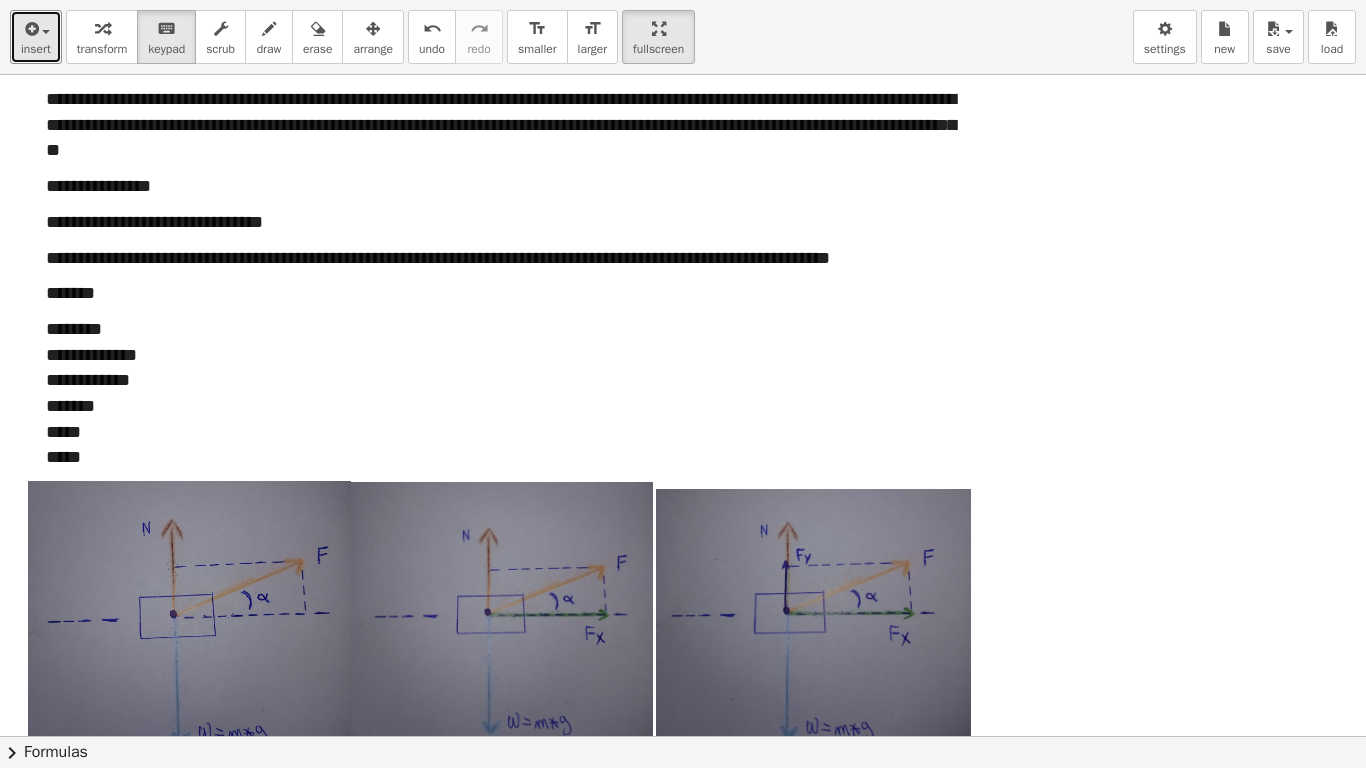 scroll, scrollTop: 0, scrollLeft: 0, axis: both 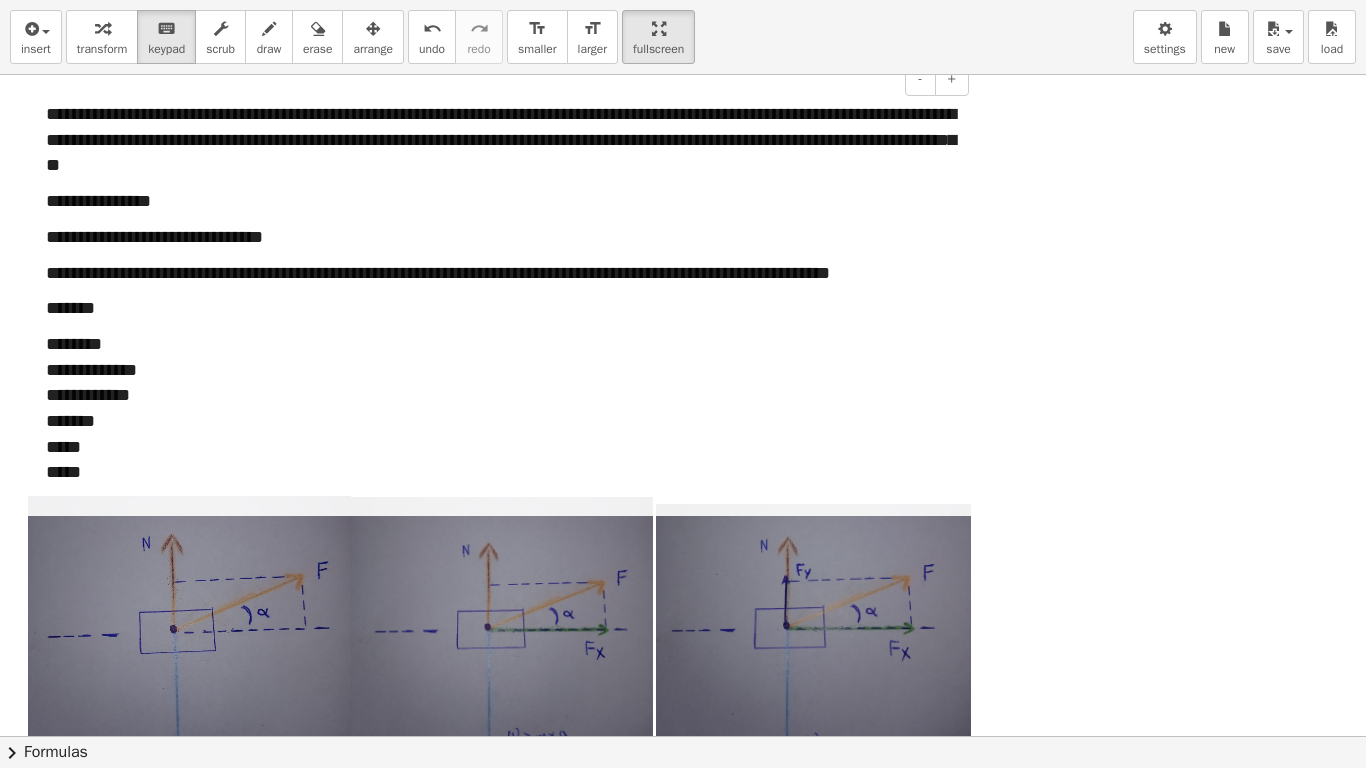 click on "**********" at bounding box center (500, 299) 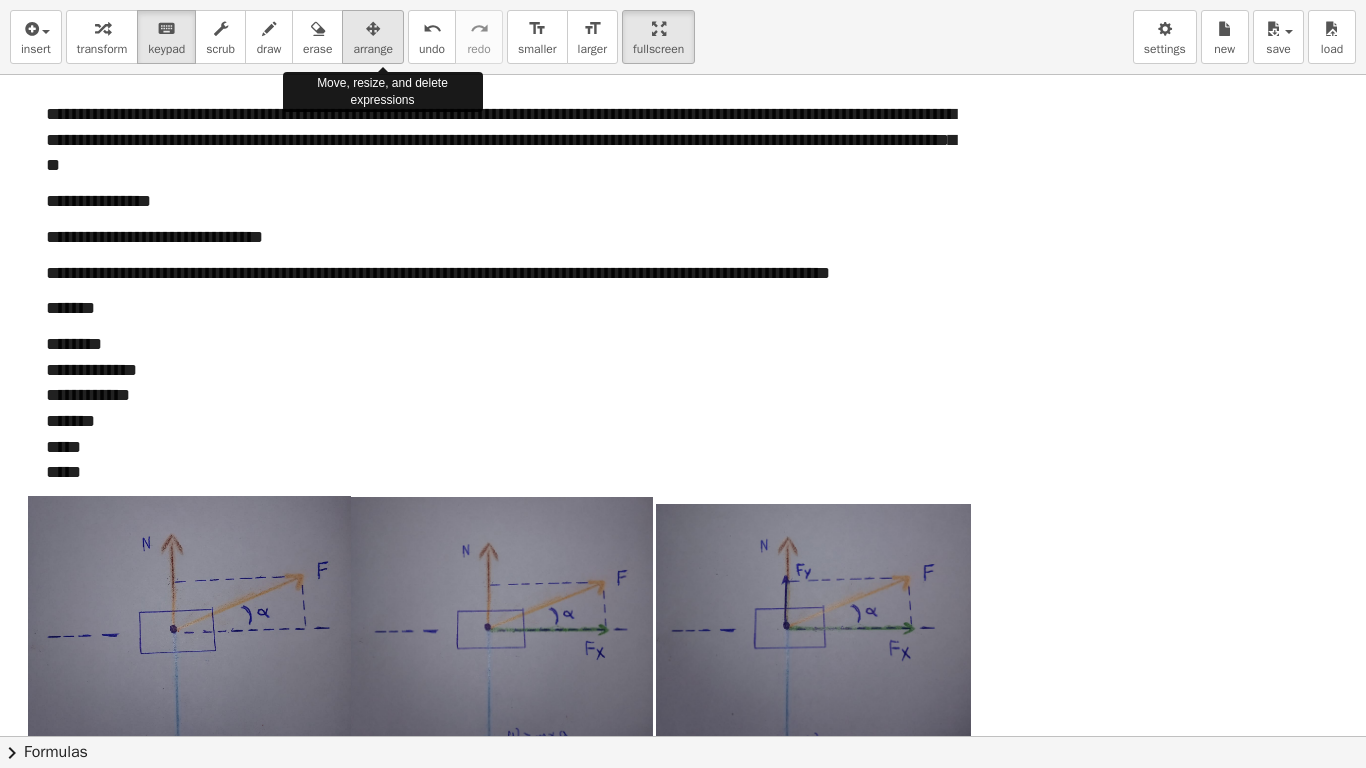 click at bounding box center (373, 28) 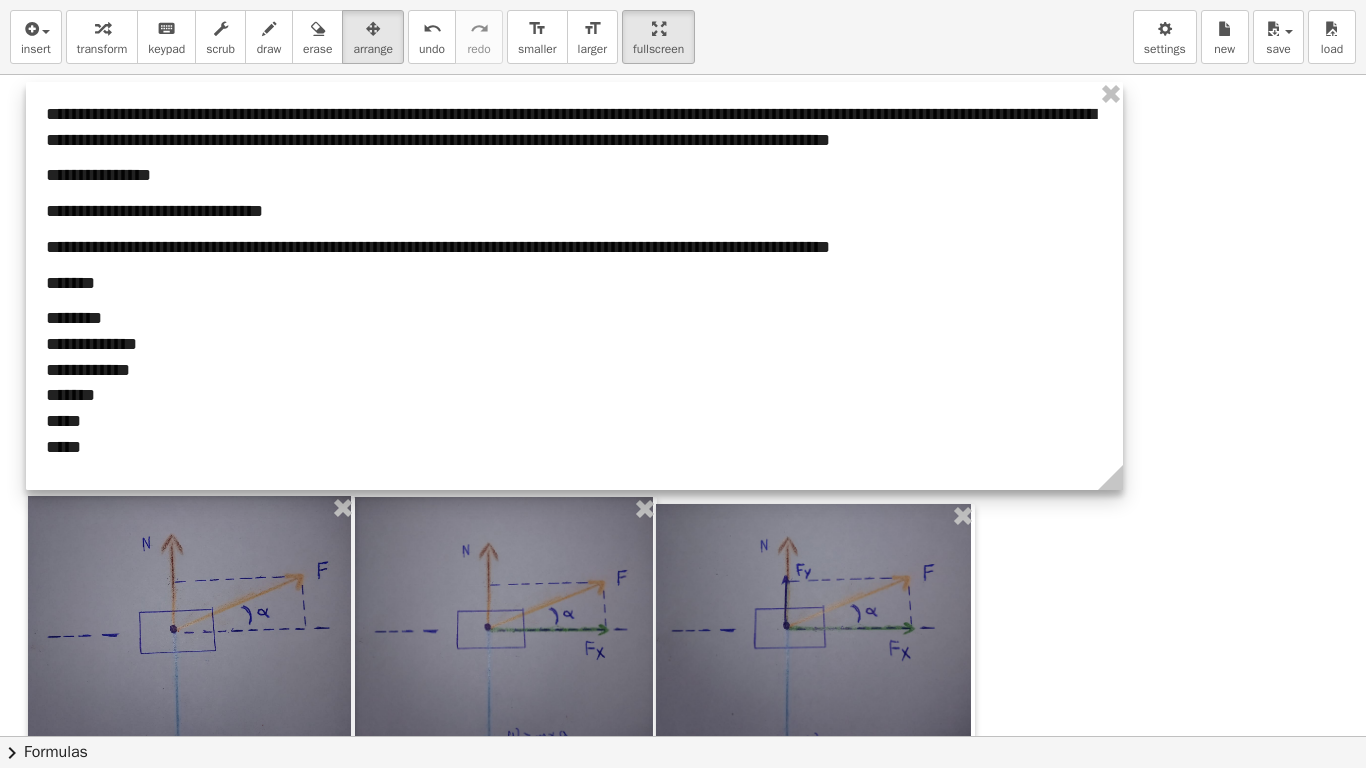 drag, startPoint x: 972, startPoint y: 504, endPoint x: 1121, endPoint y: 351, distance: 213.56497 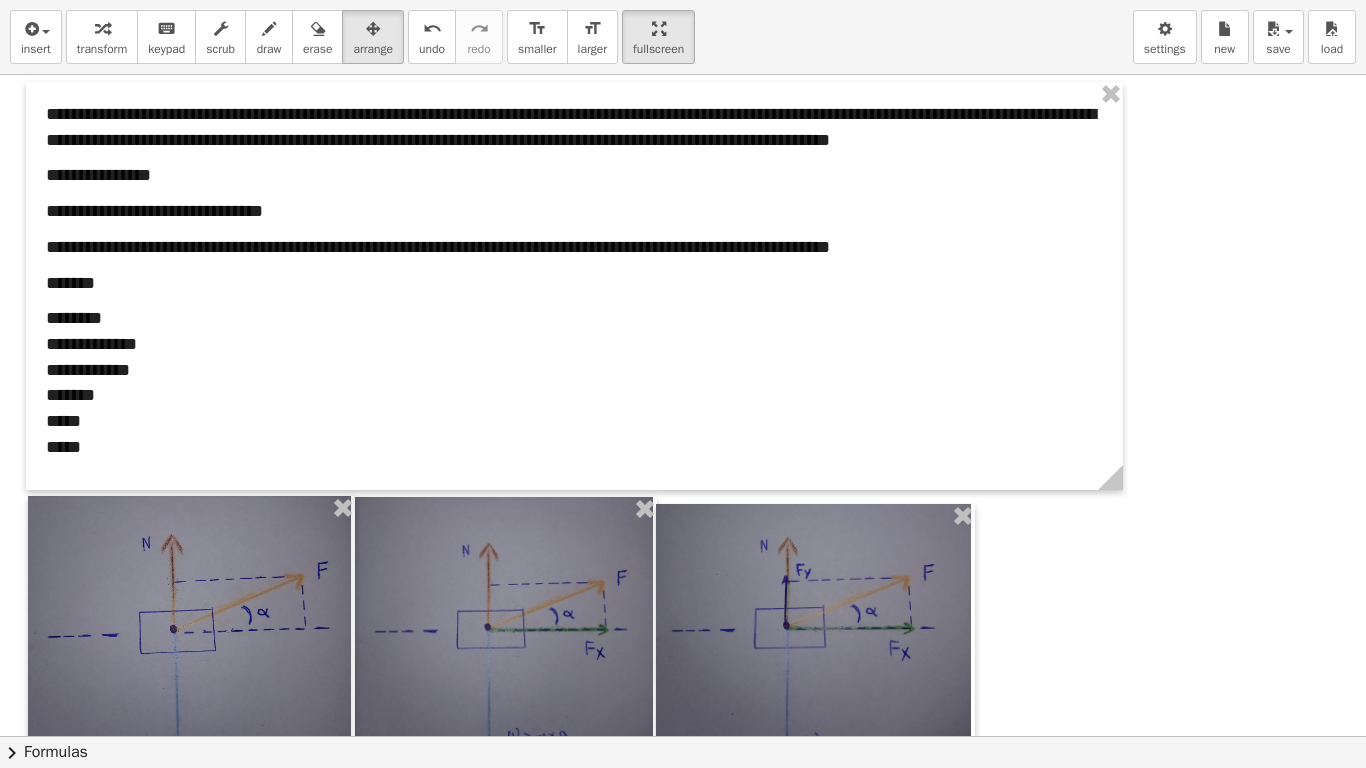 click at bounding box center [683, 1190] 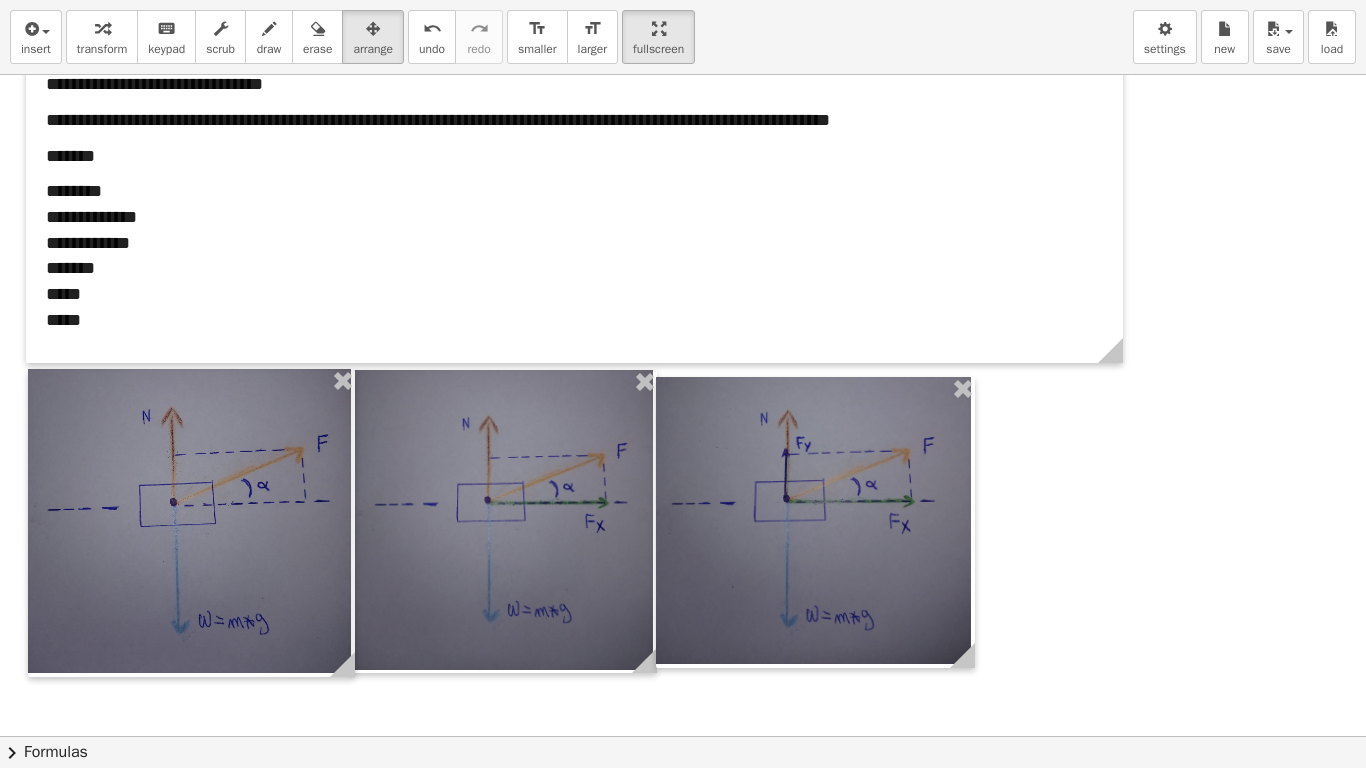 scroll, scrollTop: 135, scrollLeft: 0, axis: vertical 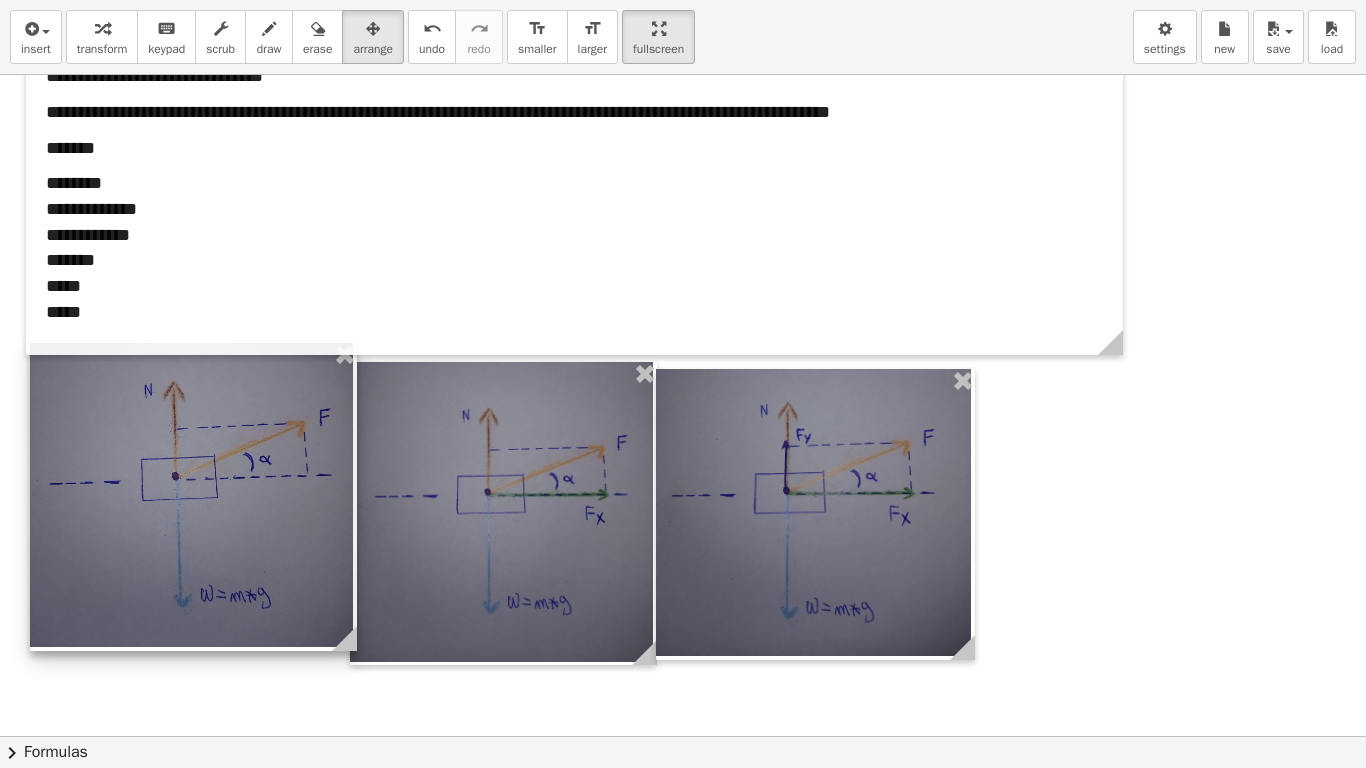 drag, startPoint x: 251, startPoint y: 523, endPoint x: 253, endPoint y: 505, distance: 18.110771 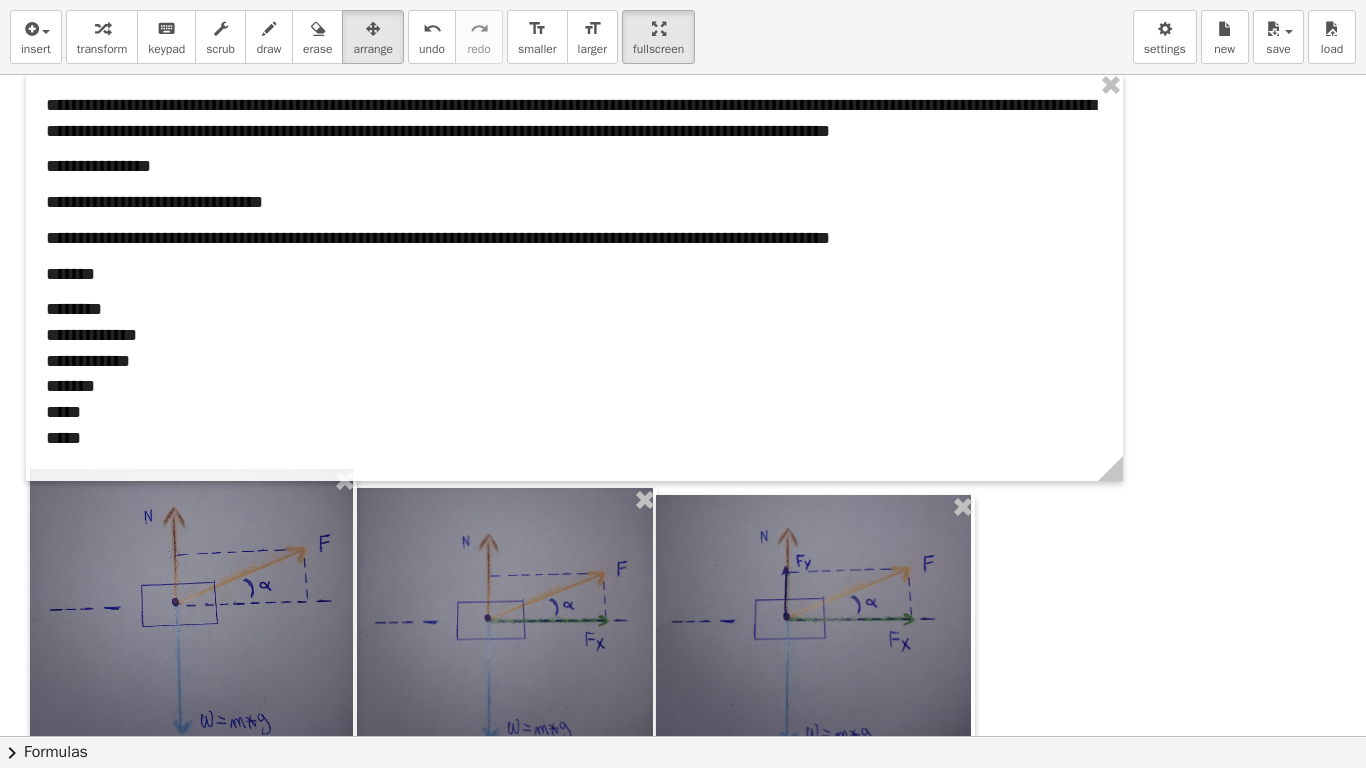 scroll, scrollTop: 0, scrollLeft: 0, axis: both 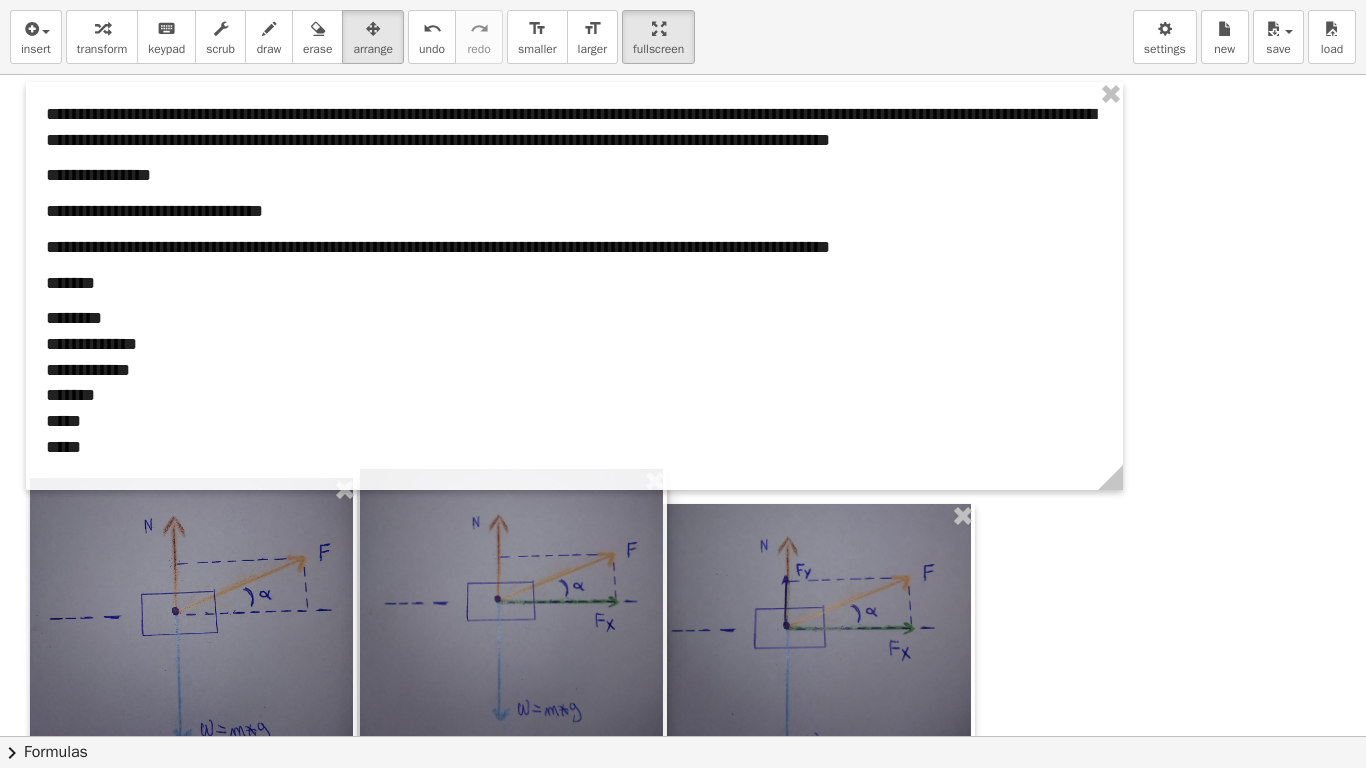 drag, startPoint x: 538, startPoint y: 638, endPoint x: 548, endPoint y: 610, distance: 29.732138 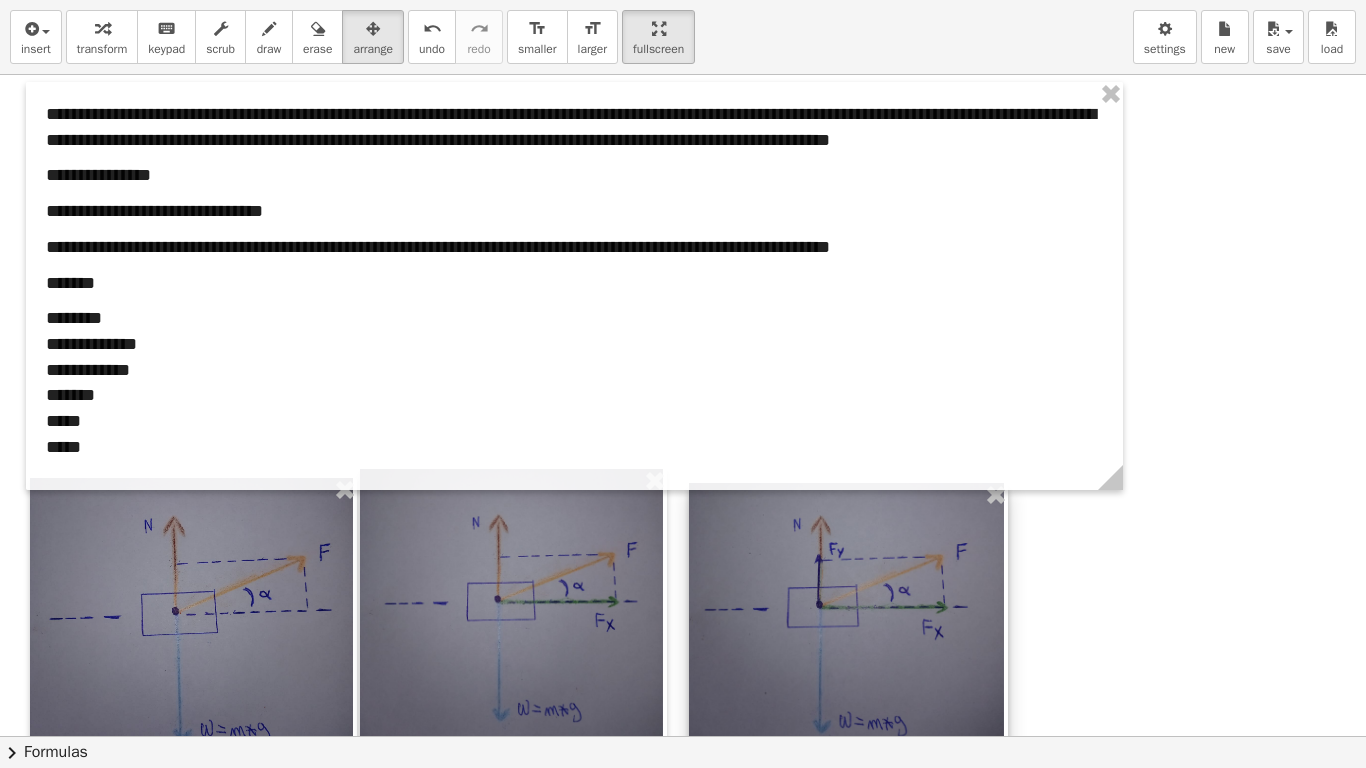 drag, startPoint x: 825, startPoint y: 673, endPoint x: 857, endPoint y: 652, distance: 38.27532 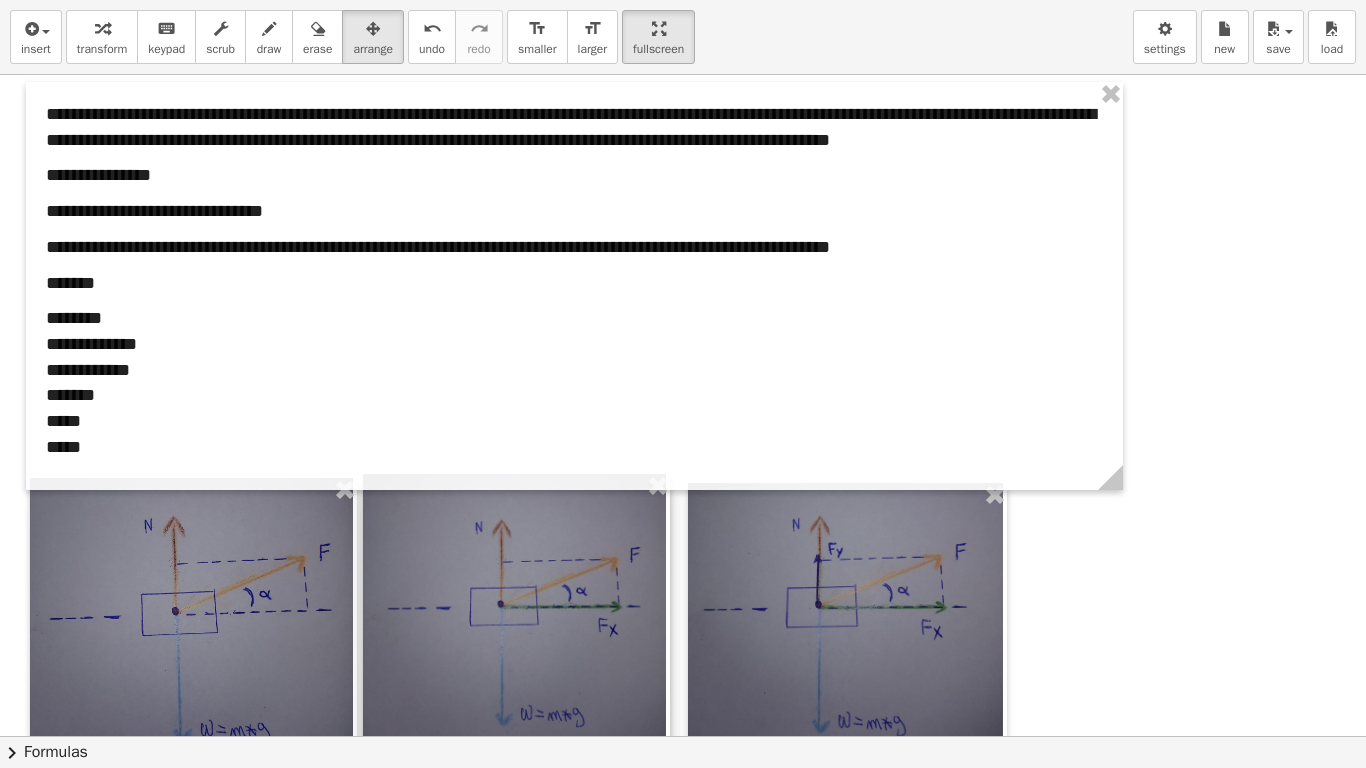 click at bounding box center (516, 625) 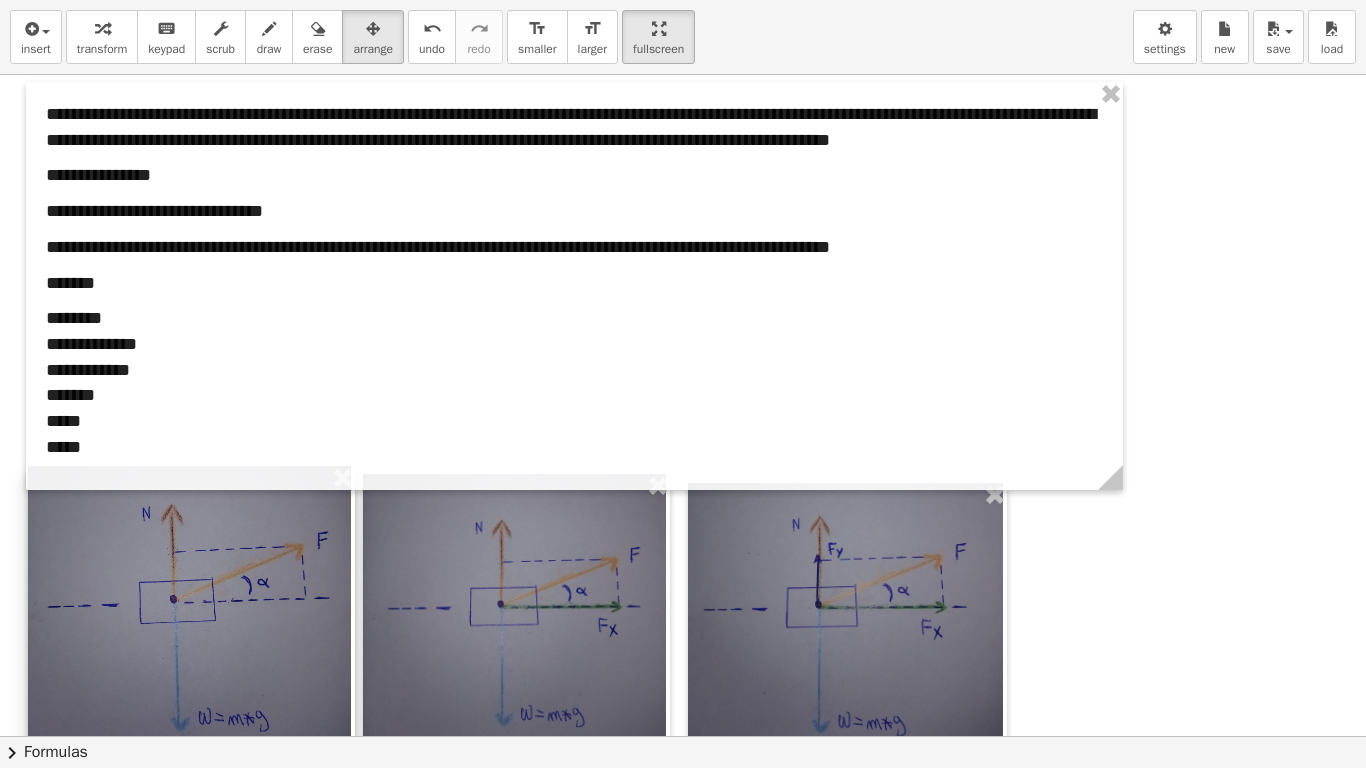 drag, startPoint x: 196, startPoint y: 584, endPoint x: 194, endPoint y: 572, distance: 12.165525 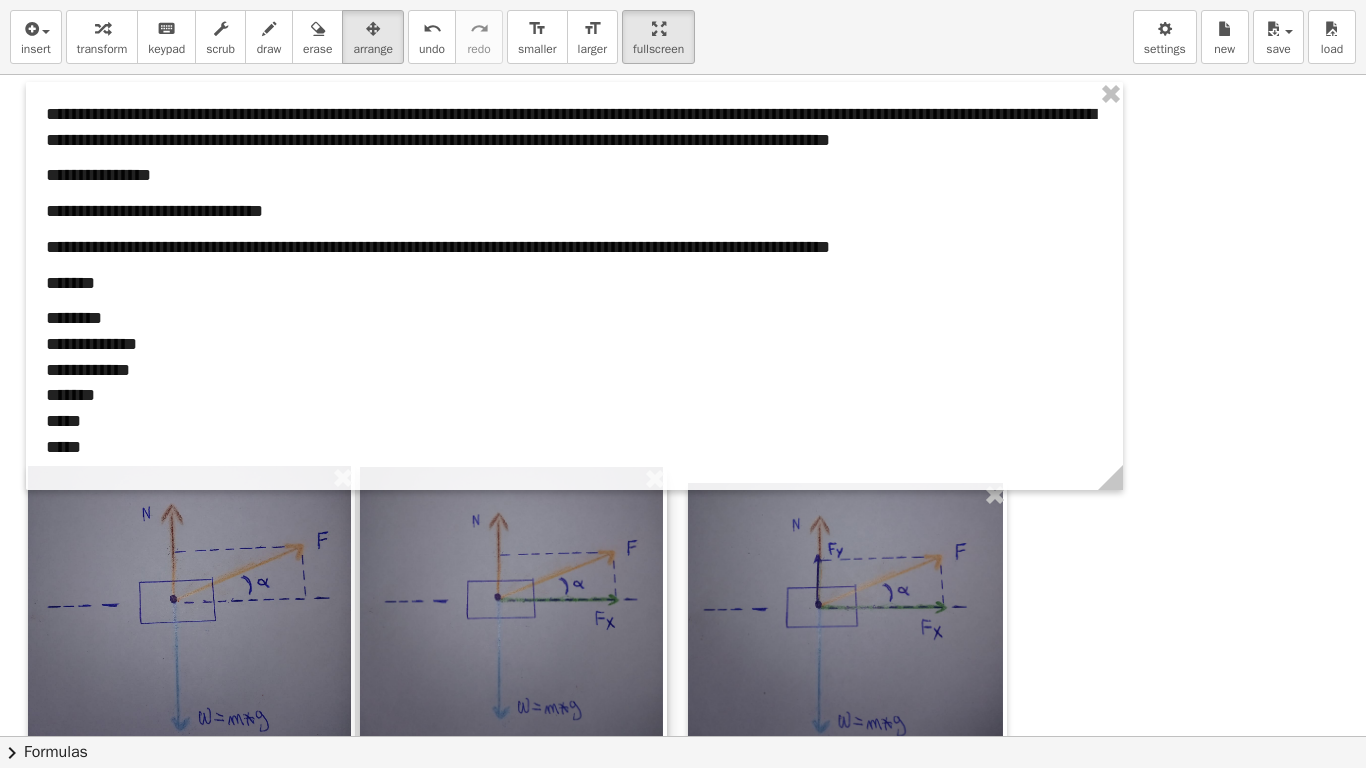 click at bounding box center (513, 618) 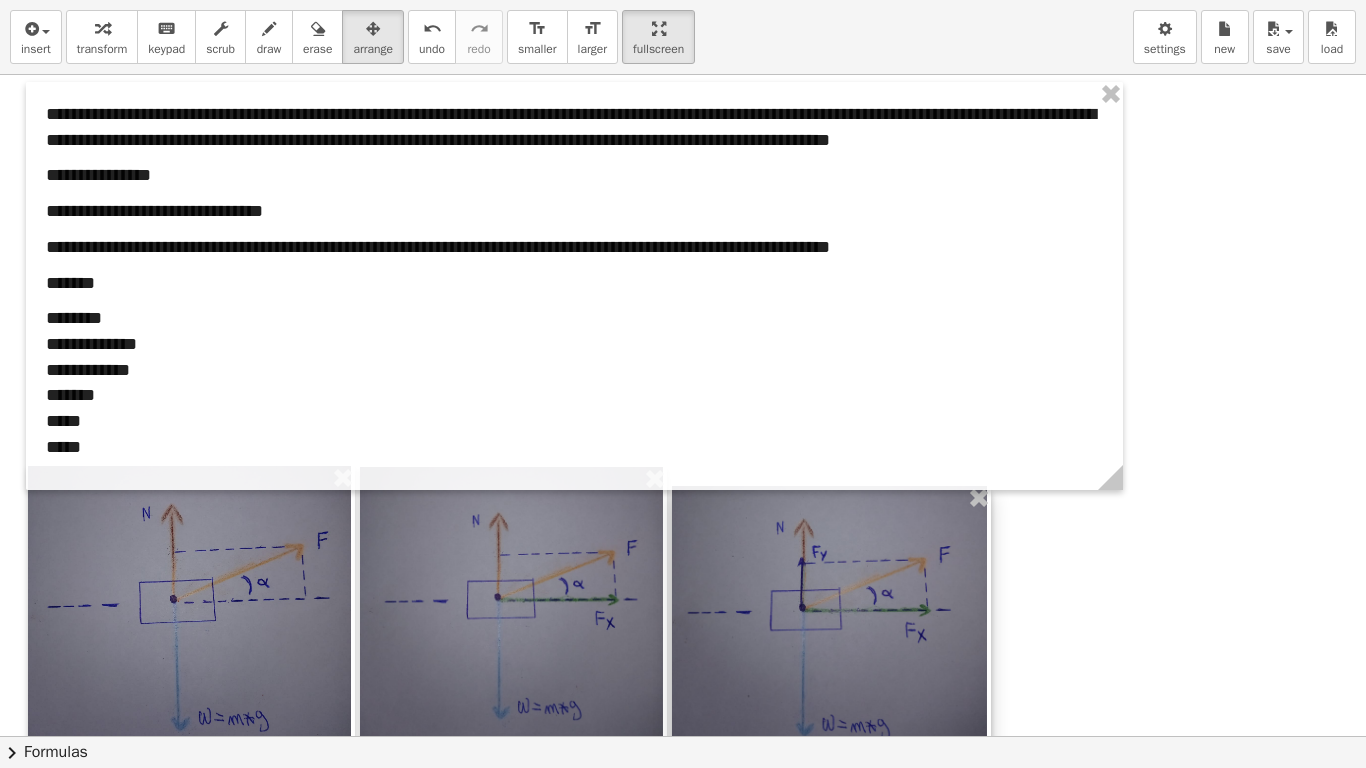 drag, startPoint x: 892, startPoint y: 634, endPoint x: 876, endPoint y: 637, distance: 16.27882 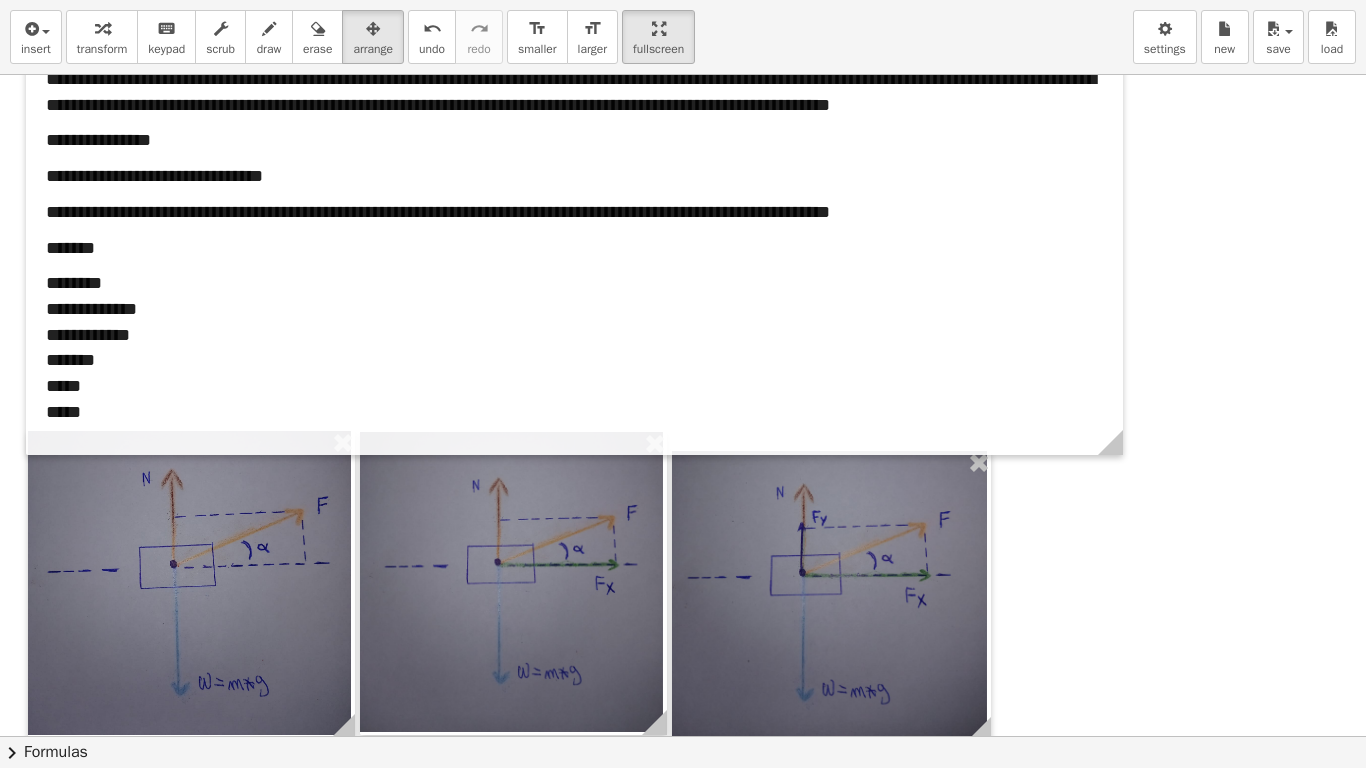 scroll, scrollTop: 0, scrollLeft: 0, axis: both 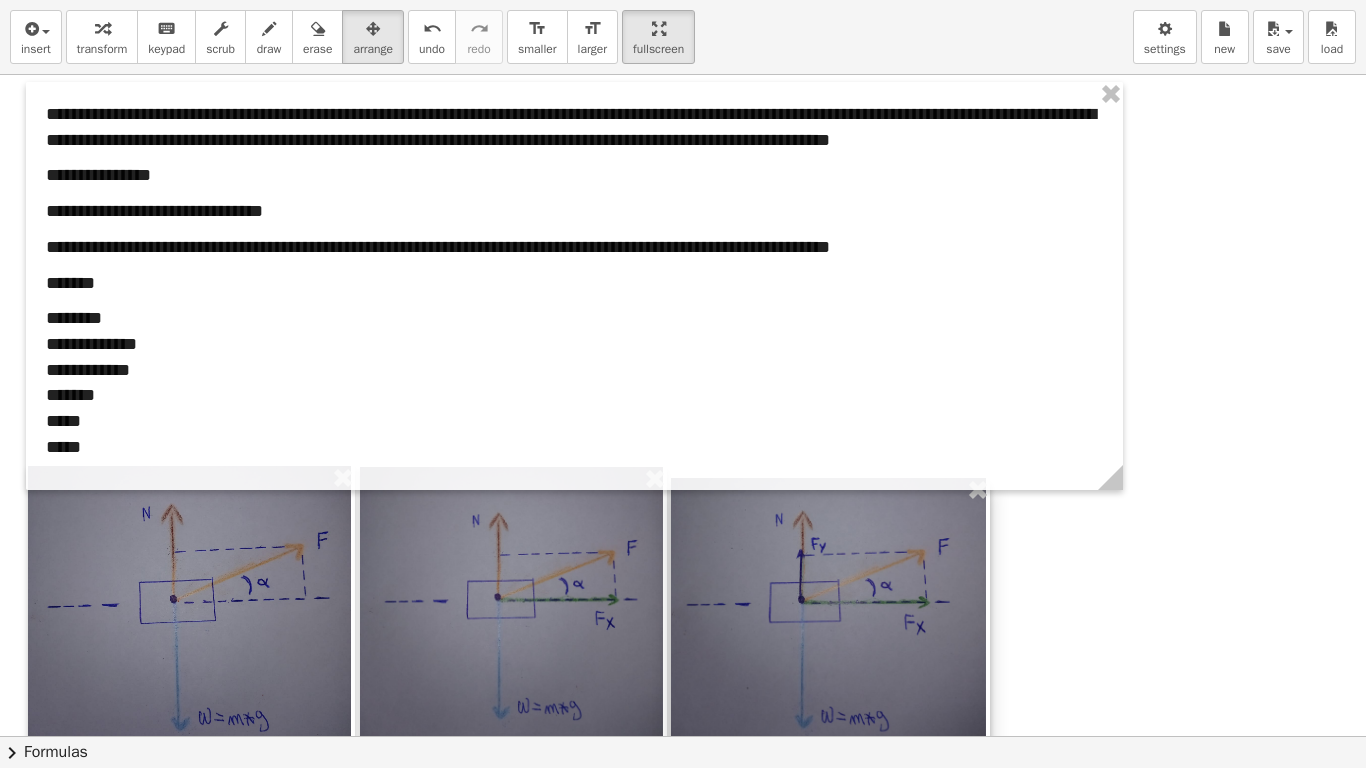 click at bounding box center (830, 623) 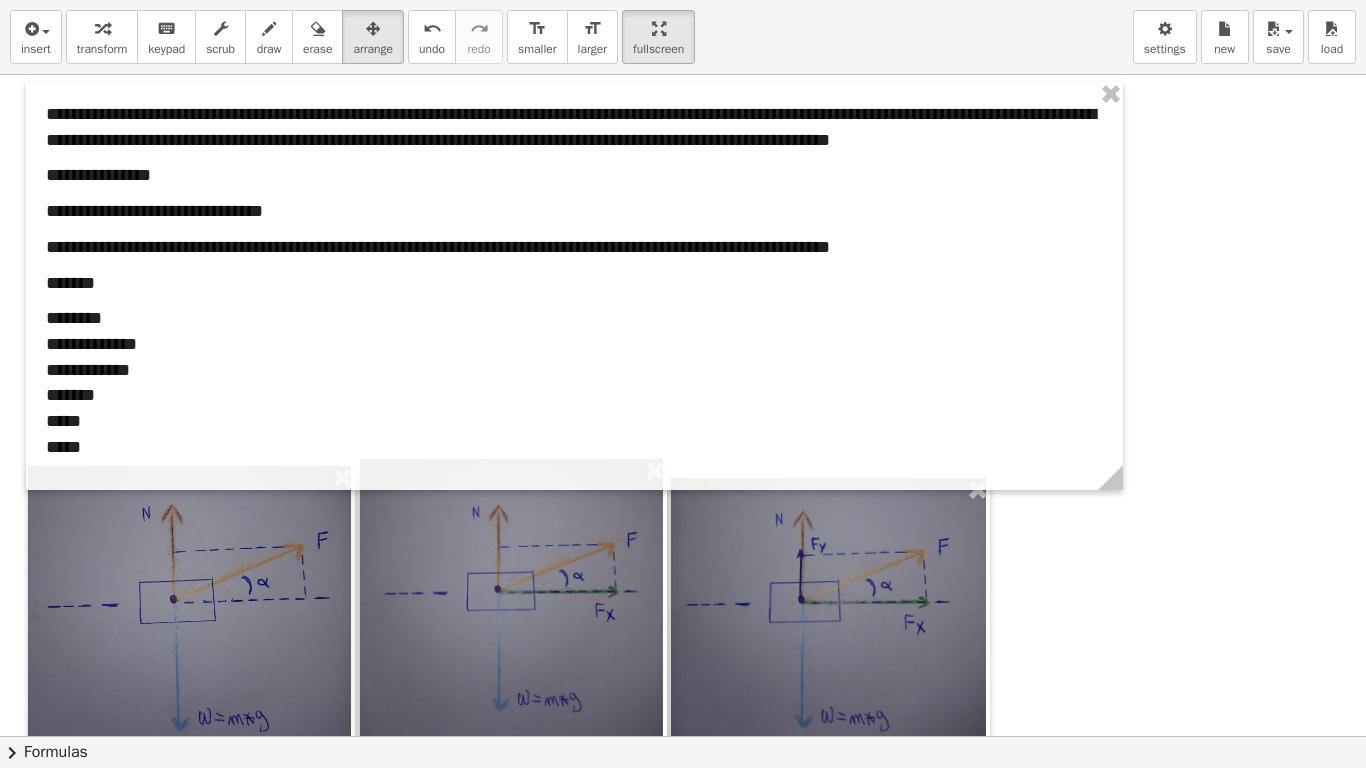 click at bounding box center (513, 610) 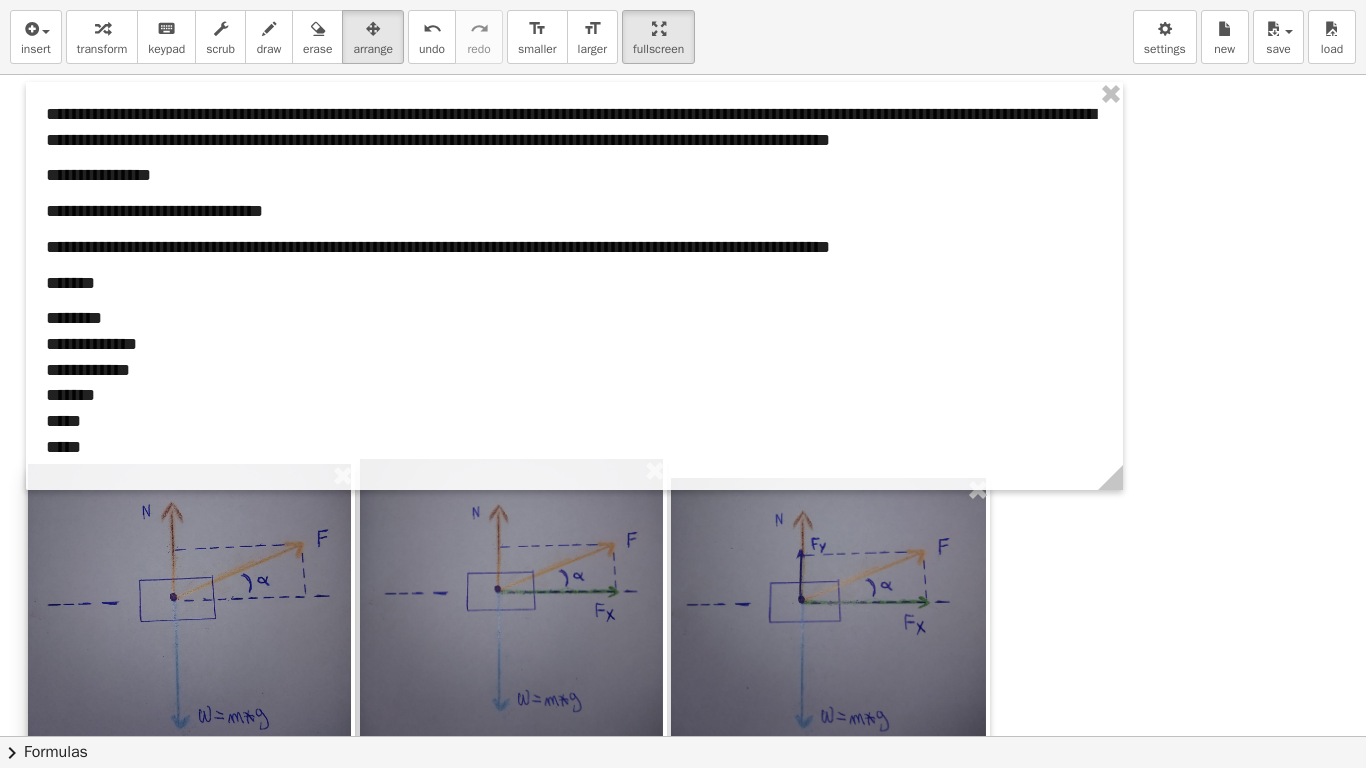 click at bounding box center [191, 618] 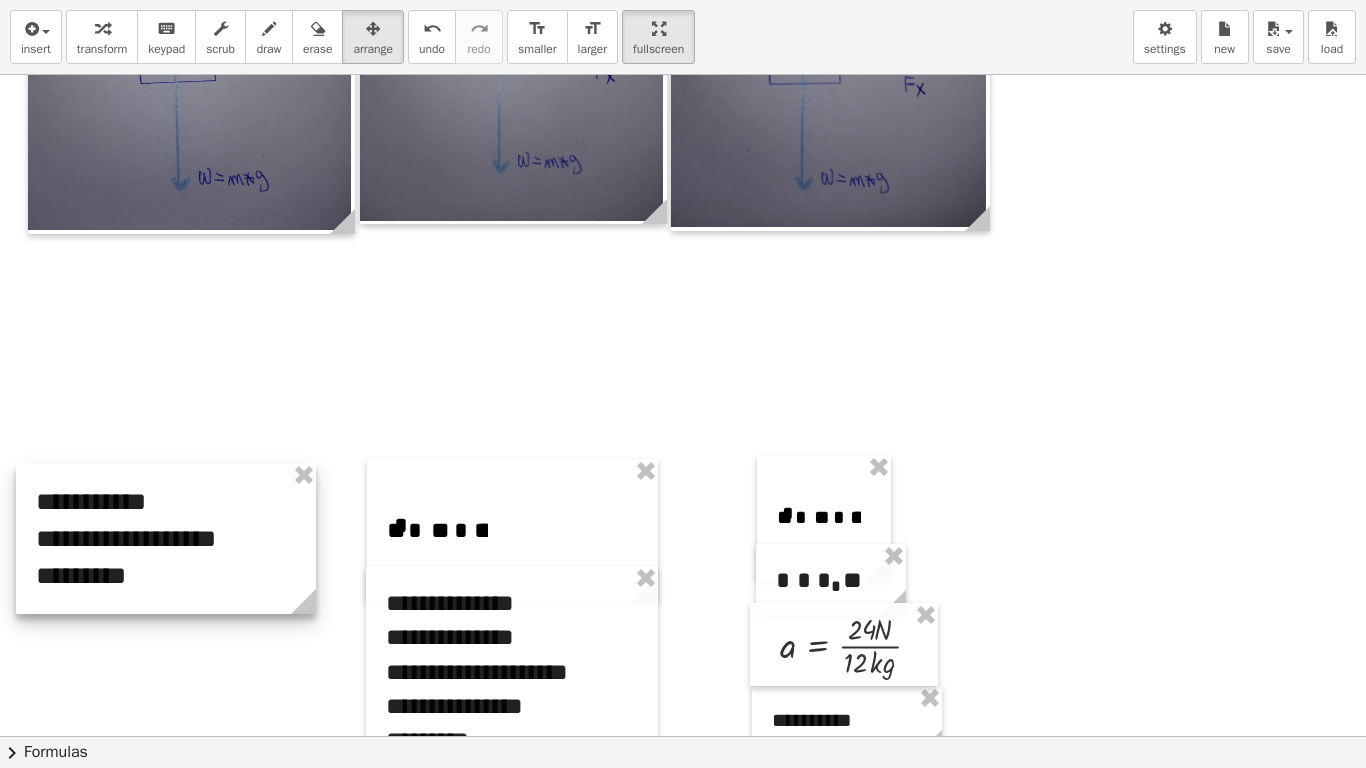 scroll, scrollTop: 535, scrollLeft: 0, axis: vertical 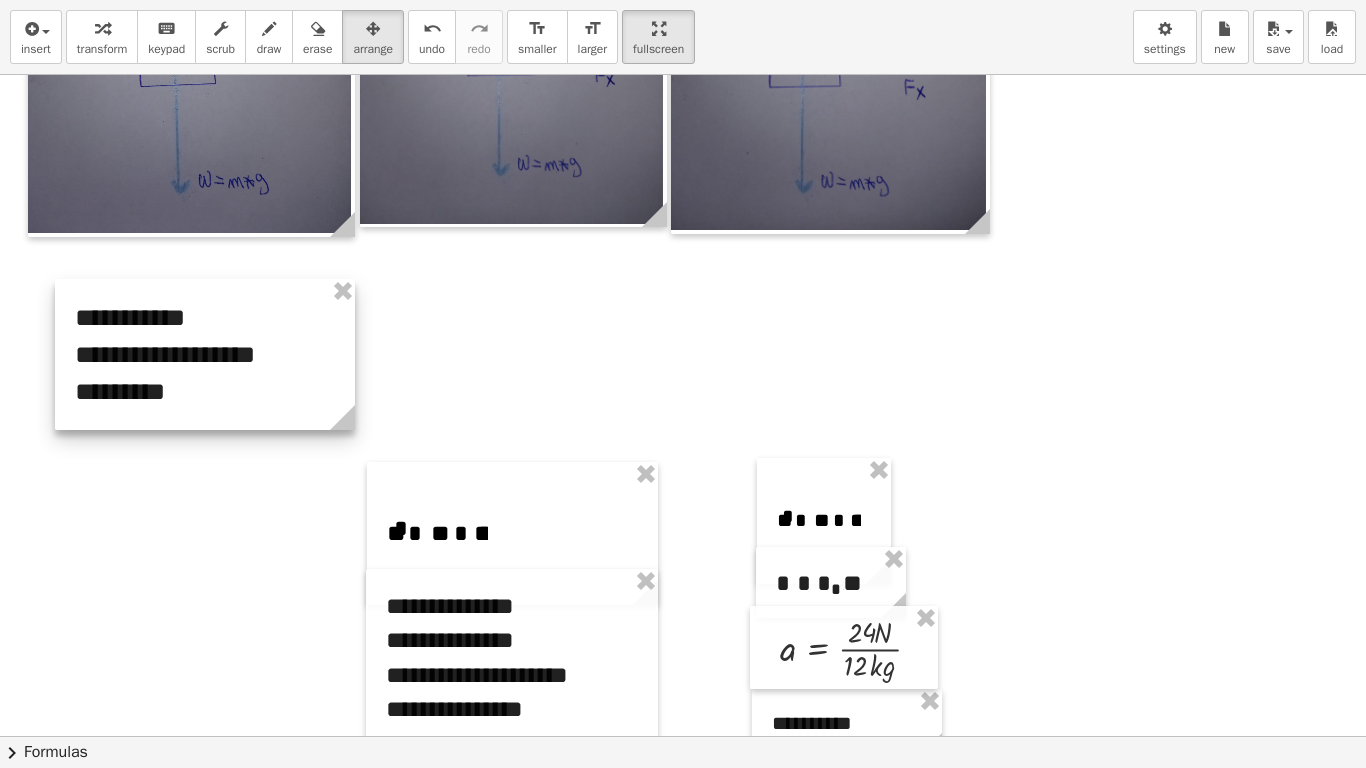 drag, startPoint x: 188, startPoint y: 548, endPoint x: 227, endPoint y: 361, distance: 191.02356 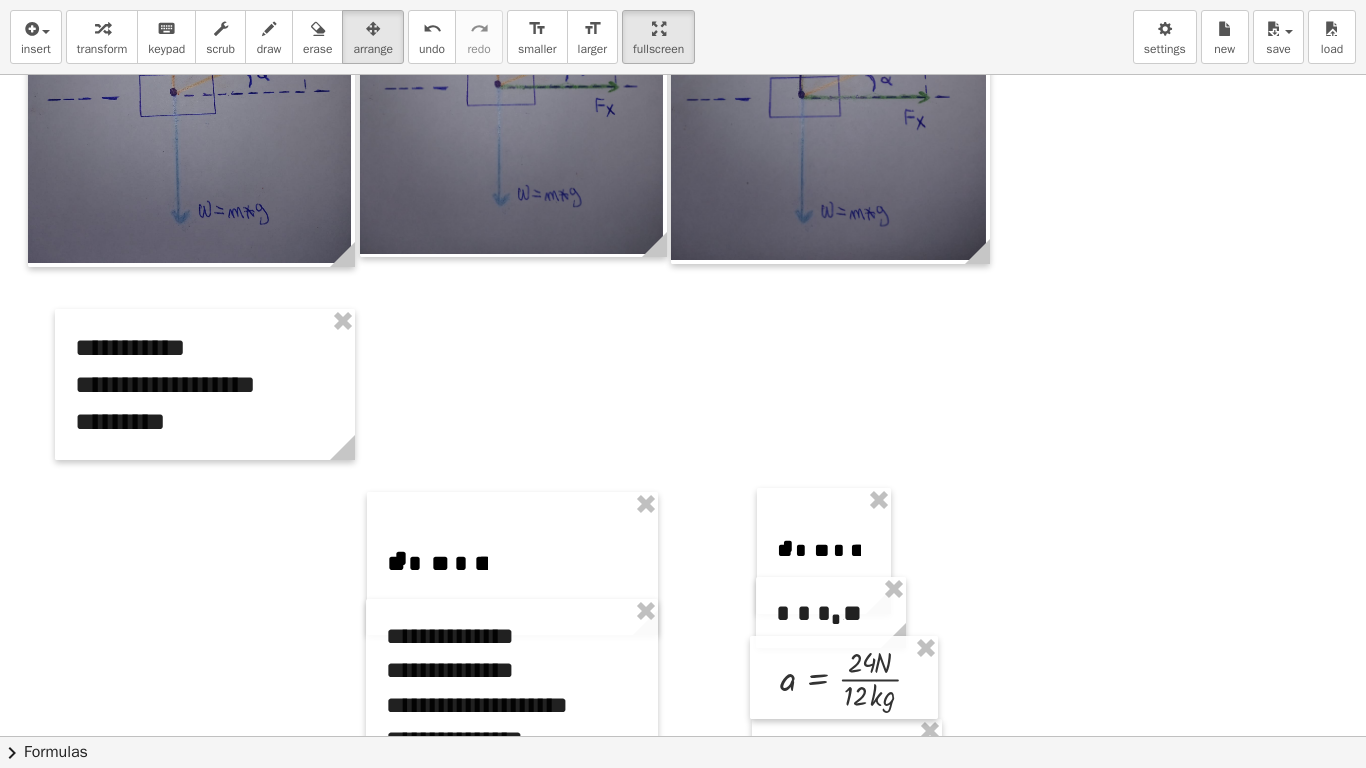 scroll, scrollTop: 503, scrollLeft: 0, axis: vertical 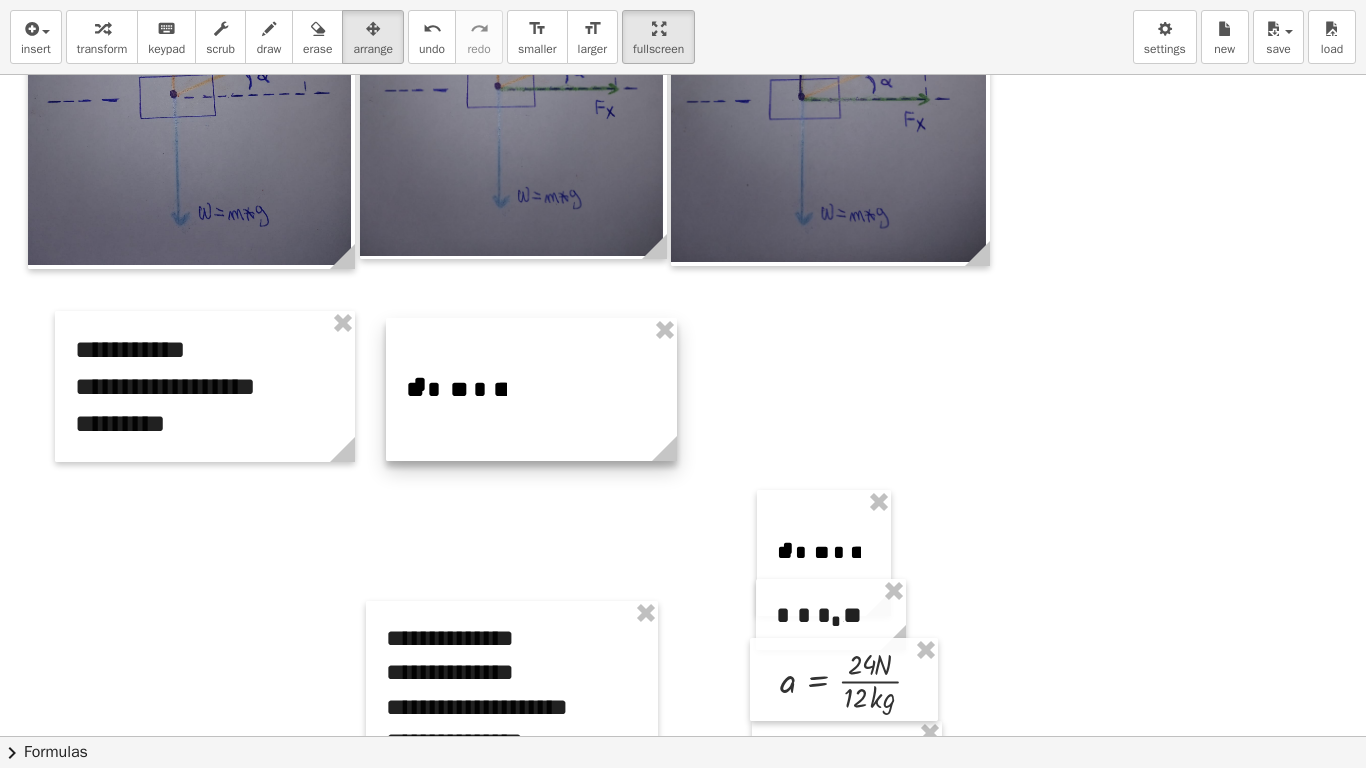 drag, startPoint x: 510, startPoint y: 518, endPoint x: 529, endPoint y: 342, distance: 177.0226 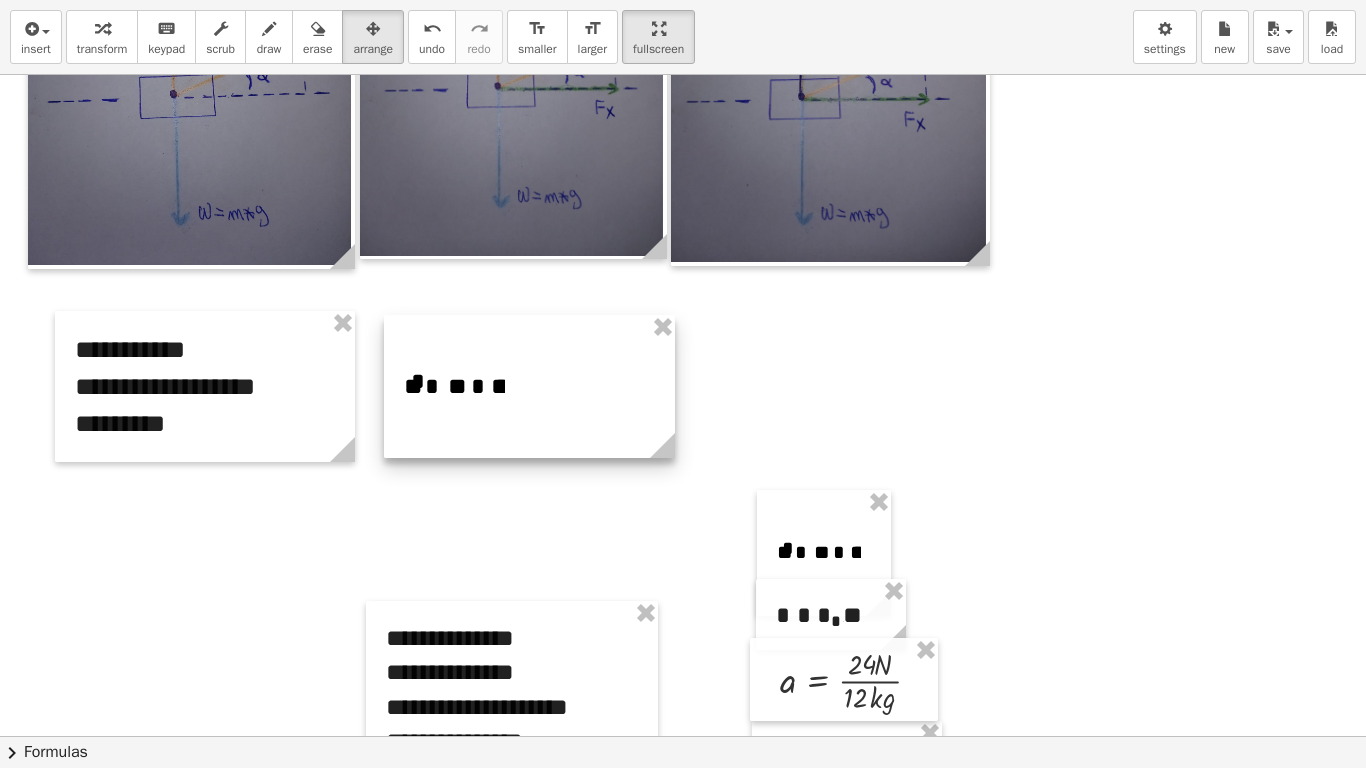 click at bounding box center [529, 386] 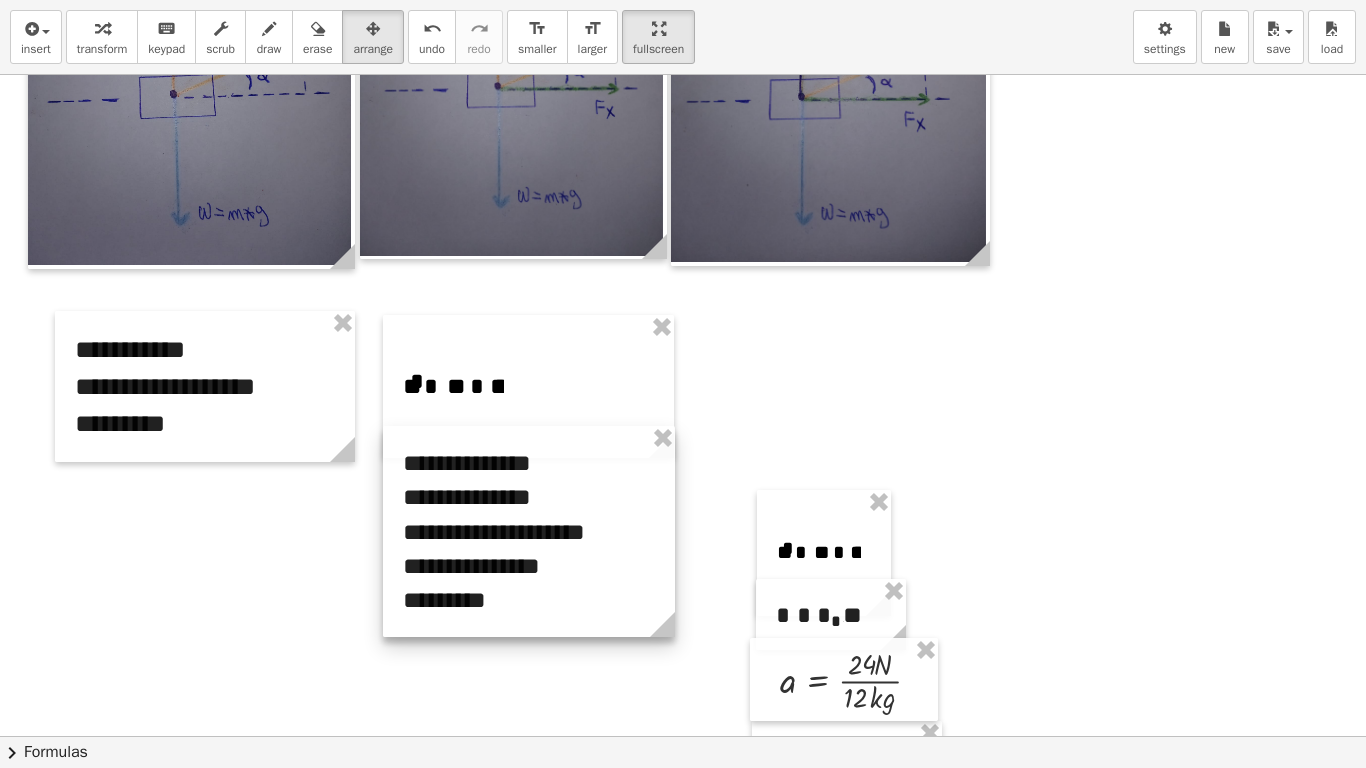 drag, startPoint x: 480, startPoint y: 701, endPoint x: 497, endPoint y: 526, distance: 175.82378 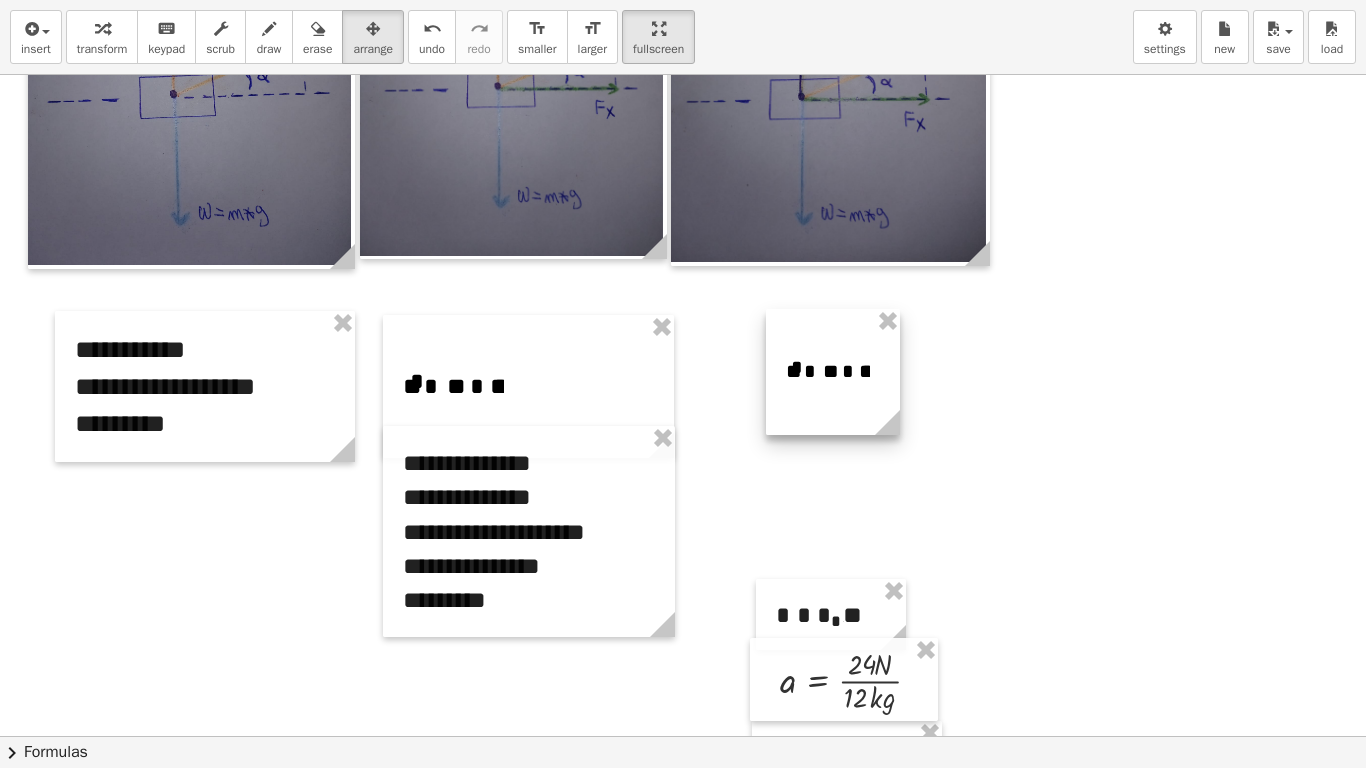 drag, startPoint x: 792, startPoint y: 545, endPoint x: 801, endPoint y: 364, distance: 181.22362 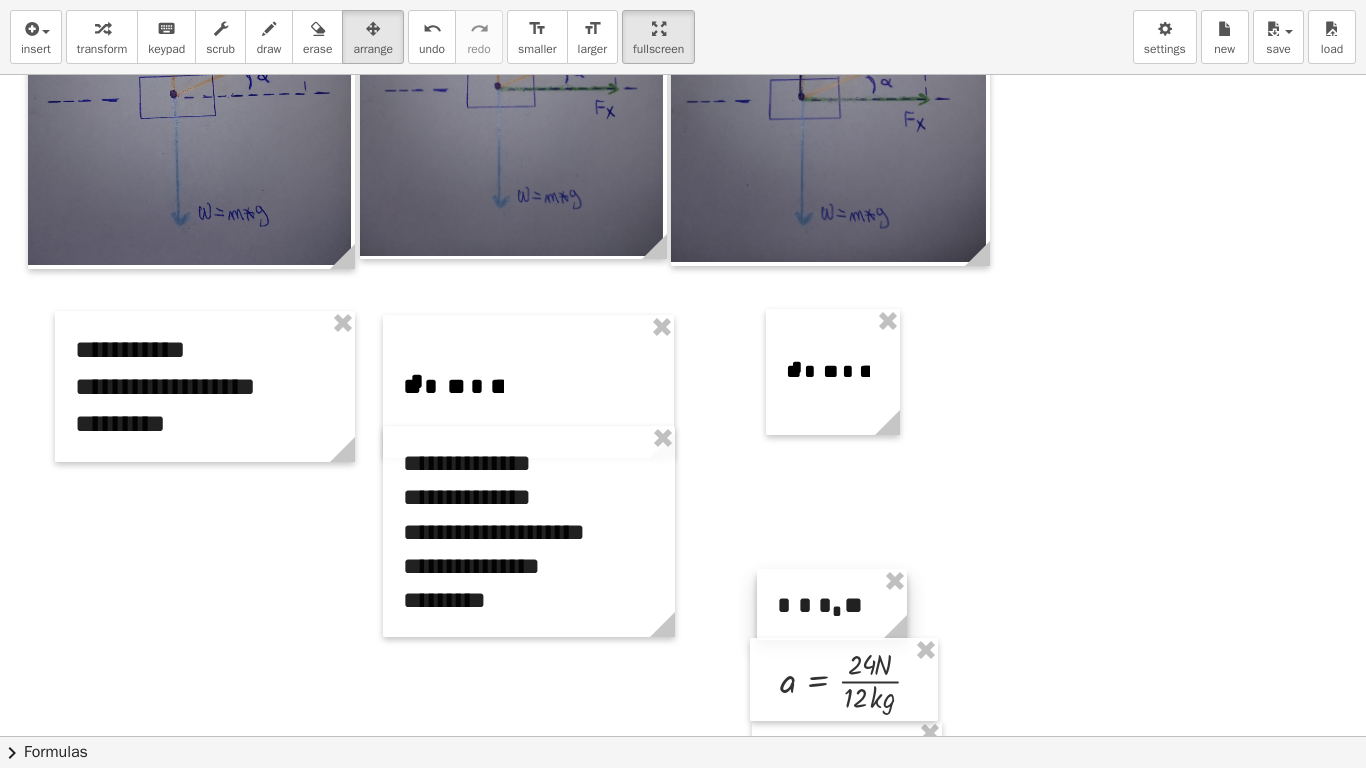 drag, startPoint x: 866, startPoint y: 617, endPoint x: 835, endPoint y: 584, distance: 45.276924 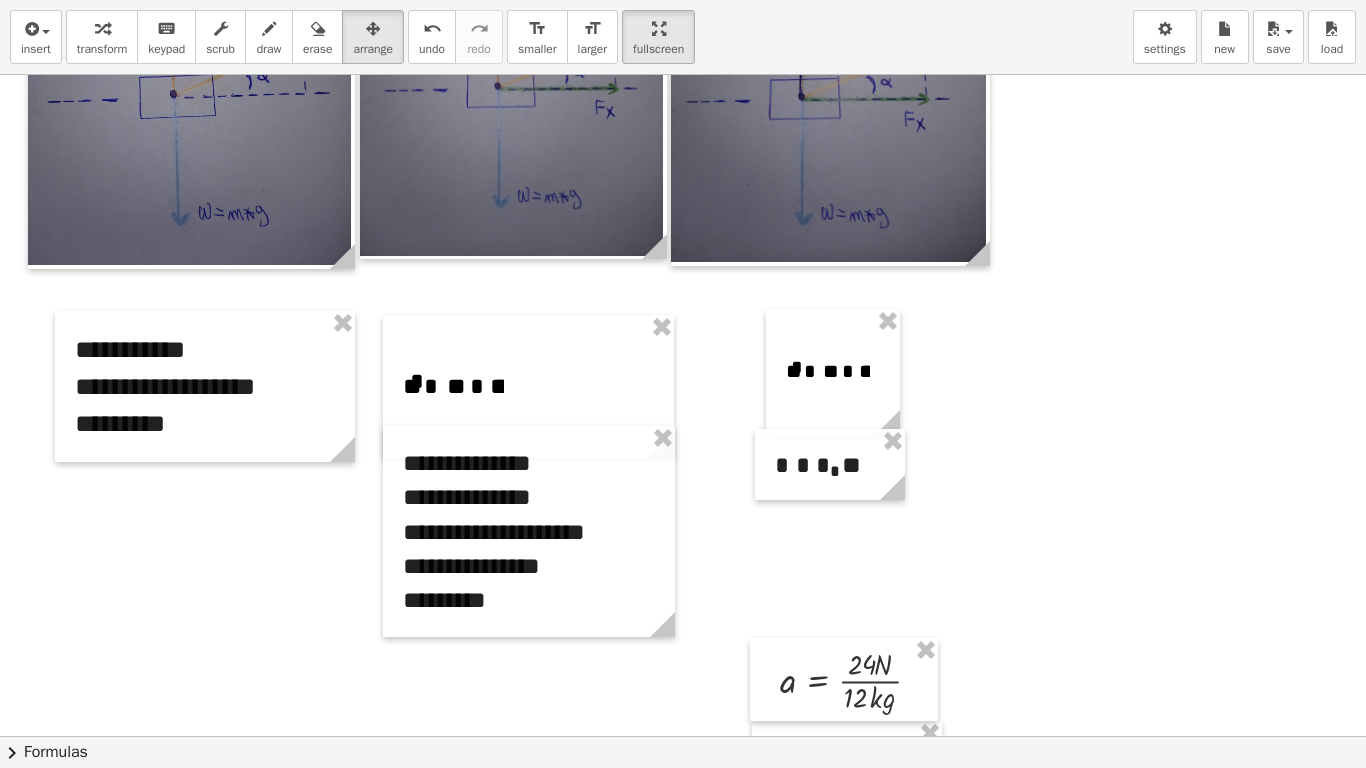 drag, startPoint x: 835, startPoint y: 584, endPoint x: 842, endPoint y: 512, distance: 72.33948 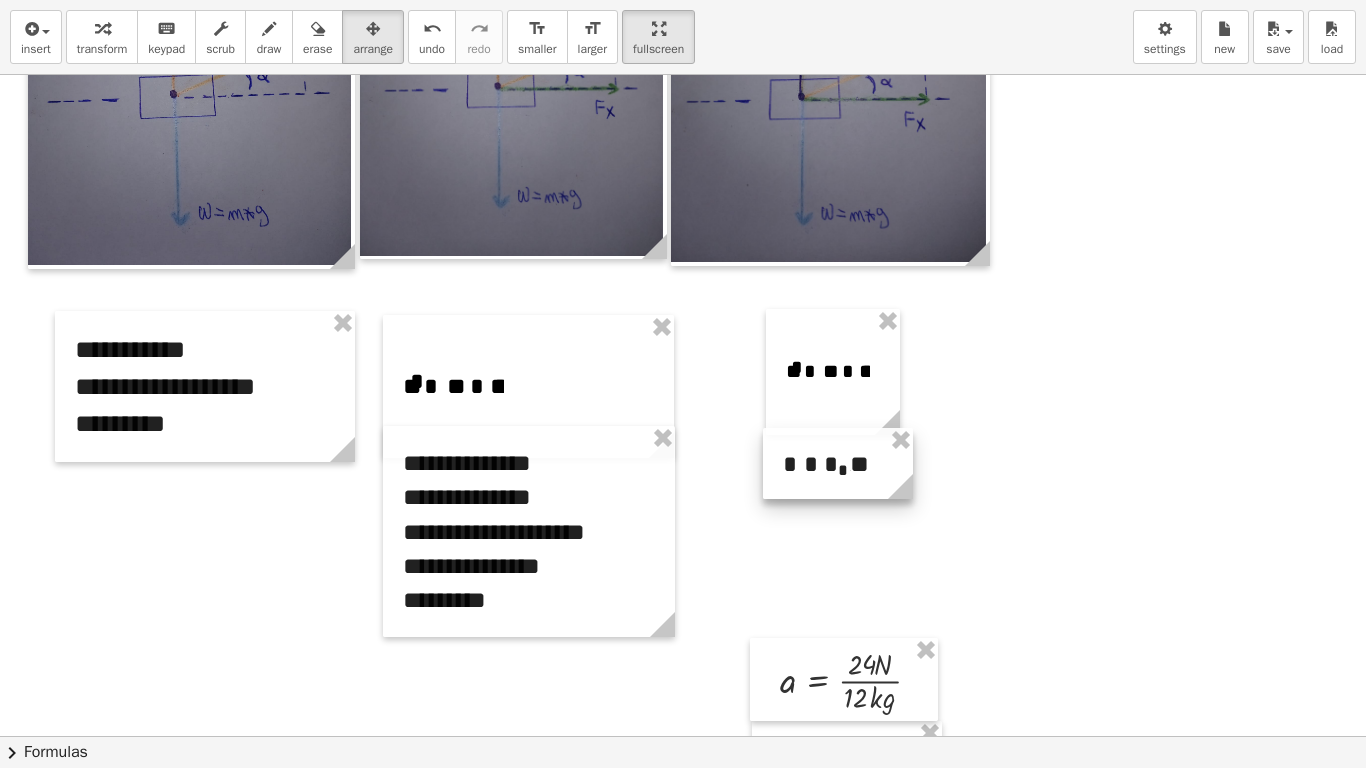 click at bounding box center (838, 463) 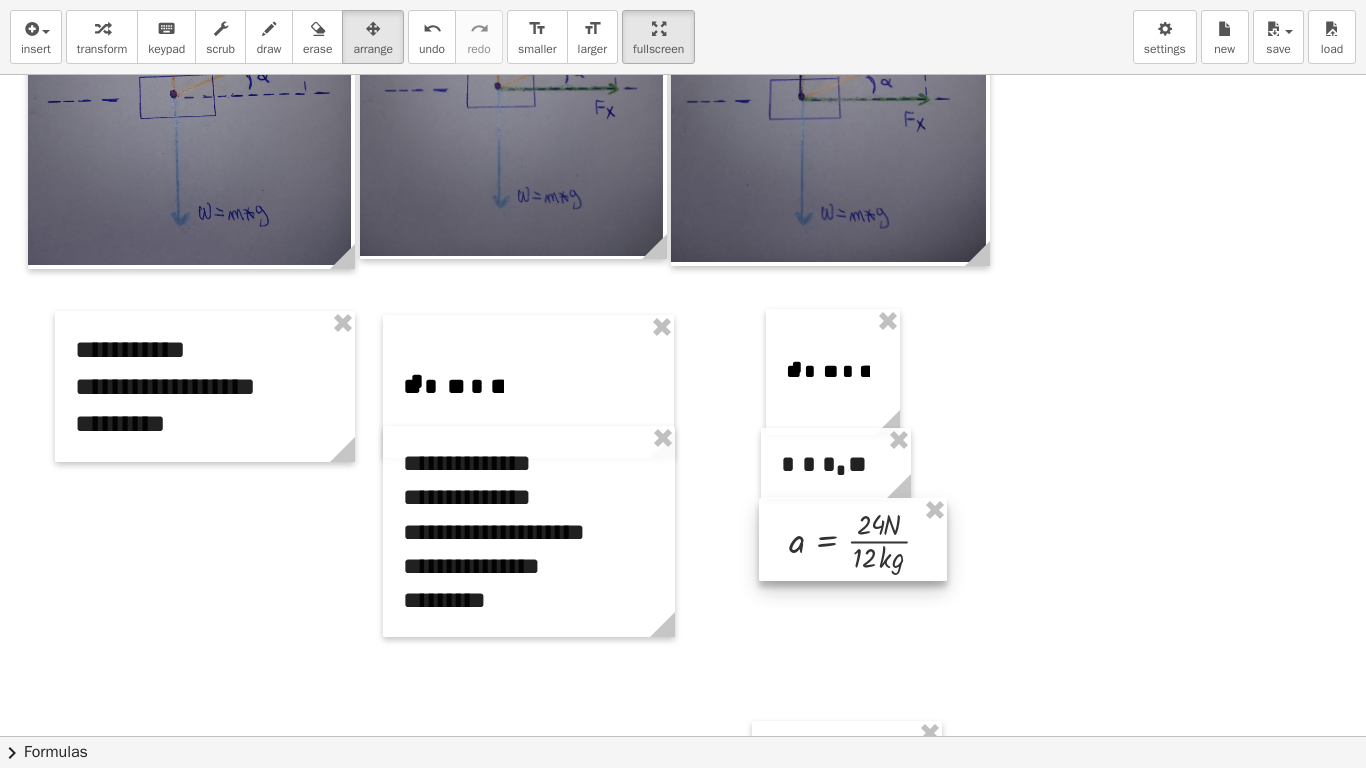 drag, startPoint x: 858, startPoint y: 657, endPoint x: 867, endPoint y: 517, distance: 140.28899 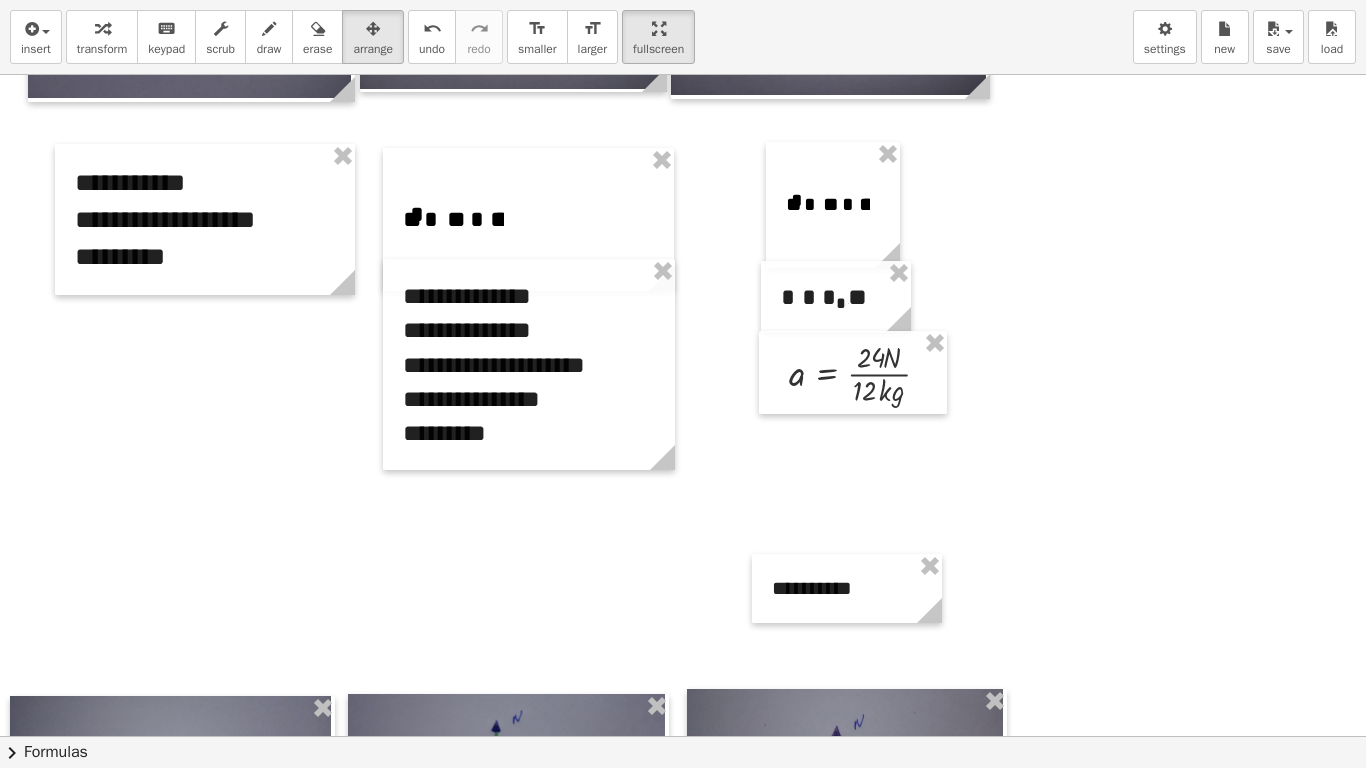 scroll, scrollTop: 676, scrollLeft: 0, axis: vertical 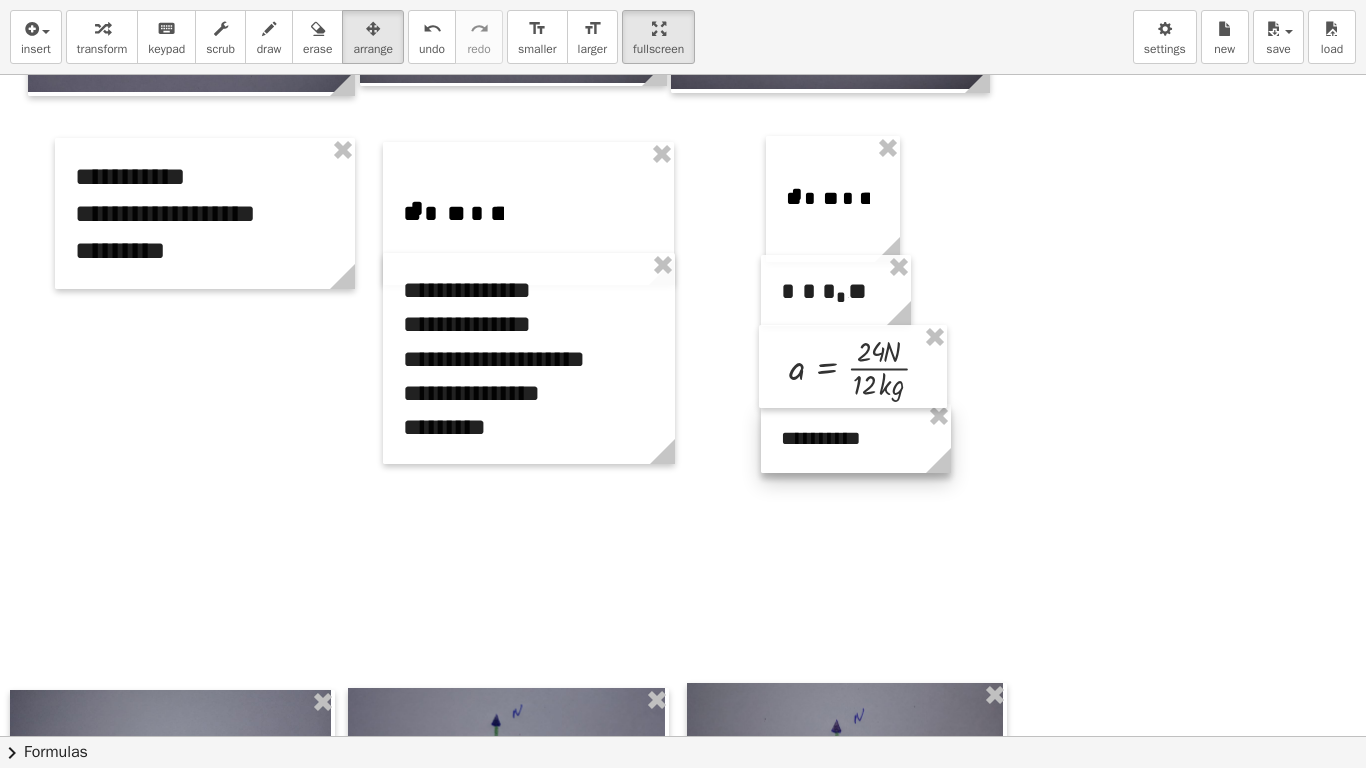 drag, startPoint x: 873, startPoint y: 606, endPoint x: 882, endPoint y: 462, distance: 144.28098 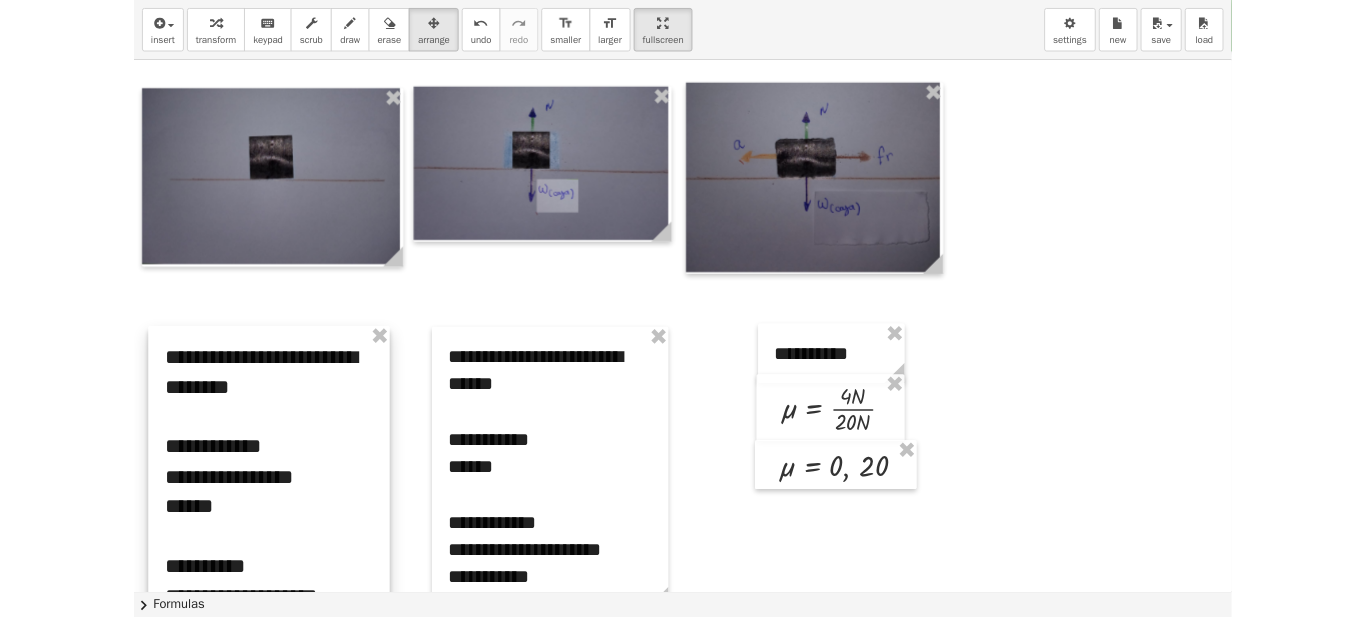 scroll, scrollTop: 1258, scrollLeft: 0, axis: vertical 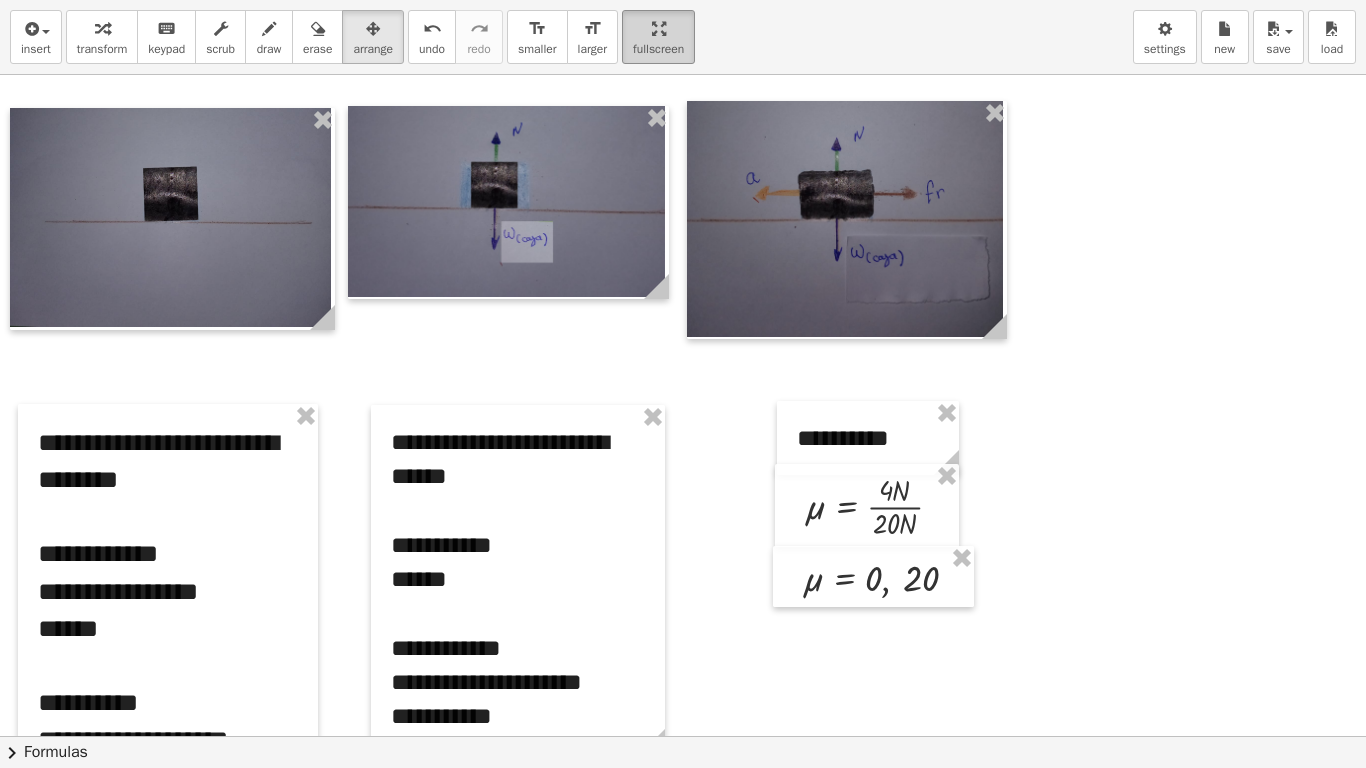 click on "fullscreen" at bounding box center (658, 49) 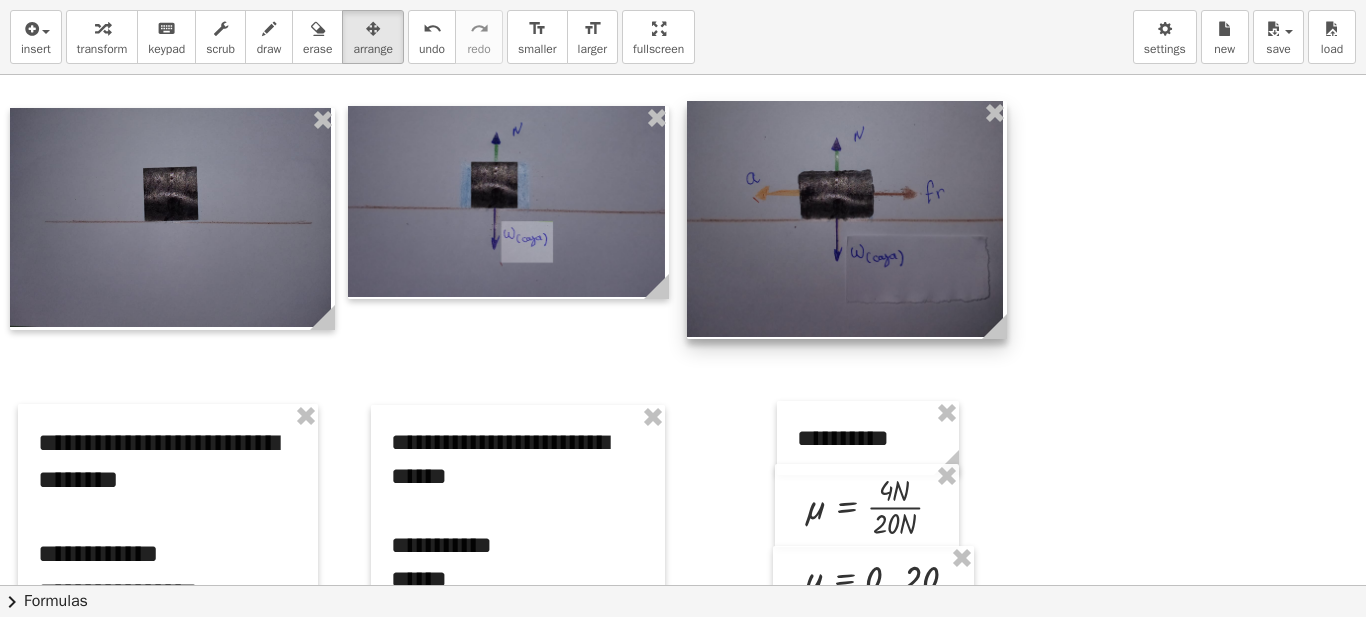 scroll, scrollTop: 0, scrollLeft: 0, axis: both 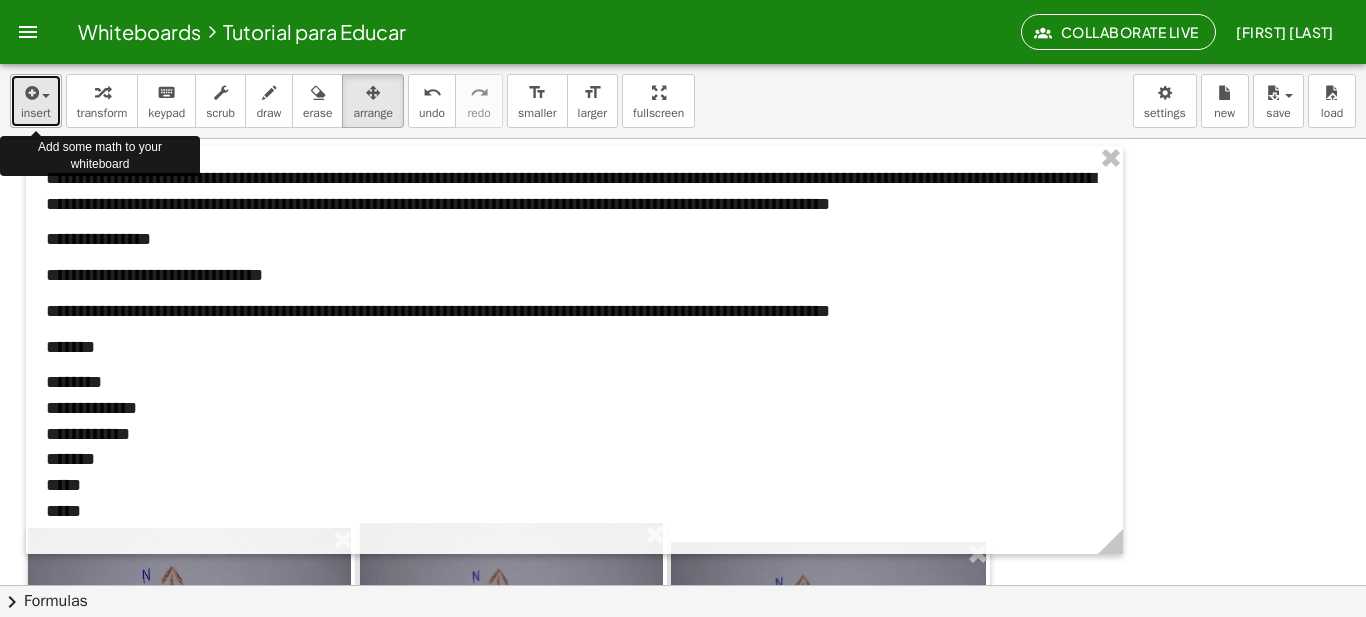 click at bounding box center (36, 92) 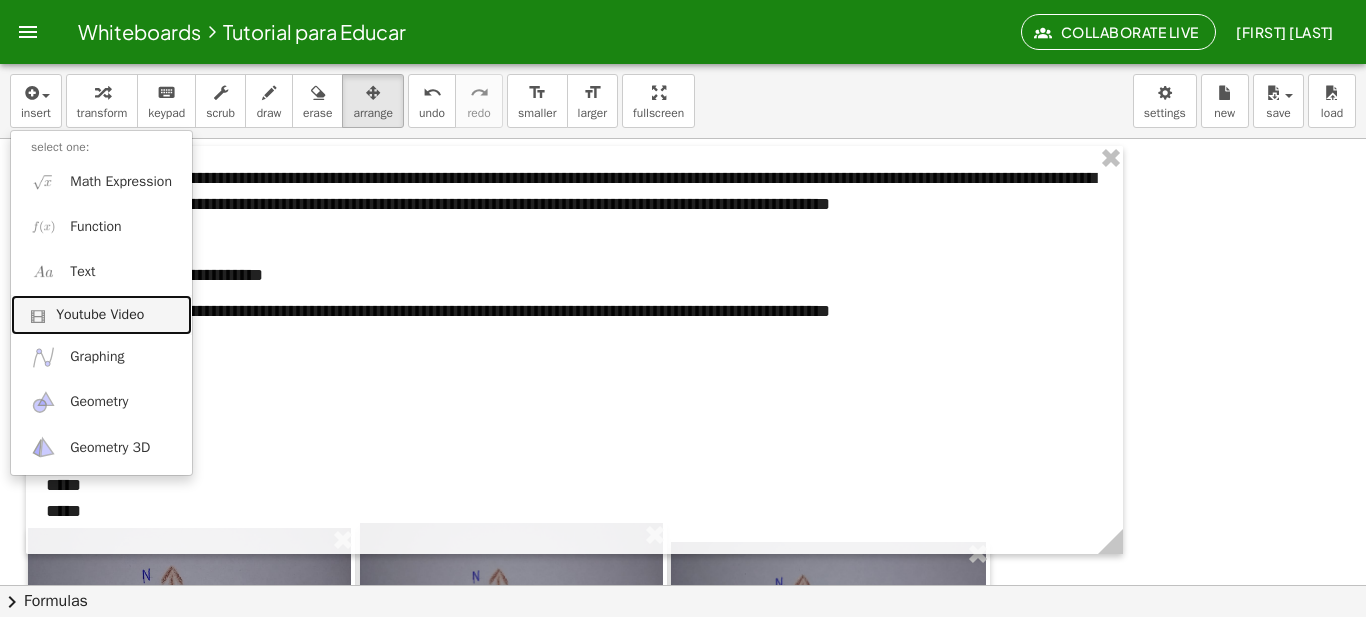 click on "Youtube Video" at bounding box center [100, 315] 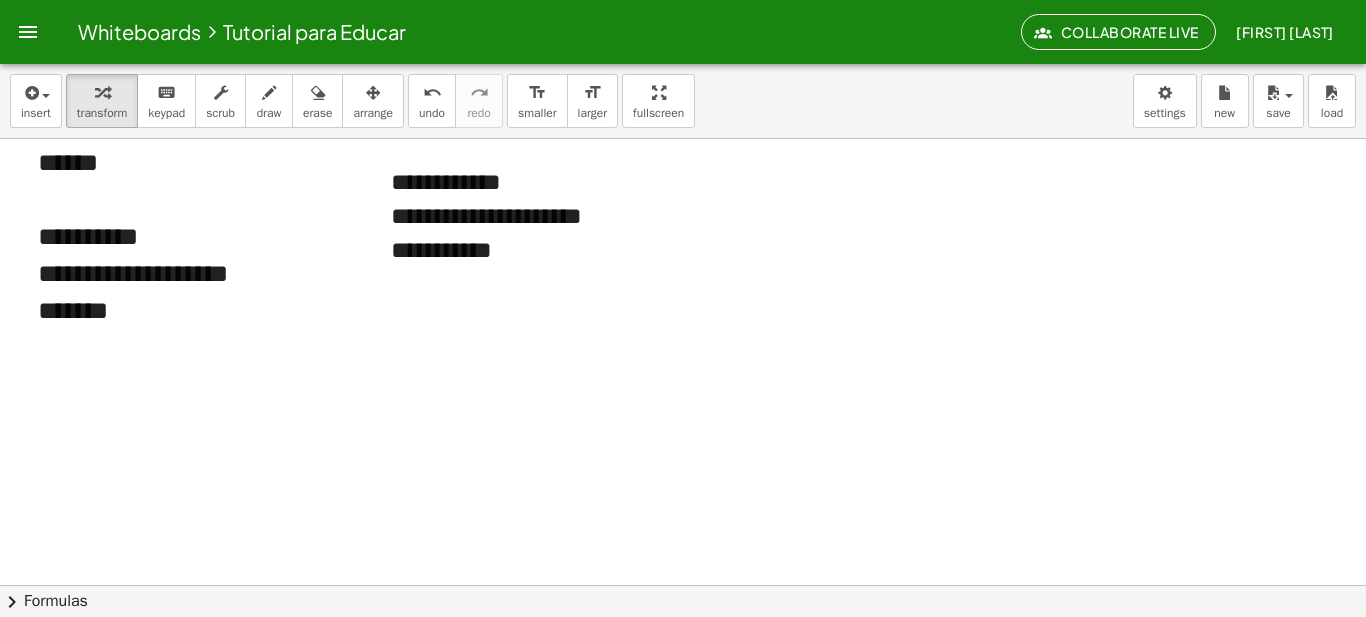 scroll, scrollTop: 1855, scrollLeft: 0, axis: vertical 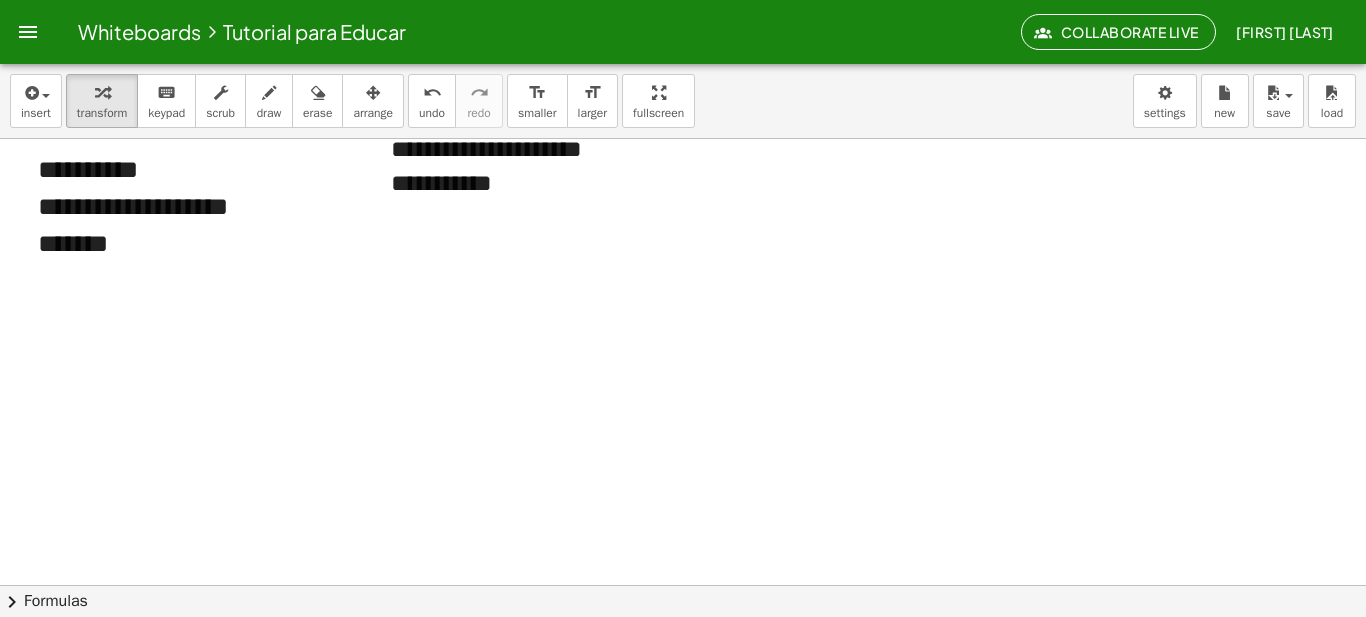 click at bounding box center [683, -378] 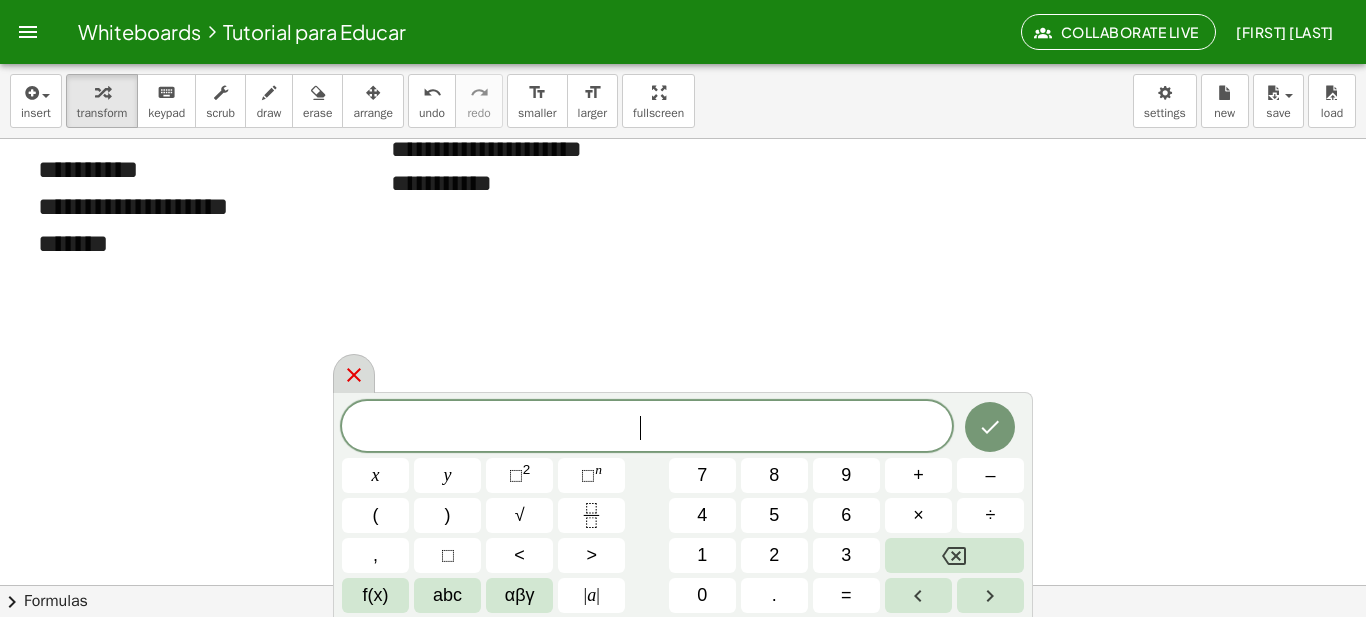 click 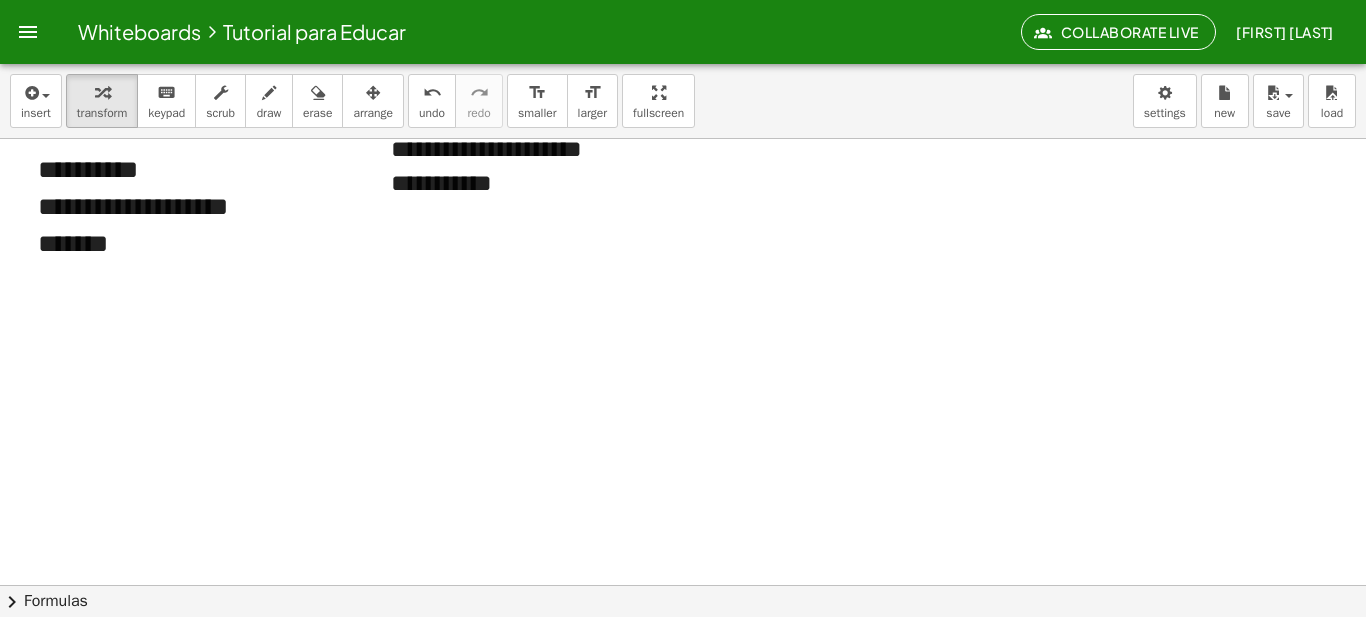 click 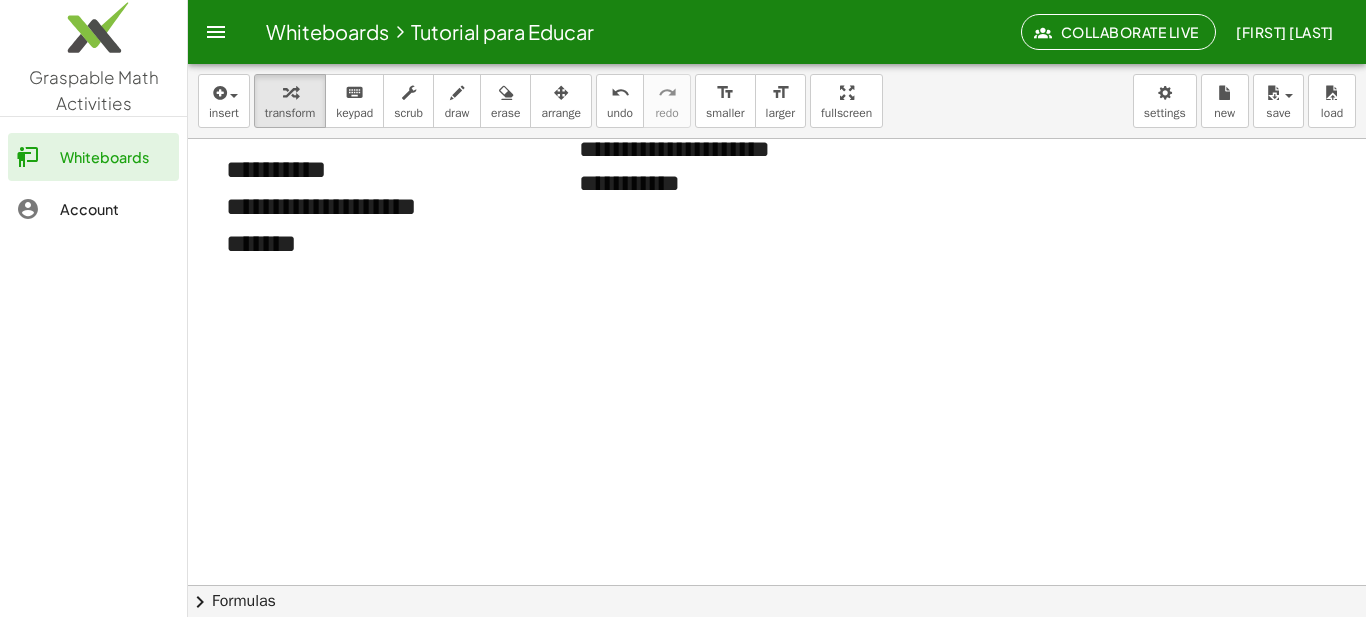 click at bounding box center (777, -378) 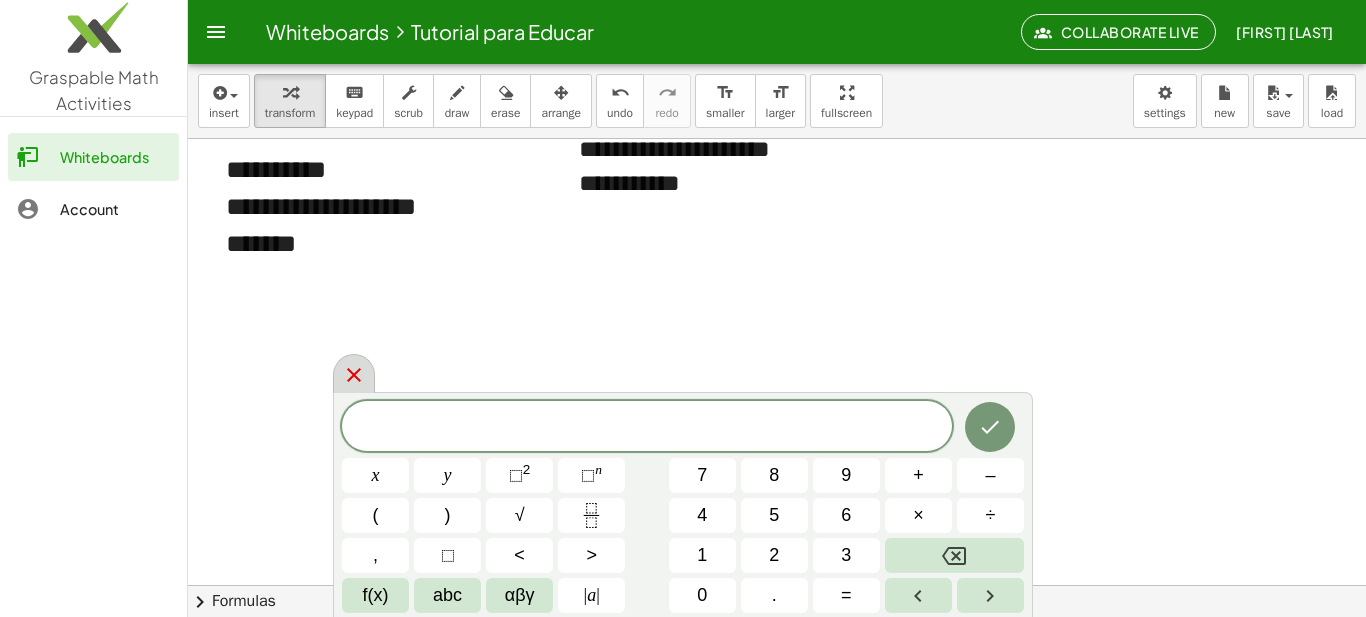 click at bounding box center [354, 373] 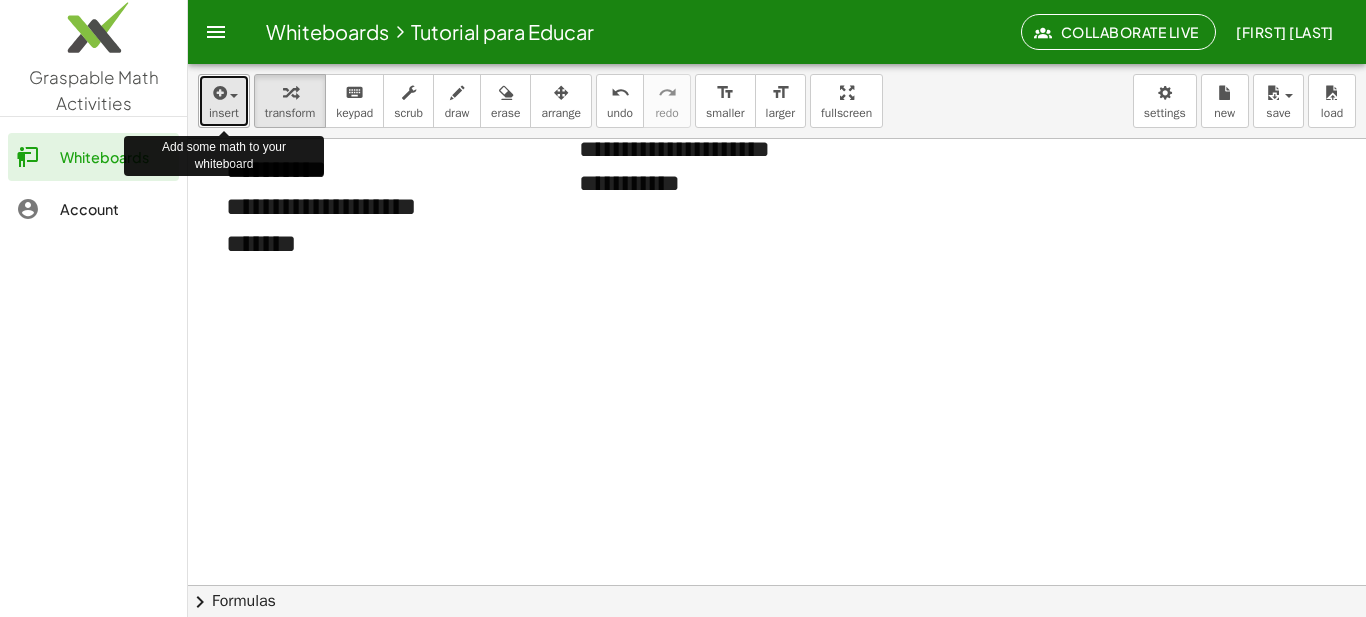 click at bounding box center [218, 93] 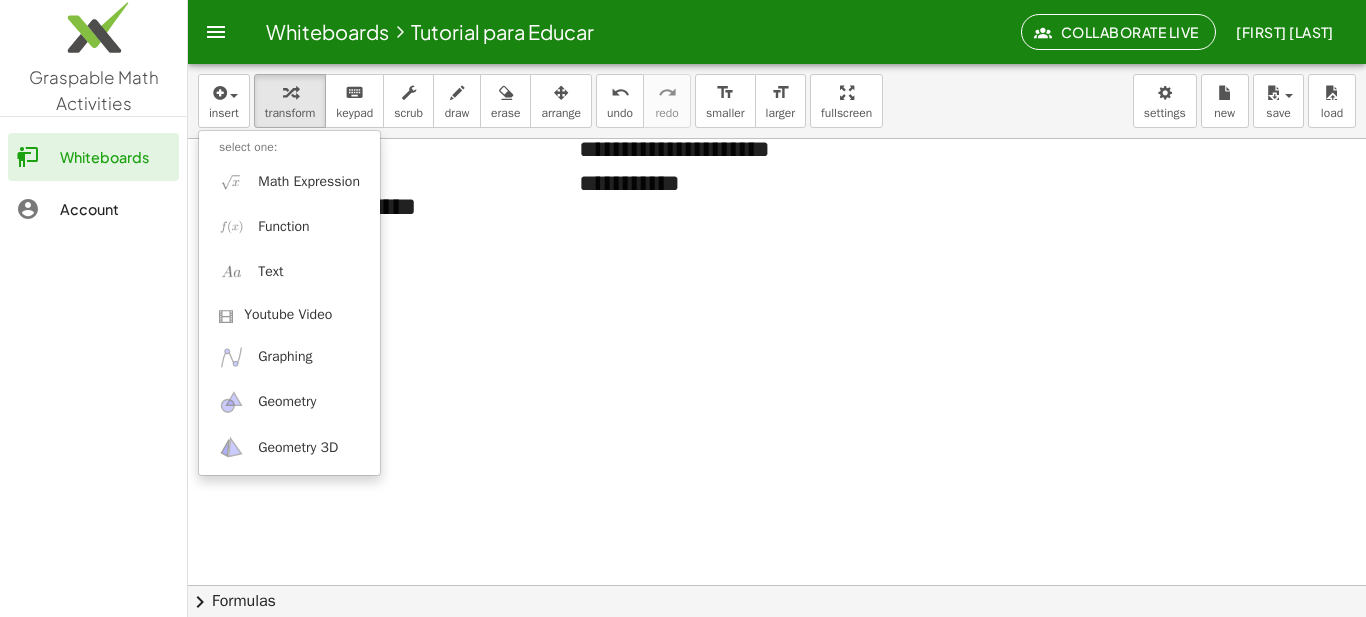 click at bounding box center [216, 32] 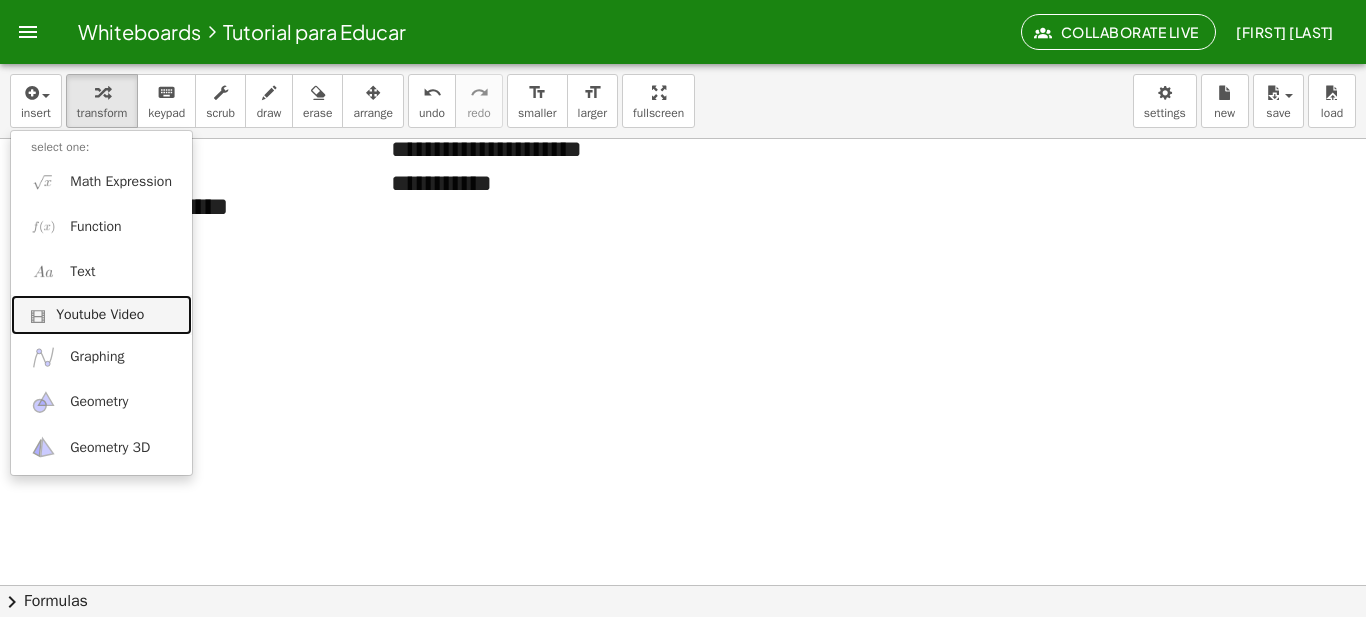 click on "Youtube Video" at bounding box center [100, 315] 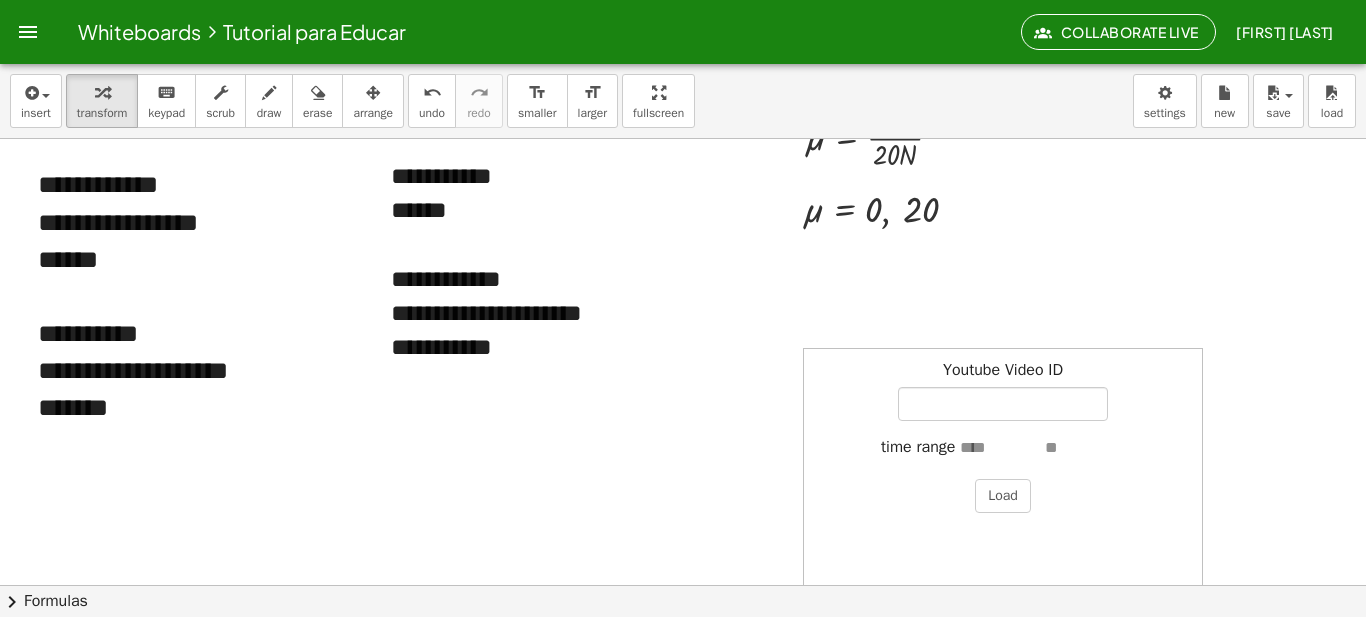 scroll, scrollTop: 1692, scrollLeft: 0, axis: vertical 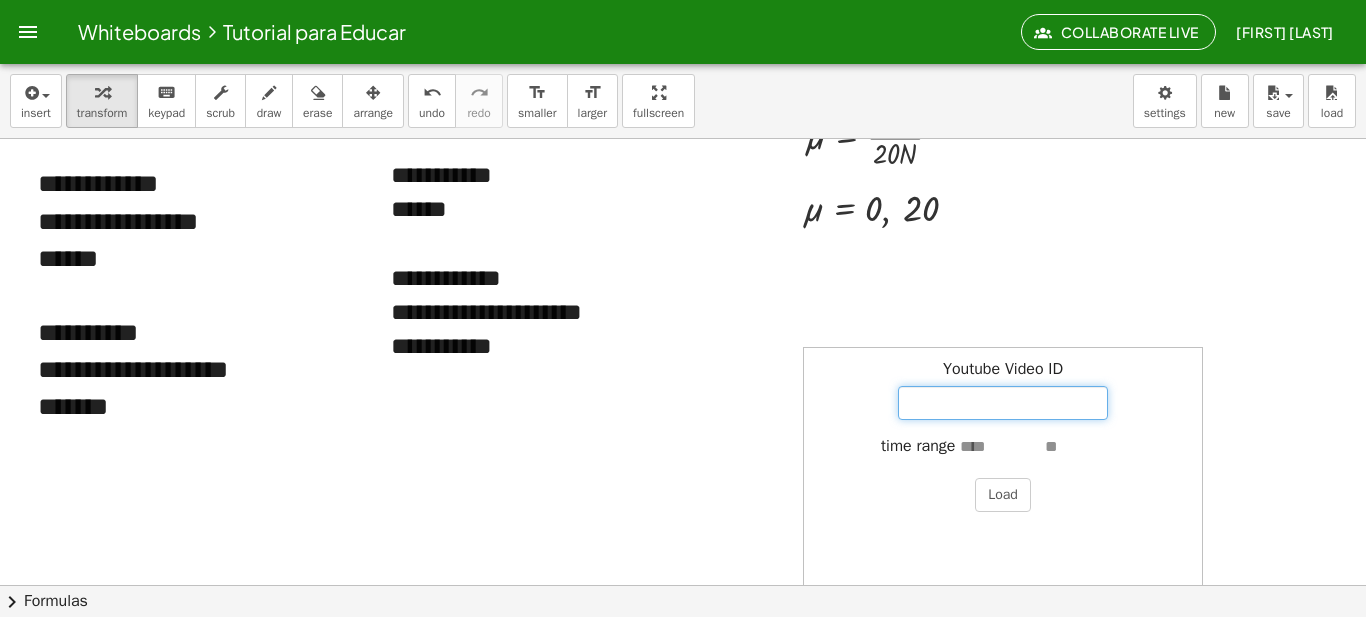 paste on "**********" 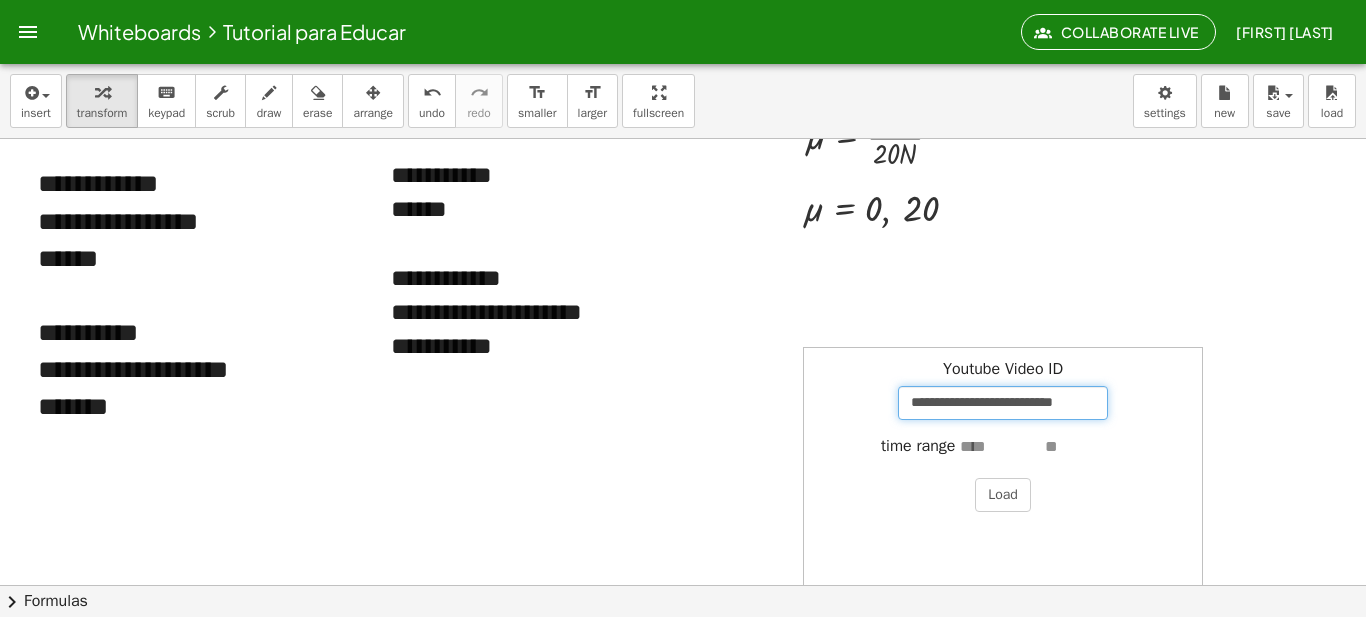 scroll, scrollTop: 0, scrollLeft: 3, axis: horizontal 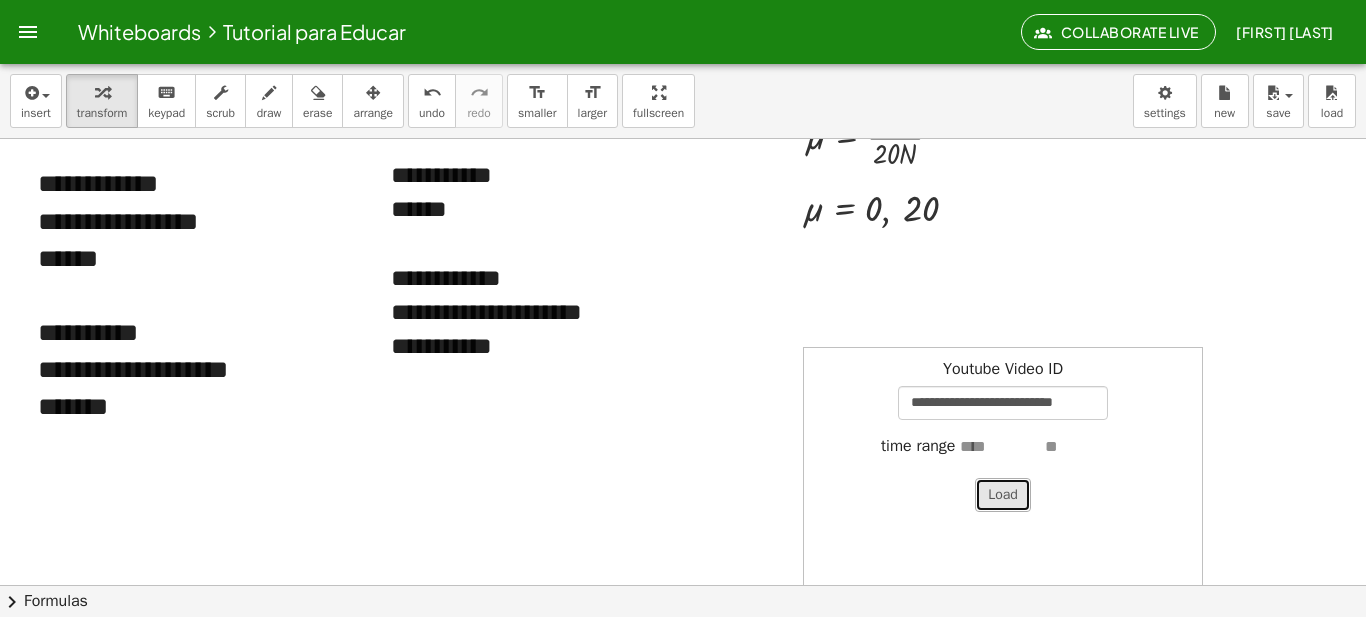 click on "Load" at bounding box center (1003, 495) 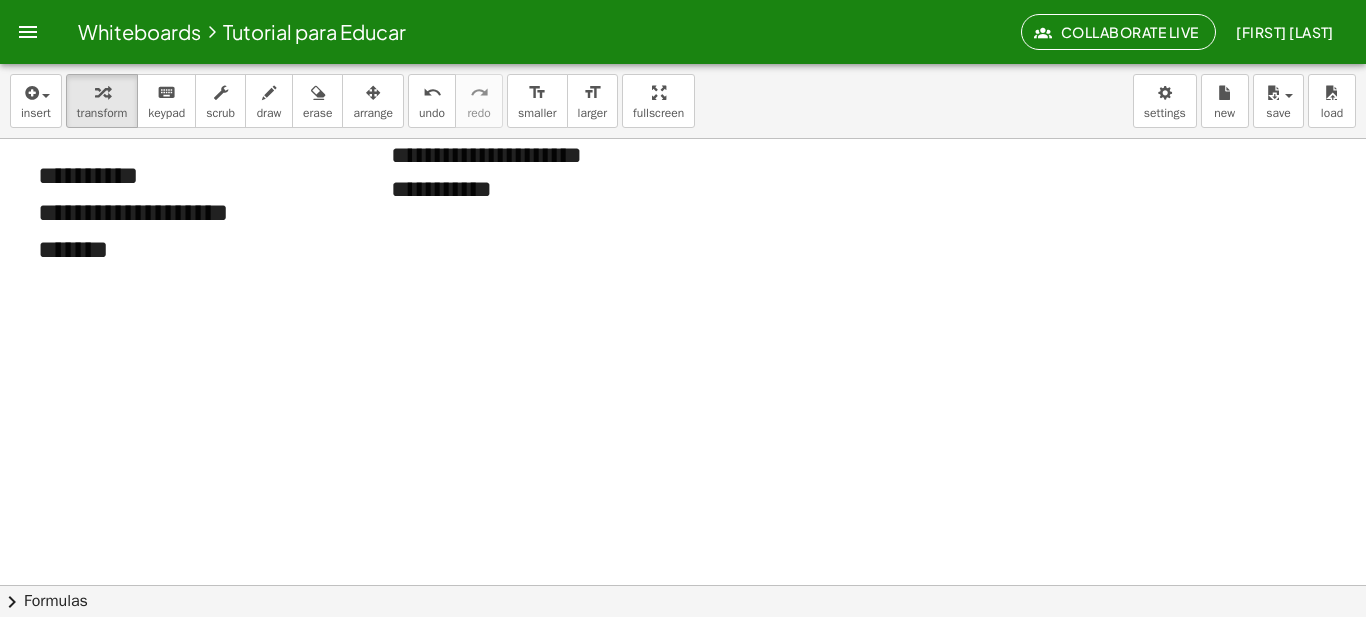scroll, scrollTop: 1820, scrollLeft: 0, axis: vertical 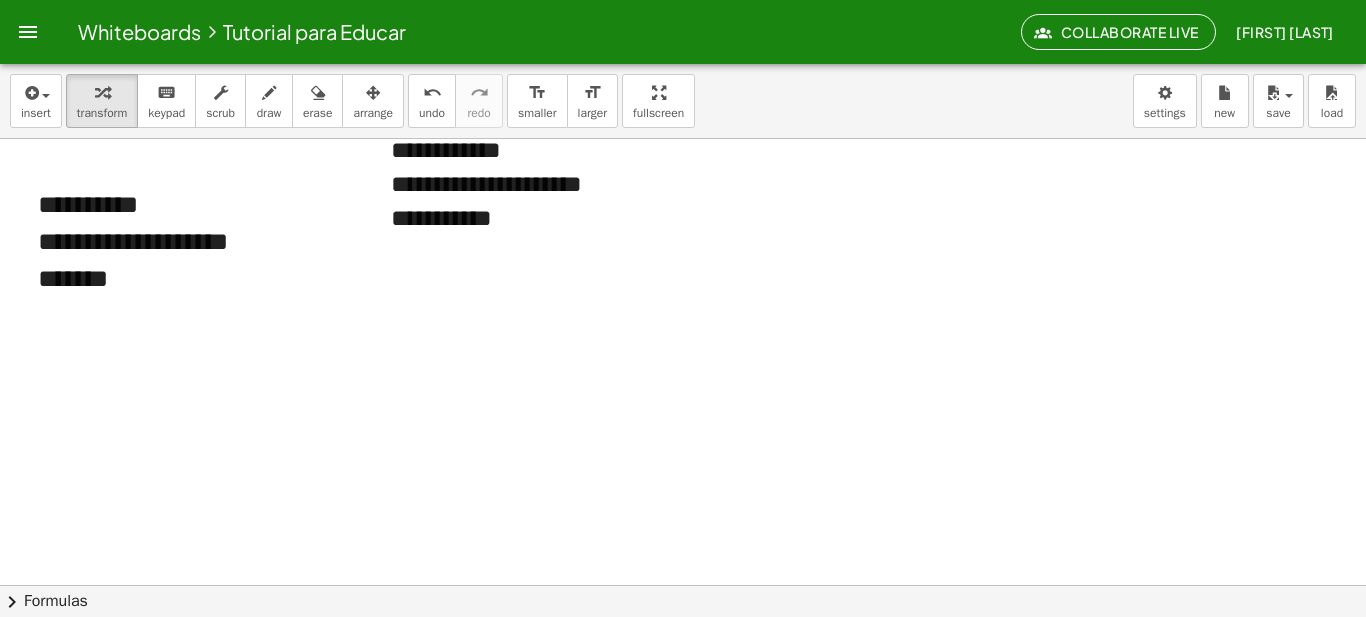 click at bounding box center (683, -343) 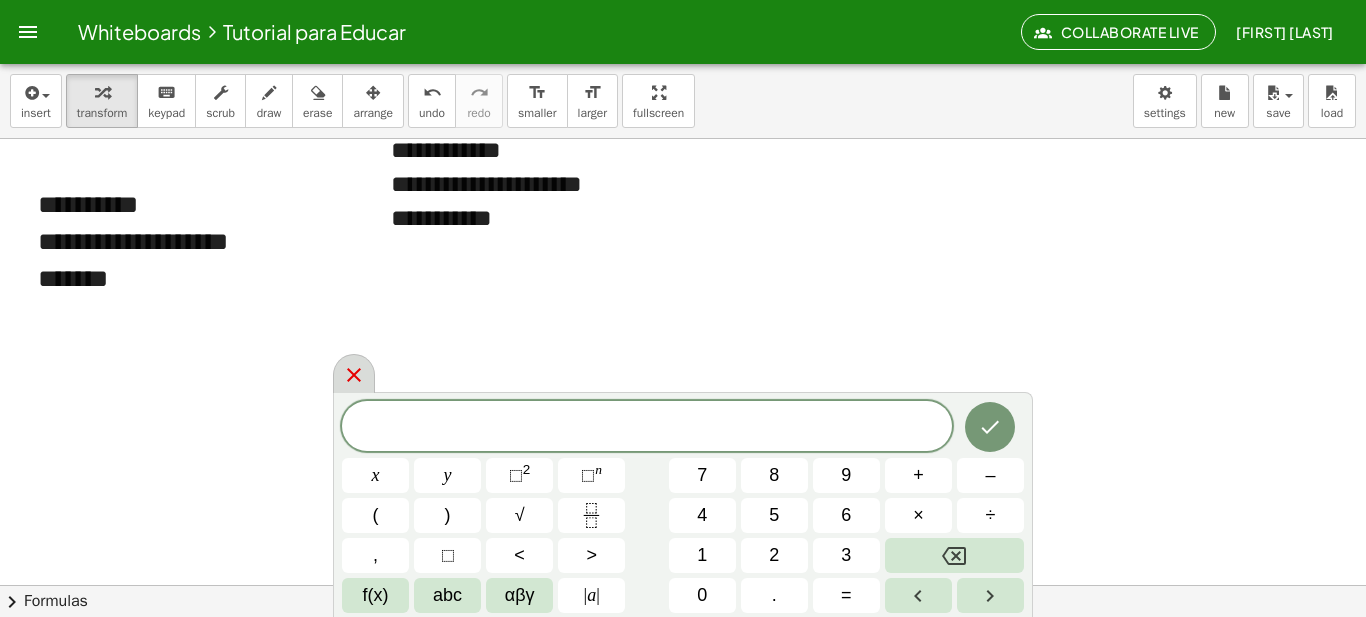 click at bounding box center (354, 373) 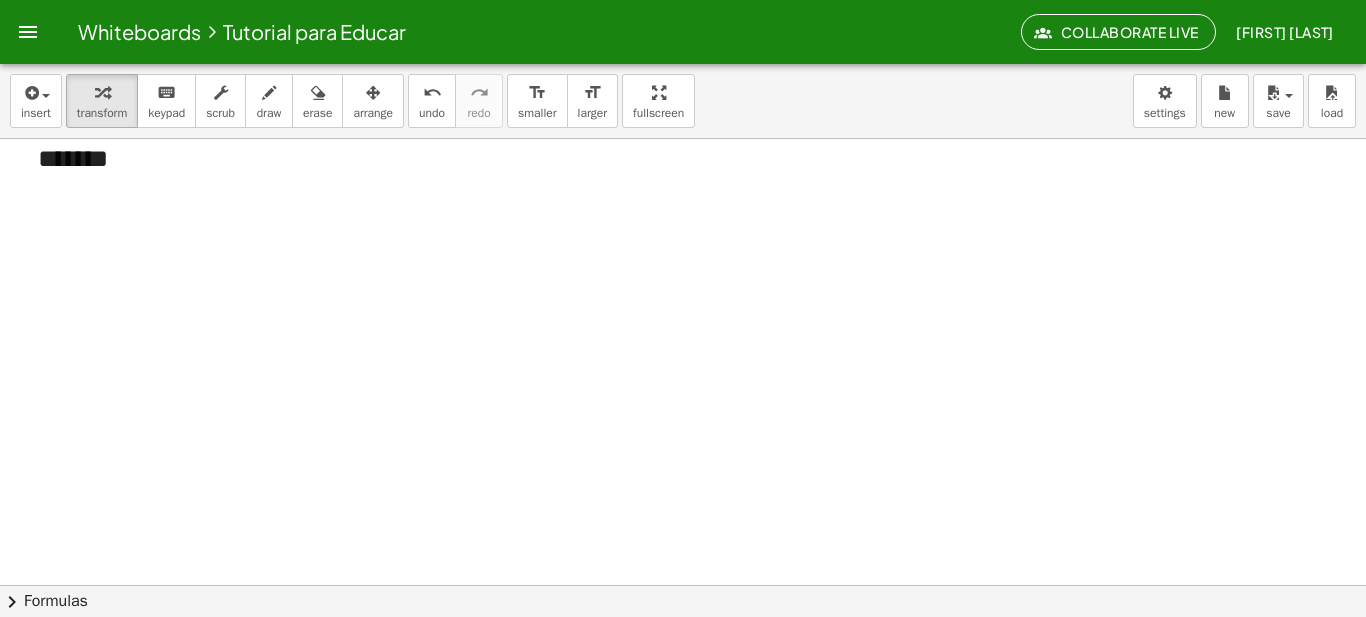 scroll, scrollTop: 1934, scrollLeft: 0, axis: vertical 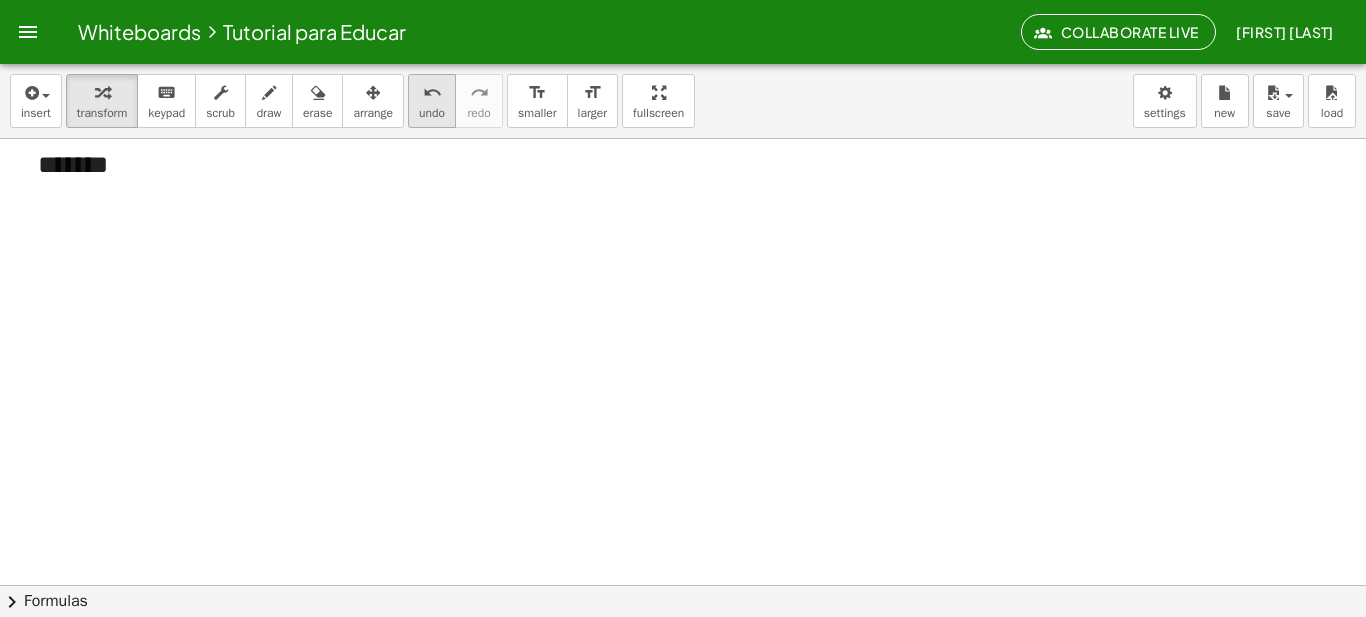 click on "undo" at bounding box center [432, 93] 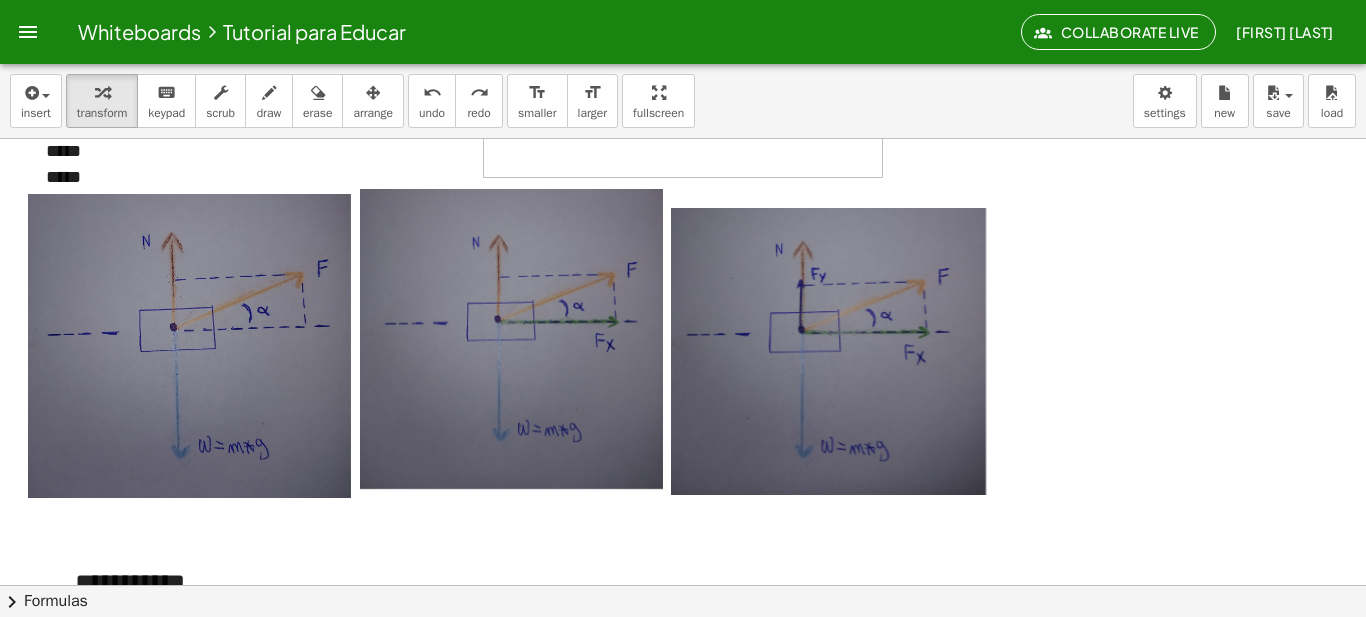 scroll, scrollTop: 0, scrollLeft: 0, axis: both 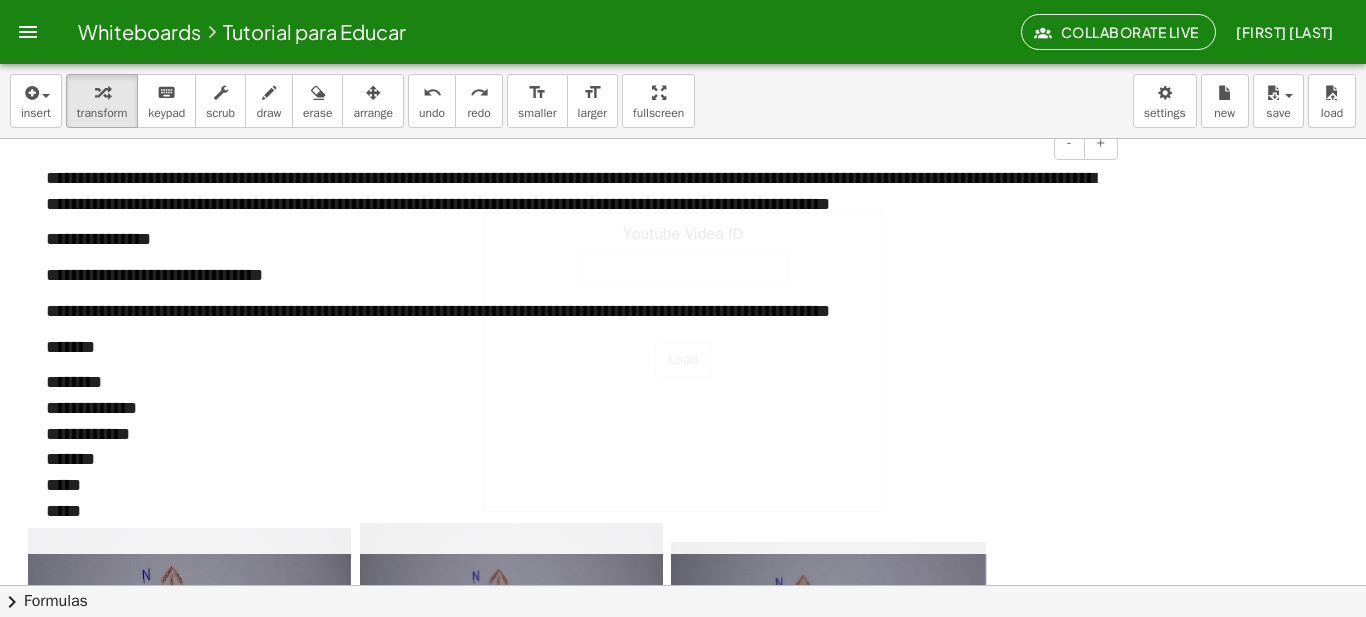 click on "**********" at bounding box center [574, 276] 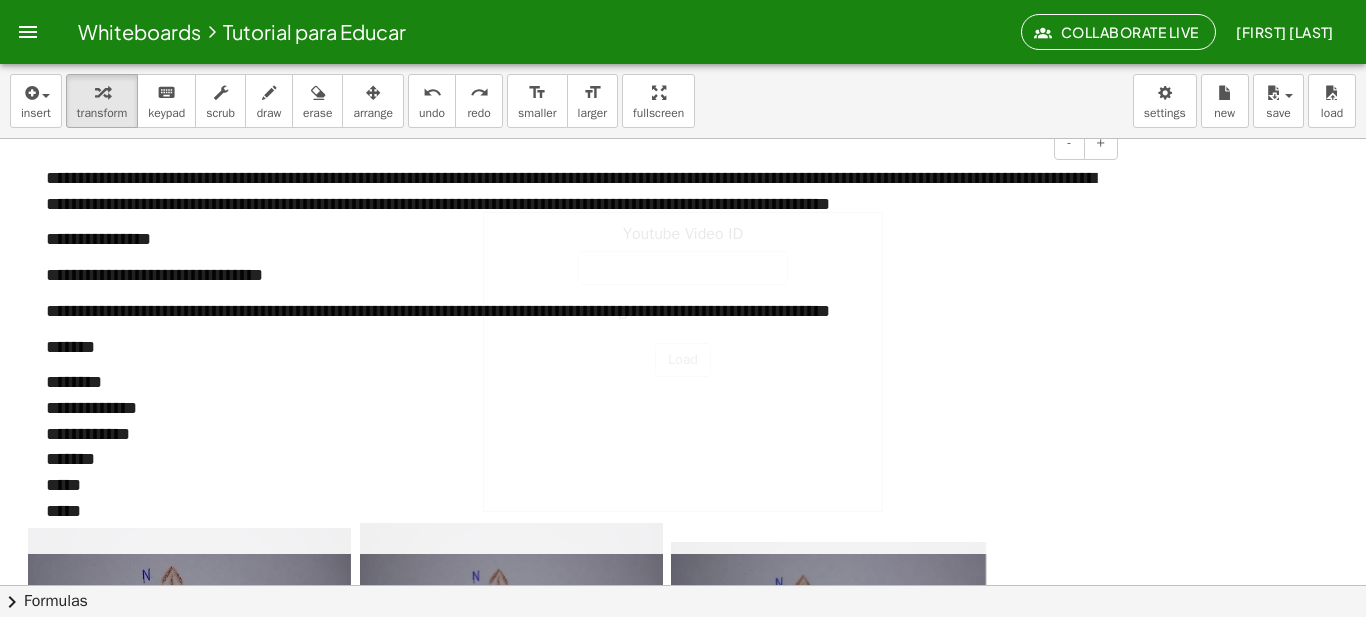 click on "**********" at bounding box center (574, 276) 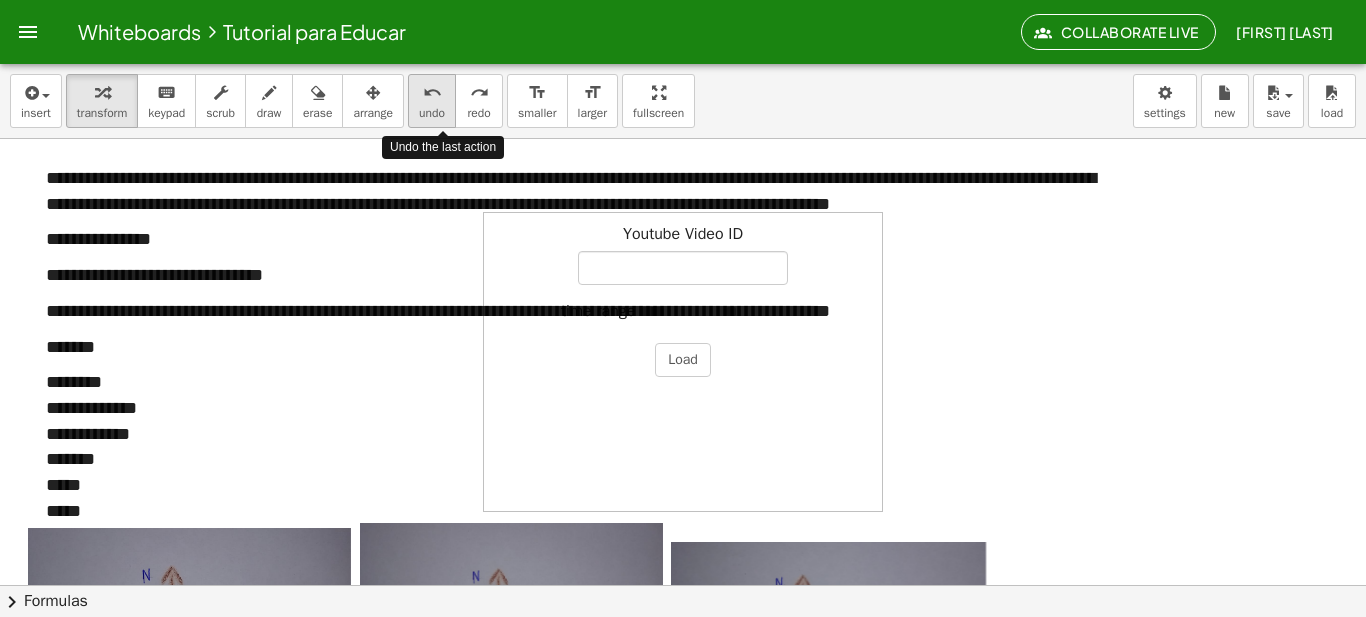 click on "undo" at bounding box center (432, 113) 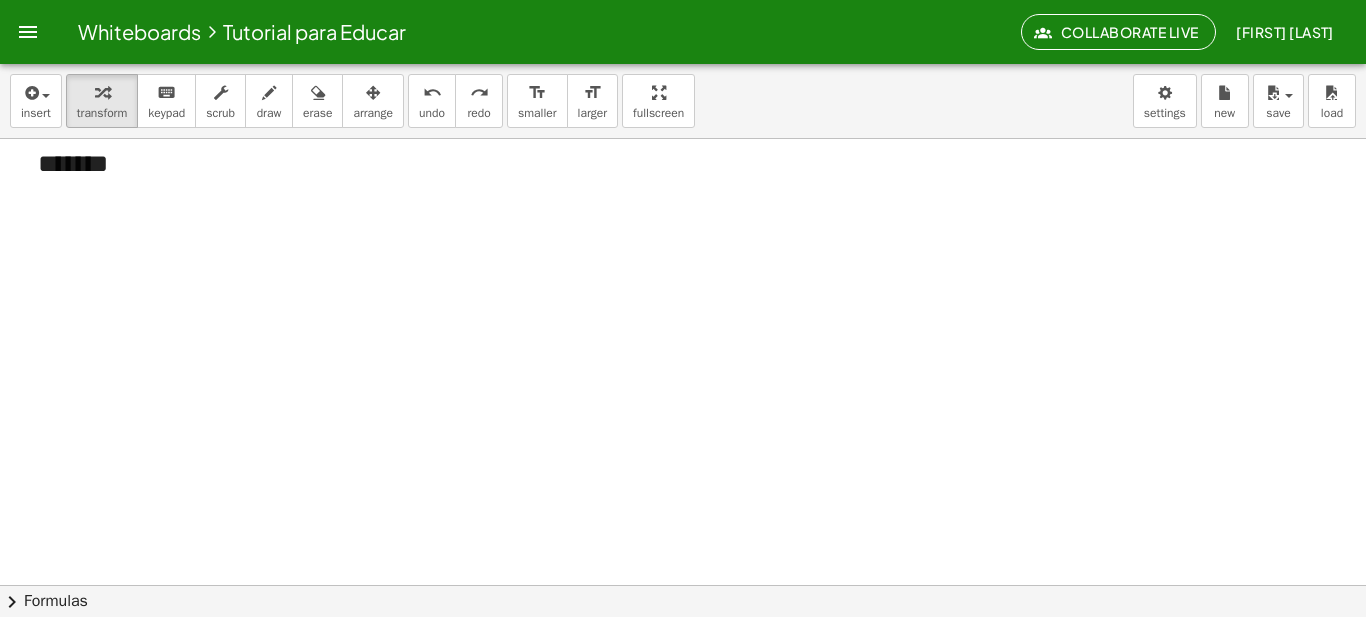 scroll, scrollTop: 1940, scrollLeft: 0, axis: vertical 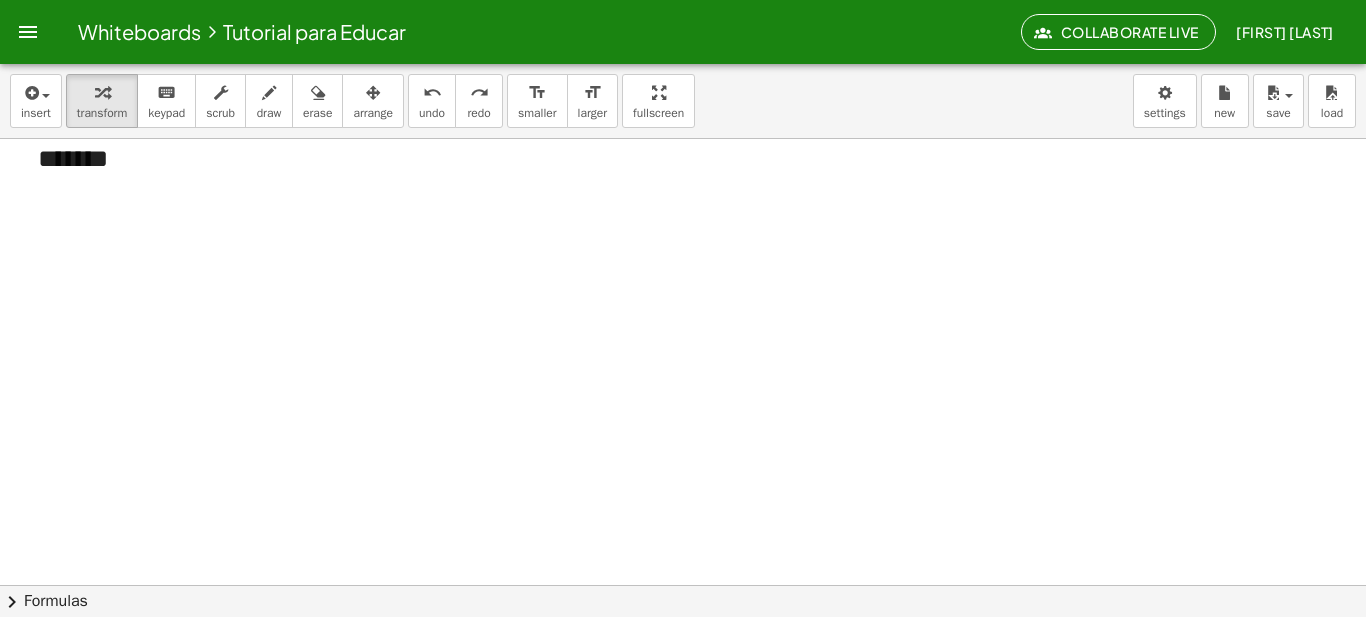 click at bounding box center [683, -463] 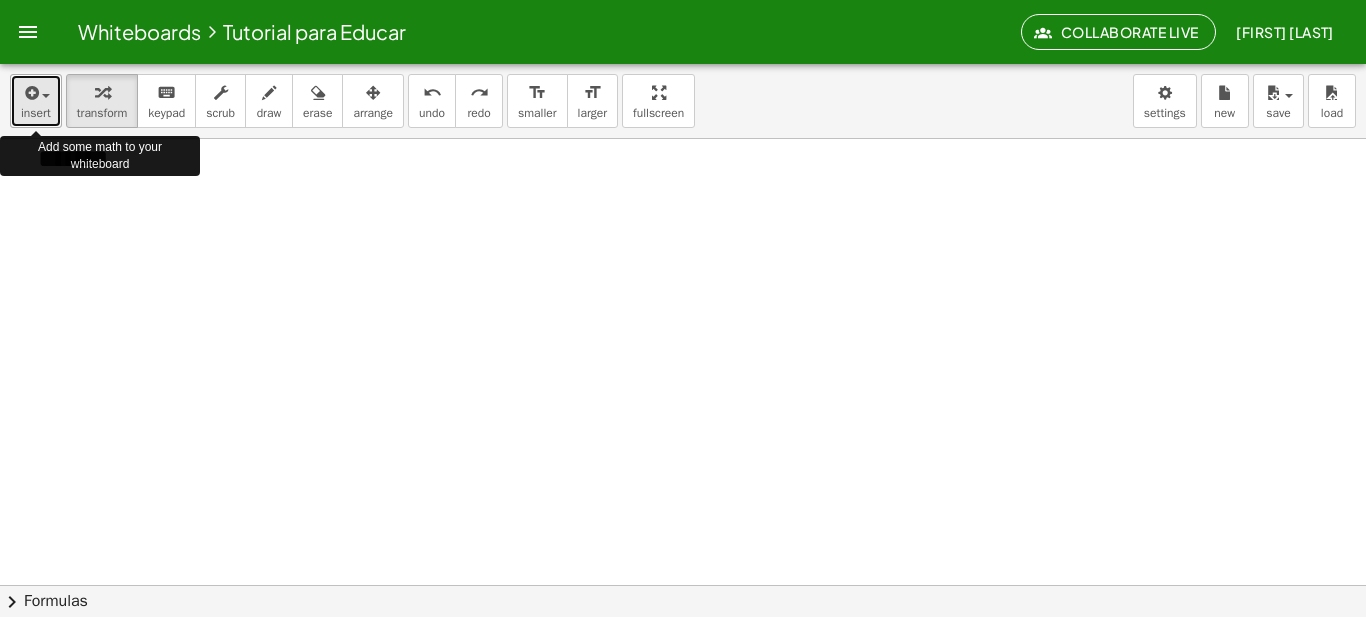 click on "insert" at bounding box center [36, 101] 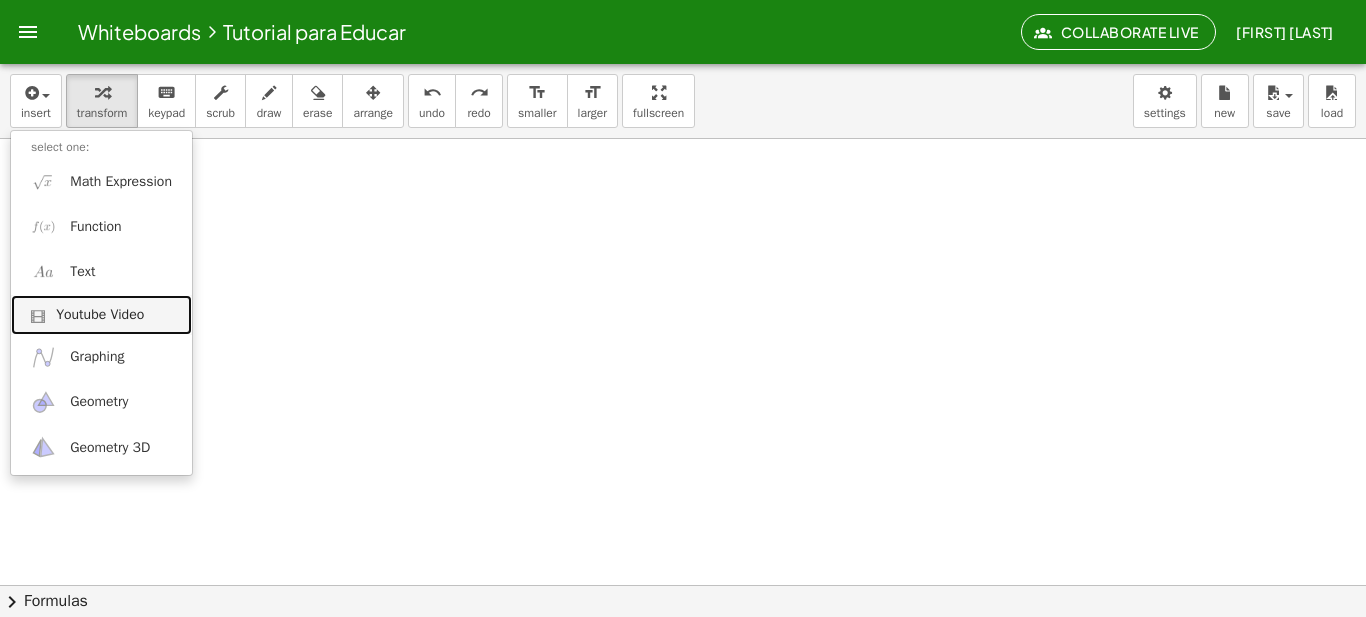click on "Youtube Video" at bounding box center [101, 315] 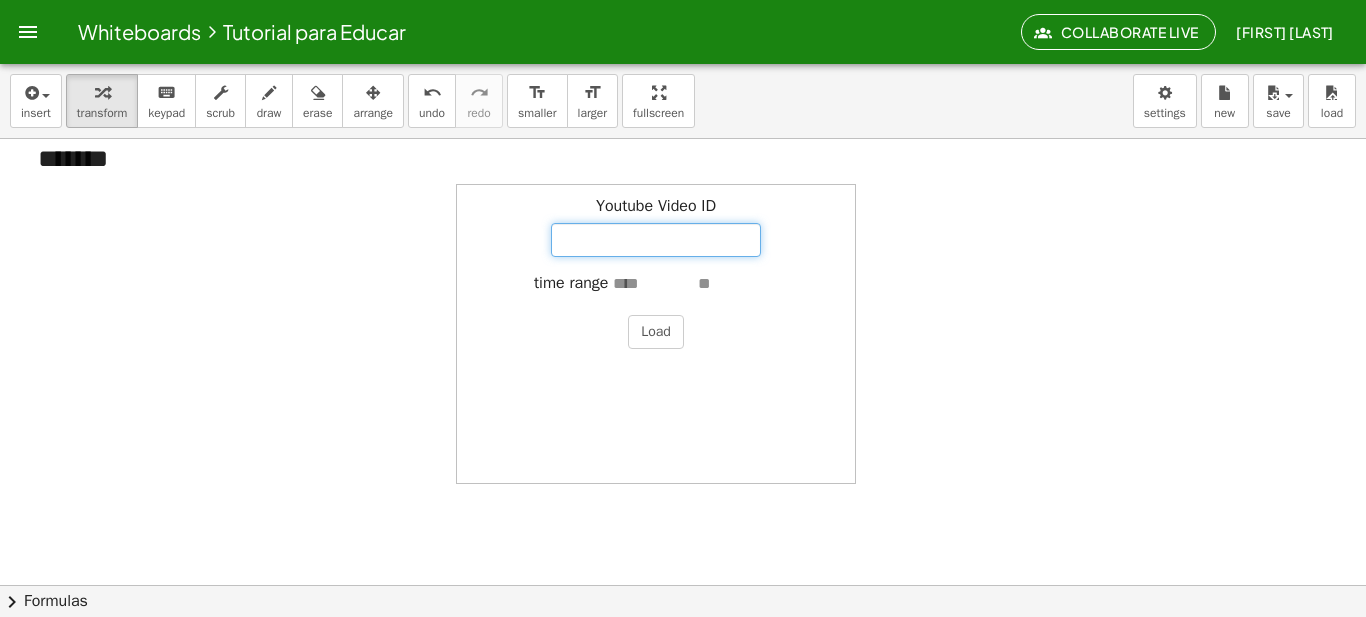paste on "**********" 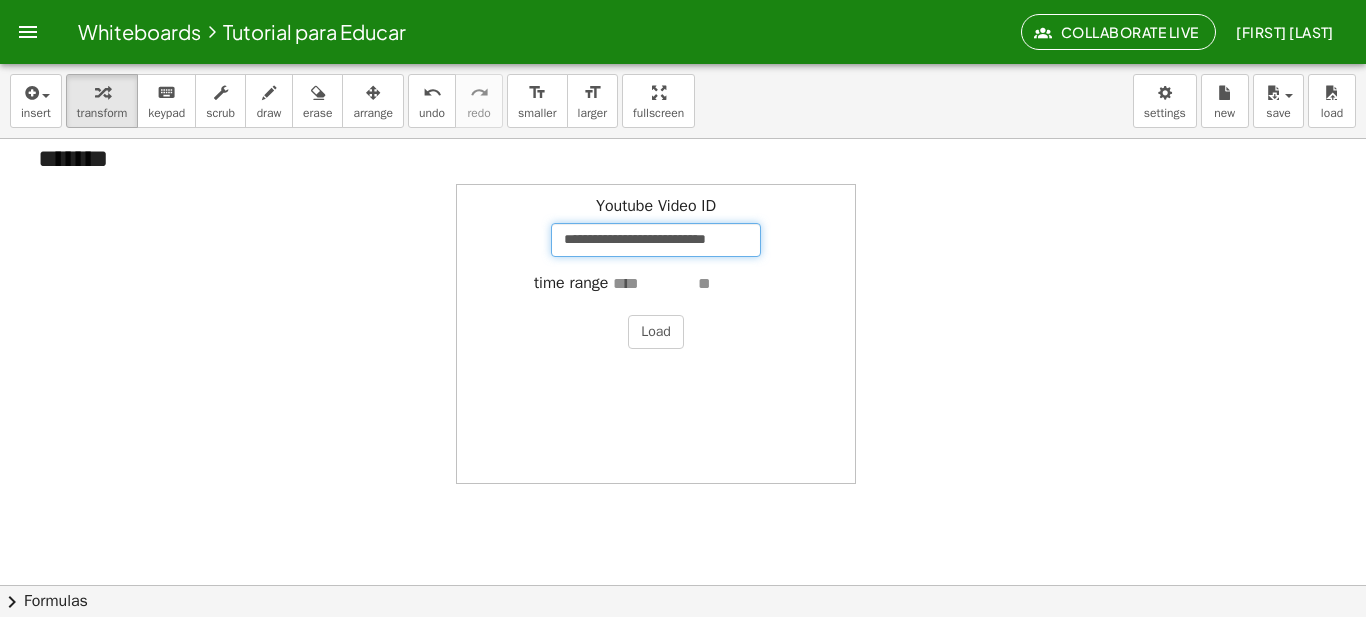 scroll, scrollTop: 0, scrollLeft: 3, axis: horizontal 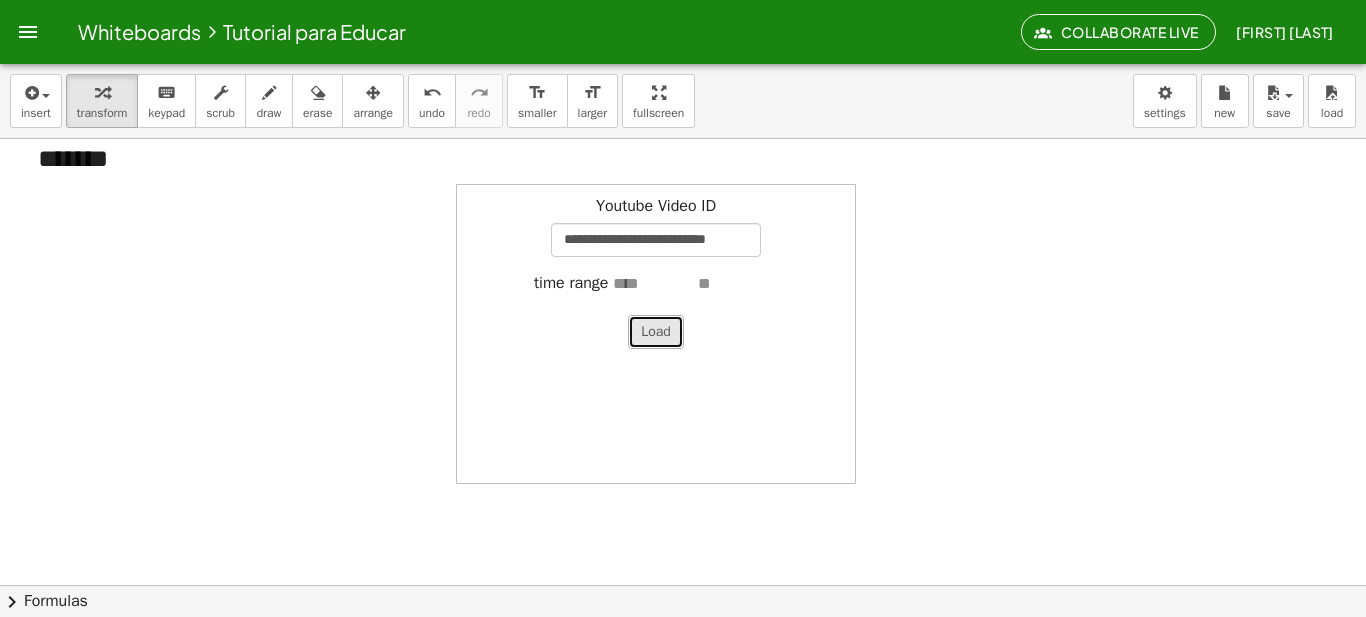 click on "Load" at bounding box center (656, 332) 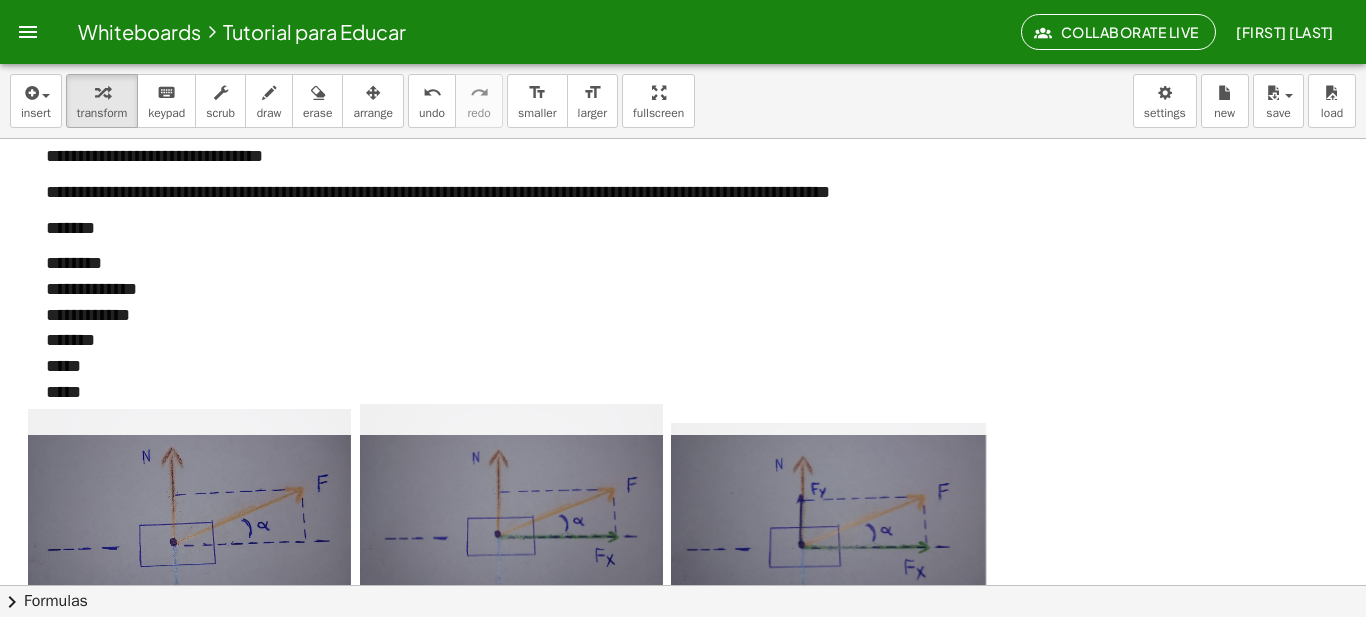 scroll, scrollTop: 116, scrollLeft: 0, axis: vertical 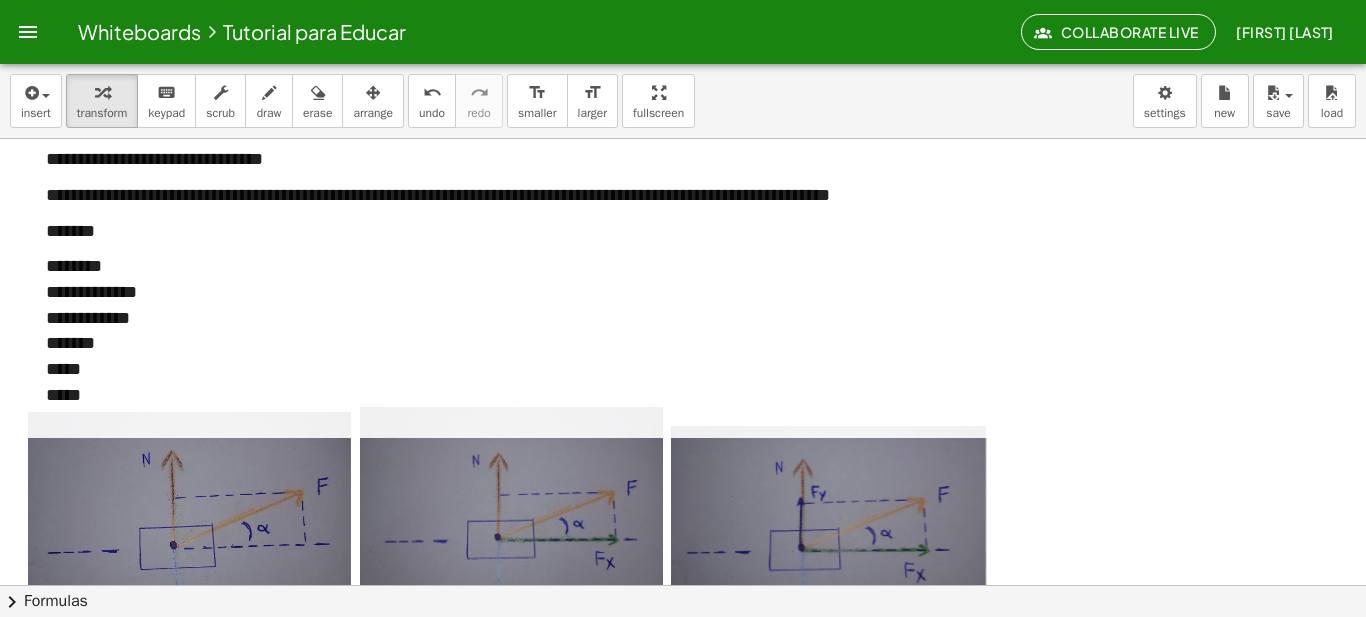 click on "**********" at bounding box center [574, 331] 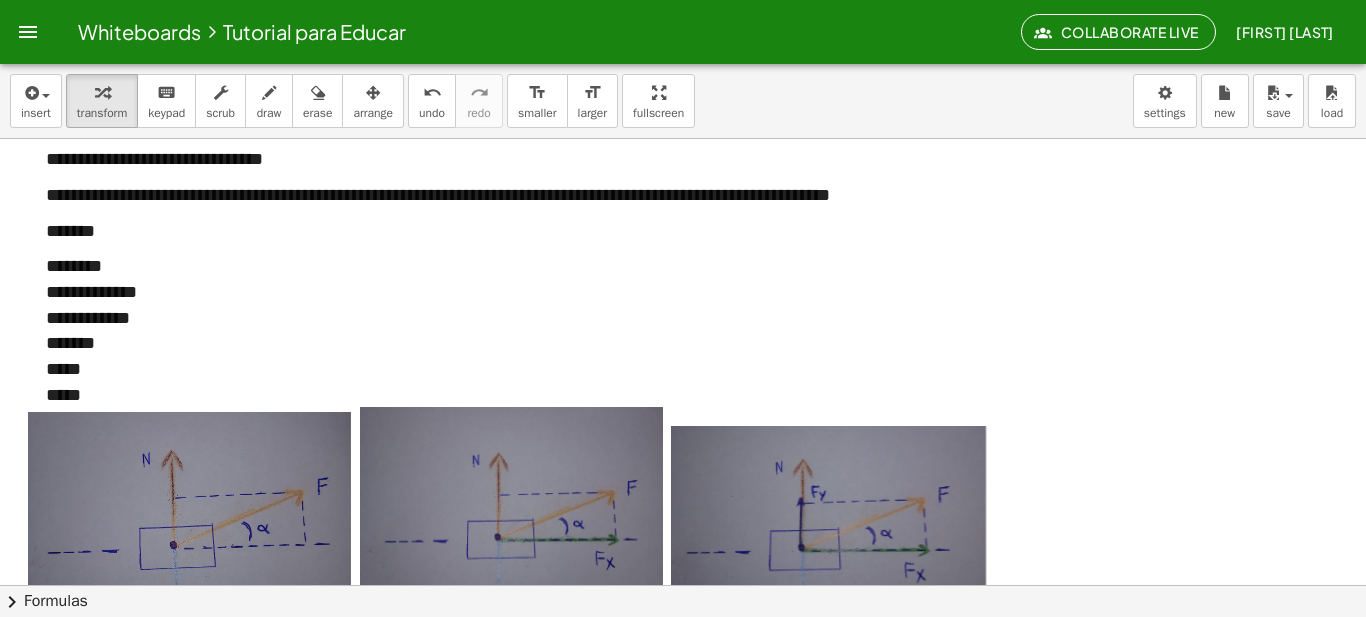 click at bounding box center (683, 1361) 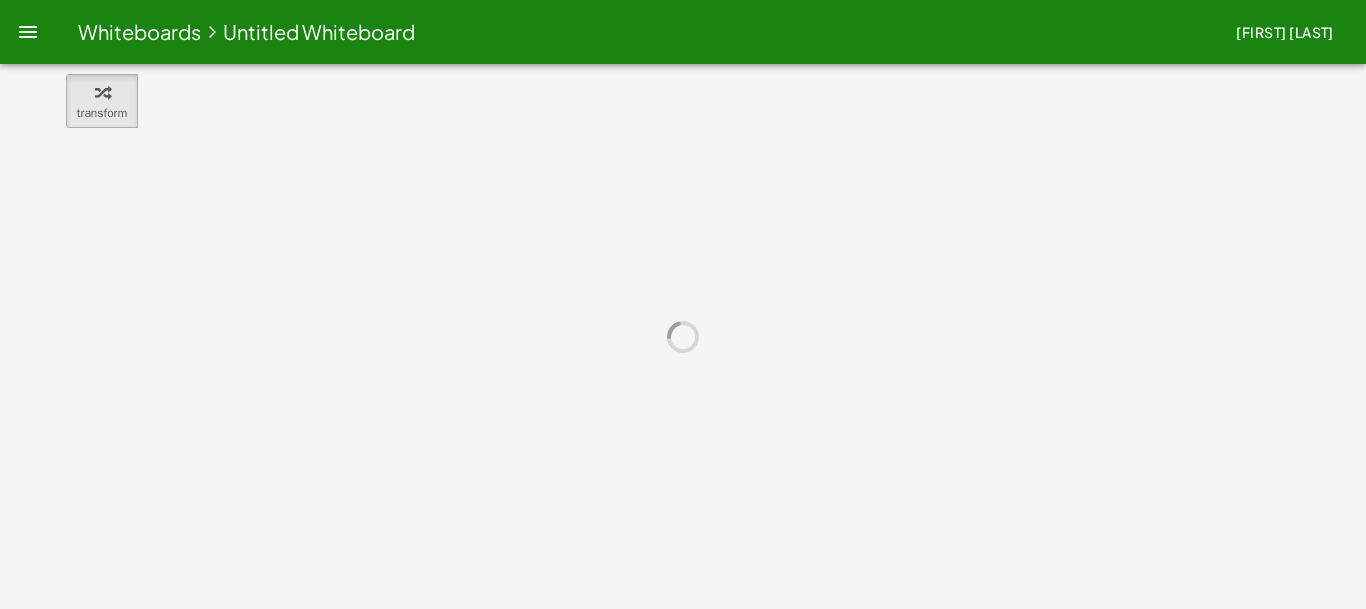 scroll, scrollTop: 0, scrollLeft: 0, axis: both 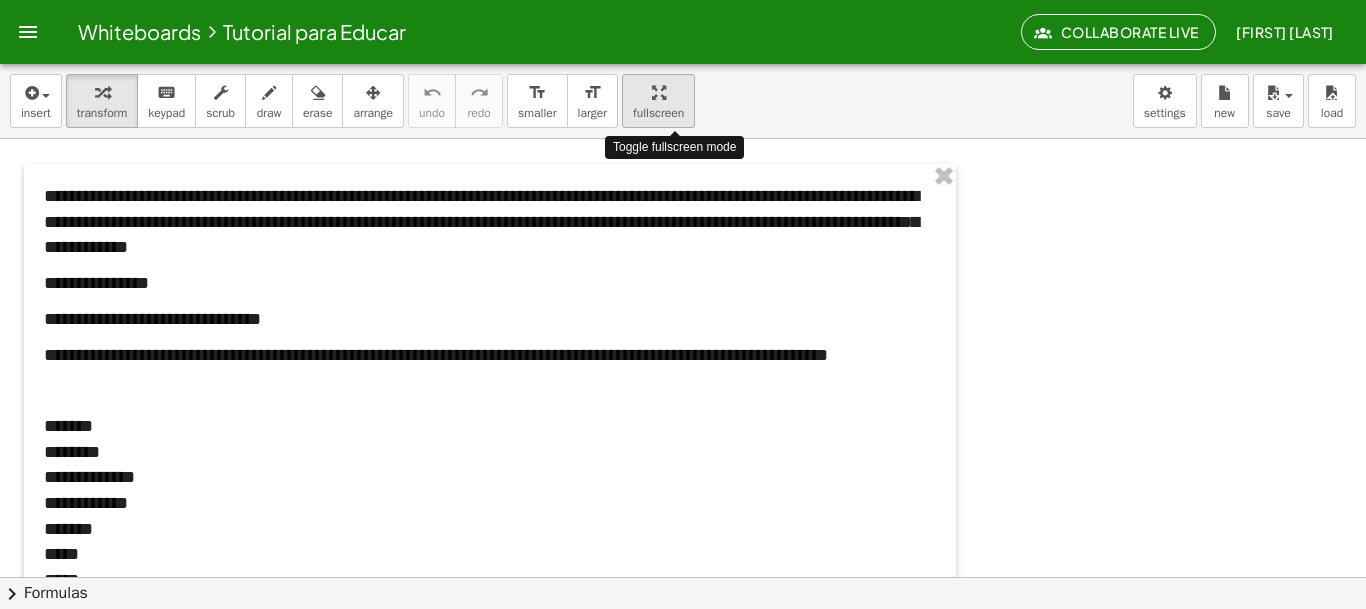 click on "fullscreen" at bounding box center (658, 113) 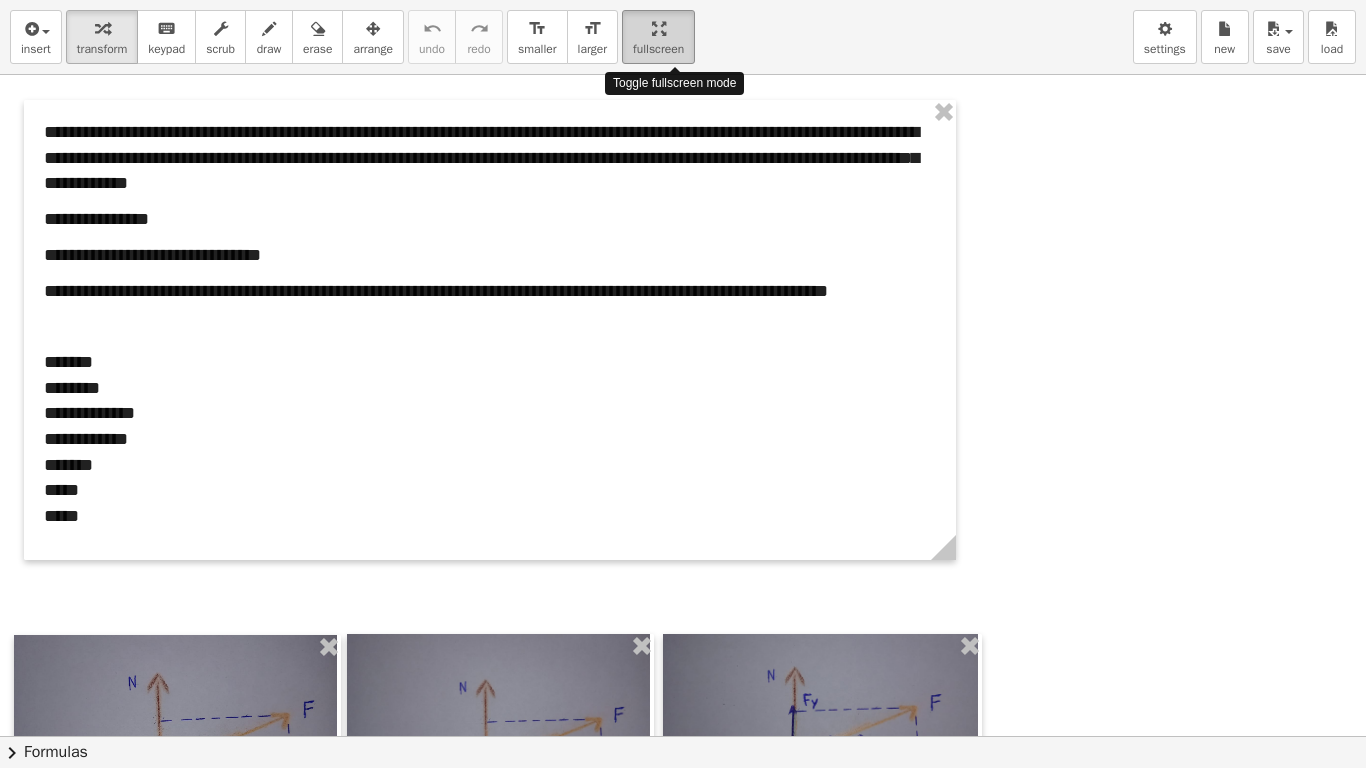 click at bounding box center (658, 28) 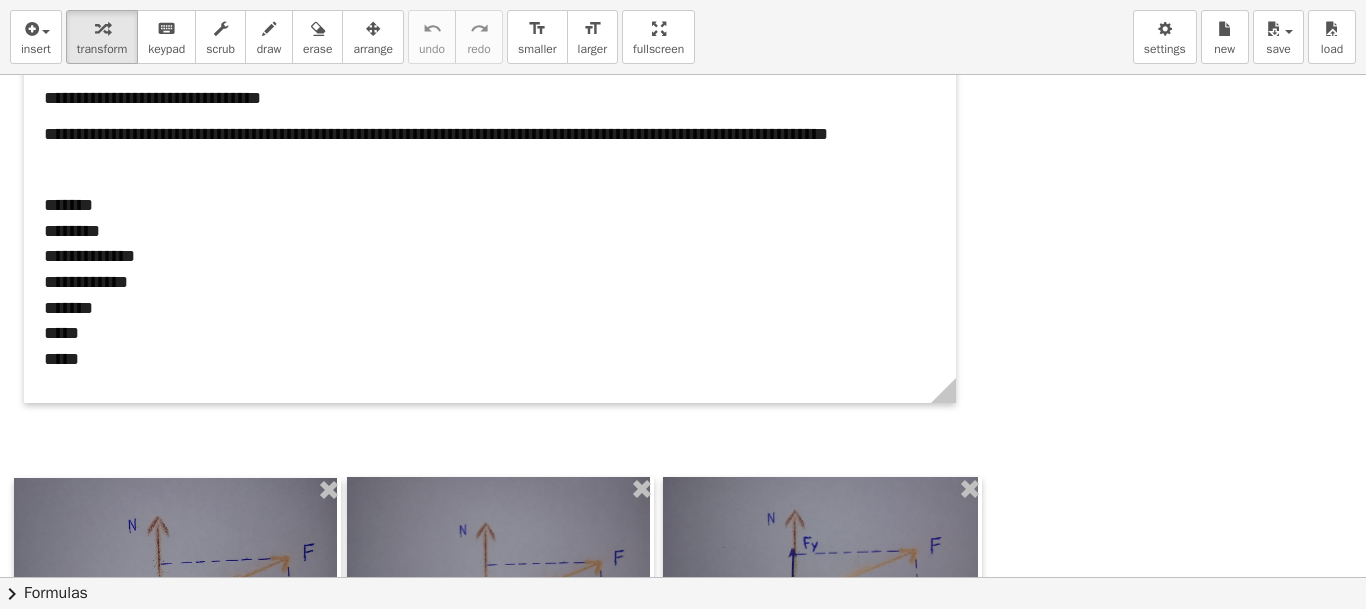 scroll, scrollTop: 0, scrollLeft: 0, axis: both 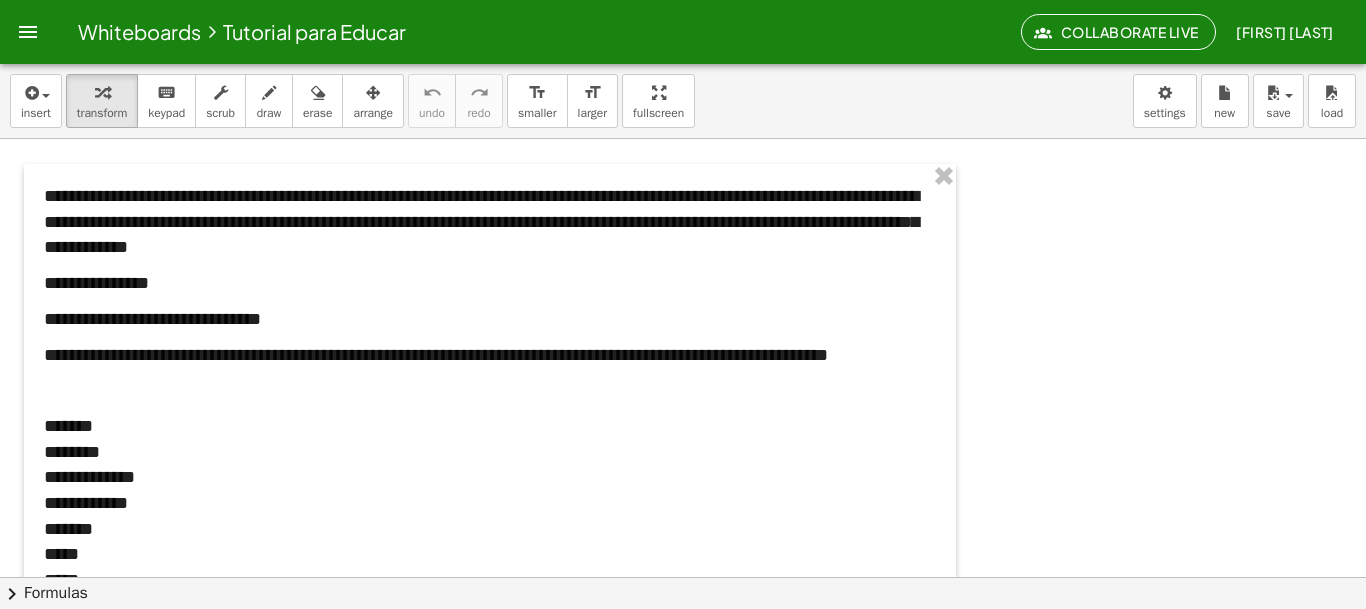click on "Collaborate Live" 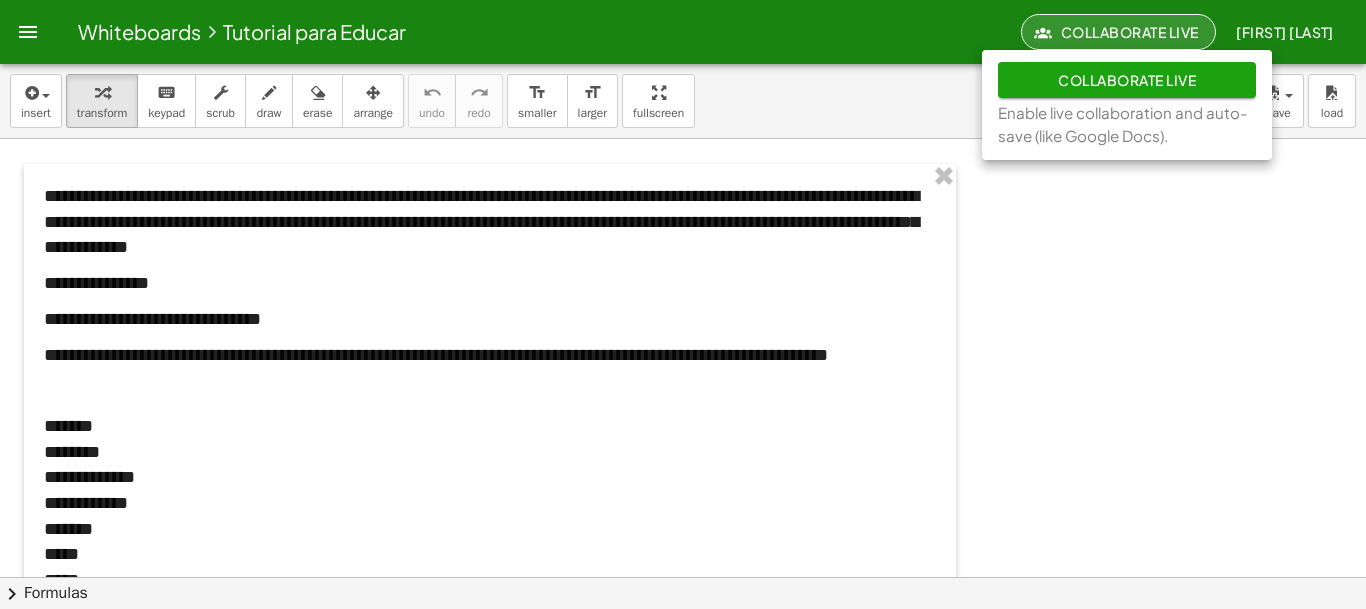 click on "Collaborate Live" at bounding box center (1127, 80) 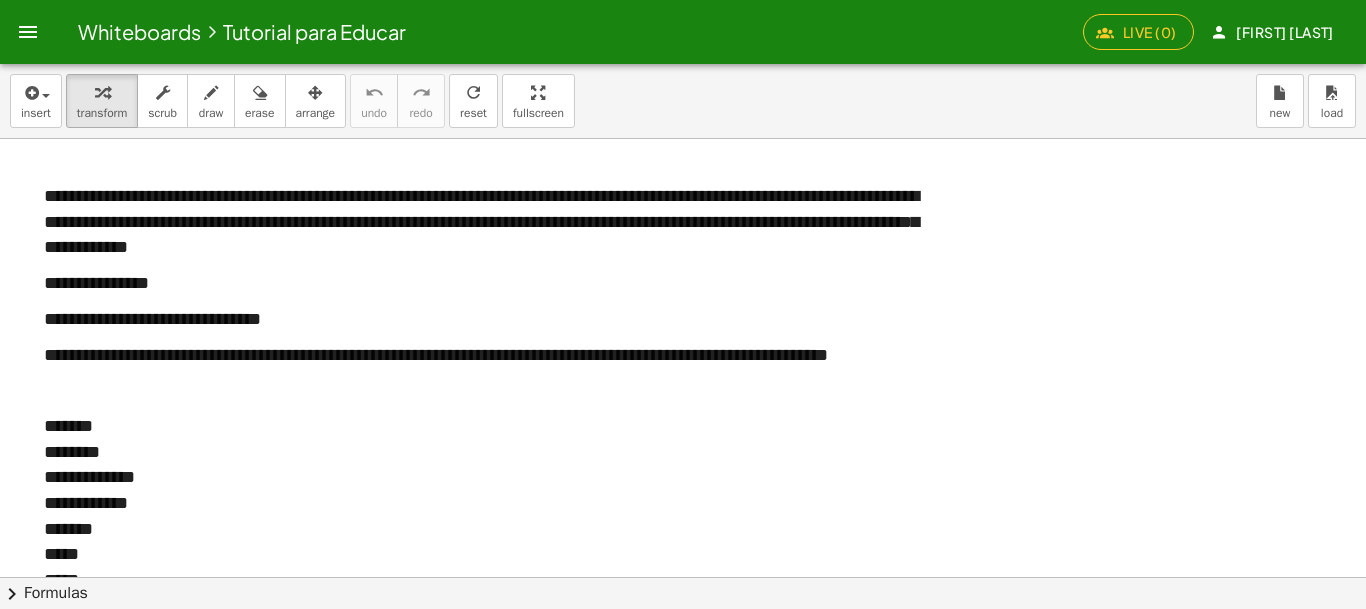 click on "Live (0)" 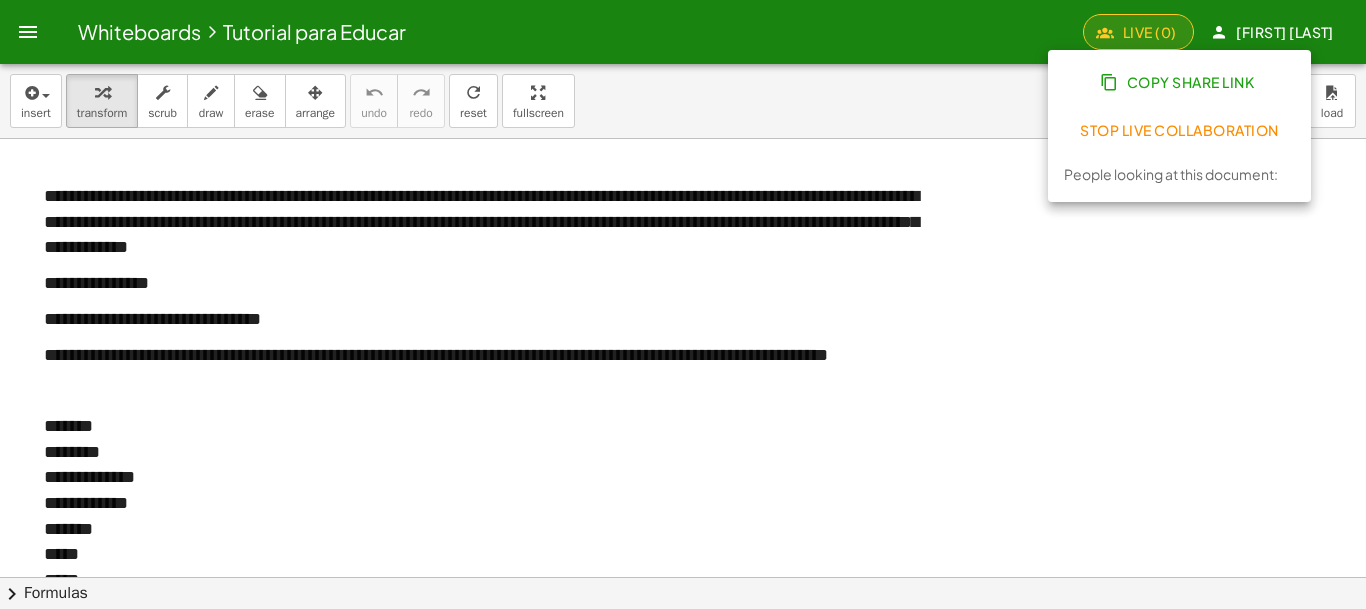 click on "Copy Share Link" 